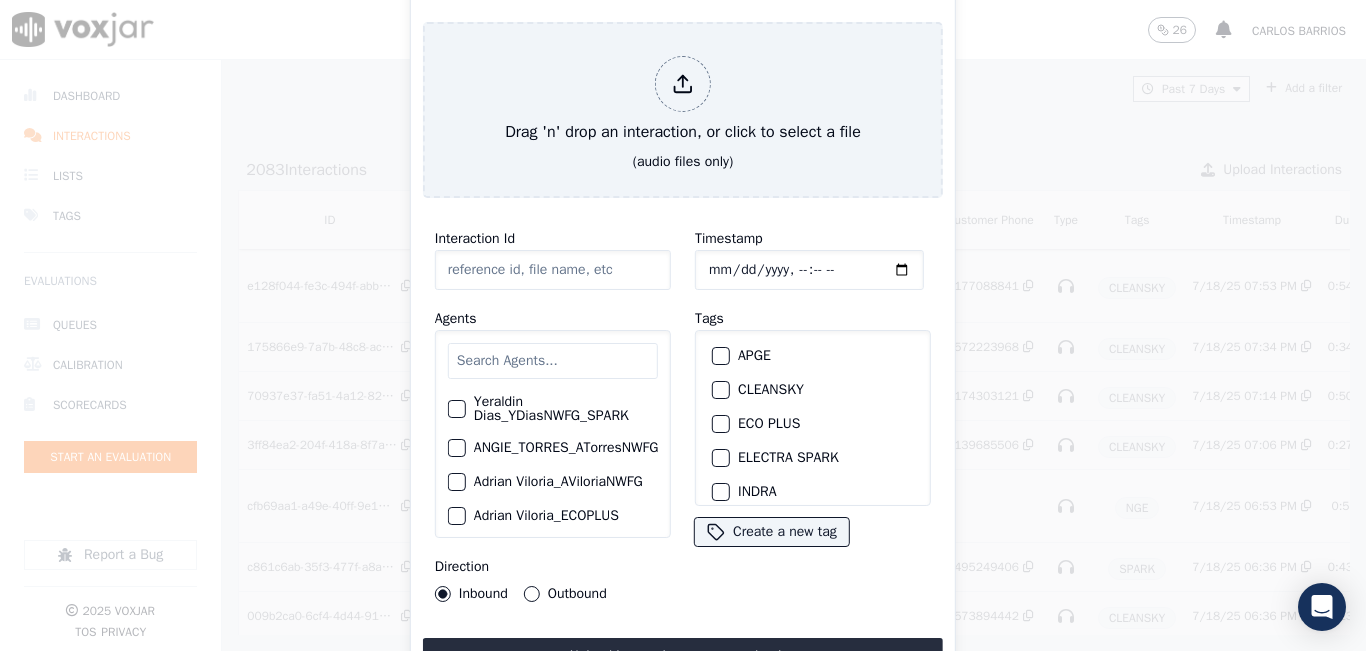 scroll, scrollTop: 0, scrollLeft: 0, axis: both 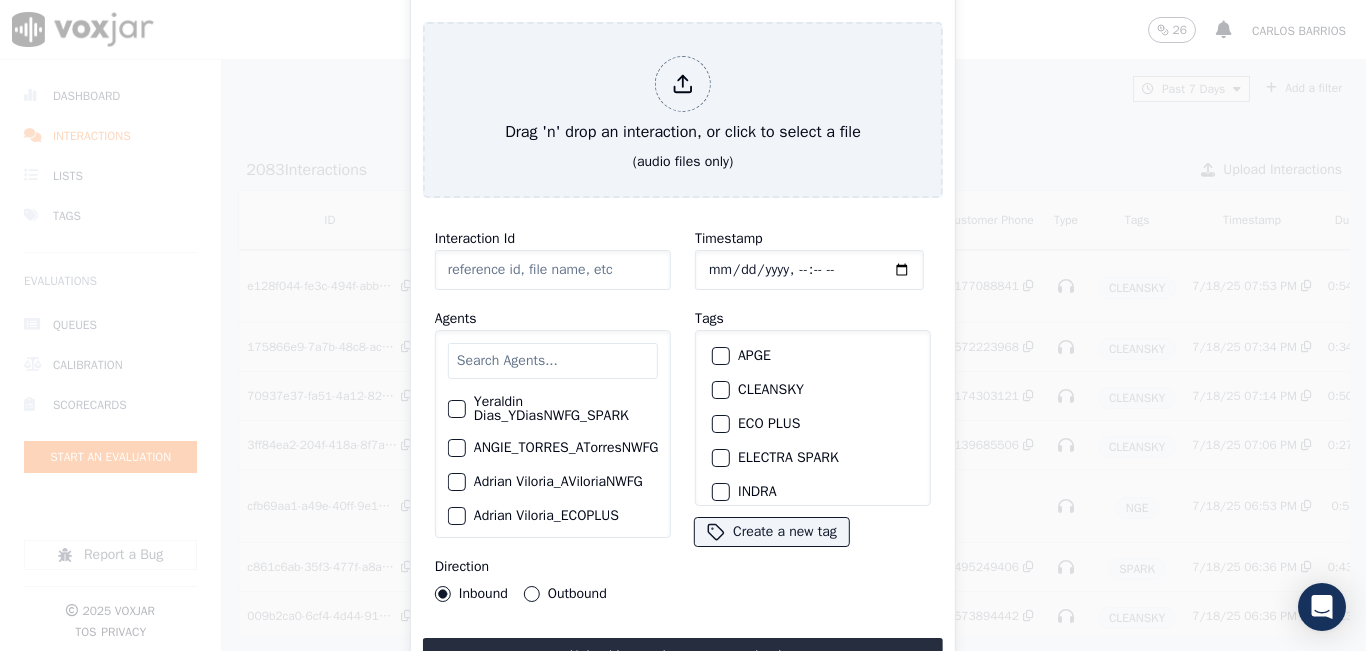 click on "Drag 'n' drop an interaction, or click to select a file   (audio files only)" at bounding box center [683, 110] 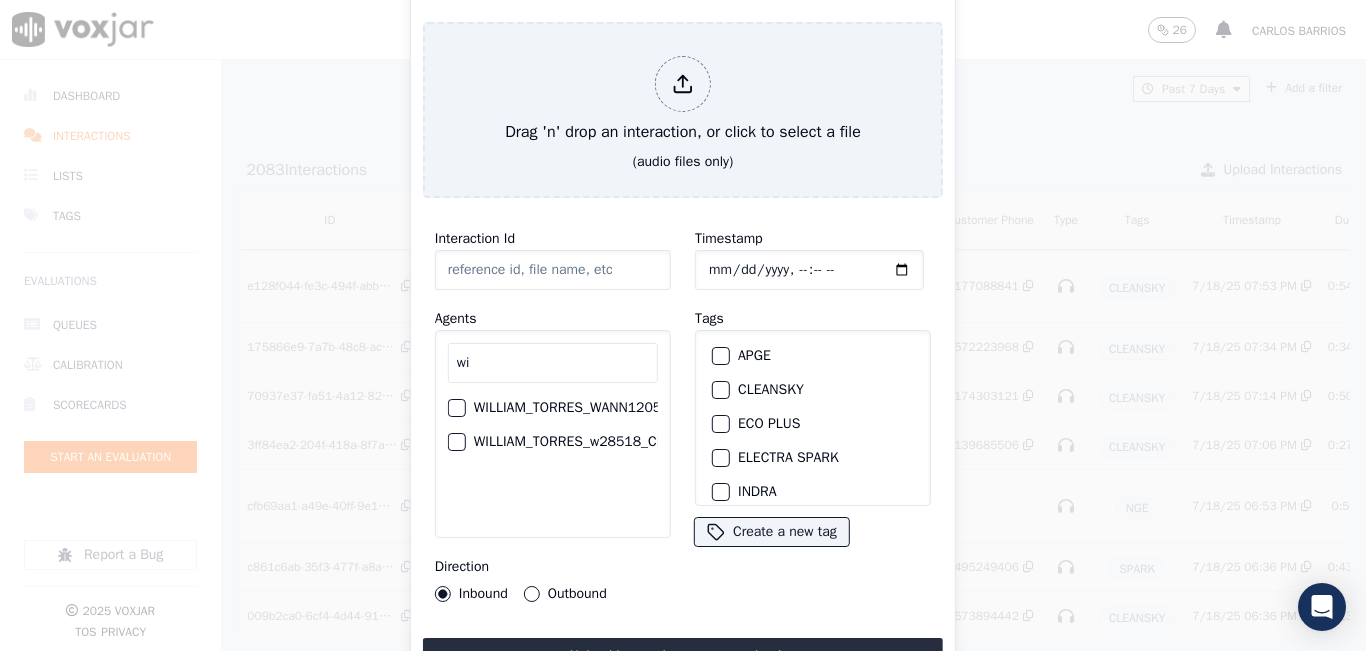 type on "wi" 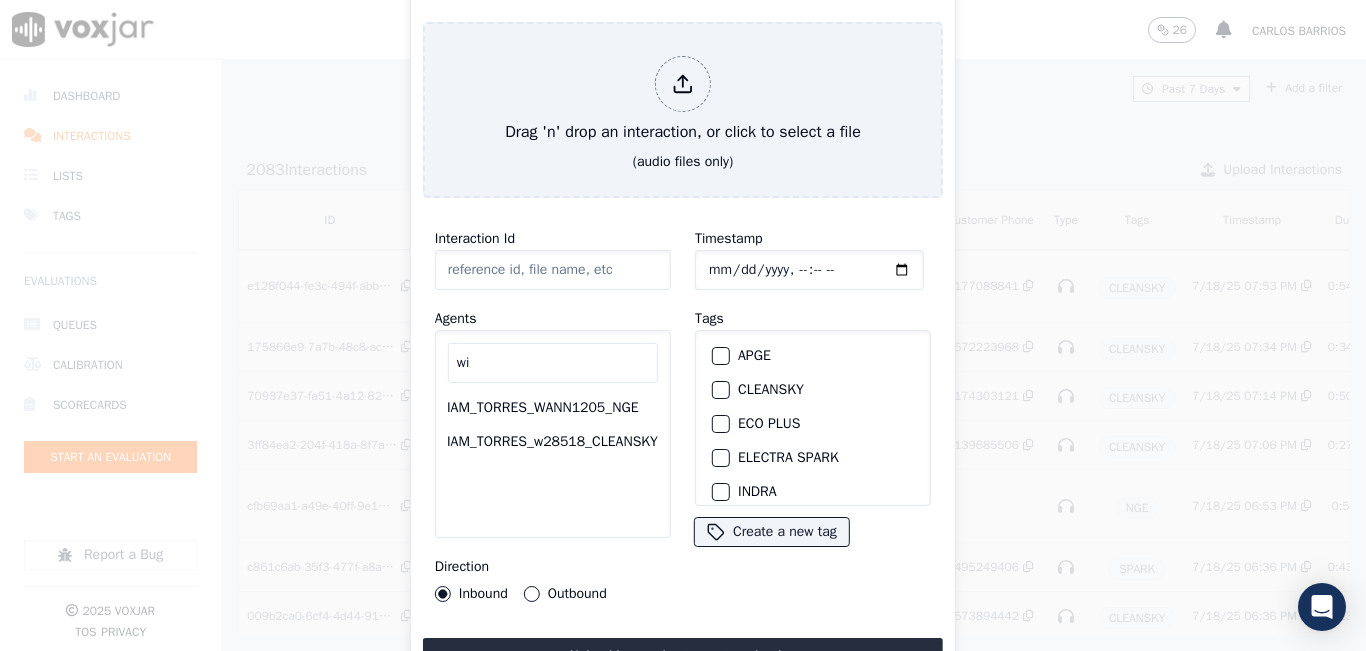scroll, scrollTop: 0, scrollLeft: 78, axis: horizontal 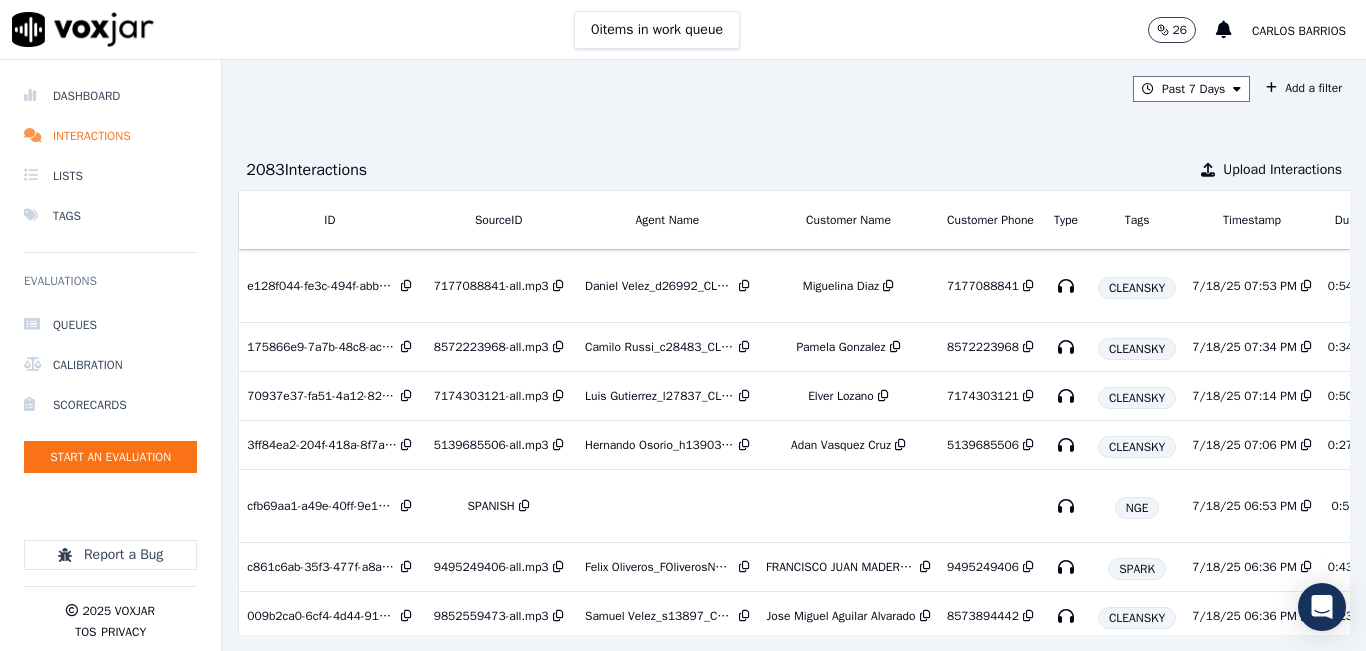 click on "carlos barrios" at bounding box center (1299, 31) 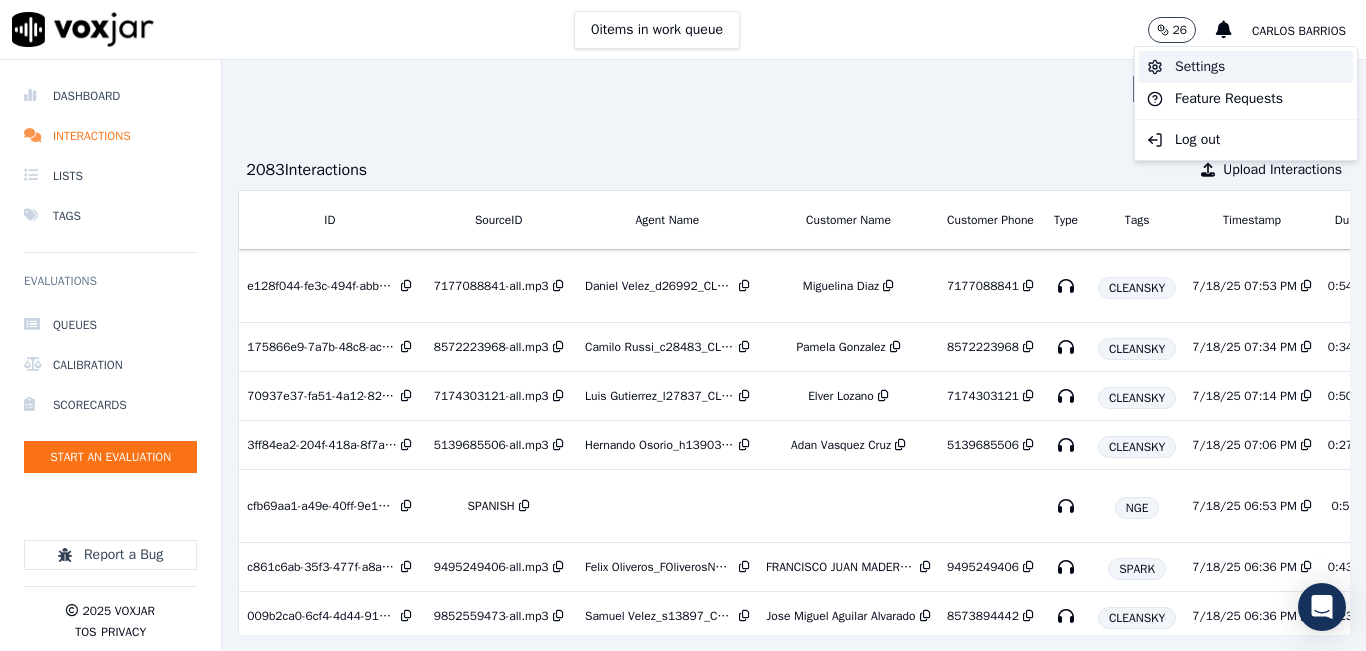 click on "Settings" at bounding box center [1246, 67] 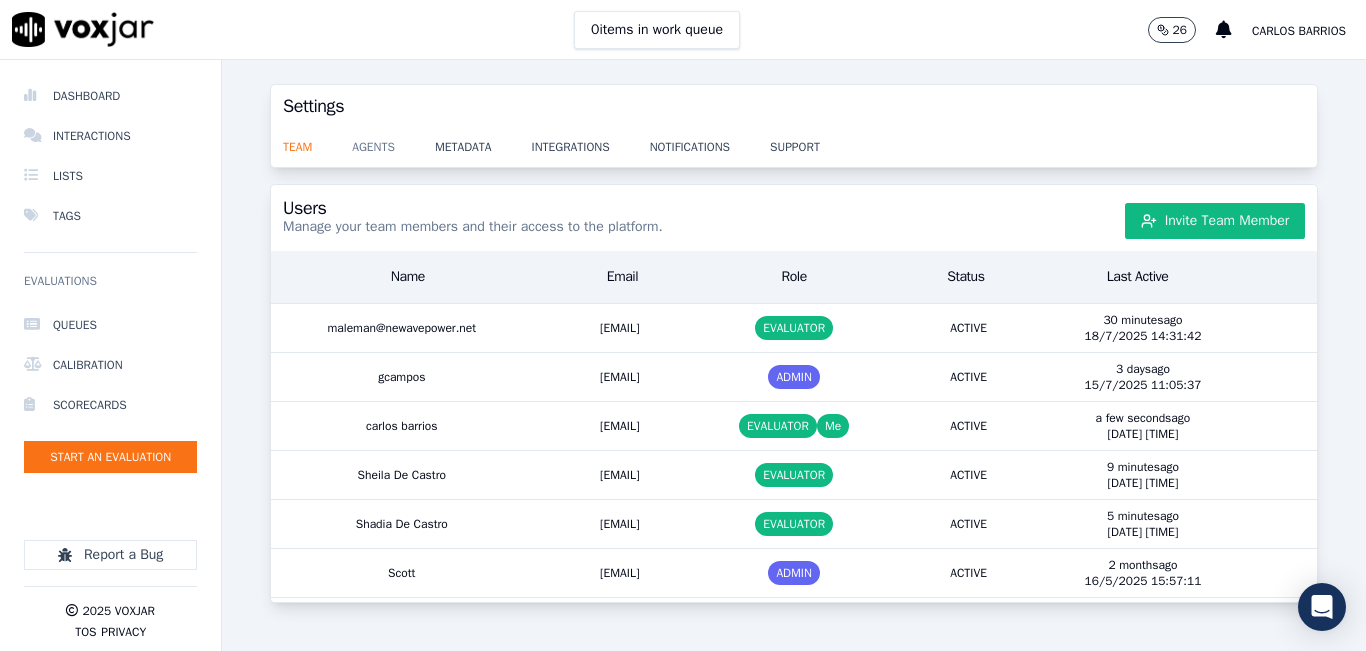 click on "agents" at bounding box center (393, 141) 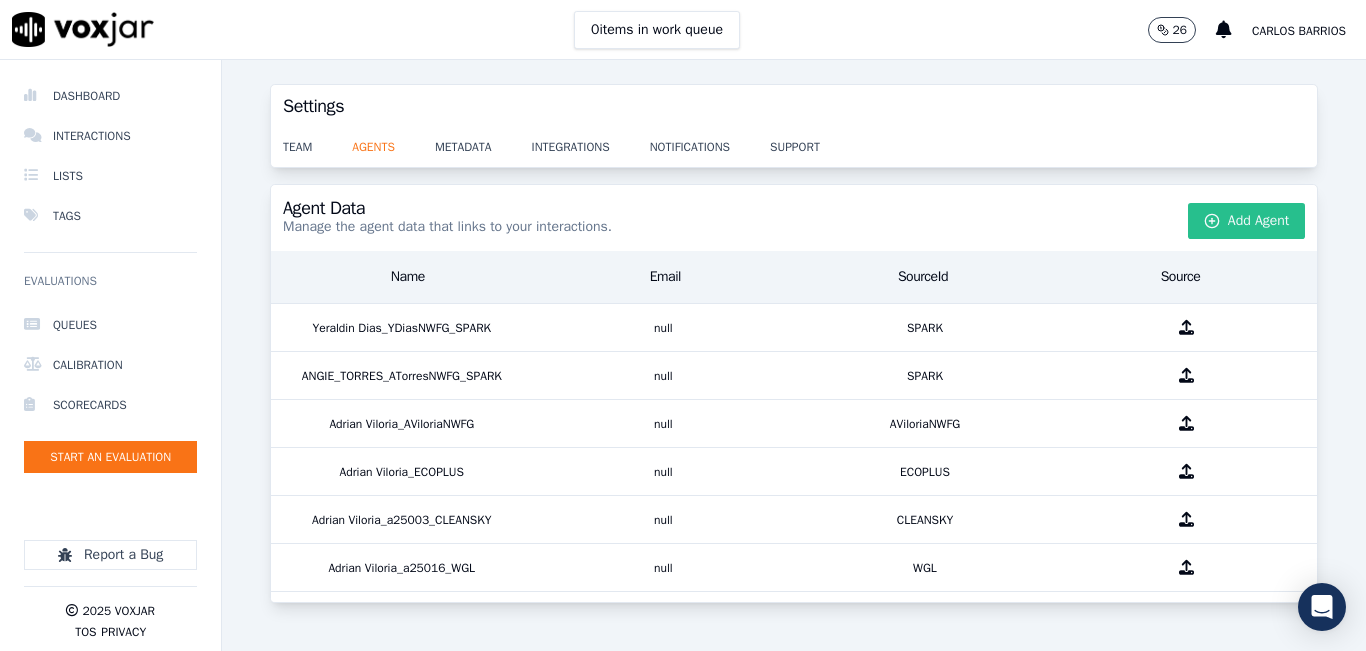 click on "Add Agent" at bounding box center (1247, 221) 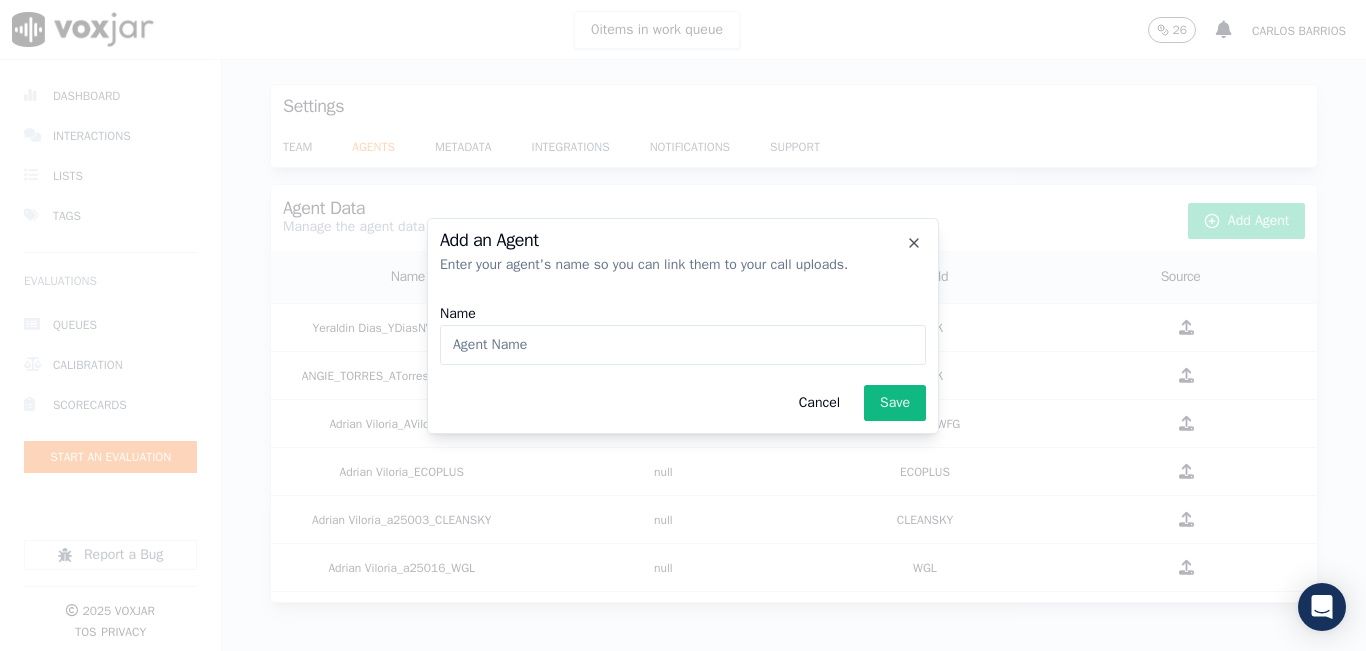 click on "Name" 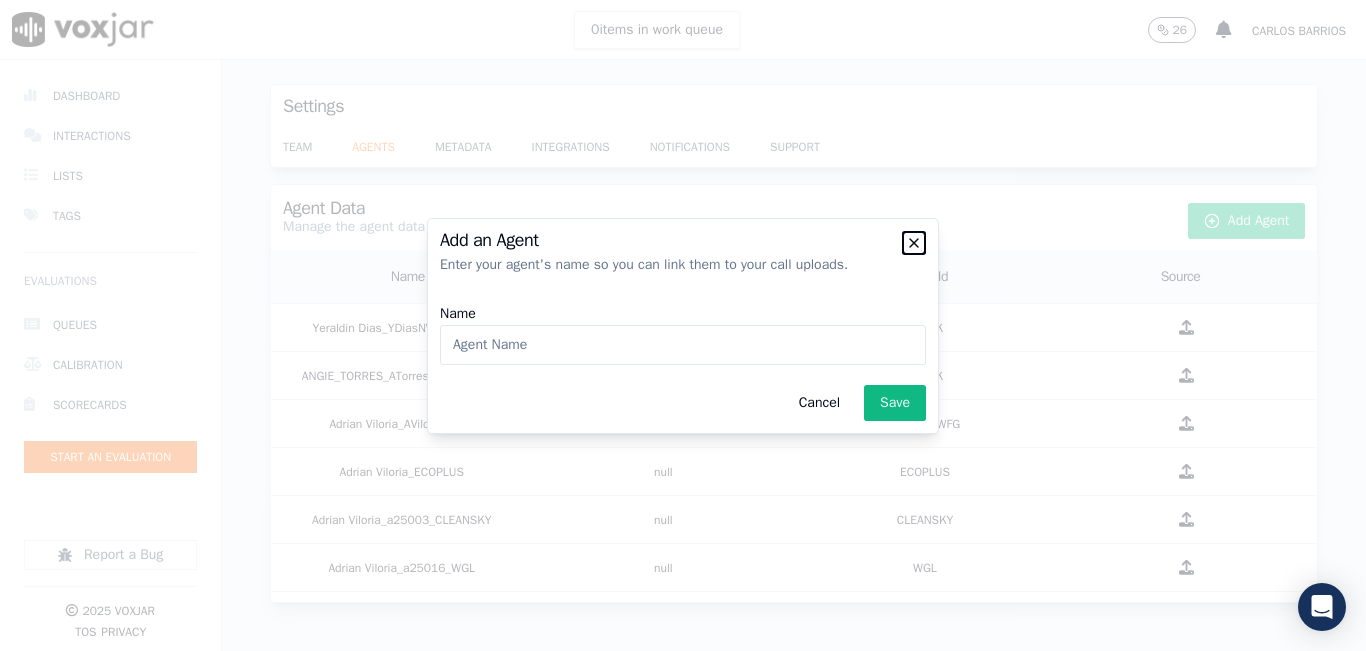 click 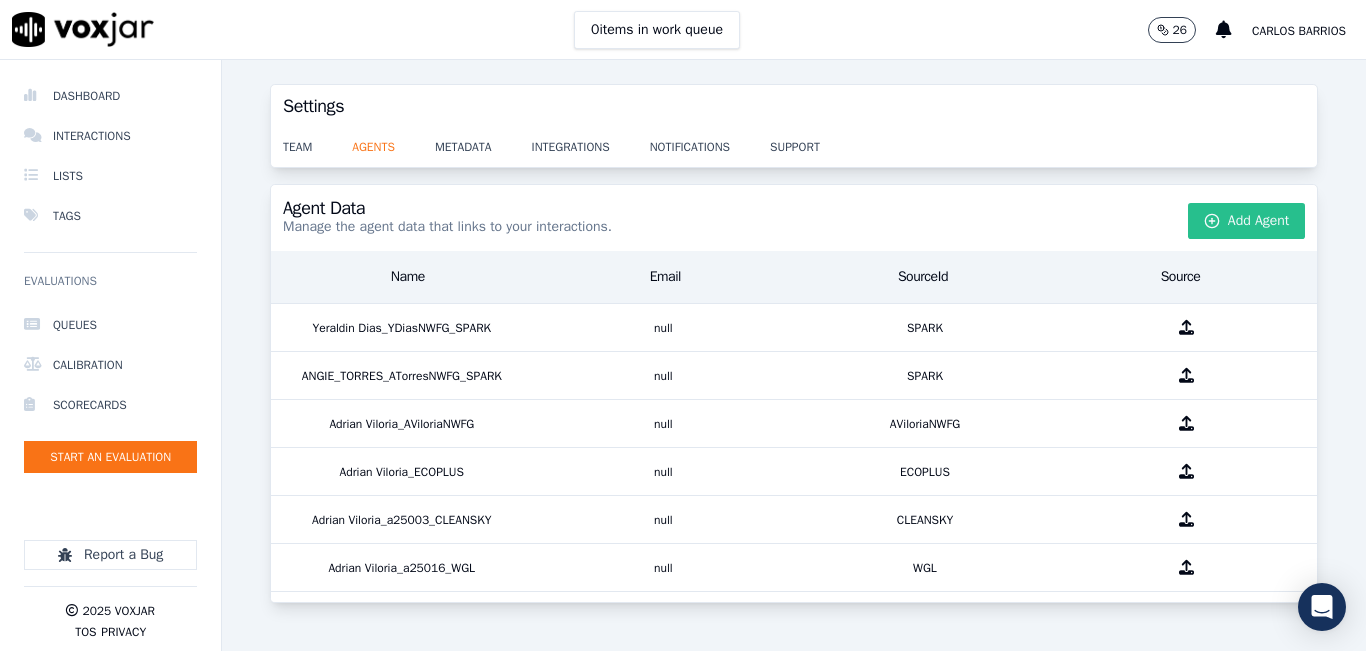 click on "Add Agent" at bounding box center (1247, 221) 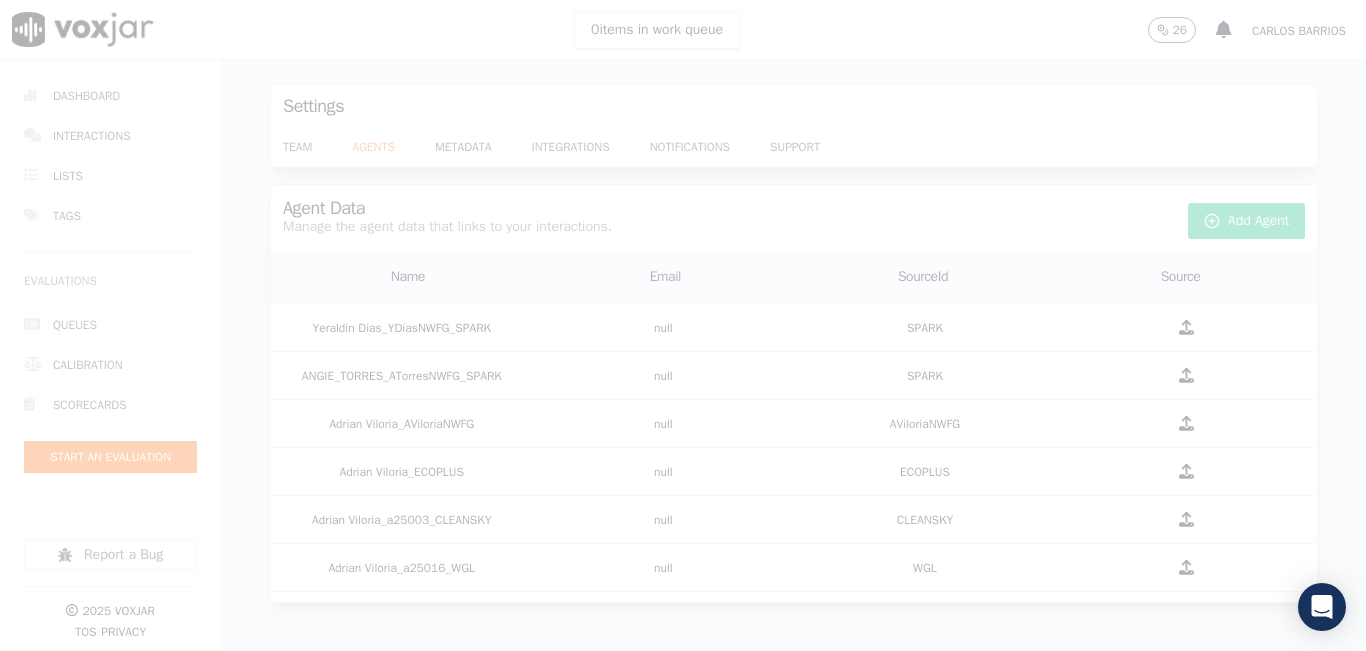 click at bounding box center (683, 325) 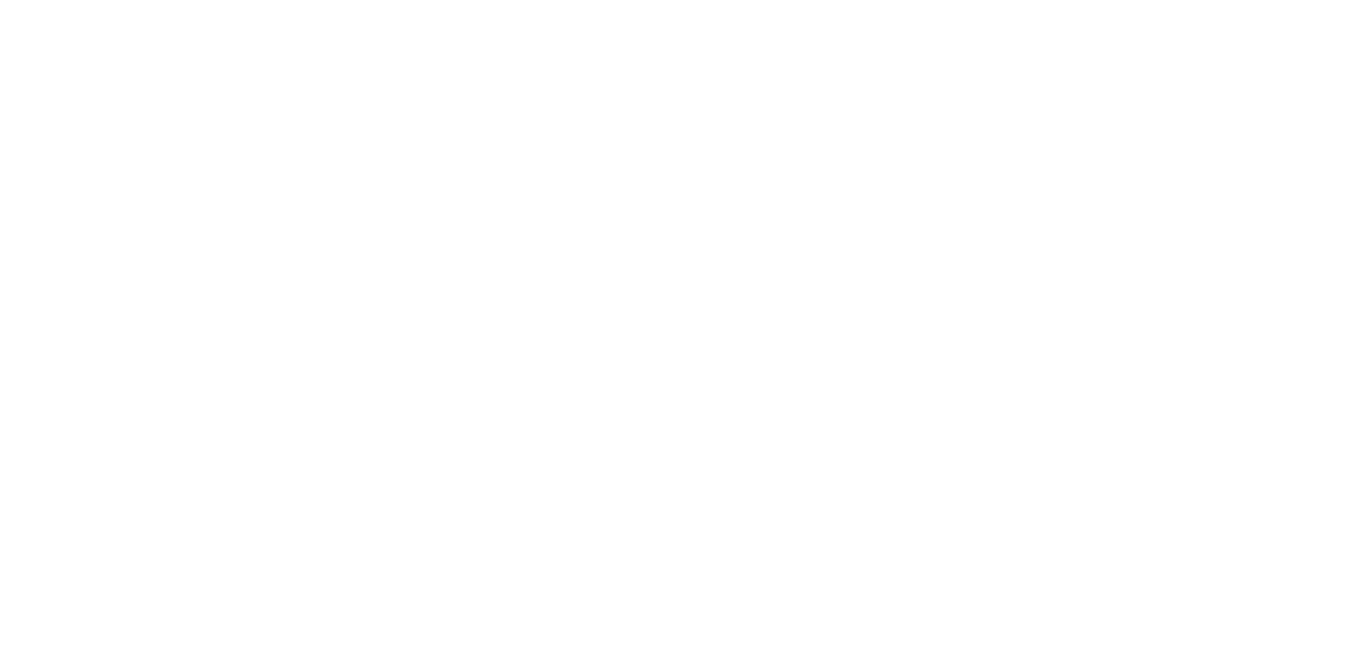 scroll, scrollTop: 0, scrollLeft: 0, axis: both 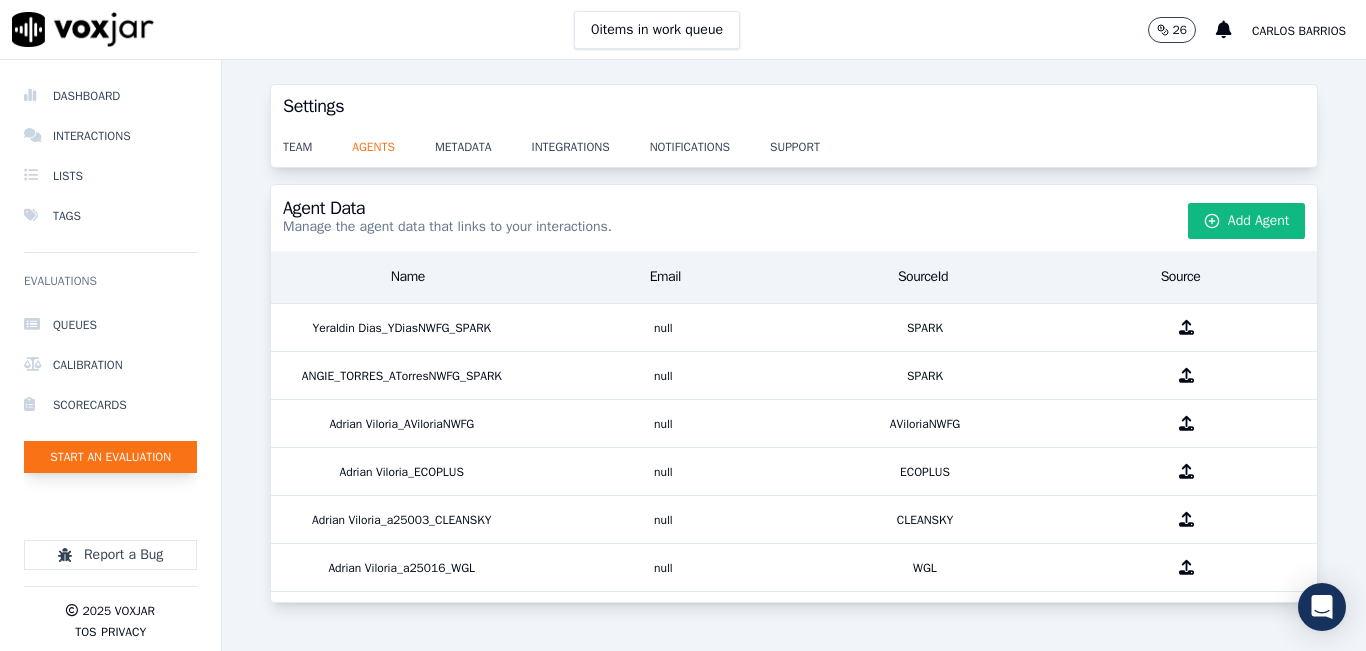 click on "Start an Evaluation" 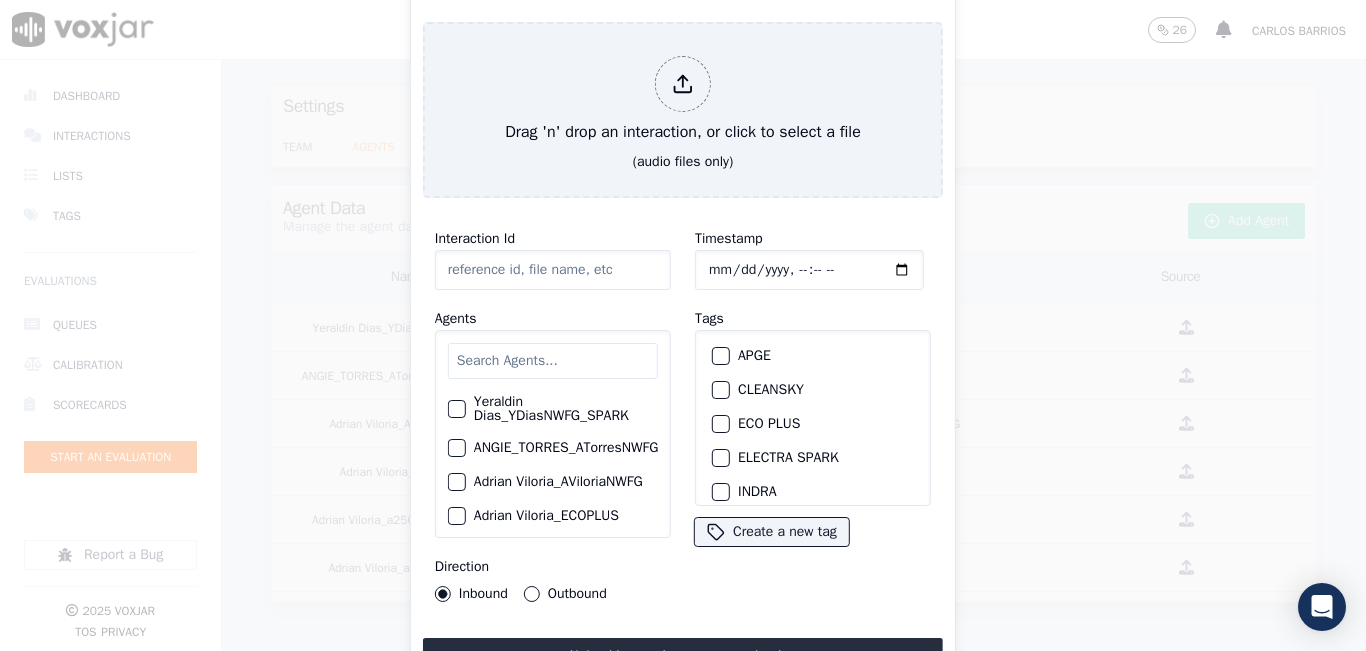 click at bounding box center [553, 361] 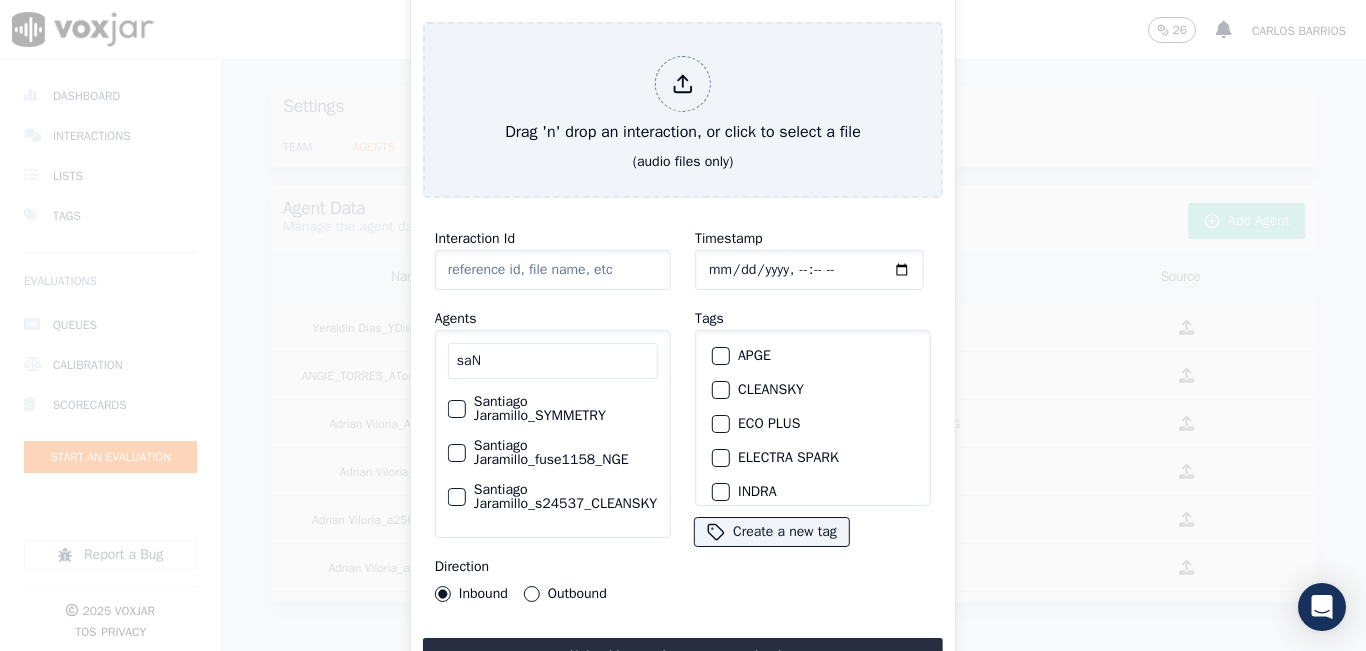 type on "saN" 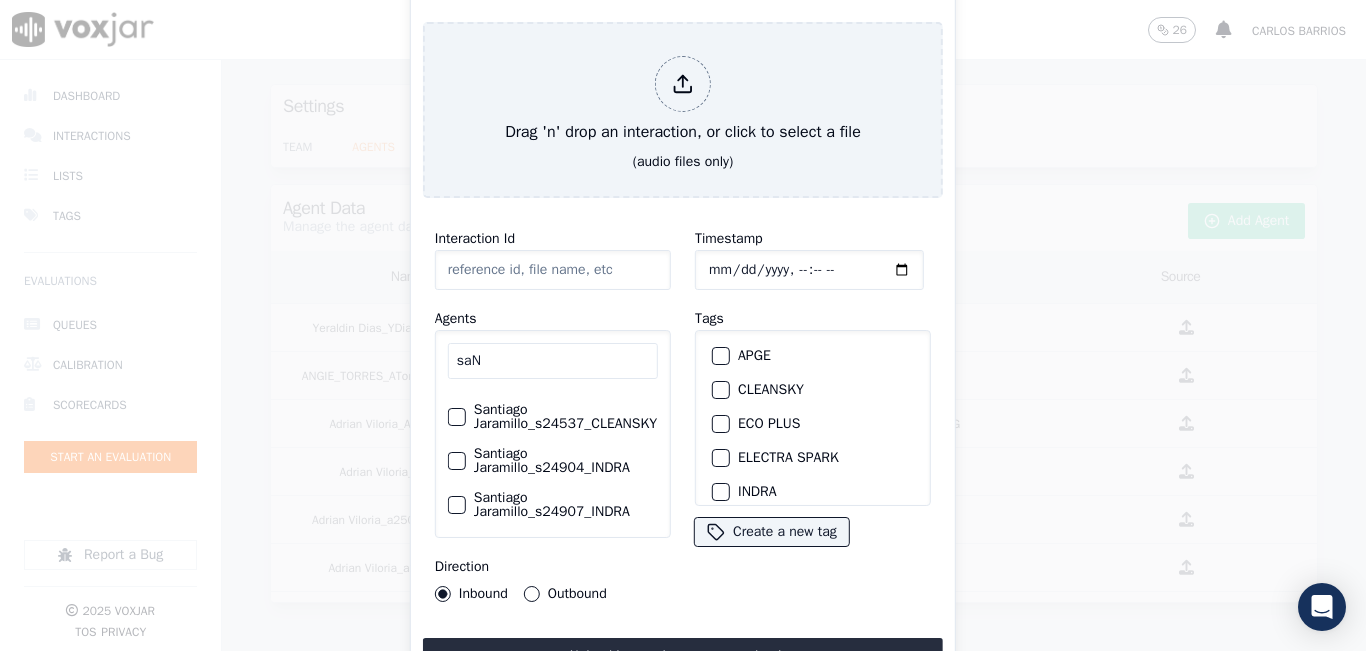scroll, scrollTop: 98, scrollLeft: 0, axis: vertical 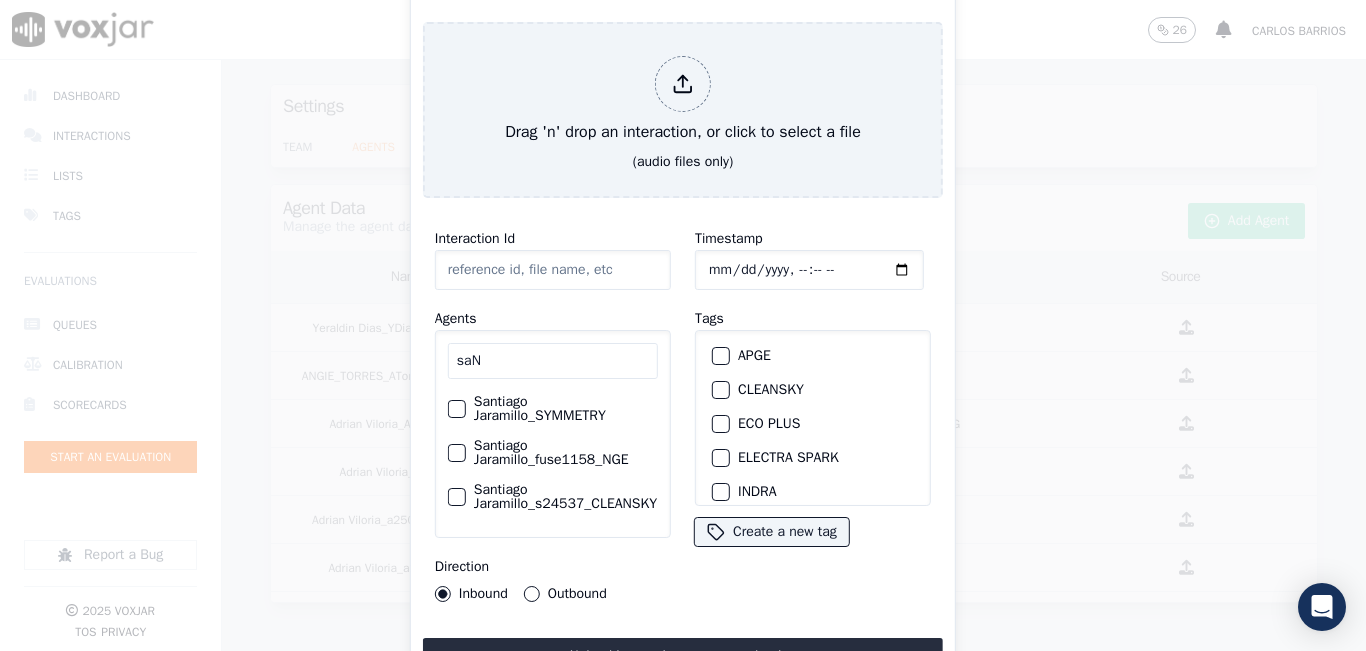 click on "Santiago Jaramillo_fuse1158_NGE" 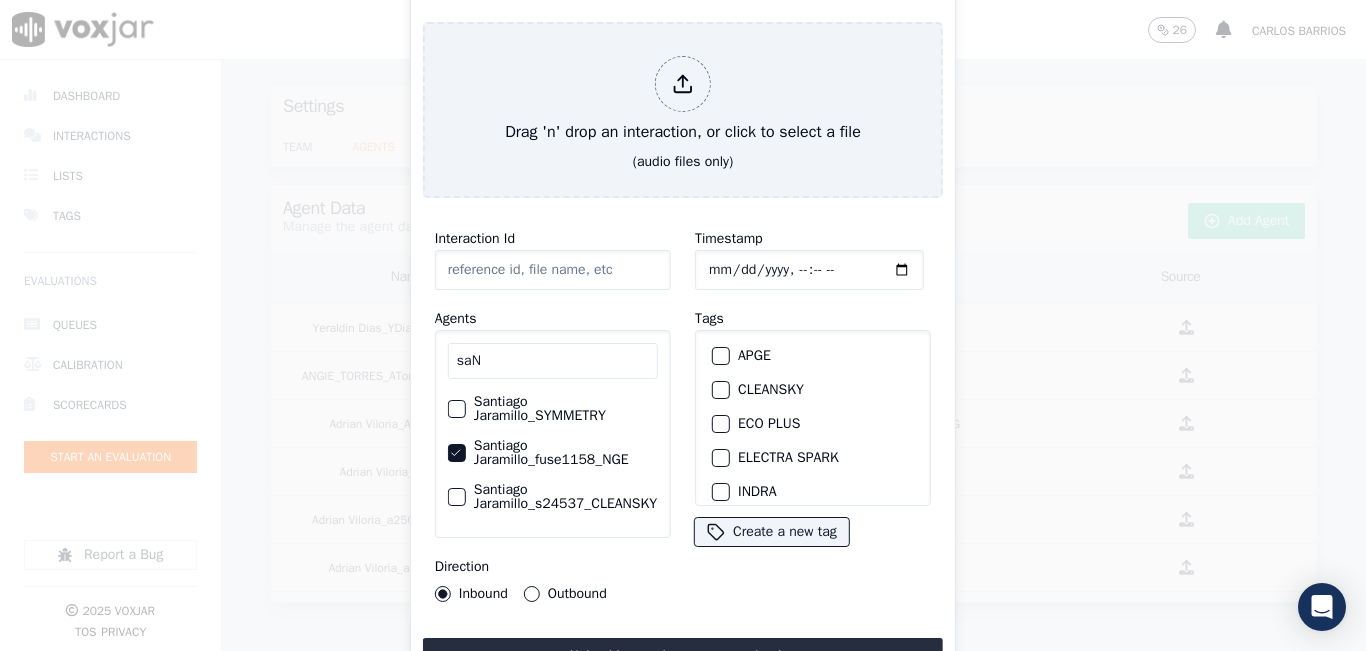 scroll, scrollTop: 0, scrollLeft: 0, axis: both 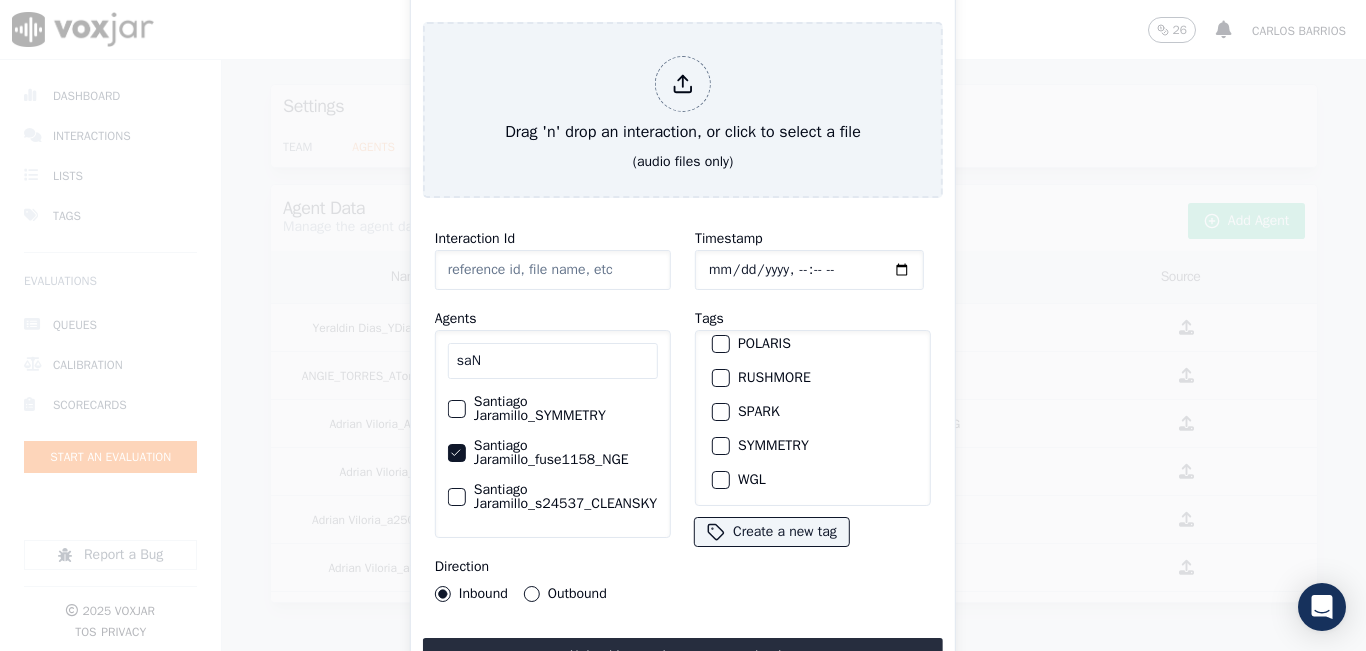 click at bounding box center [720, 412] 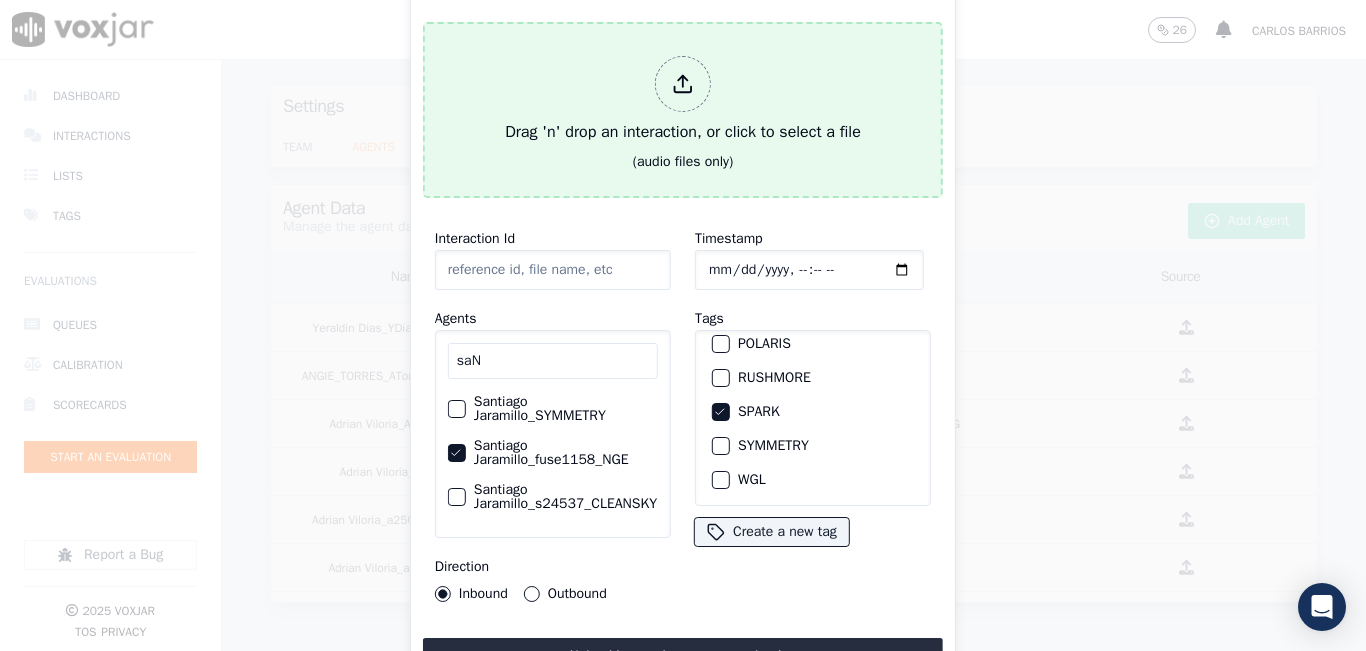 click at bounding box center (683, 84) 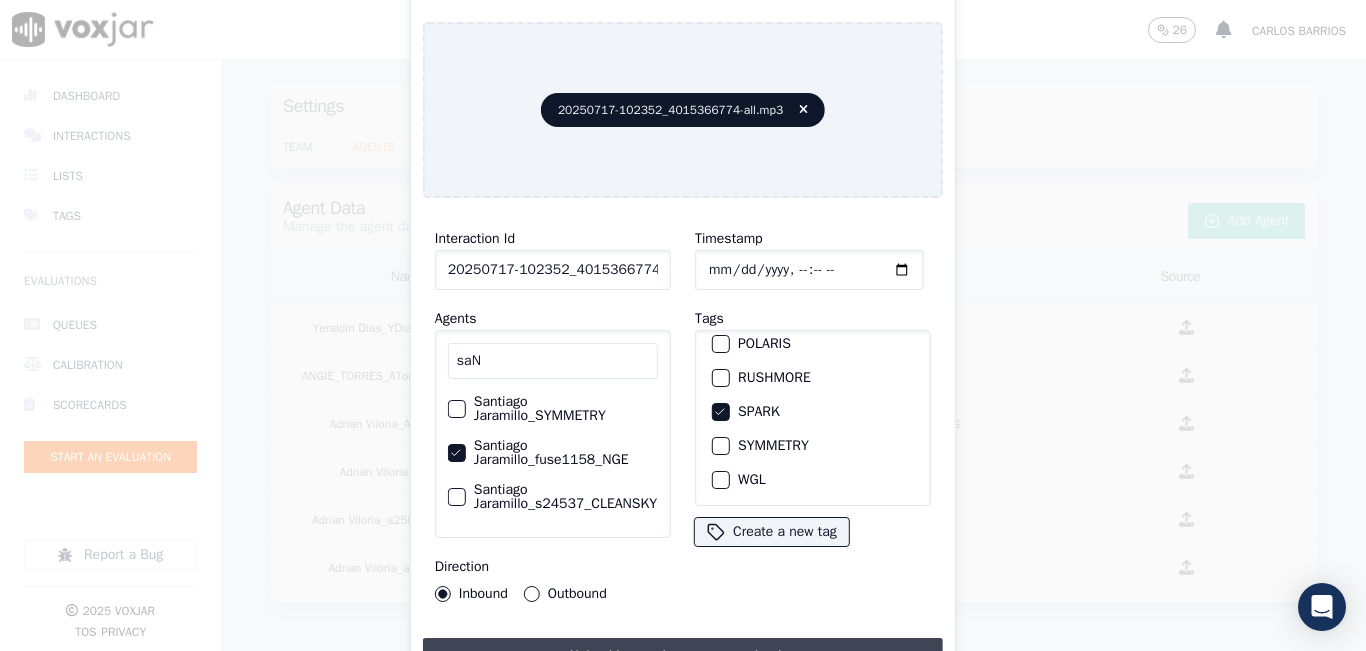 click on "Upload interaction to start evaluation" at bounding box center [683, 656] 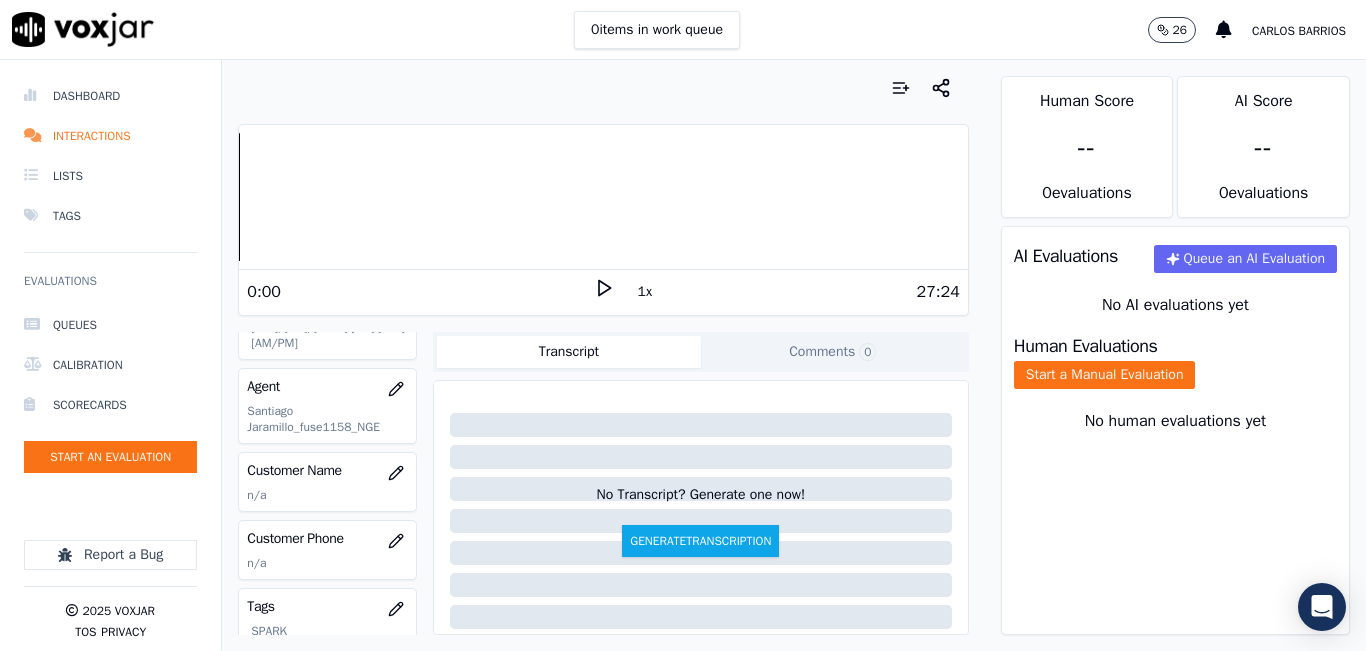scroll, scrollTop: 300, scrollLeft: 0, axis: vertical 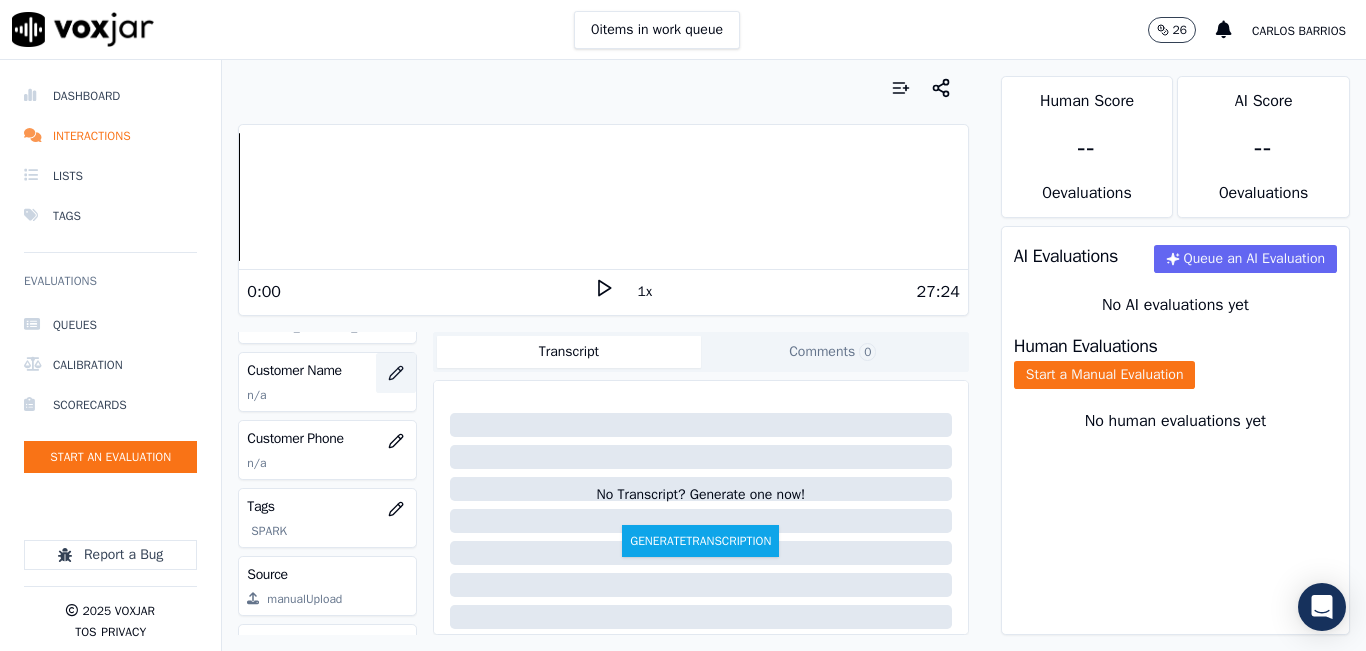 click at bounding box center (396, 373) 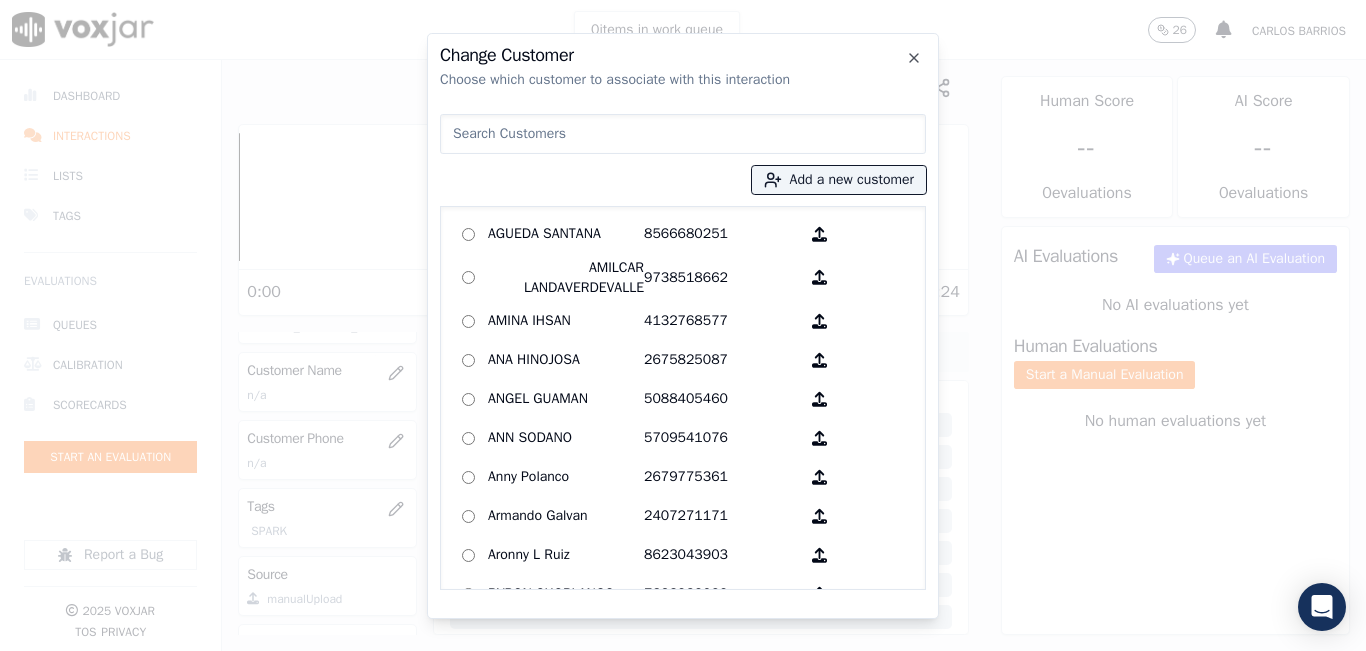click at bounding box center (683, 134) 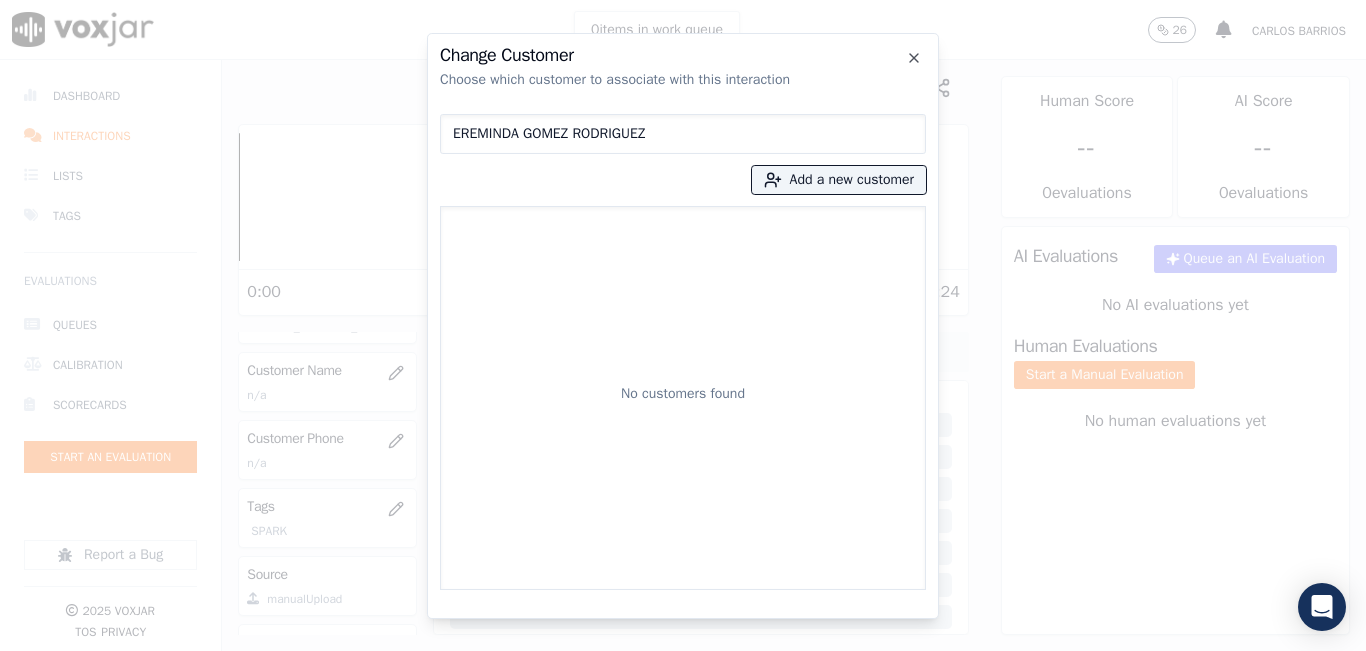 type on "EREMINDA GOMEZ RODRIGUEZ" 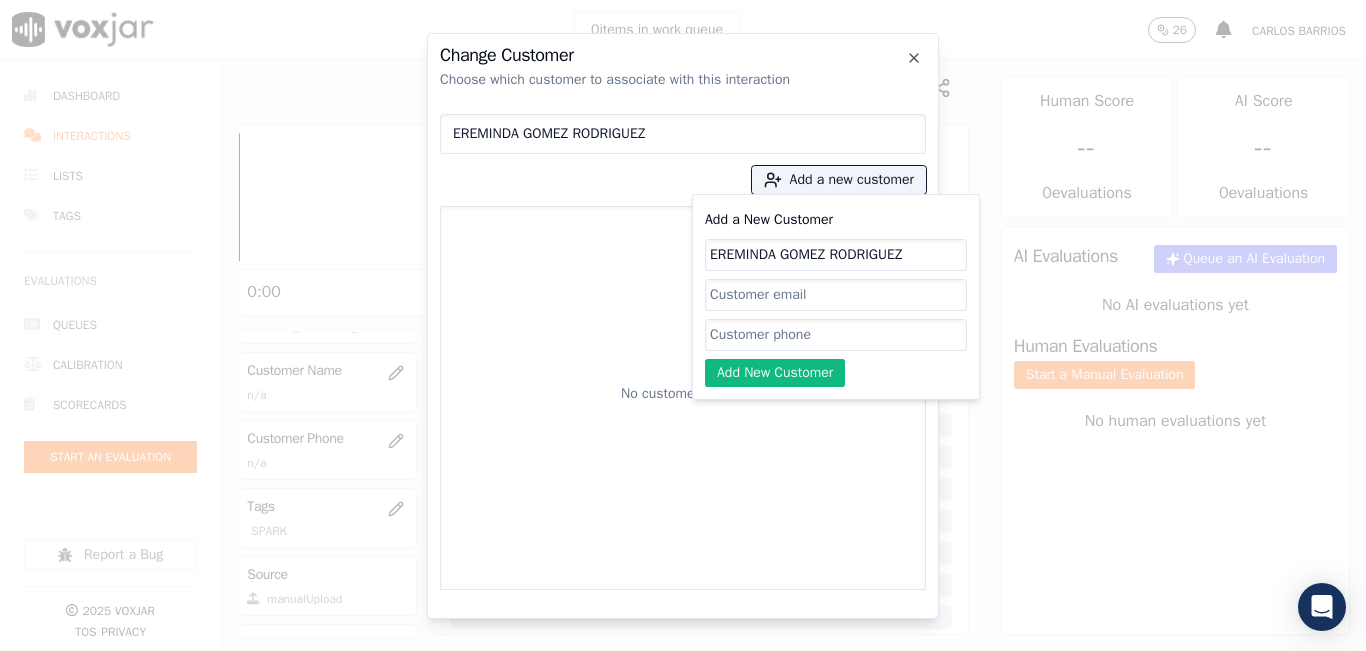 type on "EREMINDA GOMEZ RODRIGUEZ" 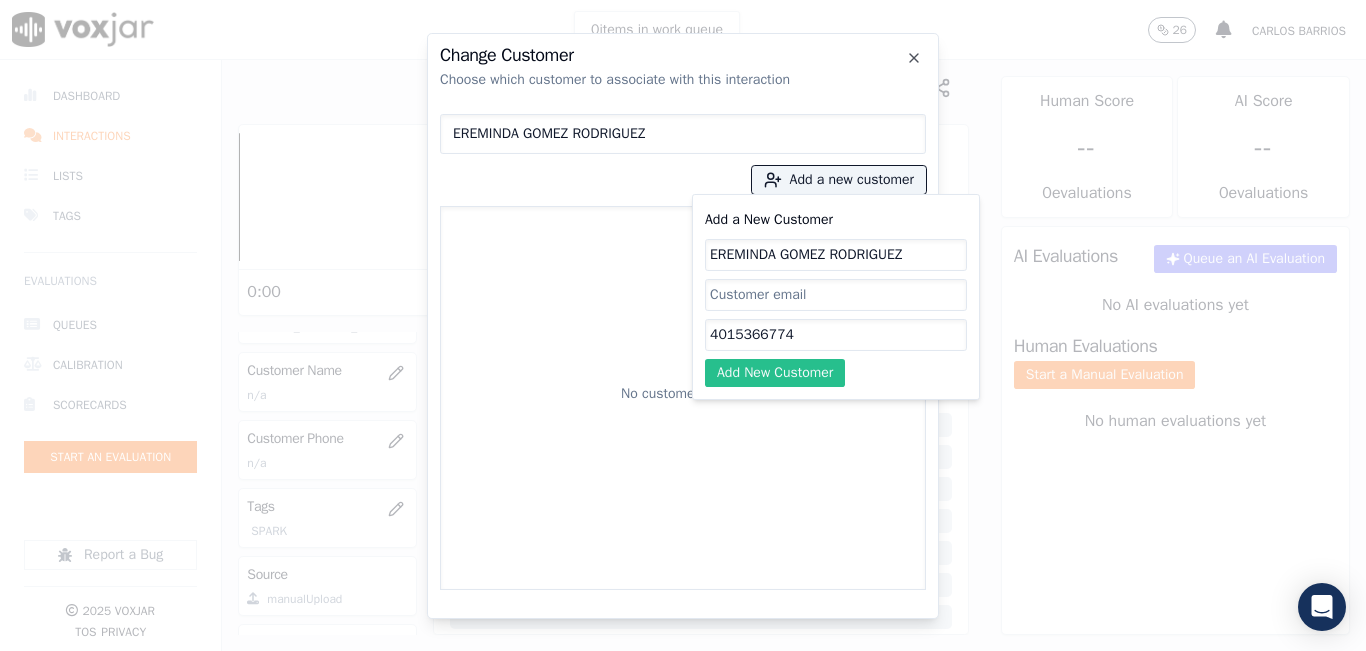 type on "4015366774" 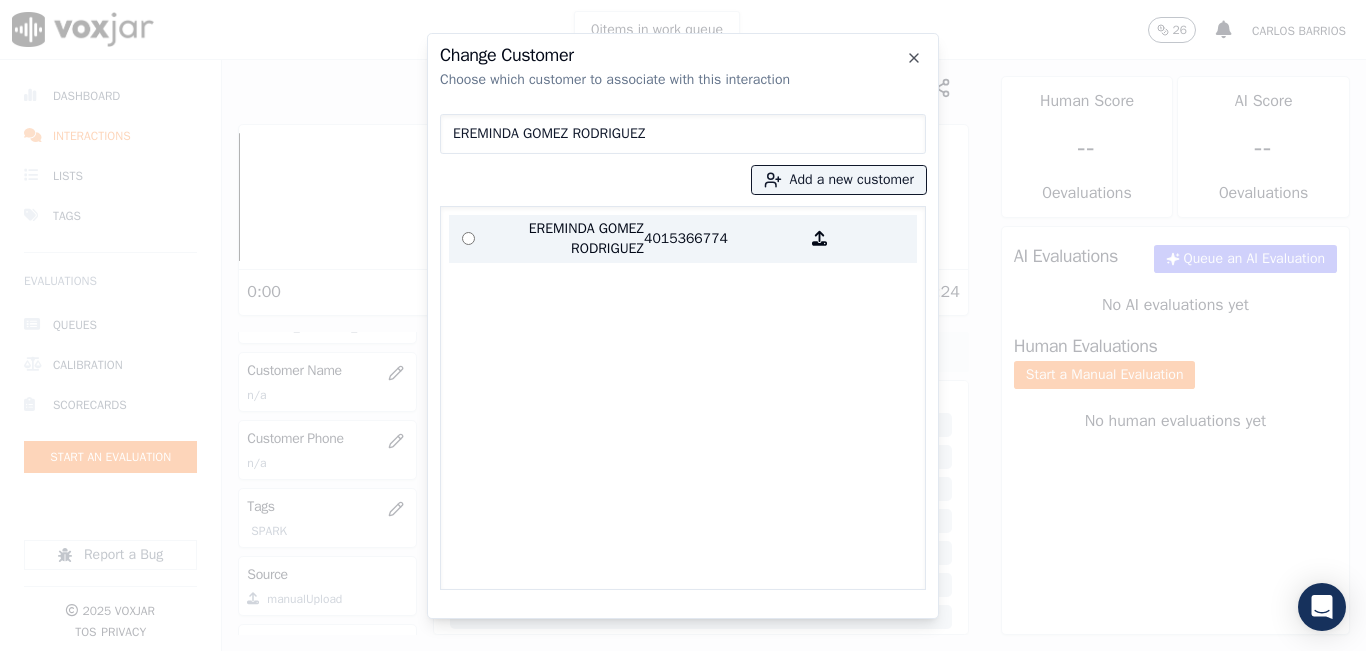 click on "EREMINDA GOMEZ RODRIGUEZ" at bounding box center [566, 239] 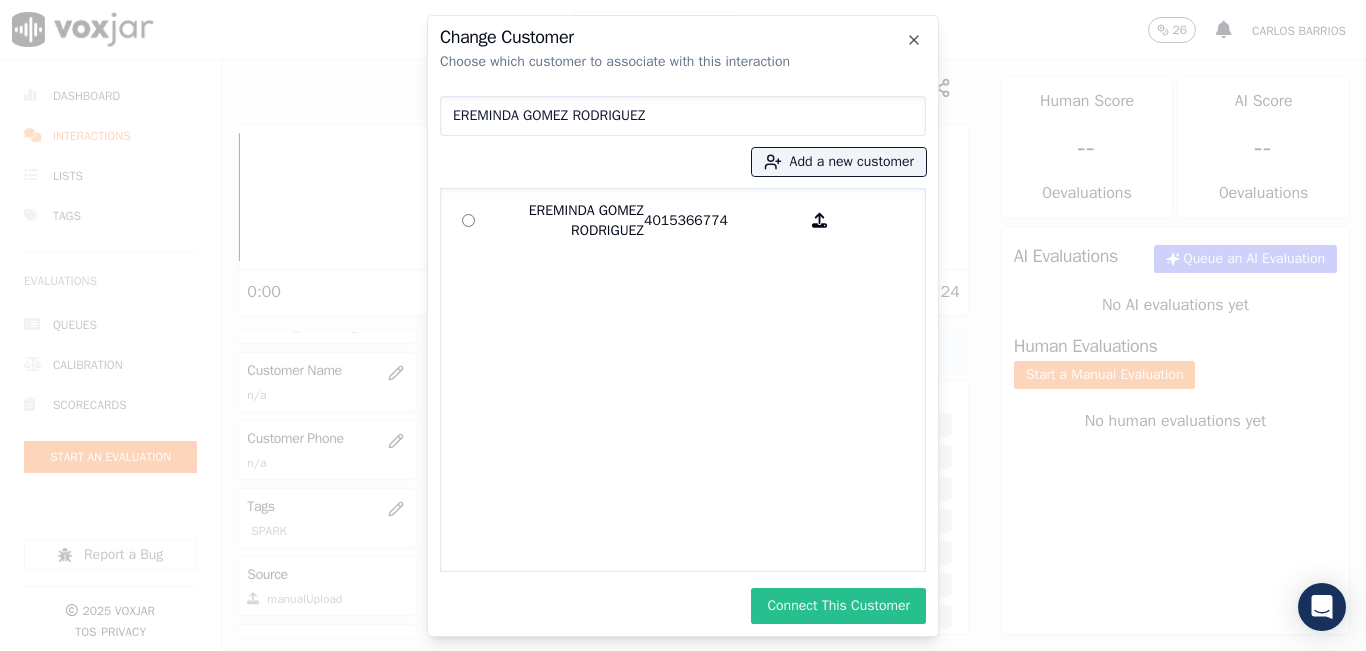 click on "Connect This Customer" at bounding box center [838, 606] 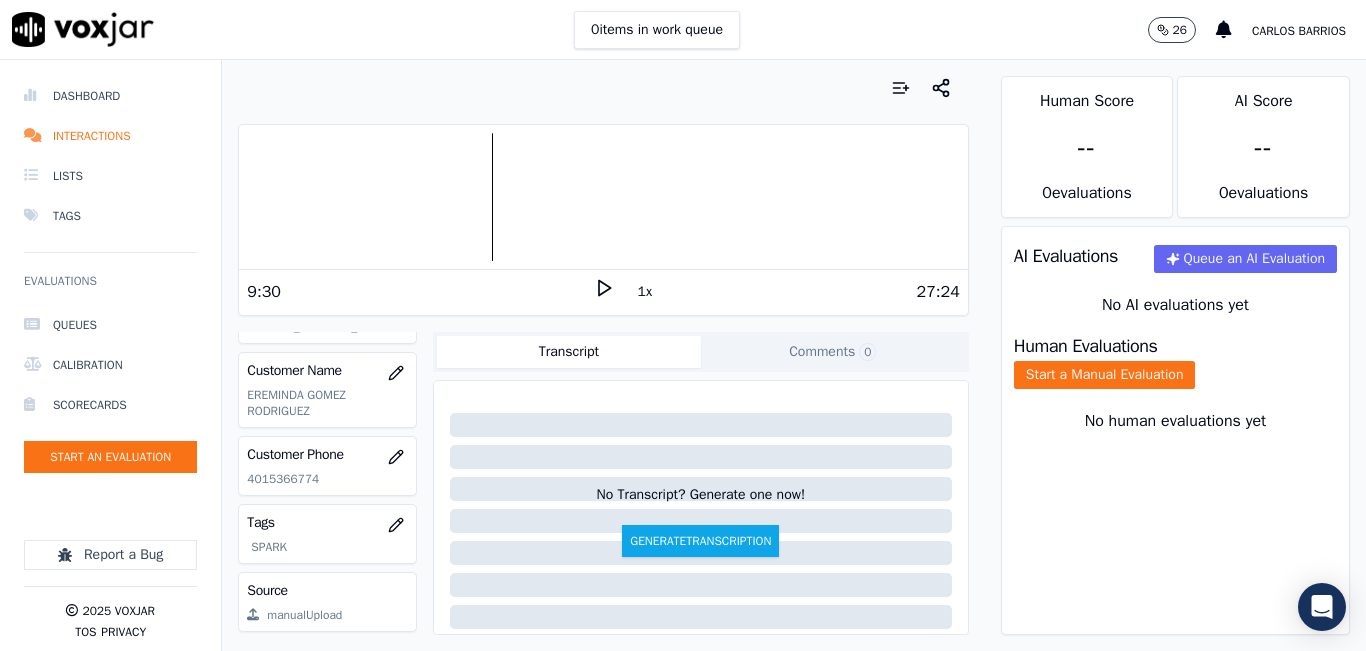 click at bounding box center [603, 197] 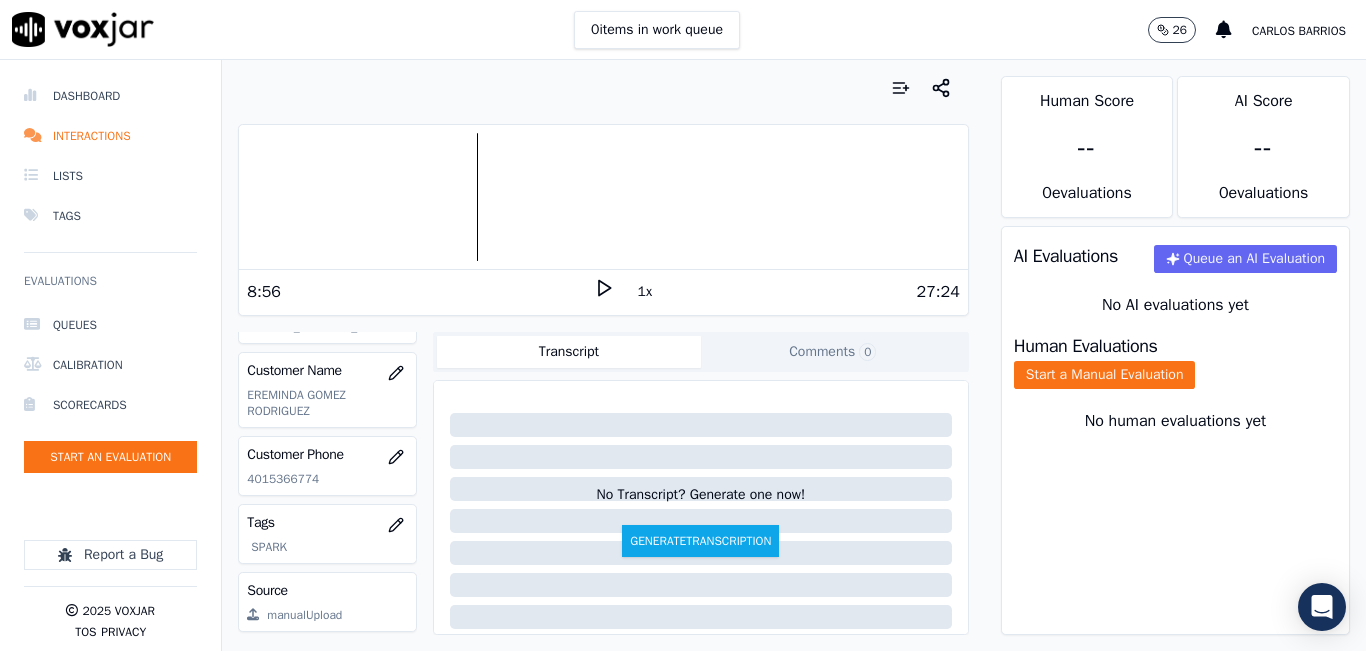 click at bounding box center [603, 197] 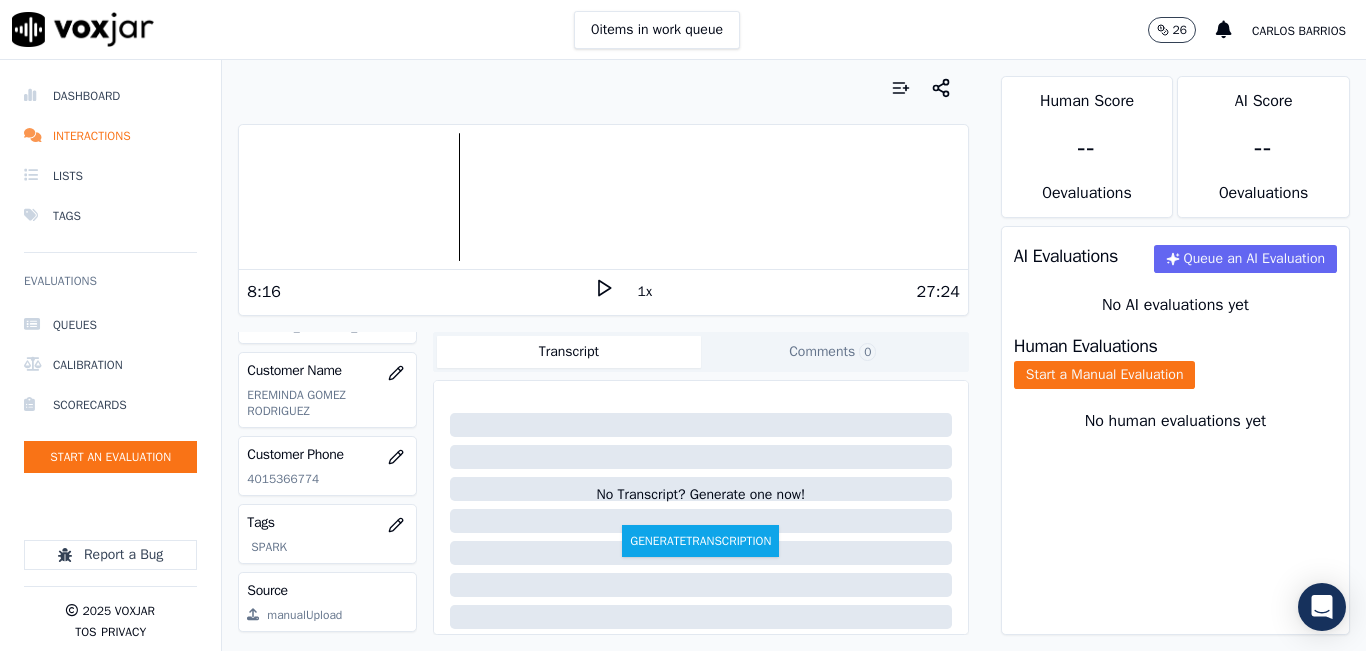 click at bounding box center [603, 197] 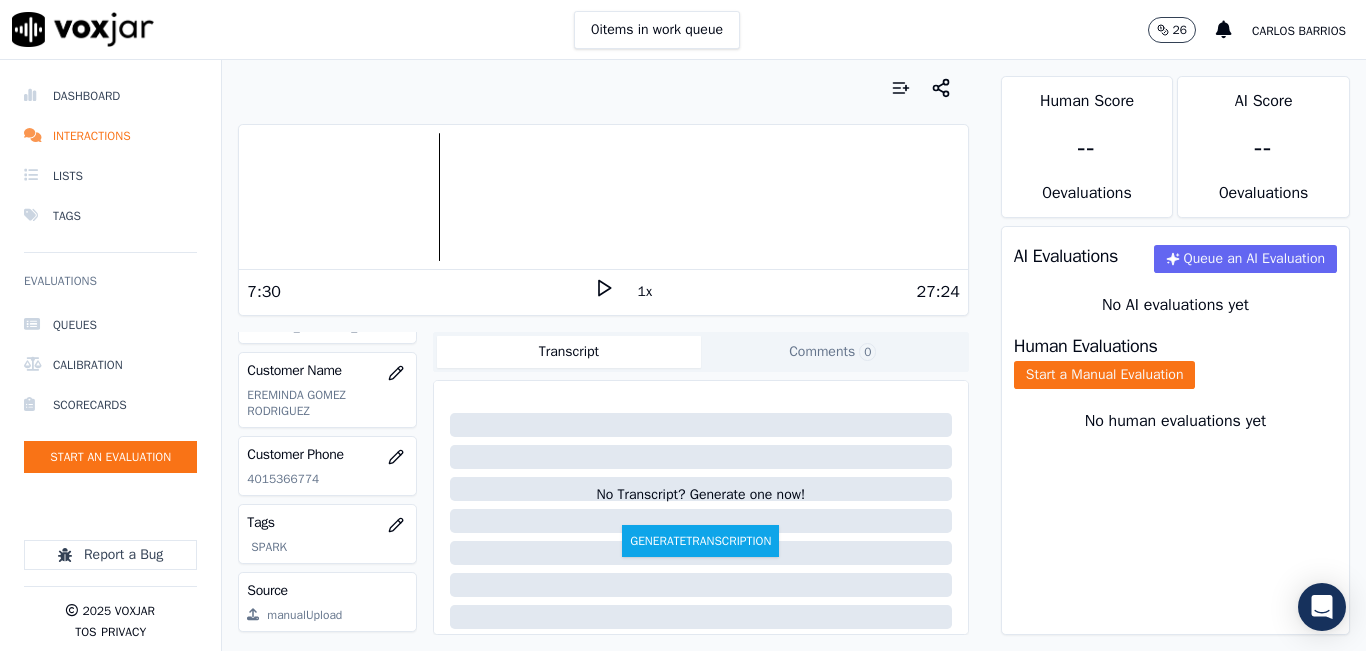 click at bounding box center [603, 197] 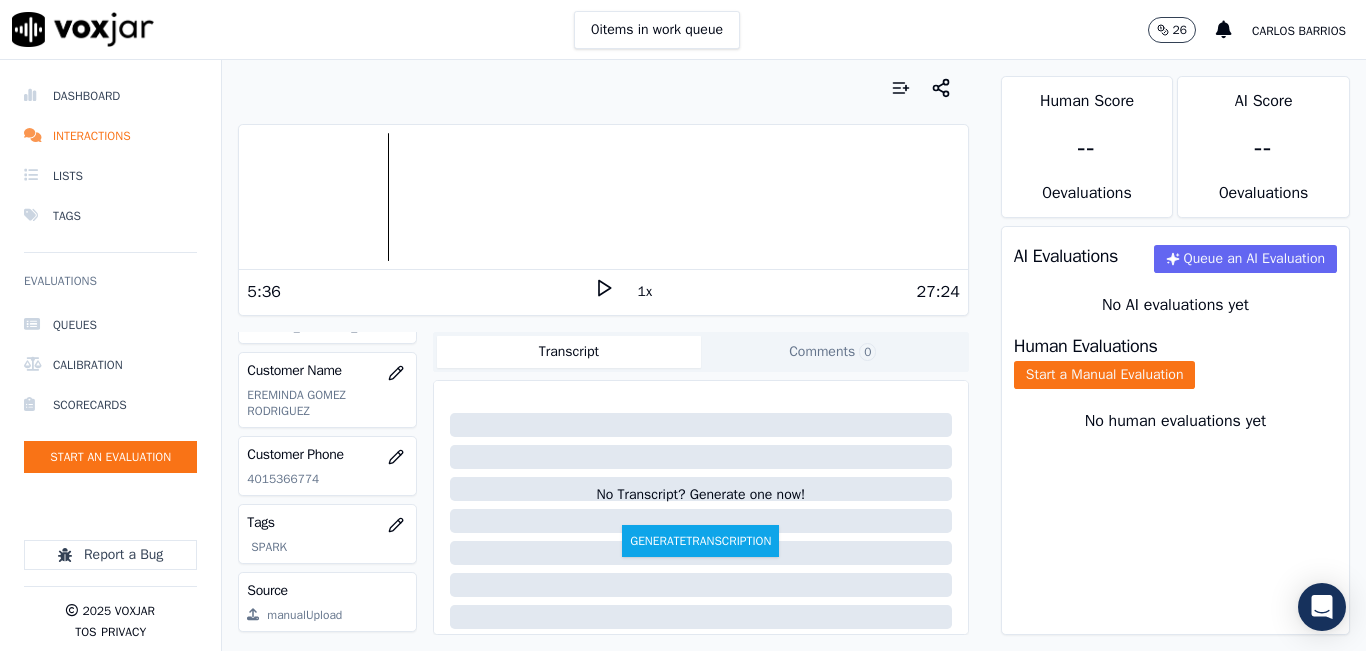 click 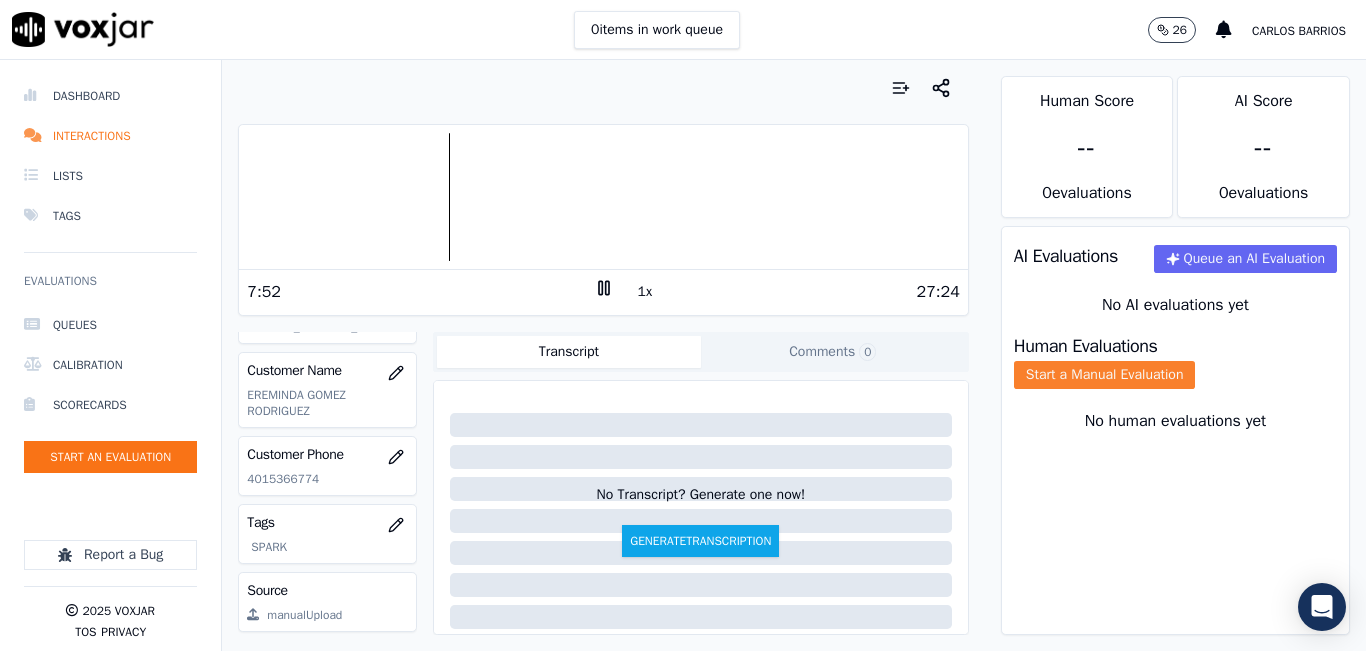 click on "Start a Manual Evaluation" 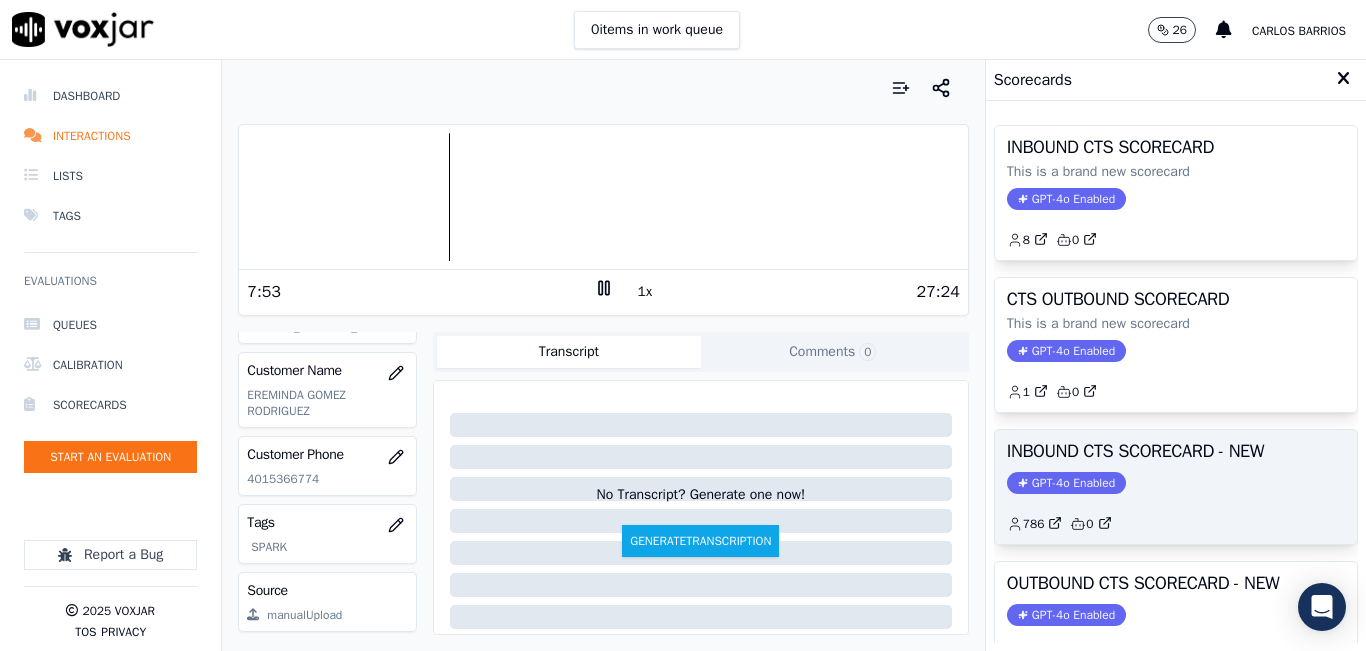 click on "GPT-4o Enabled" 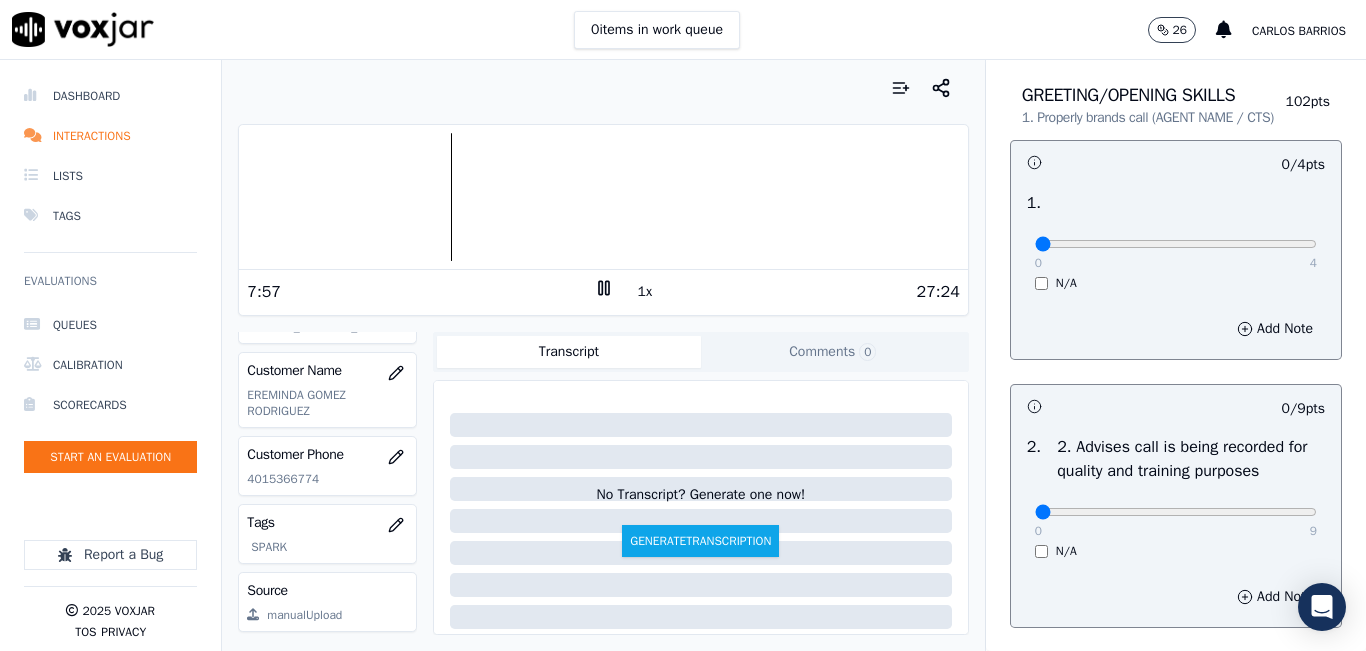scroll, scrollTop: 200, scrollLeft: 0, axis: vertical 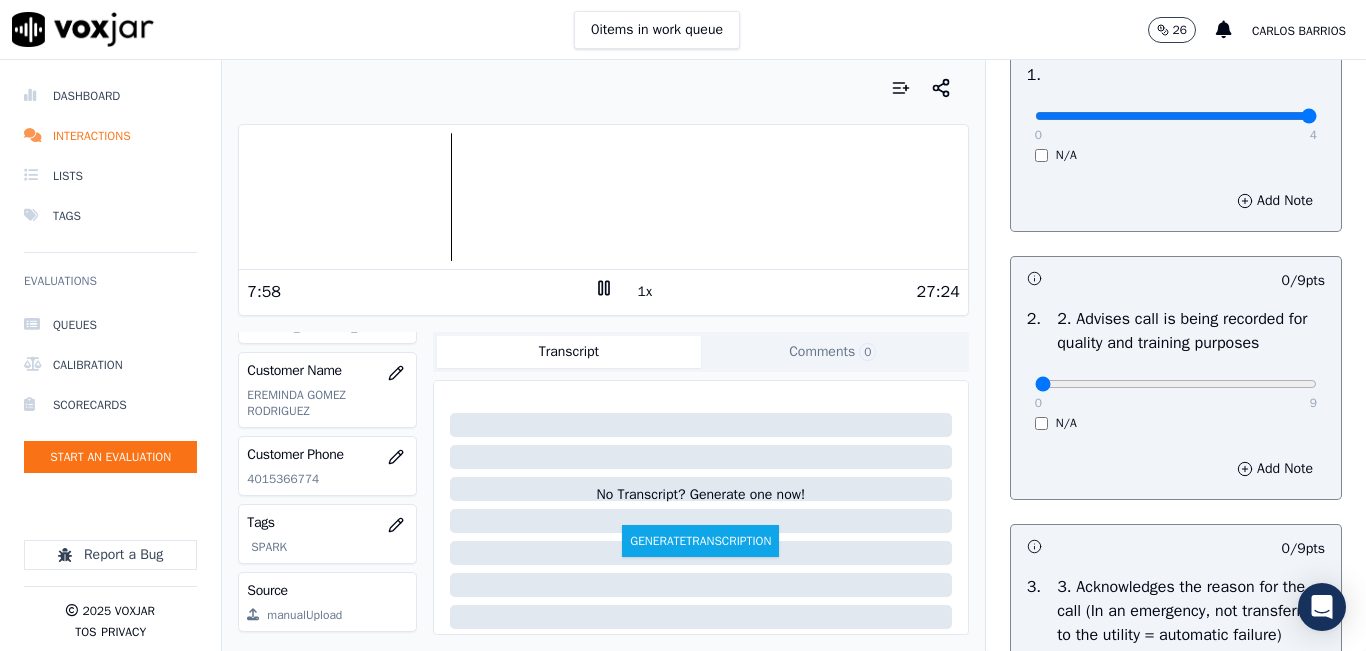 drag, startPoint x: 1255, startPoint y: 132, endPoint x: 1294, endPoint y: 174, distance: 57.31492 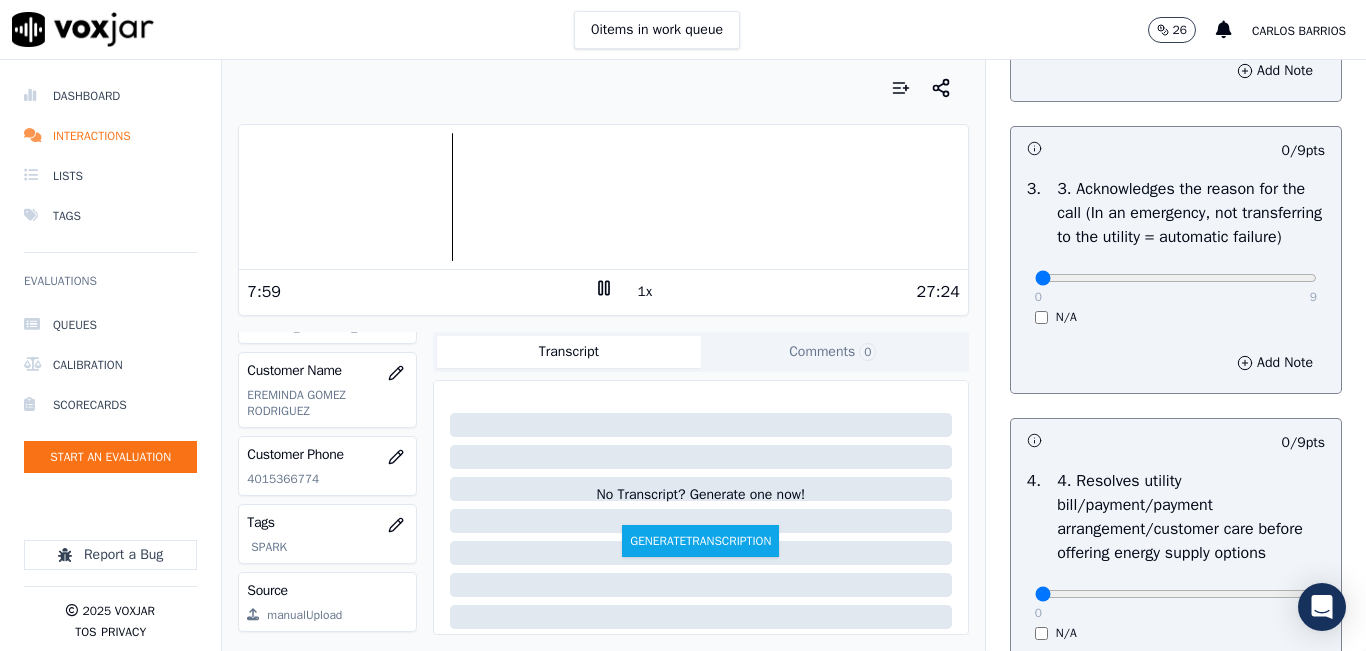 scroll, scrollTop: 600, scrollLeft: 0, axis: vertical 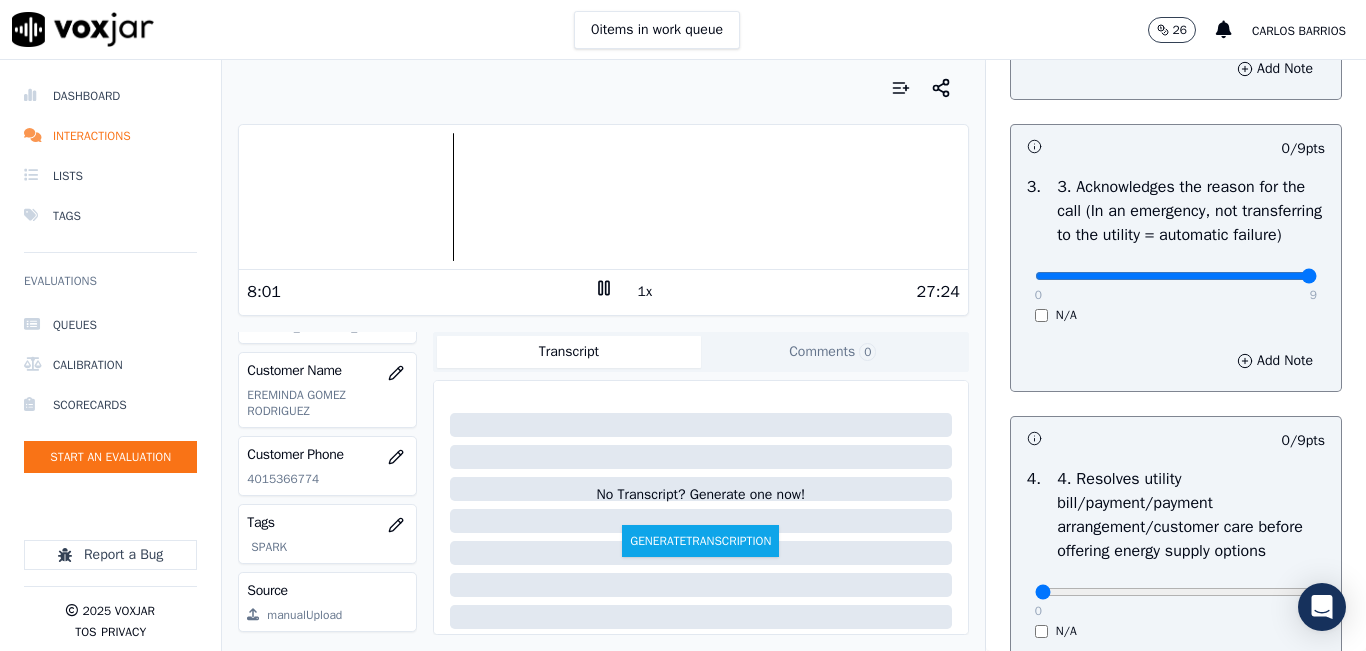 type on "9" 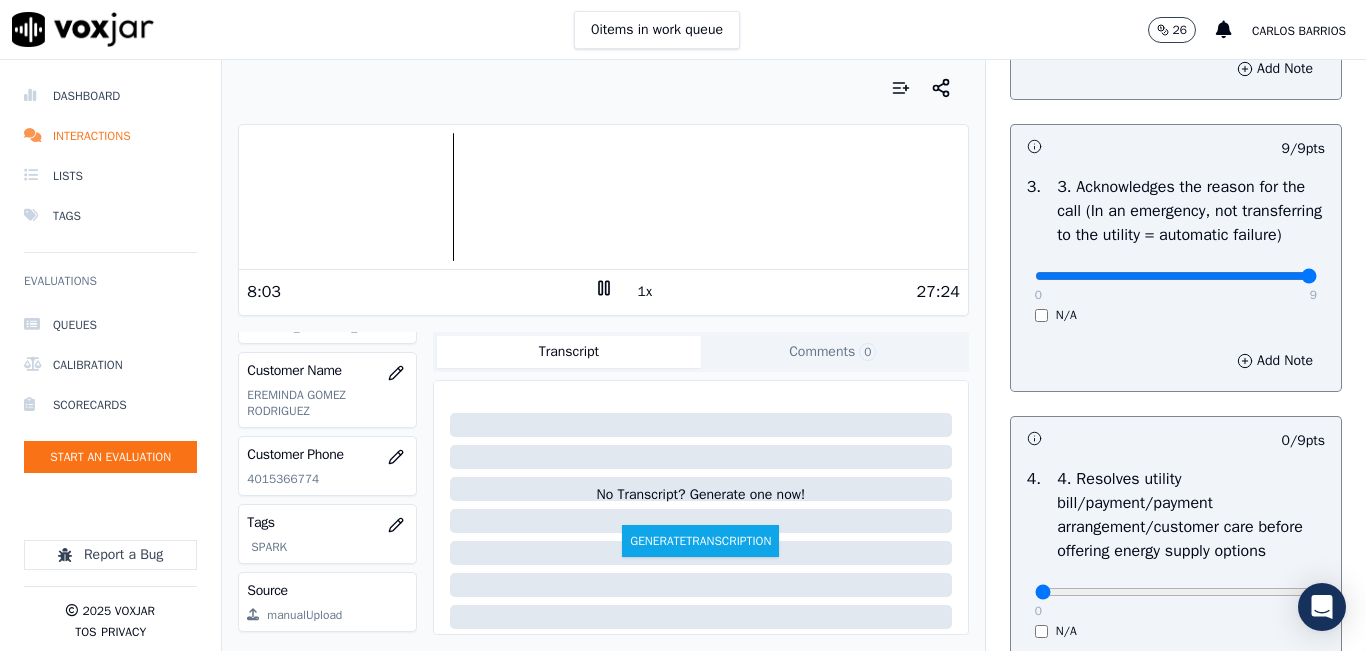 click at bounding box center [603, 197] 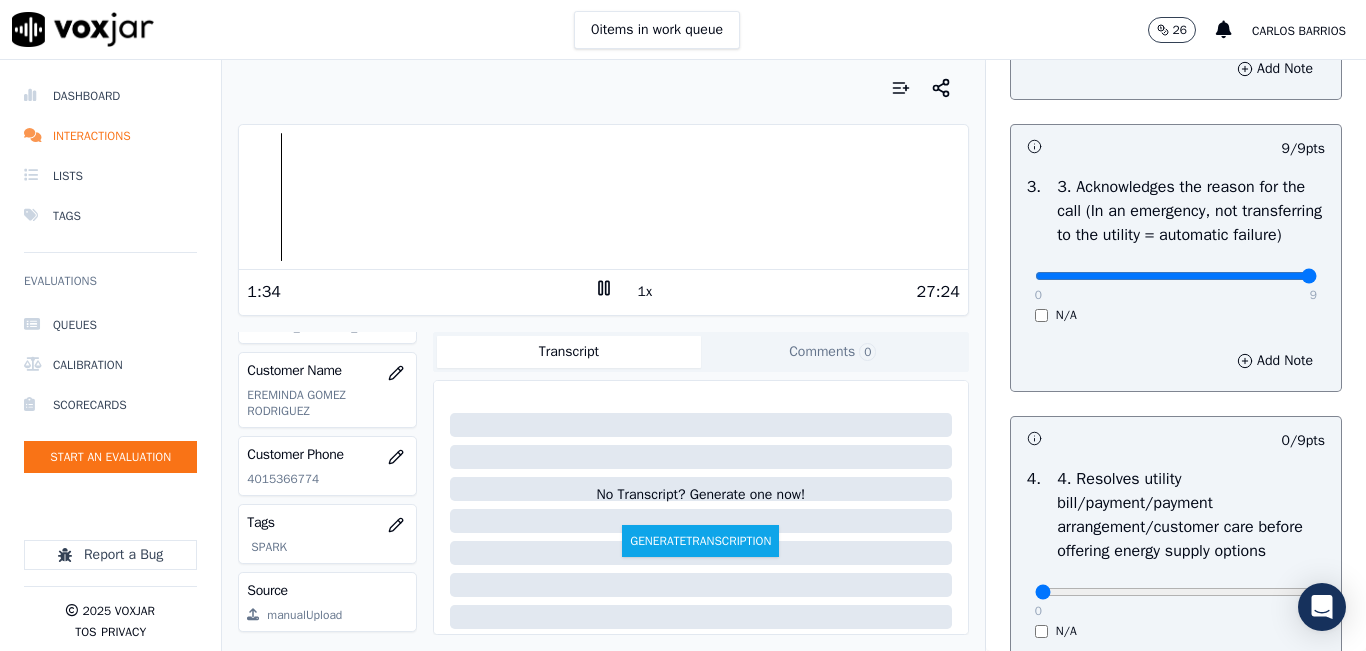 scroll, scrollTop: 700, scrollLeft: 0, axis: vertical 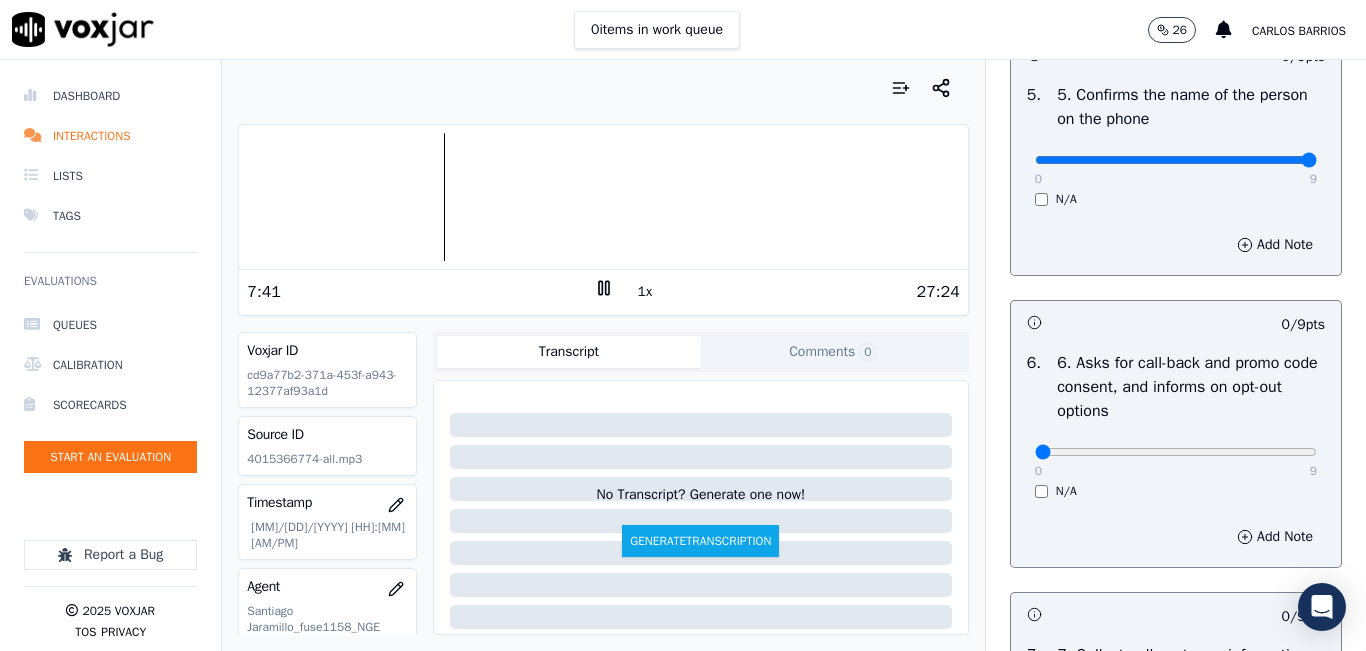 type on "9" 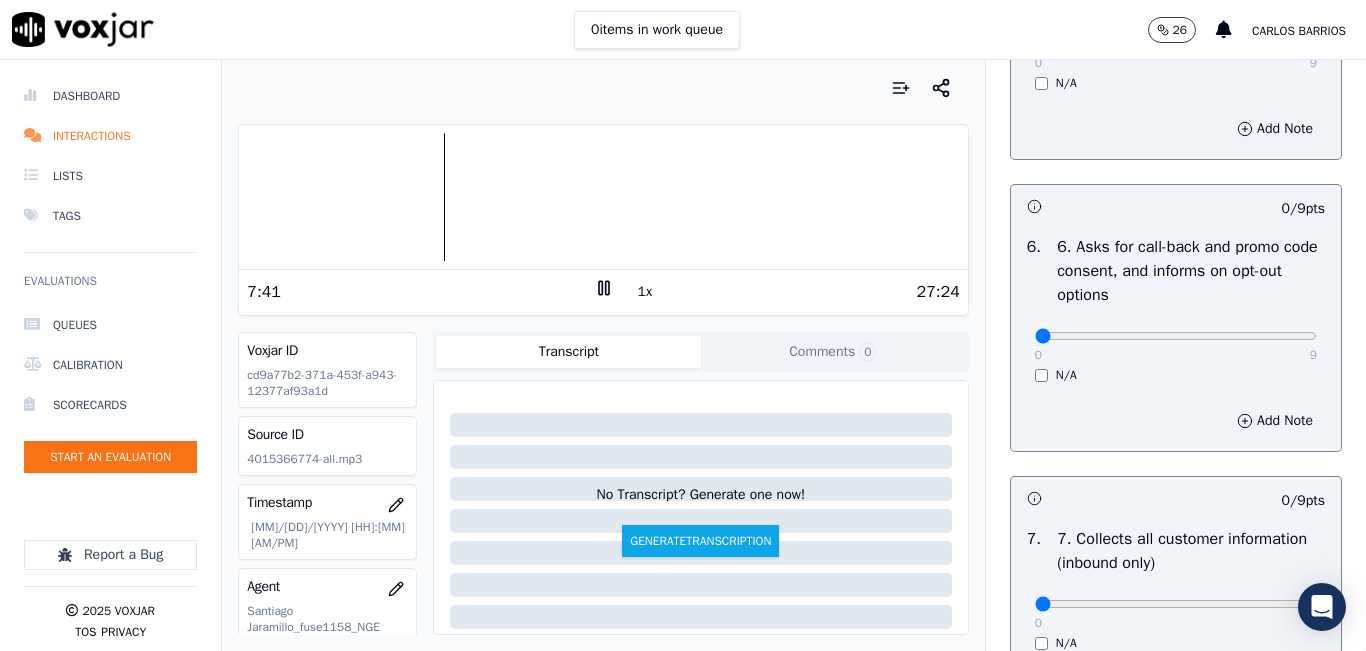 scroll, scrollTop: 1600, scrollLeft: 0, axis: vertical 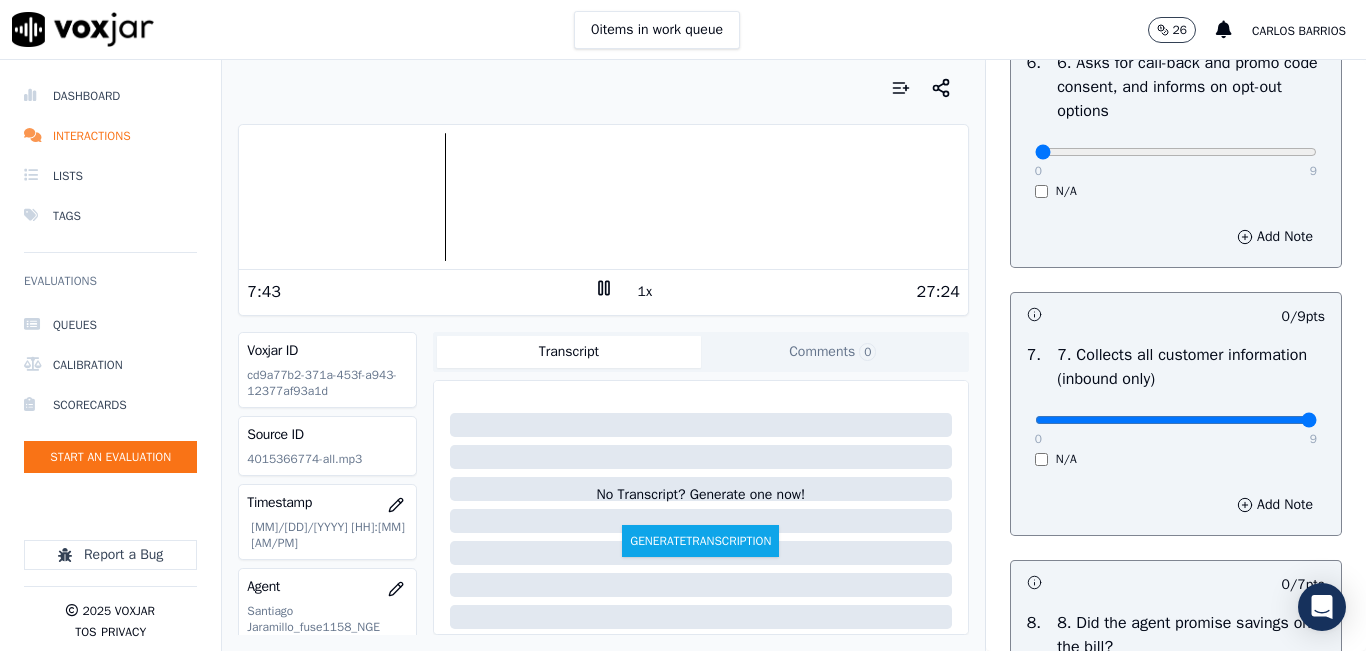 click at bounding box center (1176, -1284) 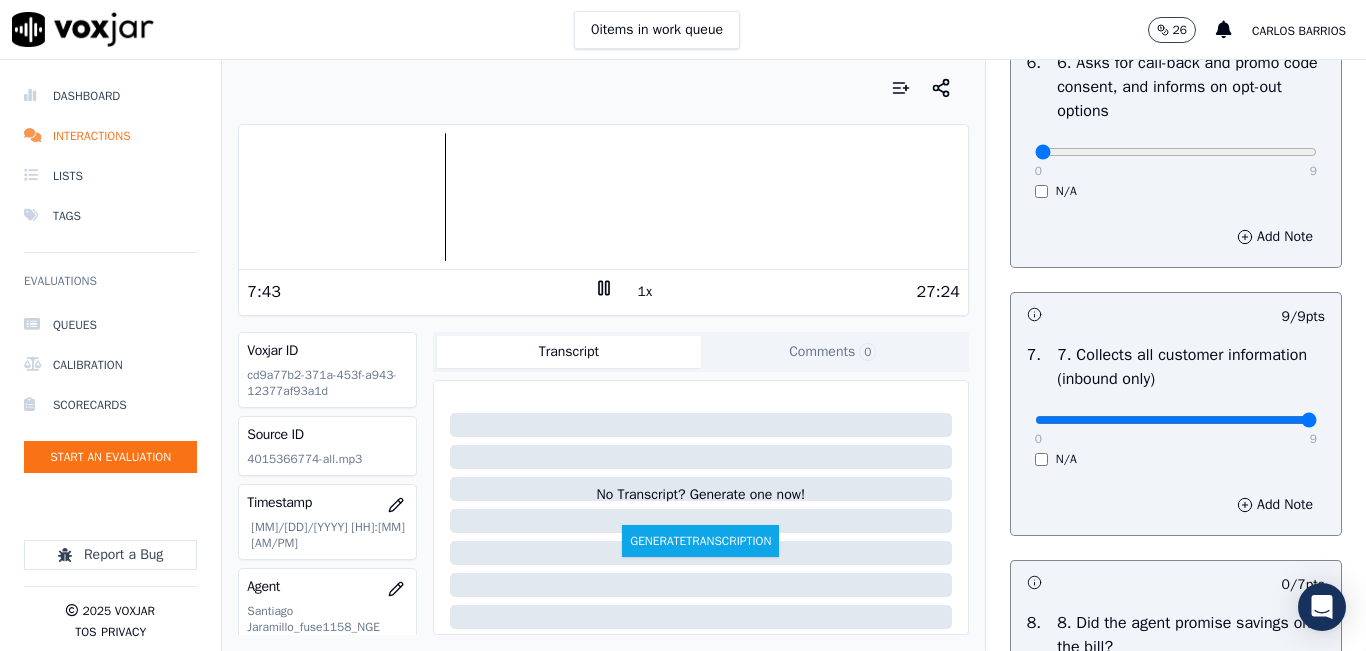 scroll, scrollTop: 1900, scrollLeft: 0, axis: vertical 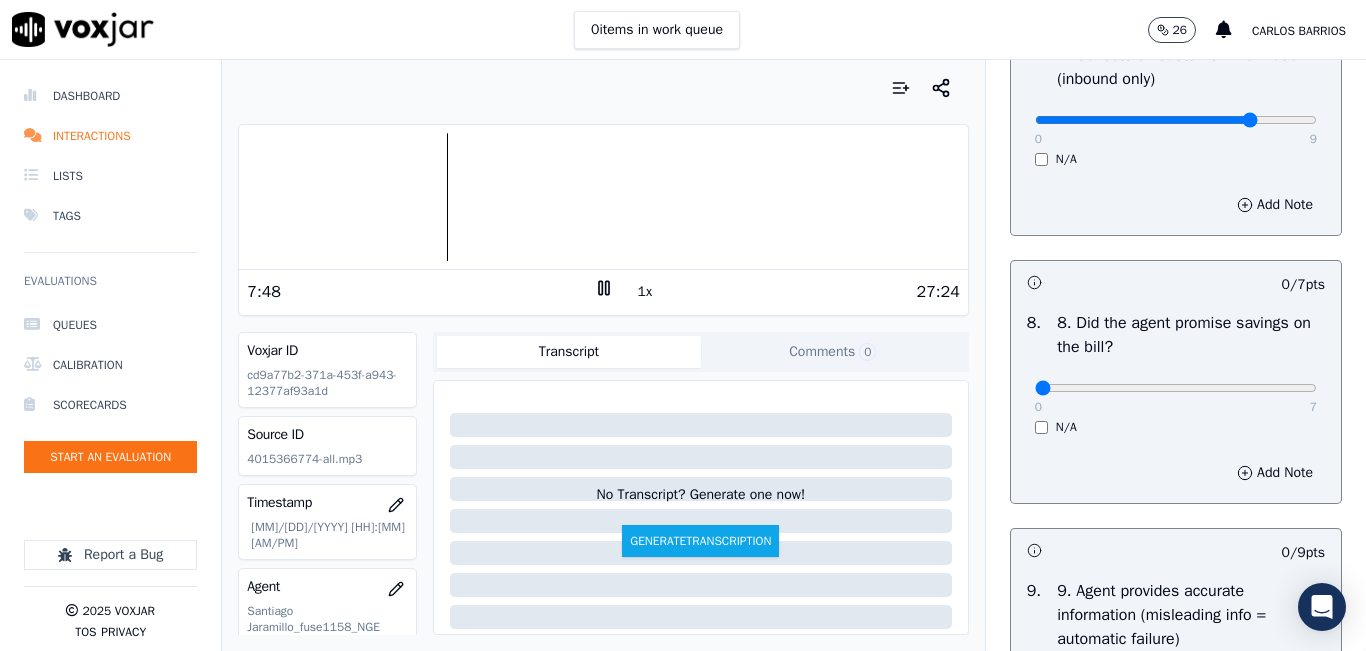 type on "7" 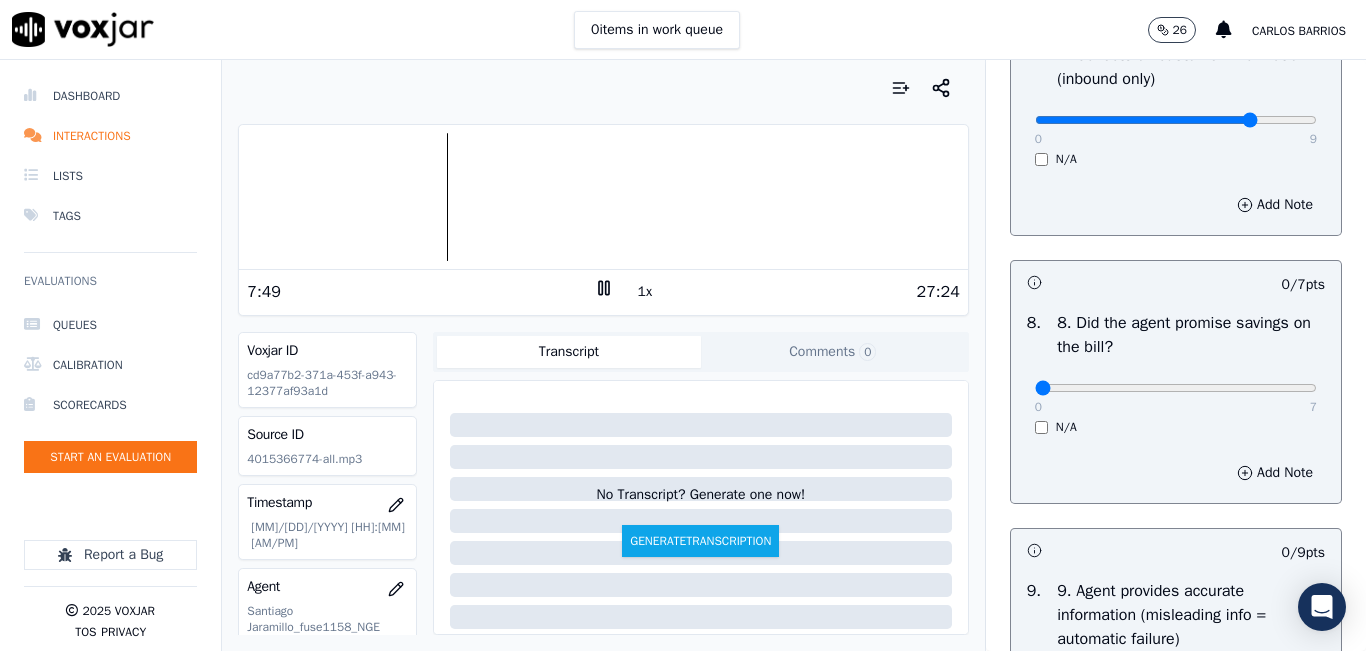 click at bounding box center [1176, -1584] 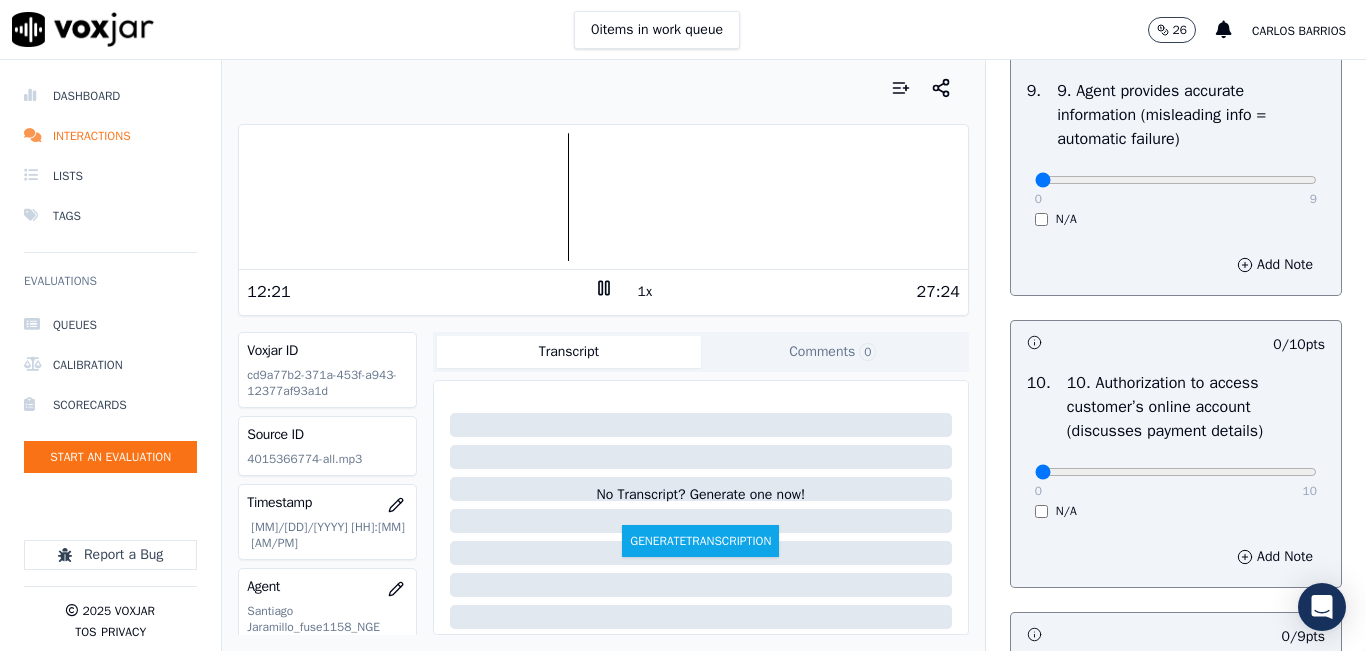 scroll, scrollTop: 2700, scrollLeft: 0, axis: vertical 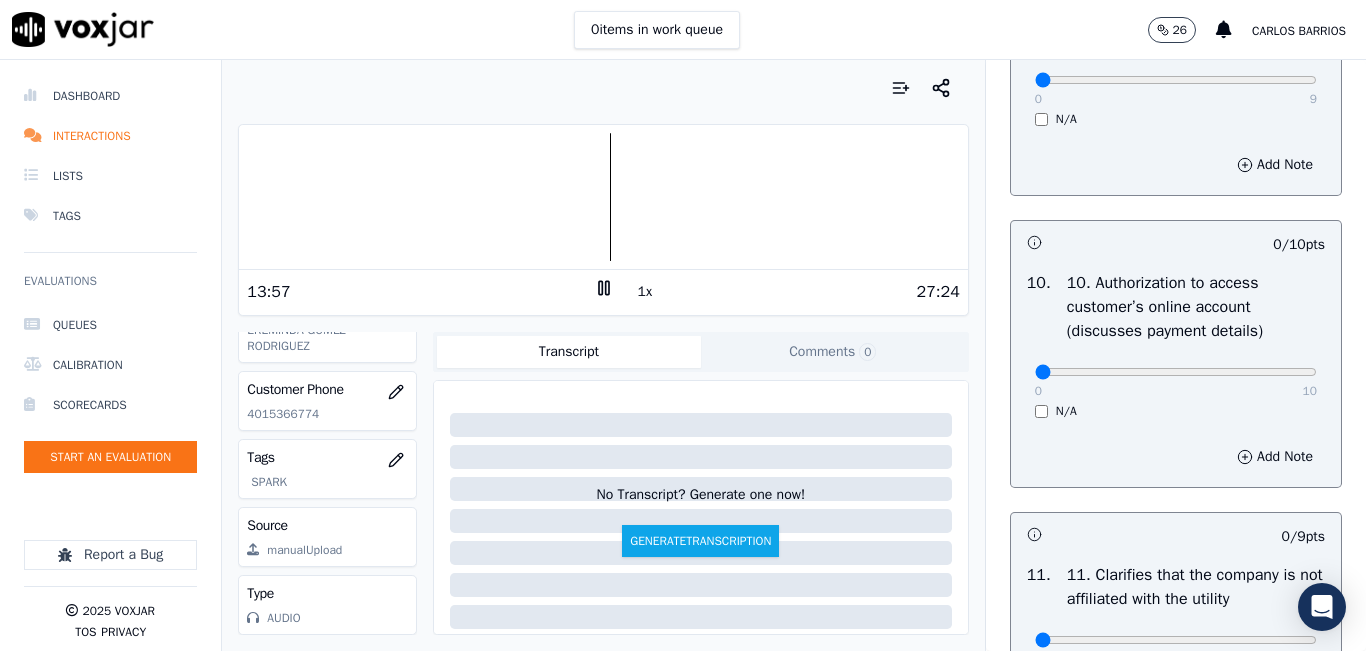 click 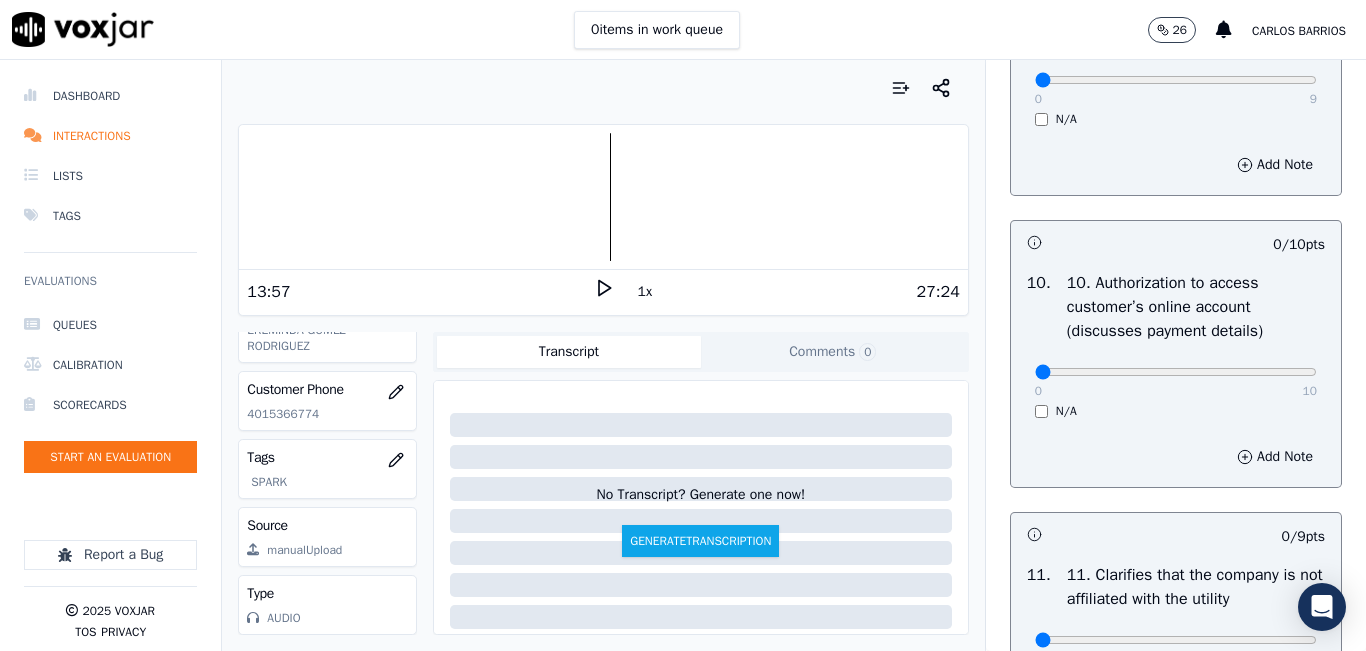 click 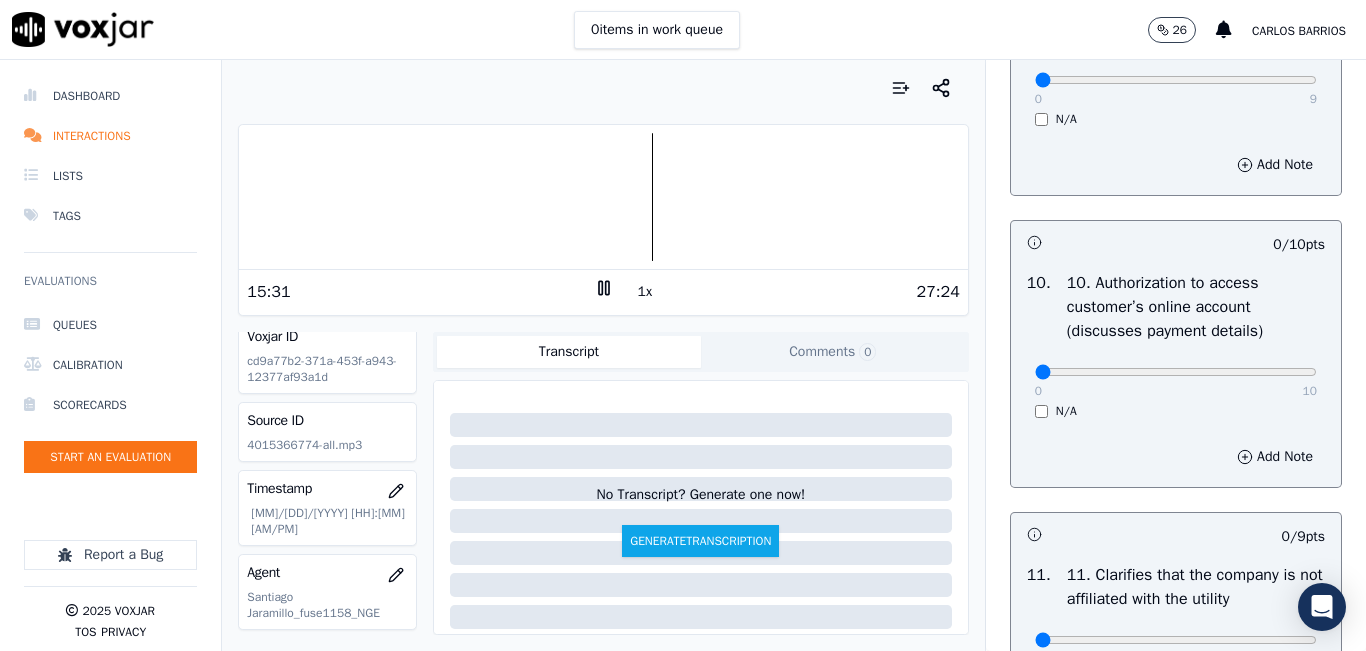 scroll, scrollTop: 0, scrollLeft: 0, axis: both 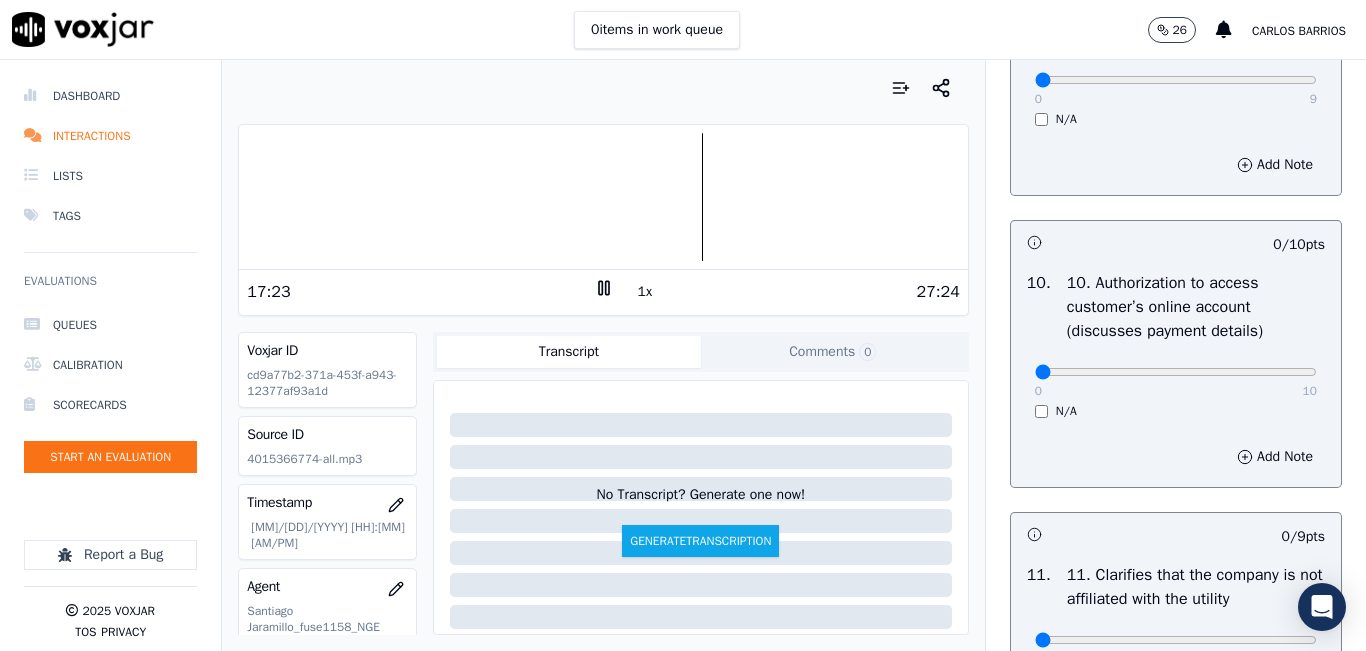 click 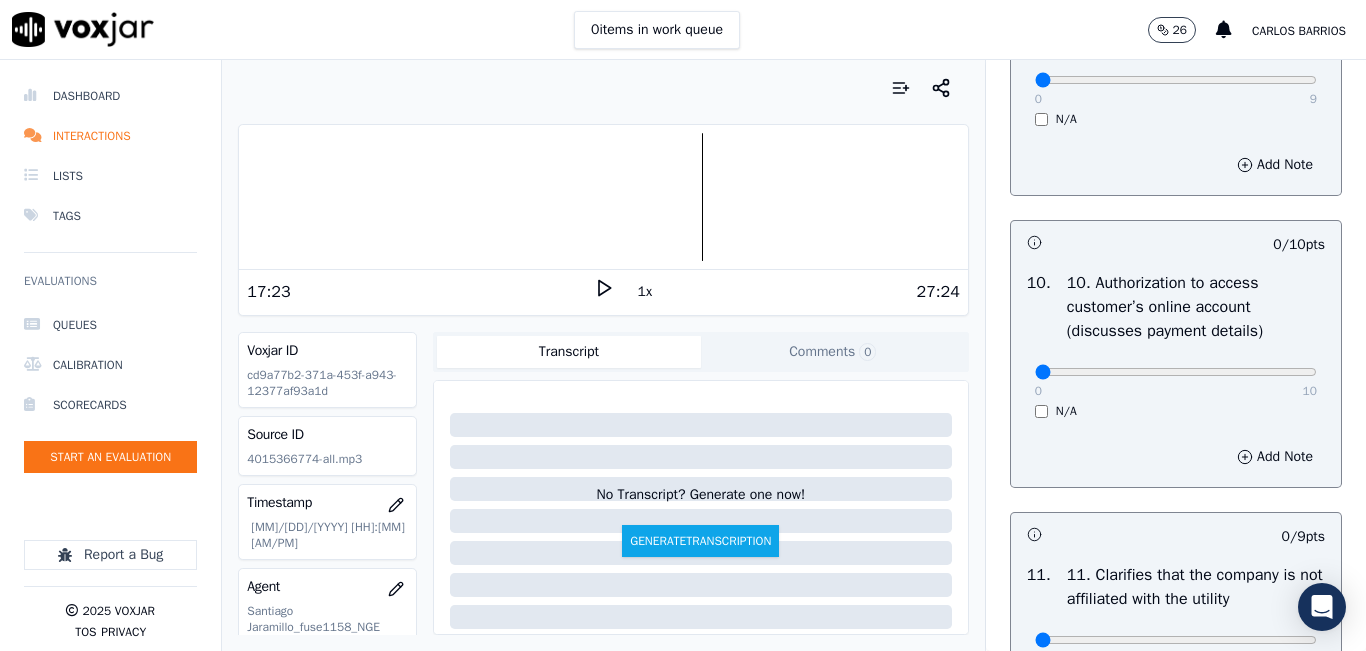 click 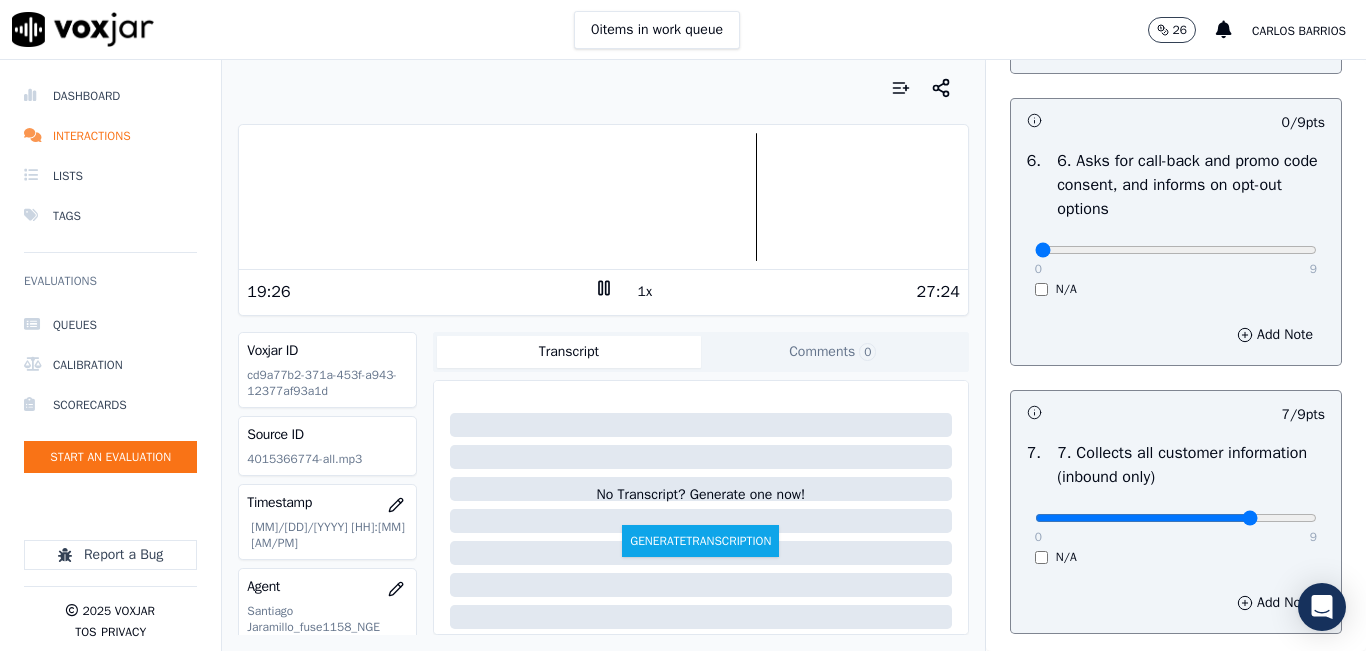 scroll, scrollTop: 1500, scrollLeft: 0, axis: vertical 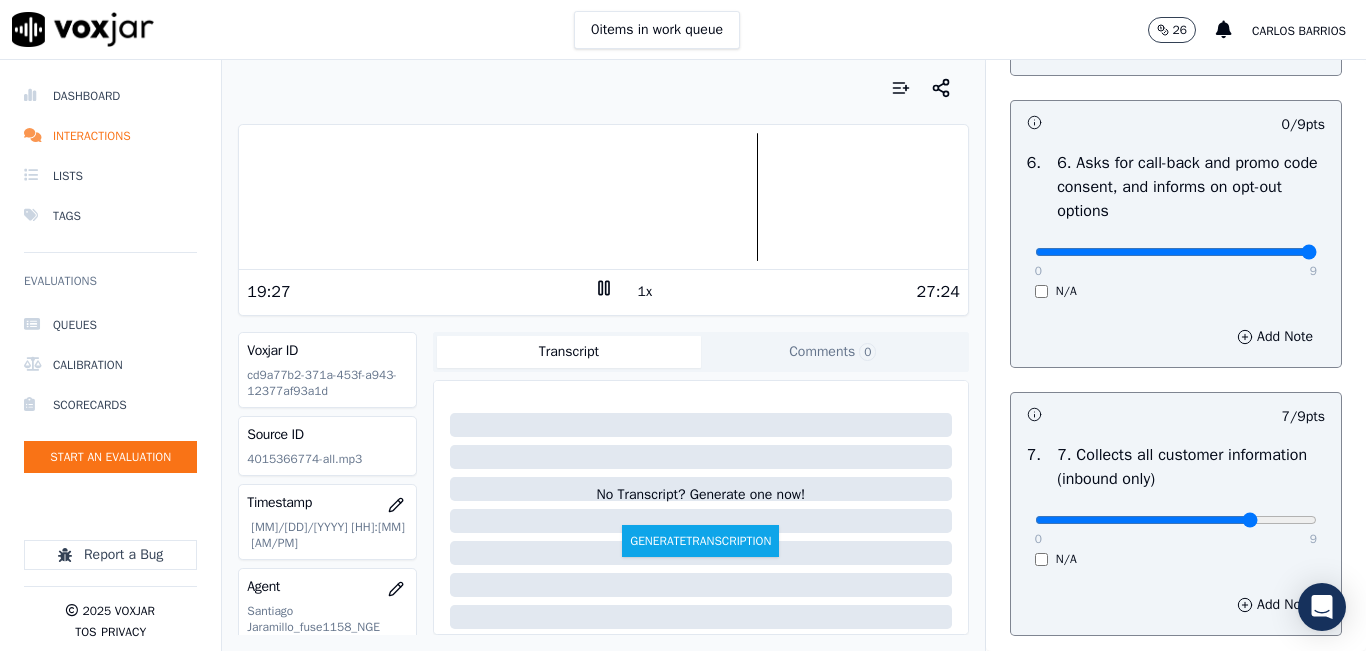 drag, startPoint x: 1257, startPoint y: 318, endPoint x: 1281, endPoint y: 314, distance: 24.33105 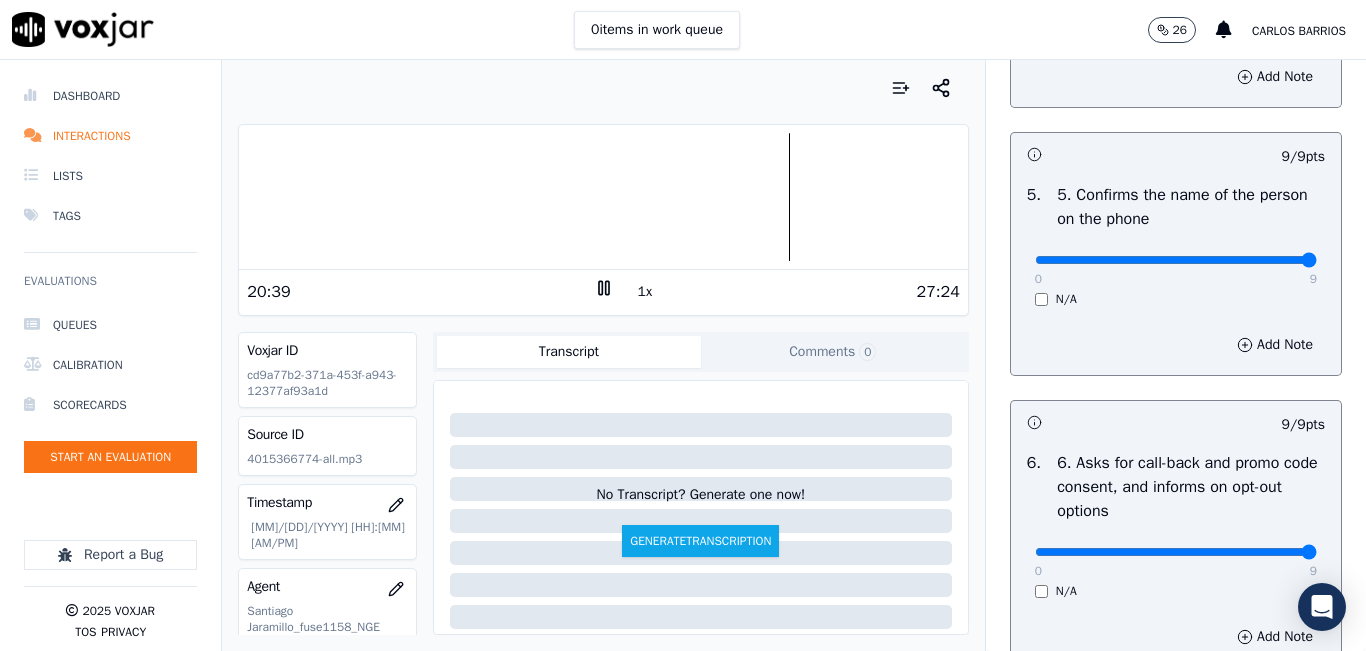 scroll, scrollTop: 900, scrollLeft: 0, axis: vertical 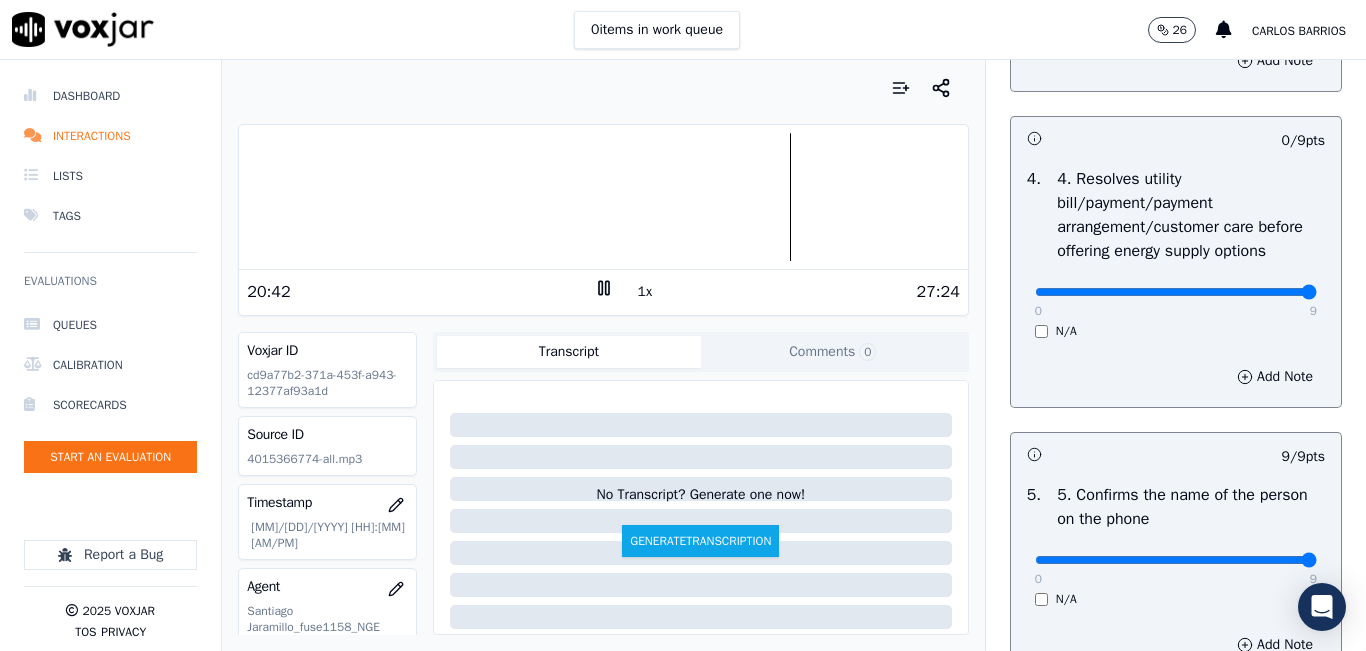 type on "9" 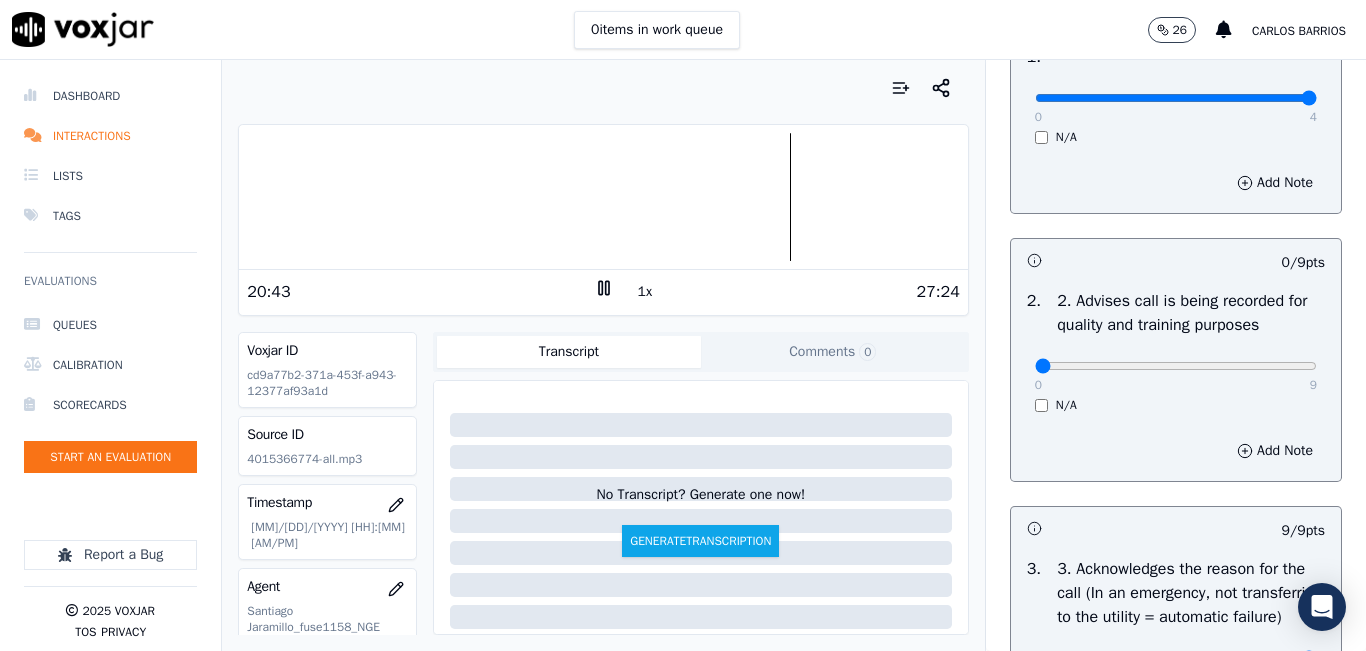 scroll, scrollTop: 200, scrollLeft: 0, axis: vertical 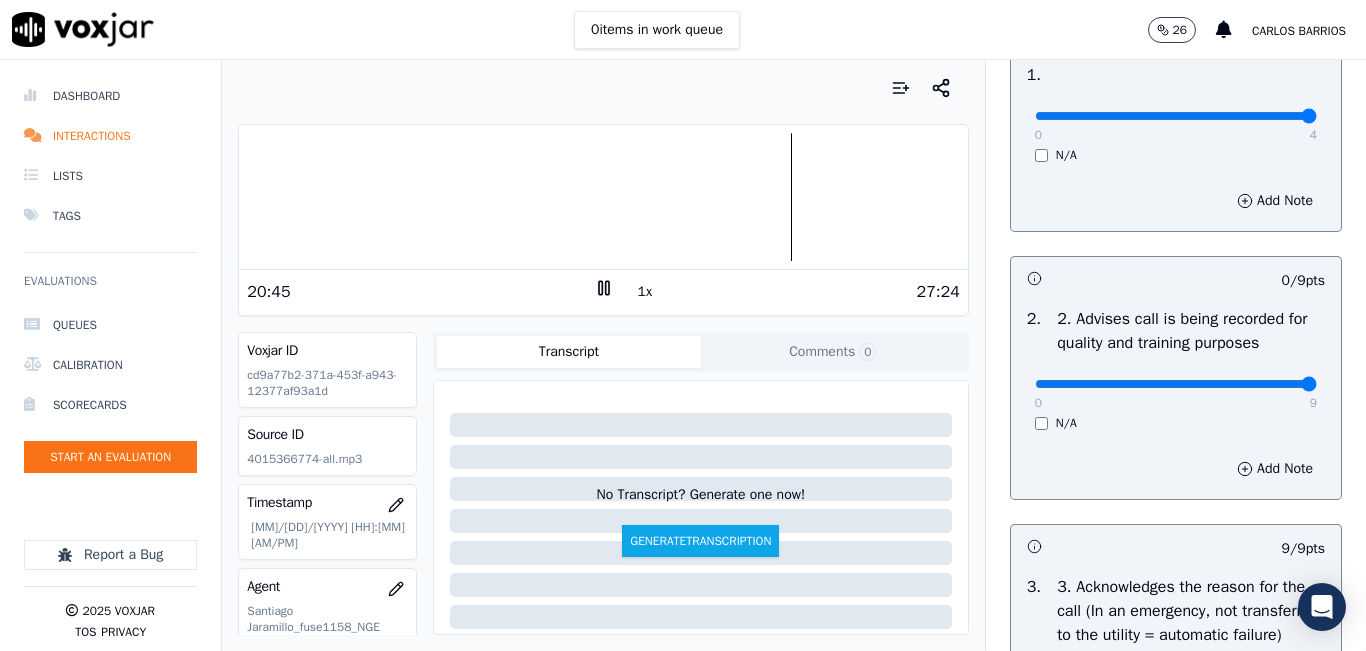 type on "9" 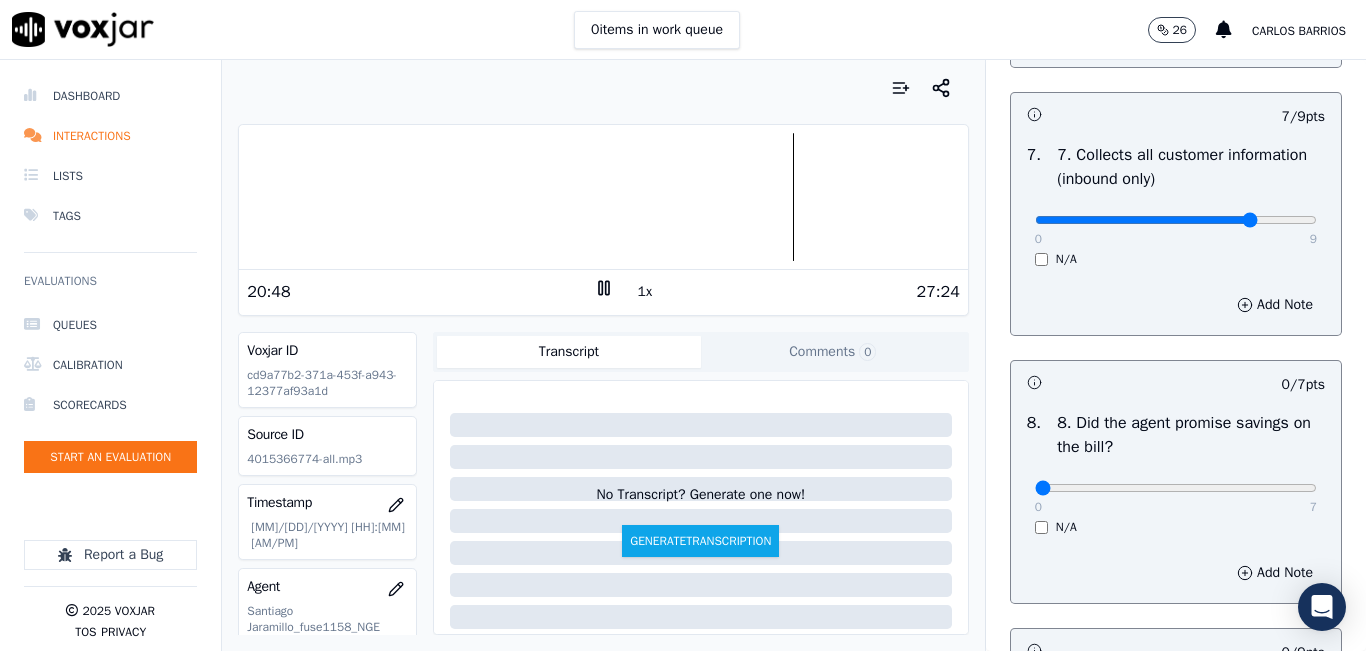 scroll, scrollTop: 1900, scrollLeft: 0, axis: vertical 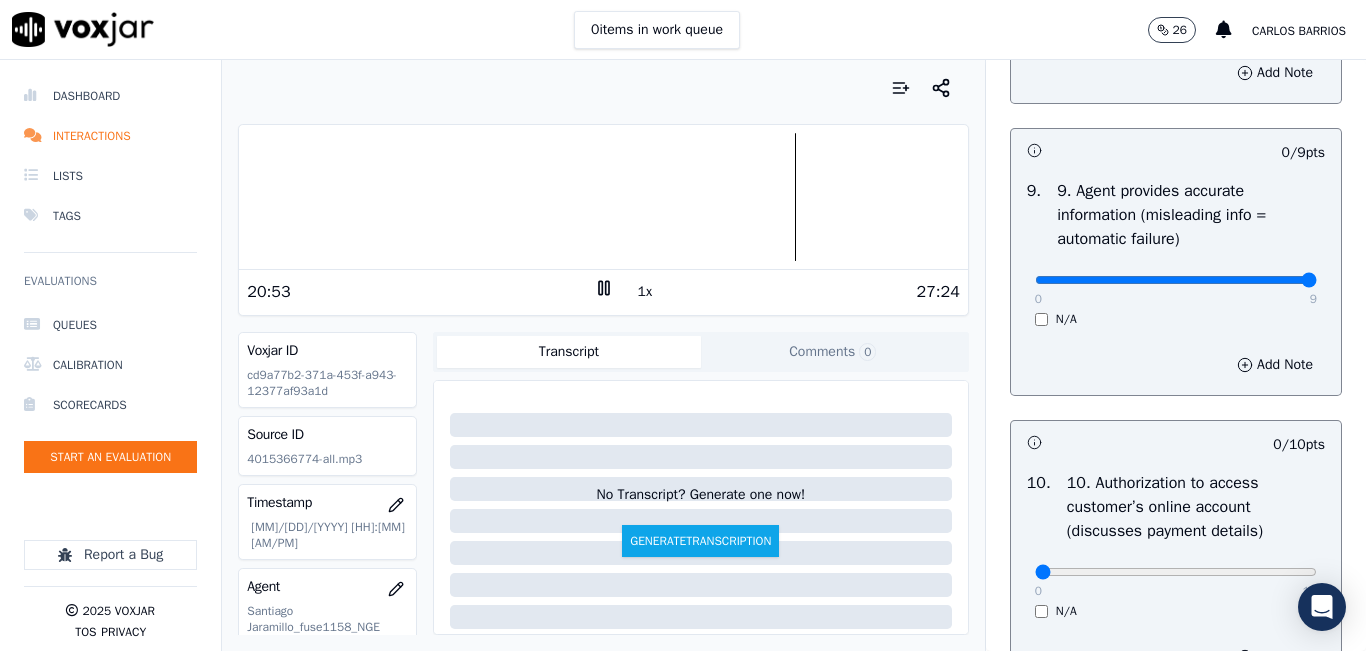 type on "9" 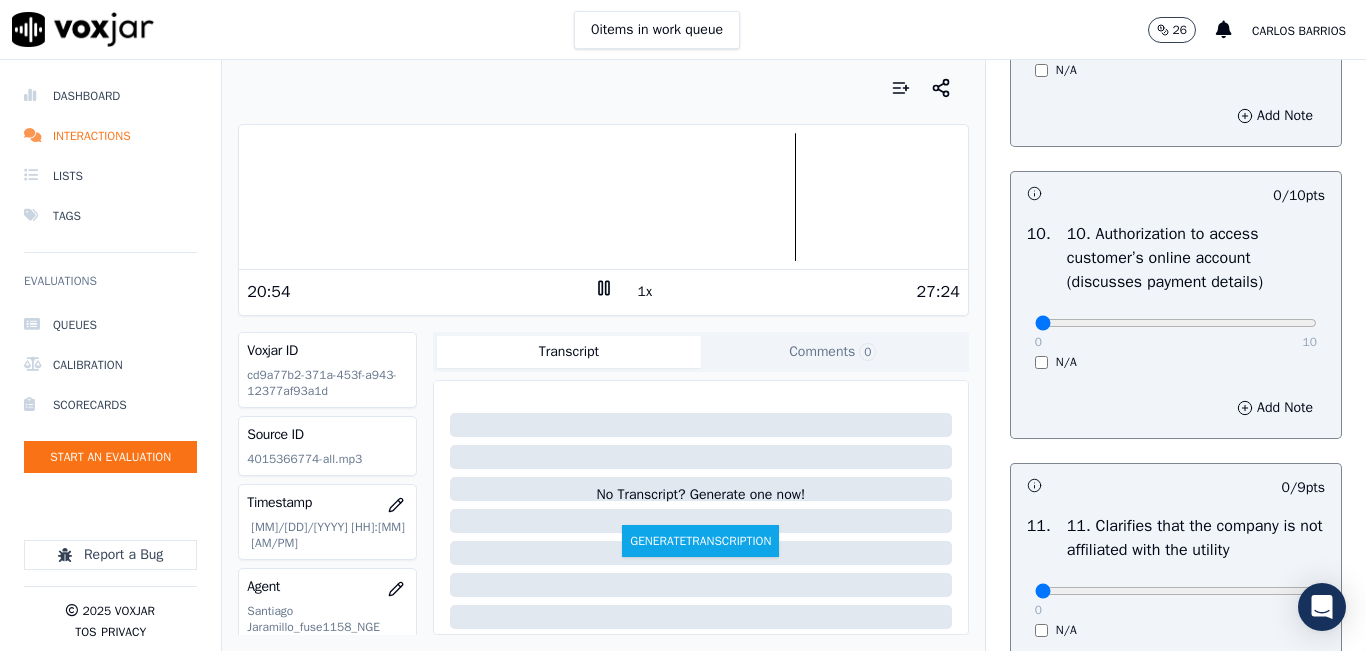 scroll, scrollTop: 2600, scrollLeft: 0, axis: vertical 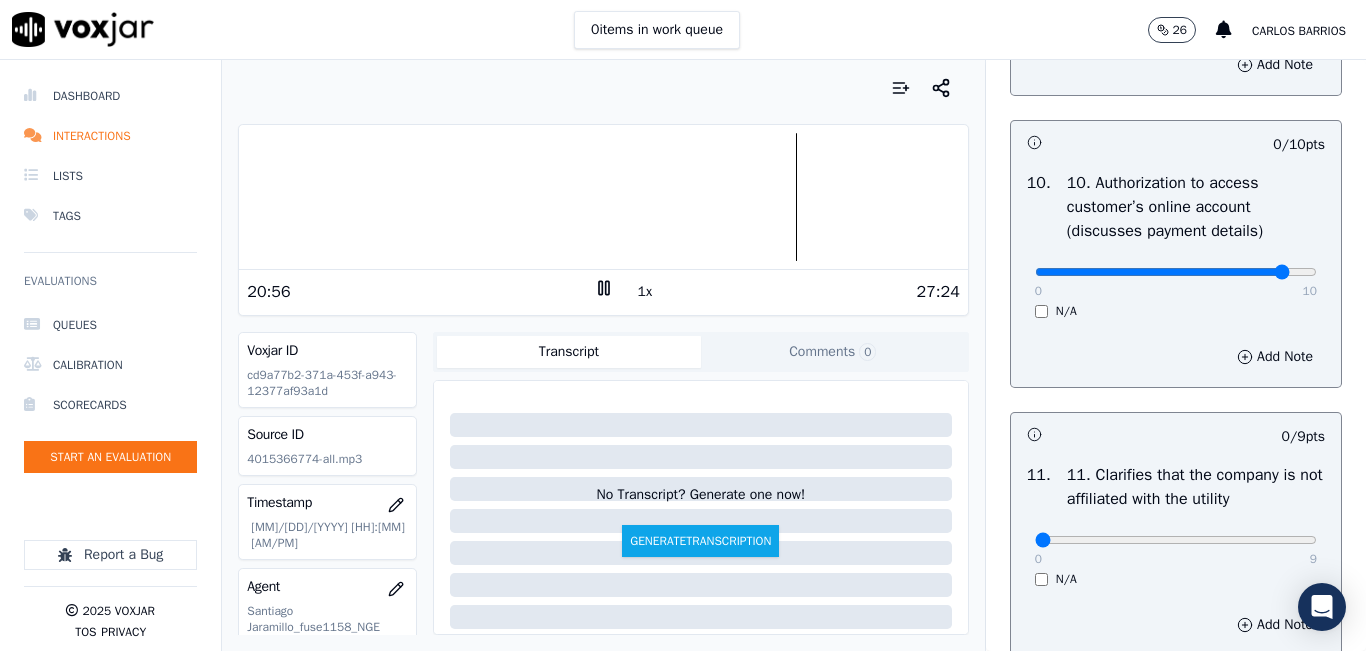 click at bounding box center [1176, -2284] 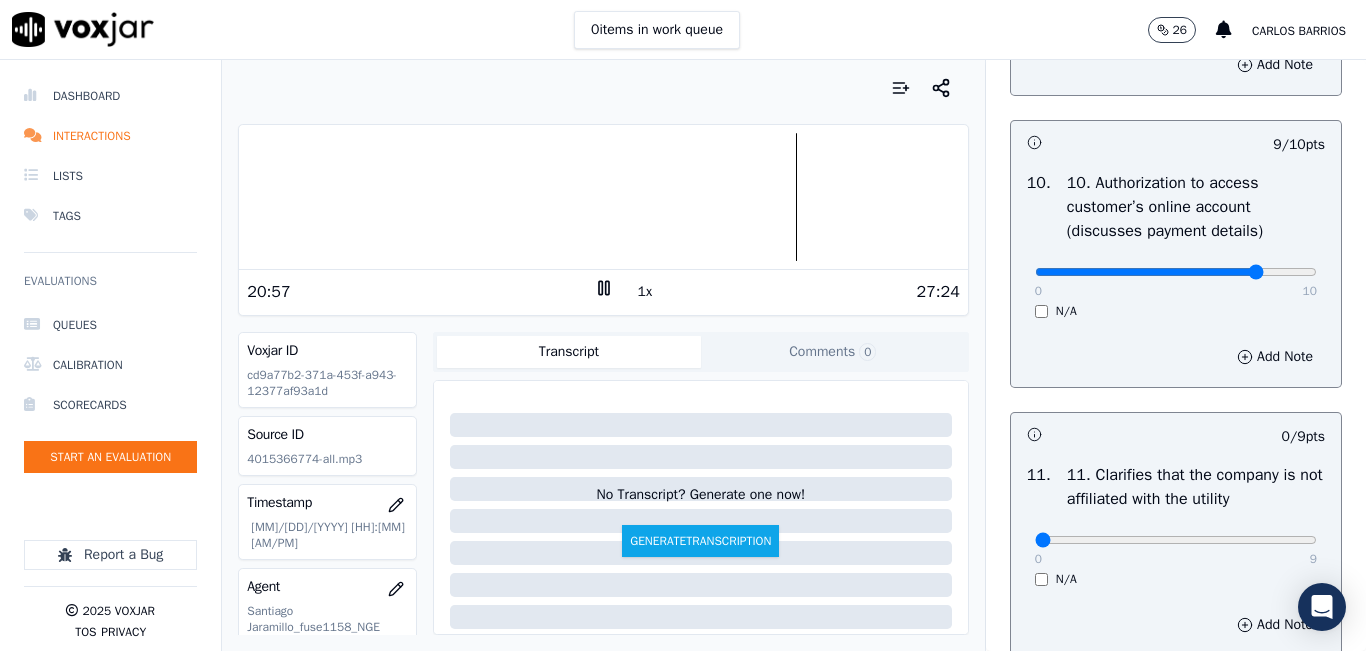 type on "8" 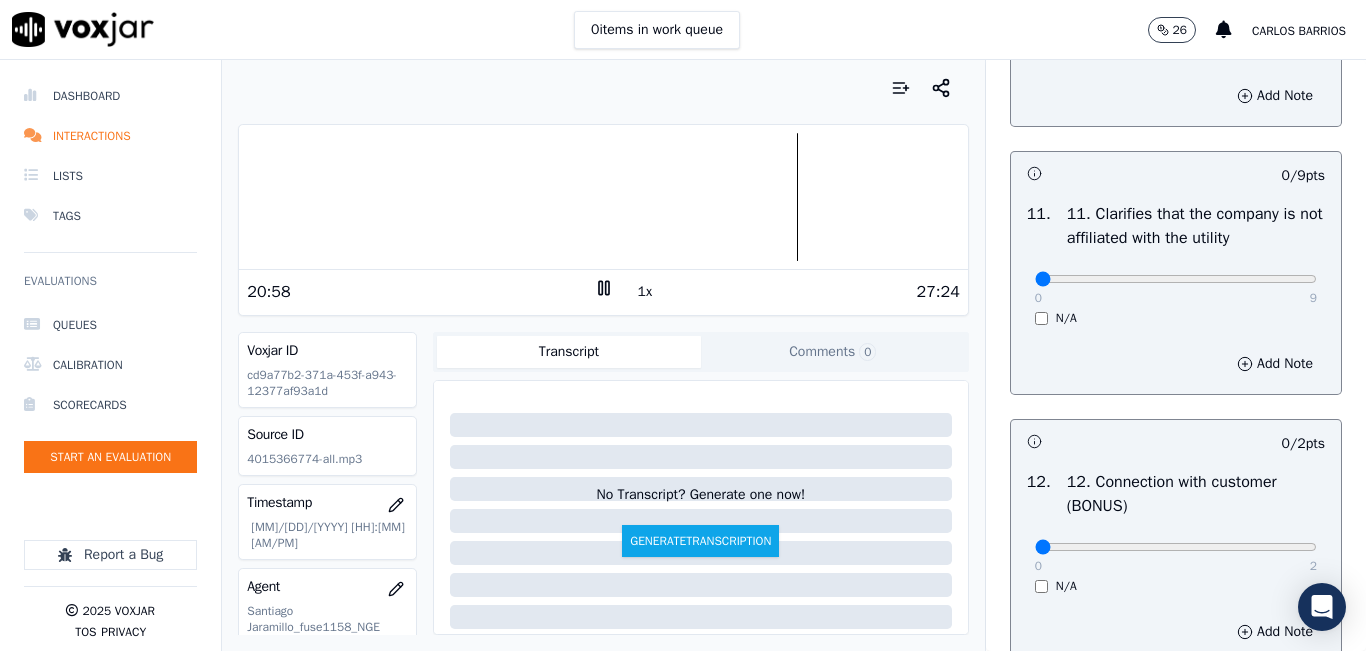 scroll, scrollTop: 2900, scrollLeft: 0, axis: vertical 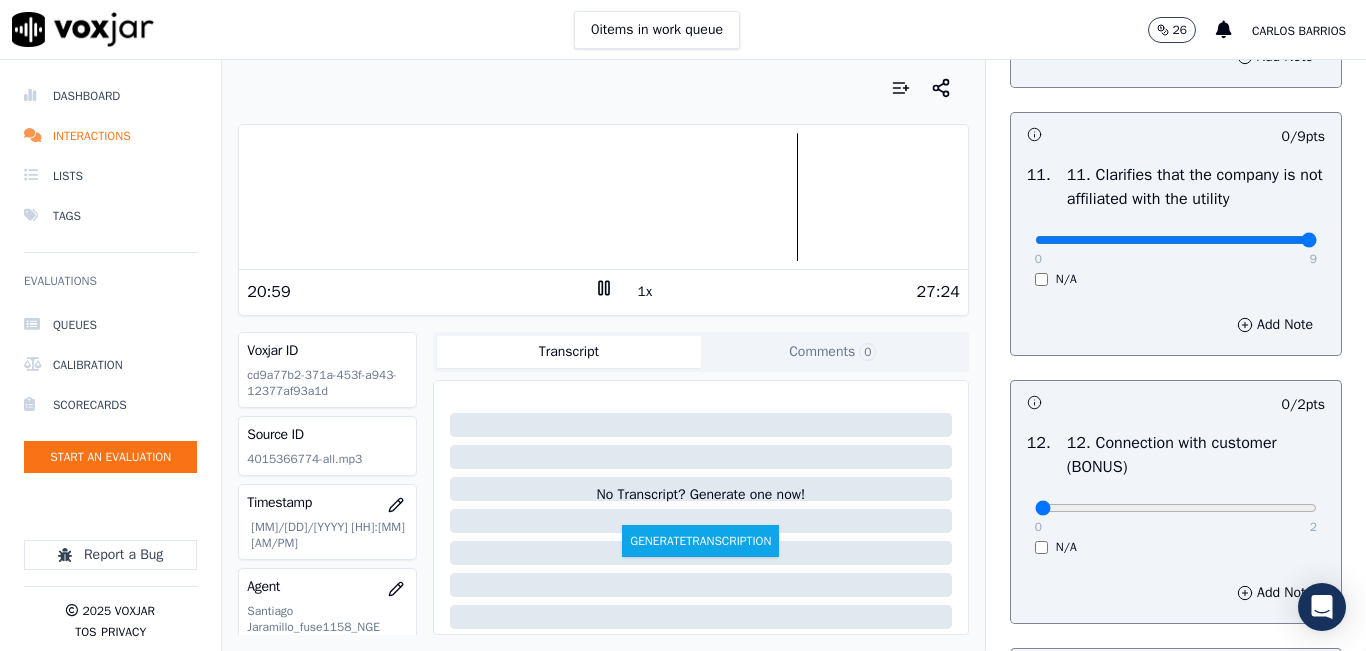 drag, startPoint x: 1254, startPoint y: 310, endPoint x: 1295, endPoint y: 316, distance: 41.4367 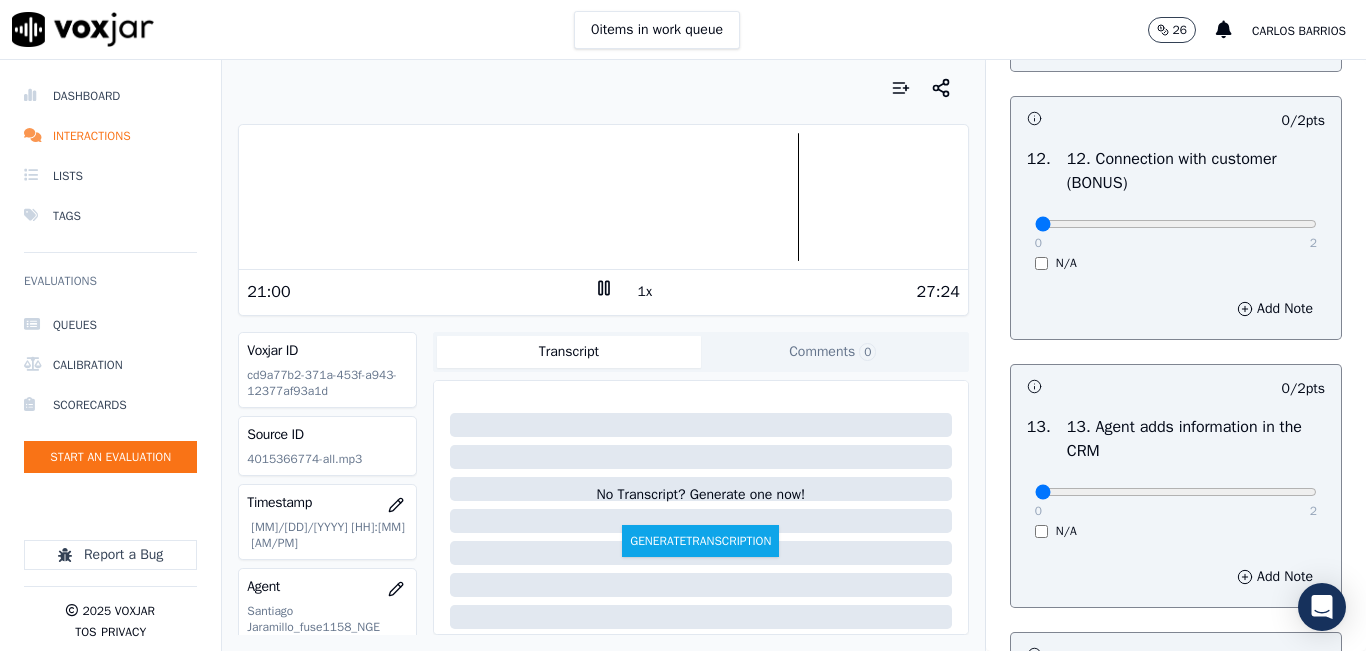 scroll, scrollTop: 3200, scrollLeft: 0, axis: vertical 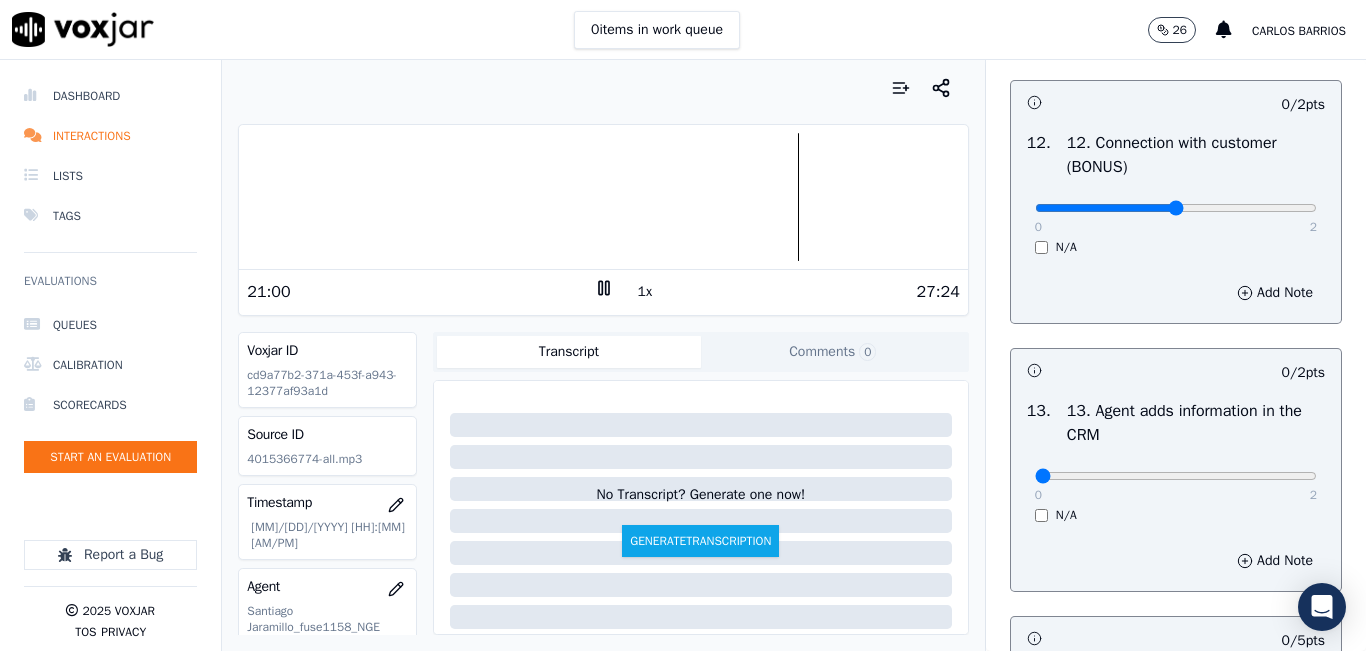 type on "1" 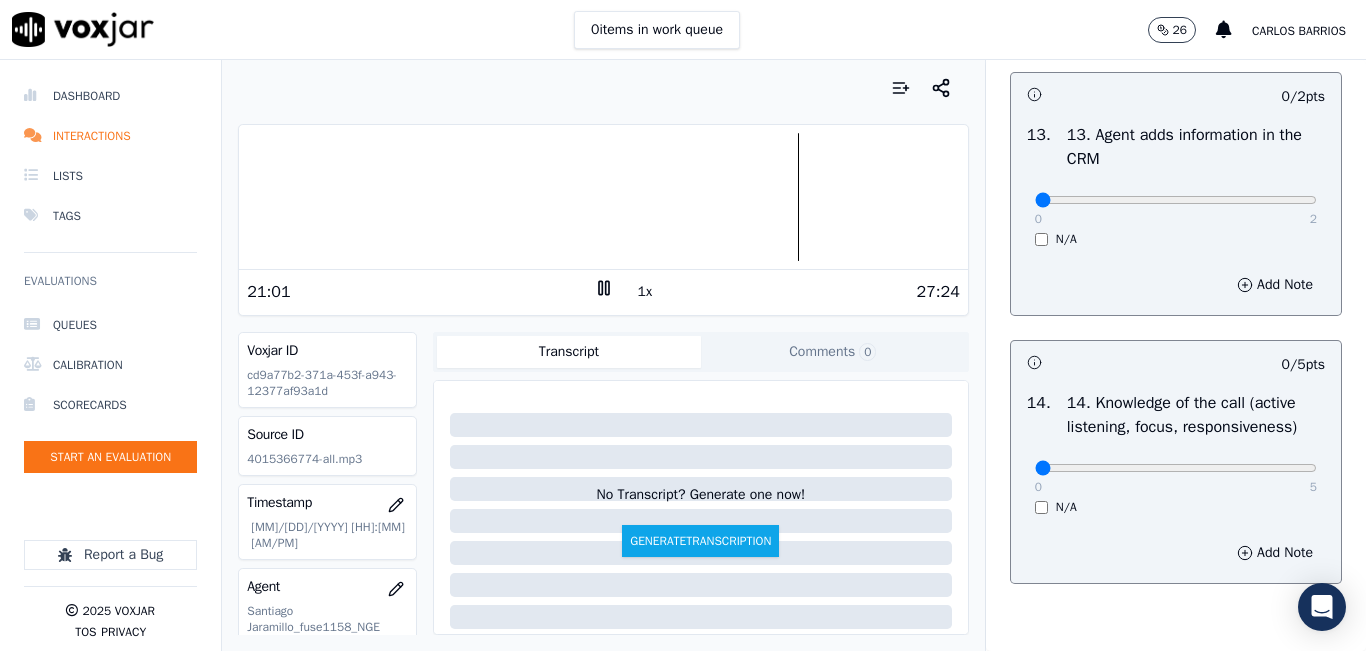 scroll, scrollTop: 3500, scrollLeft: 0, axis: vertical 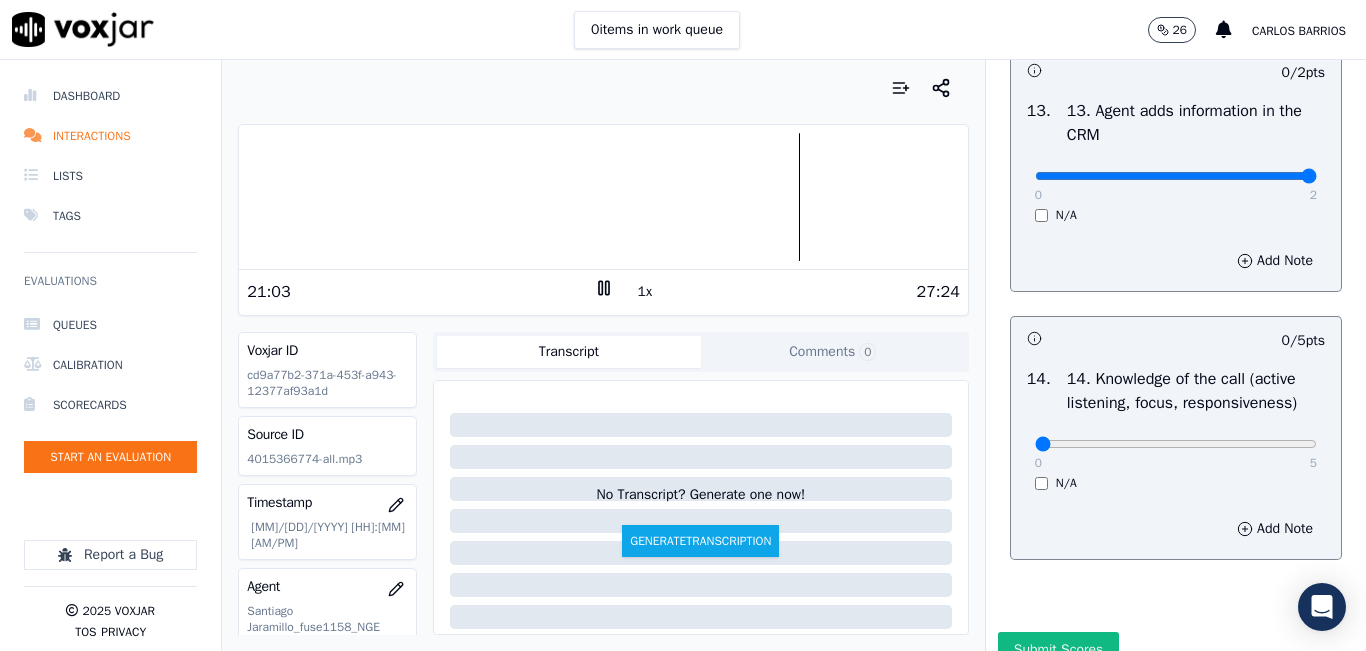 click at bounding box center (1176, -3184) 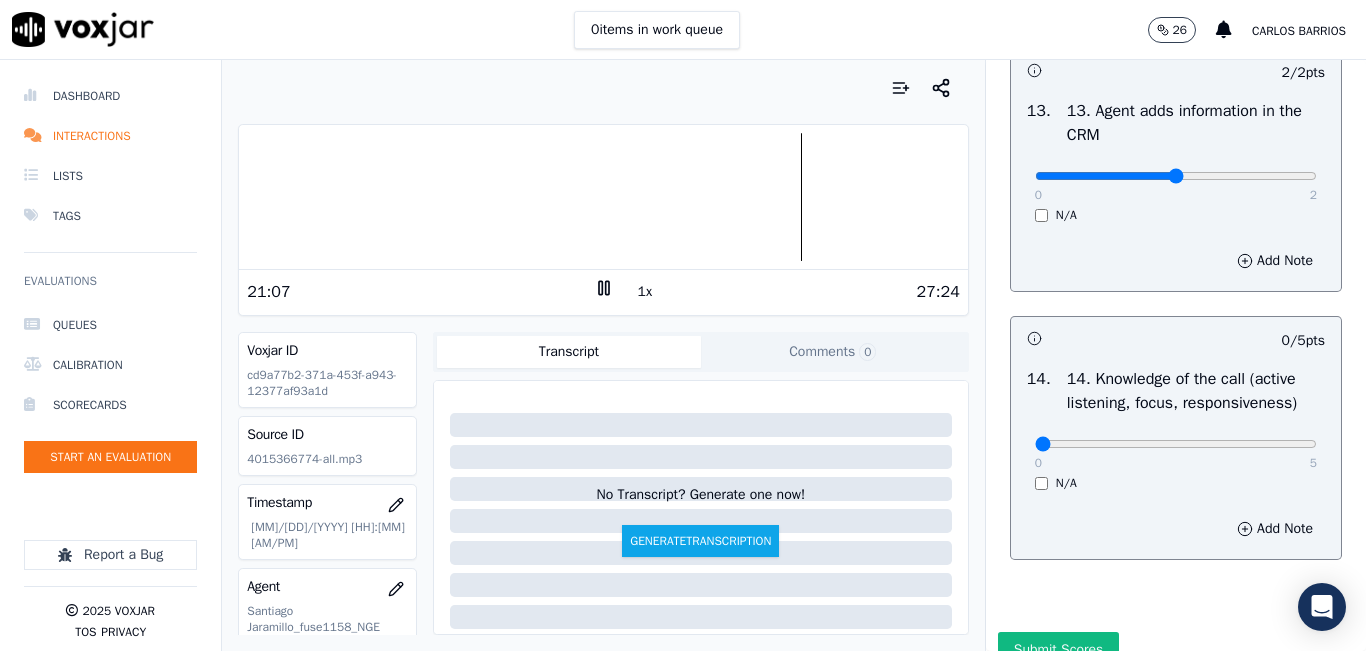 type on "1" 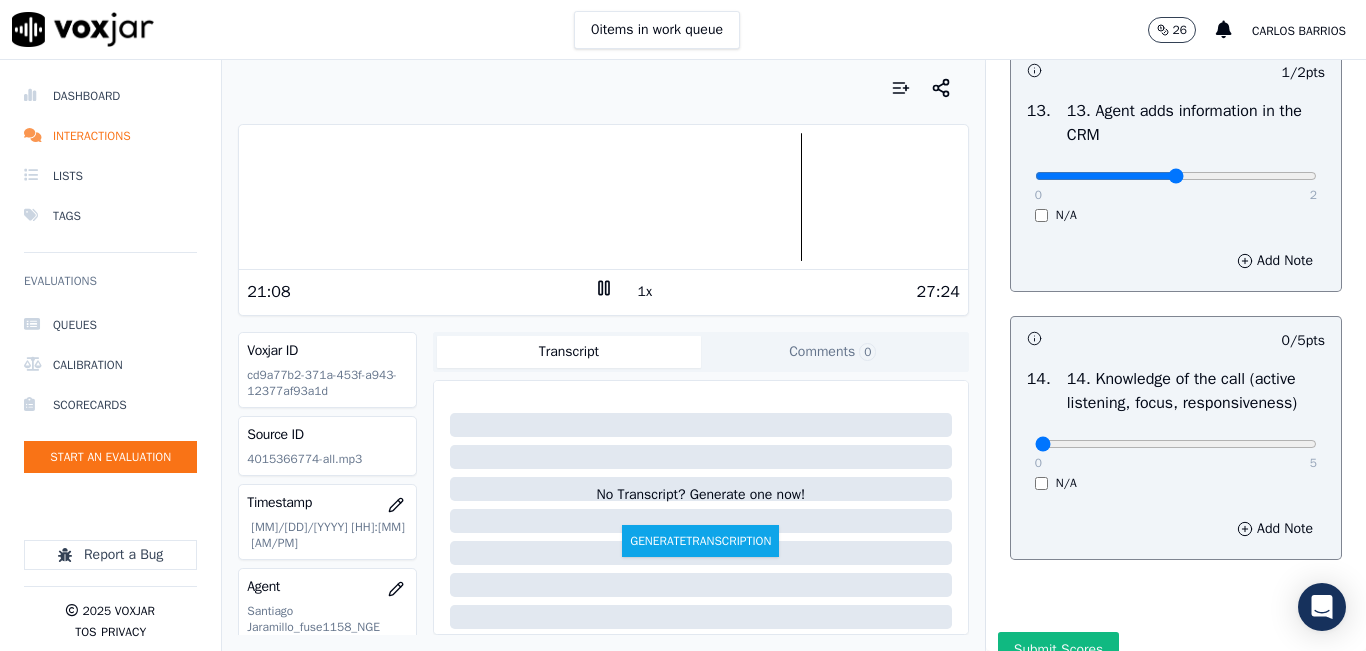 scroll, scrollTop: 3600, scrollLeft: 0, axis: vertical 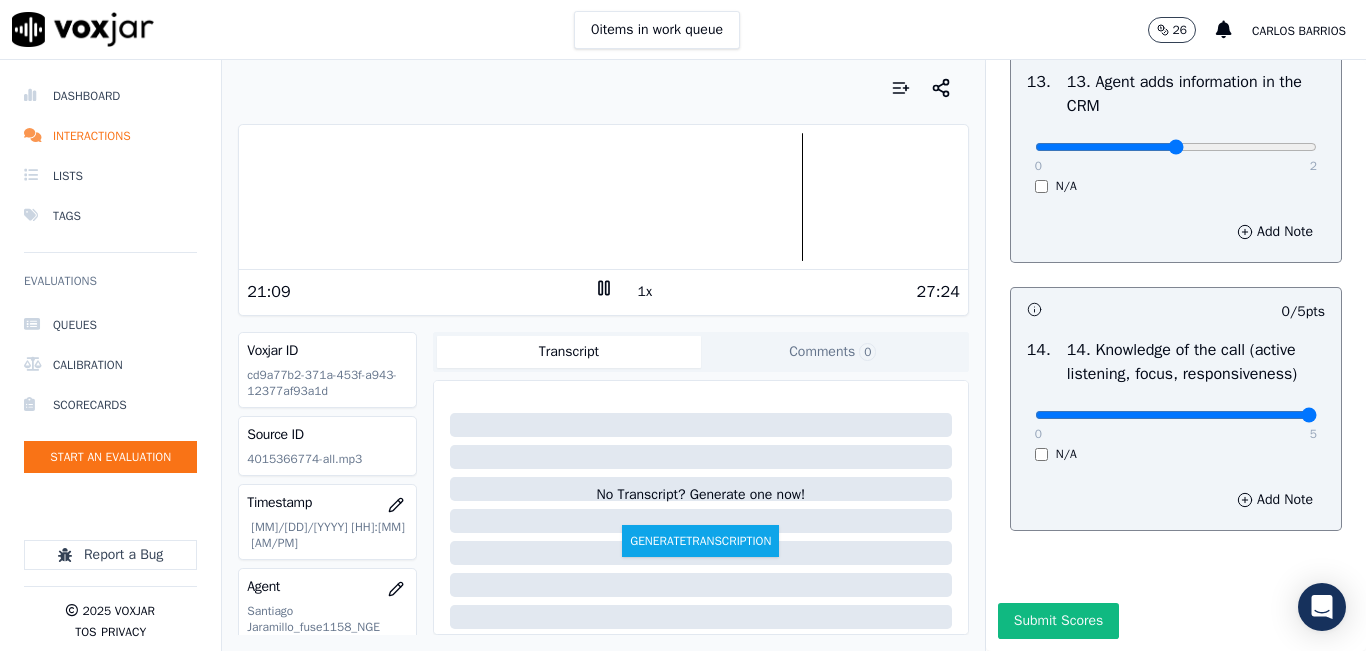 type on "5" 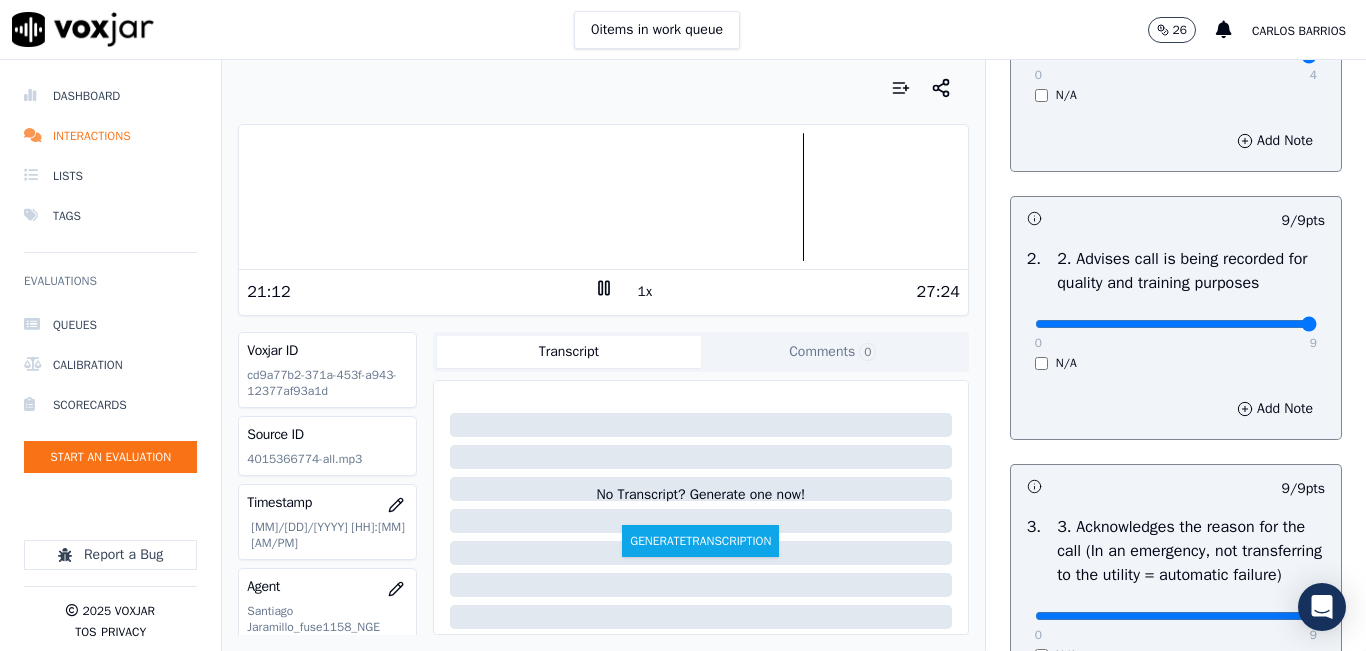 scroll, scrollTop: 0, scrollLeft: 0, axis: both 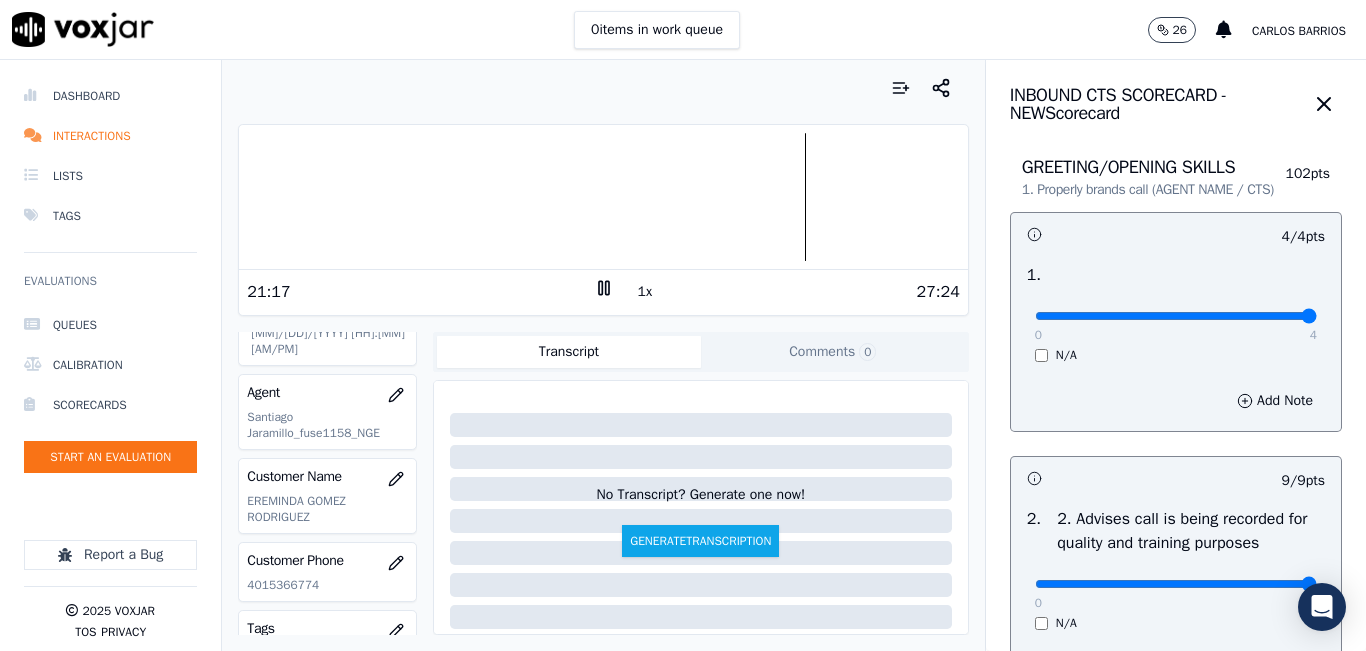 click on "Comments  0" 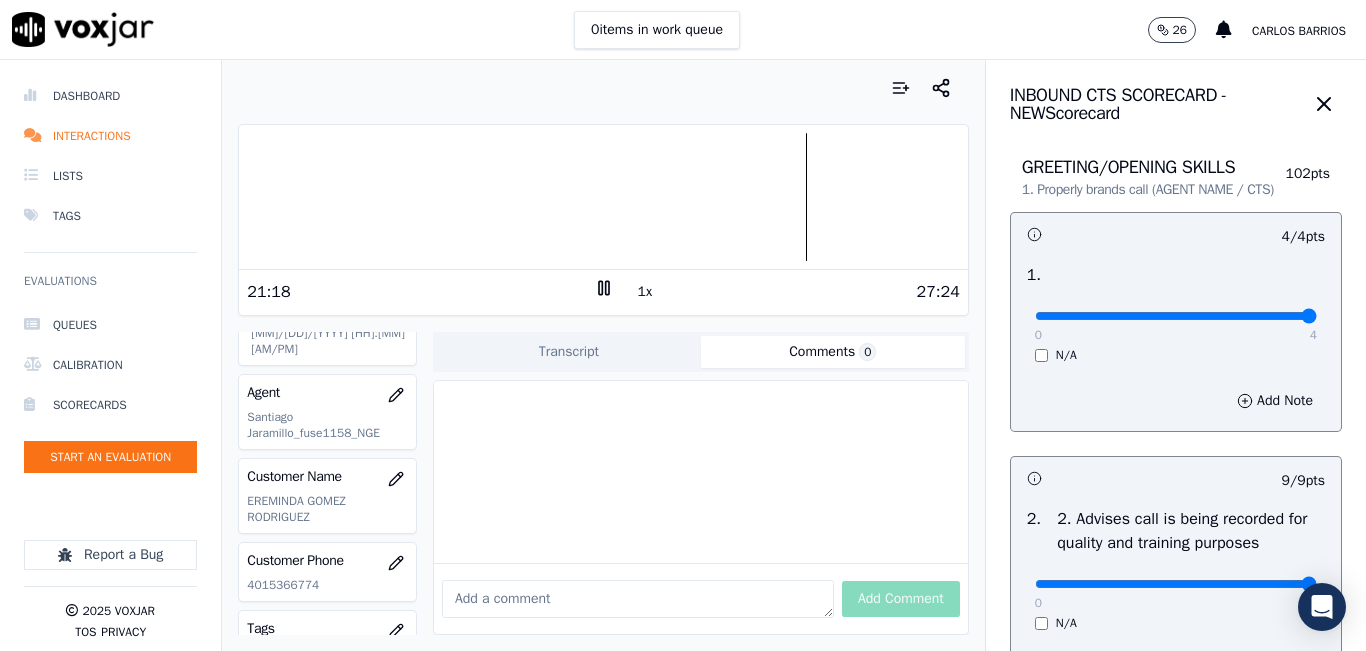 click at bounding box center (638, 599) 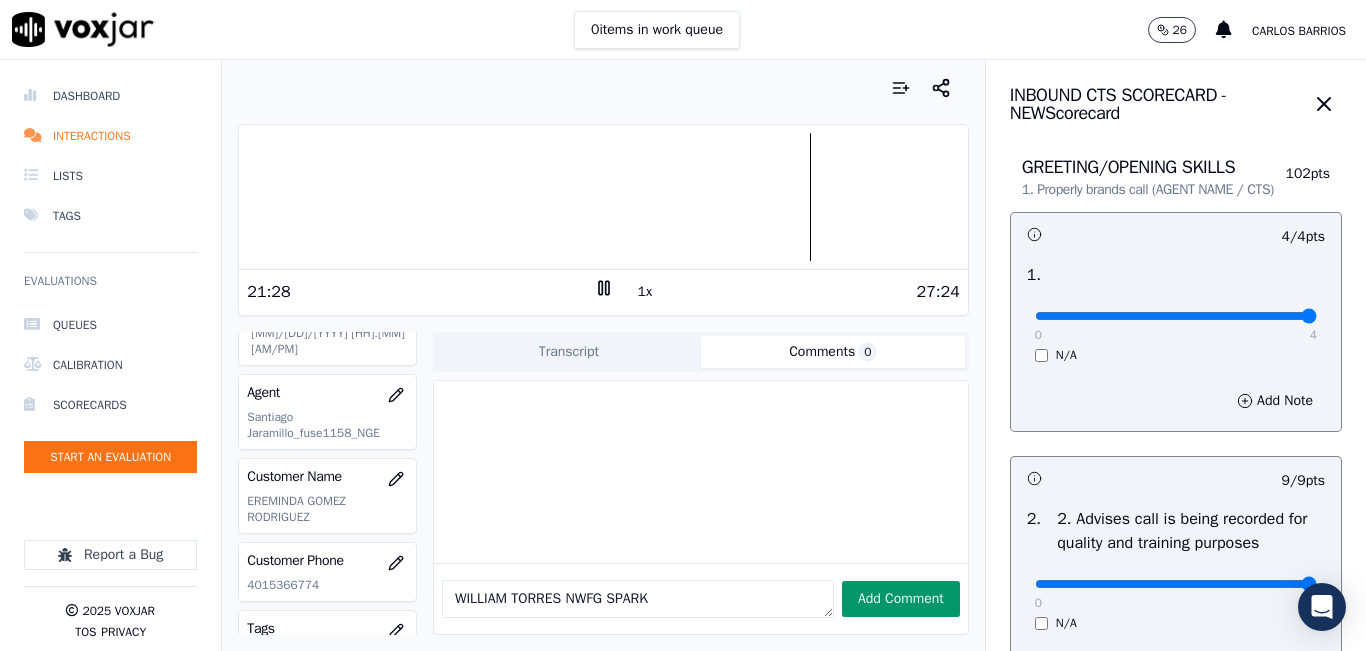 type on "WILLIAM TORRES NWFG SPARK" 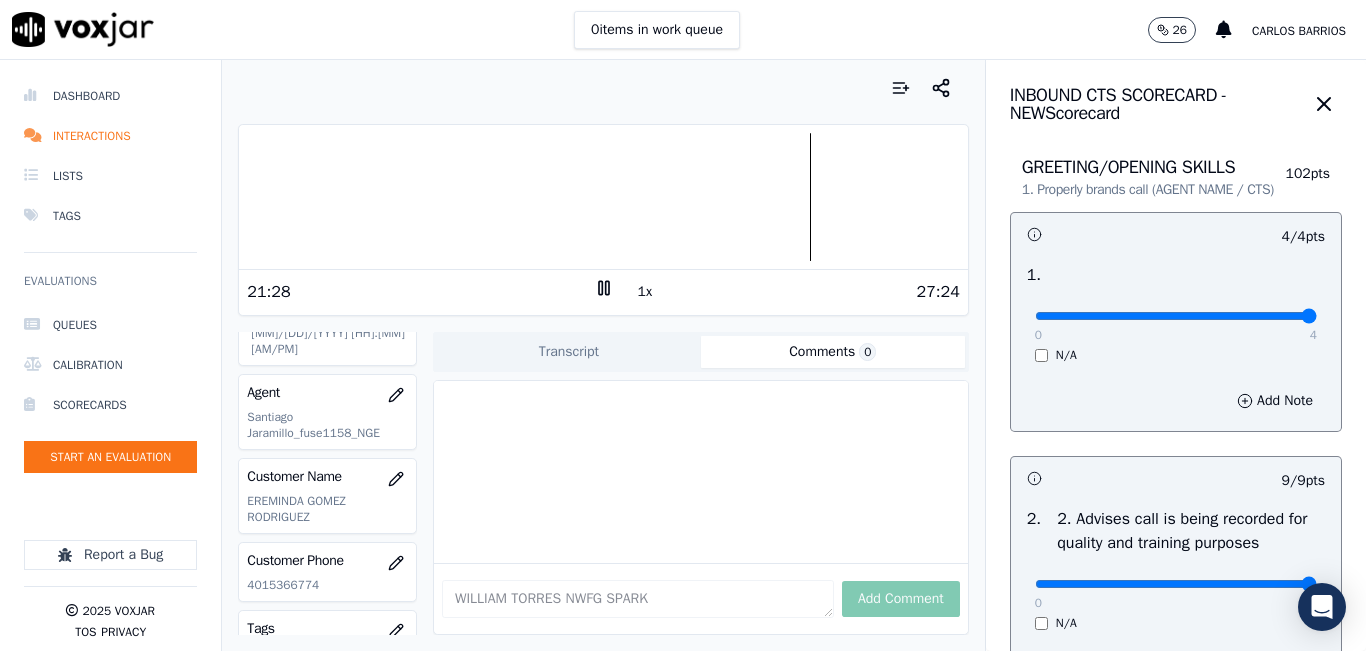 type 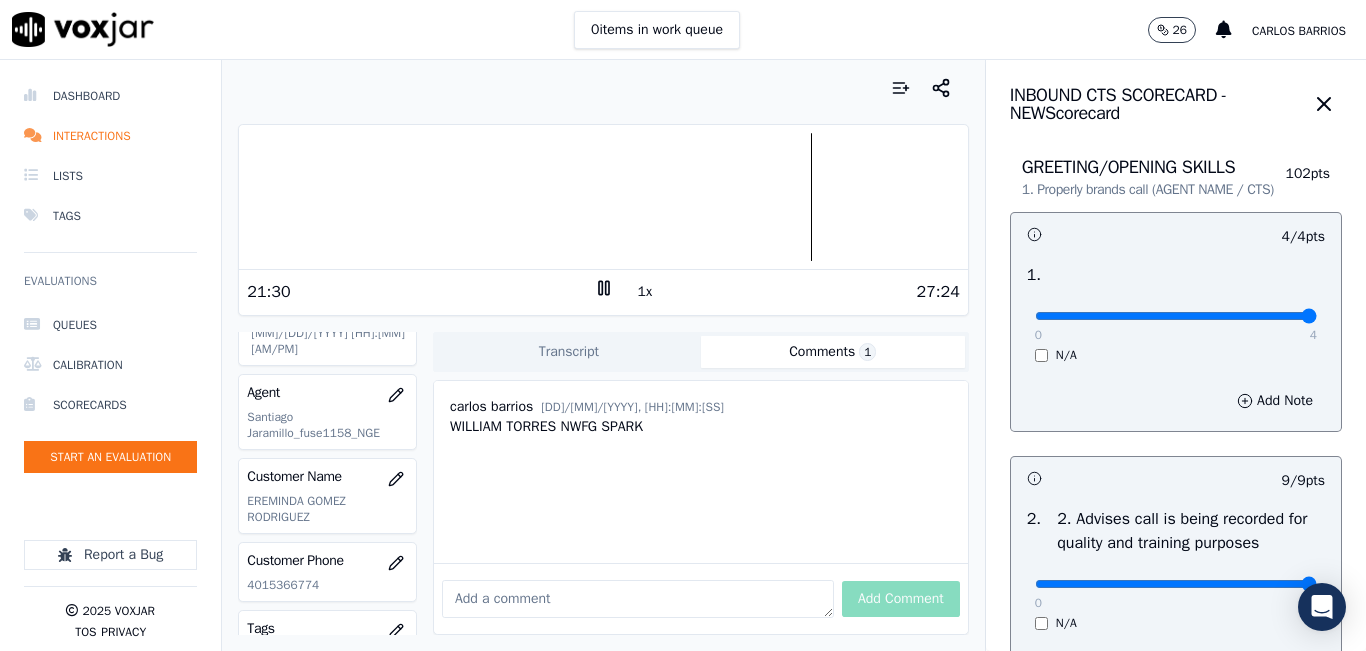 click on "Transcript" at bounding box center [569, 352] 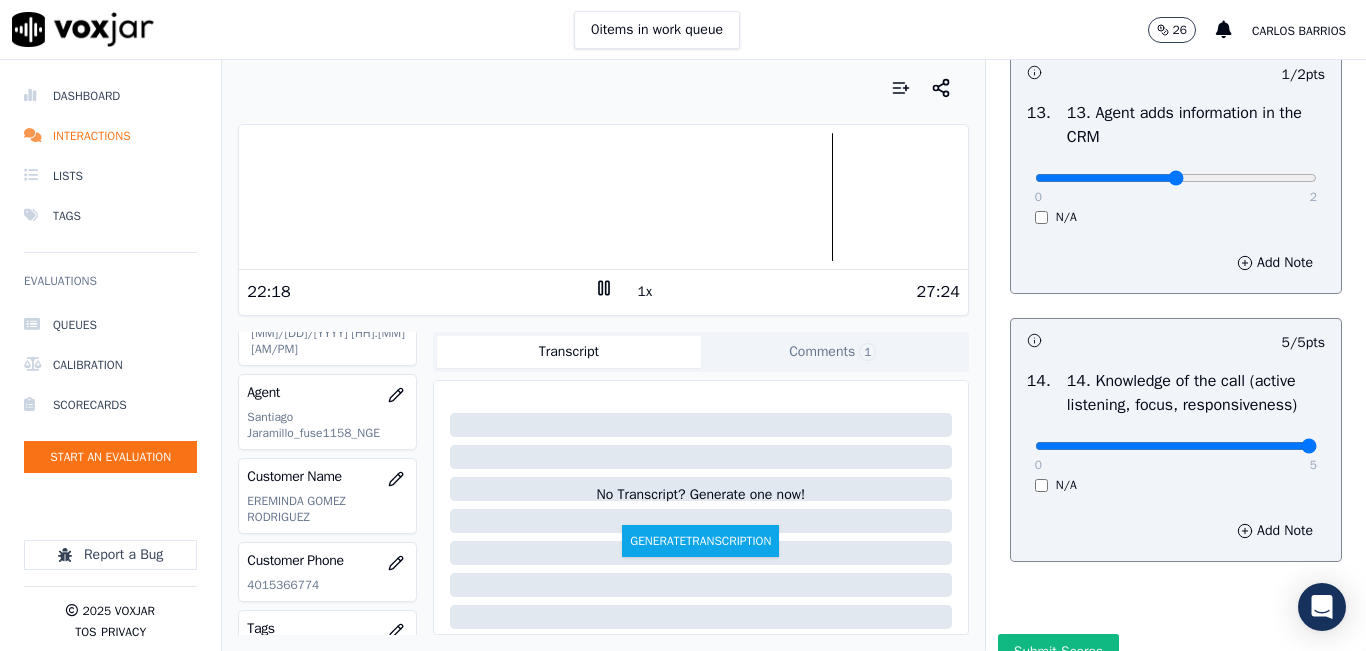 scroll, scrollTop: 3500, scrollLeft: 0, axis: vertical 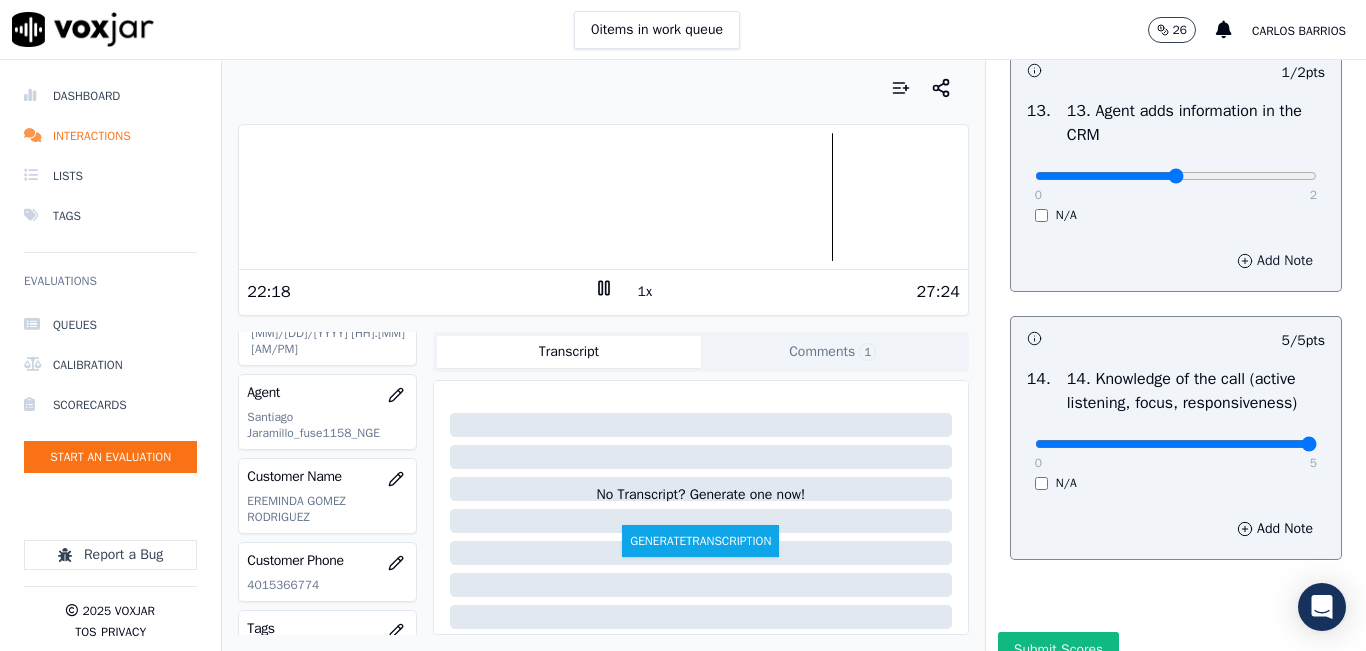 click on "Add Note" at bounding box center (1275, 261) 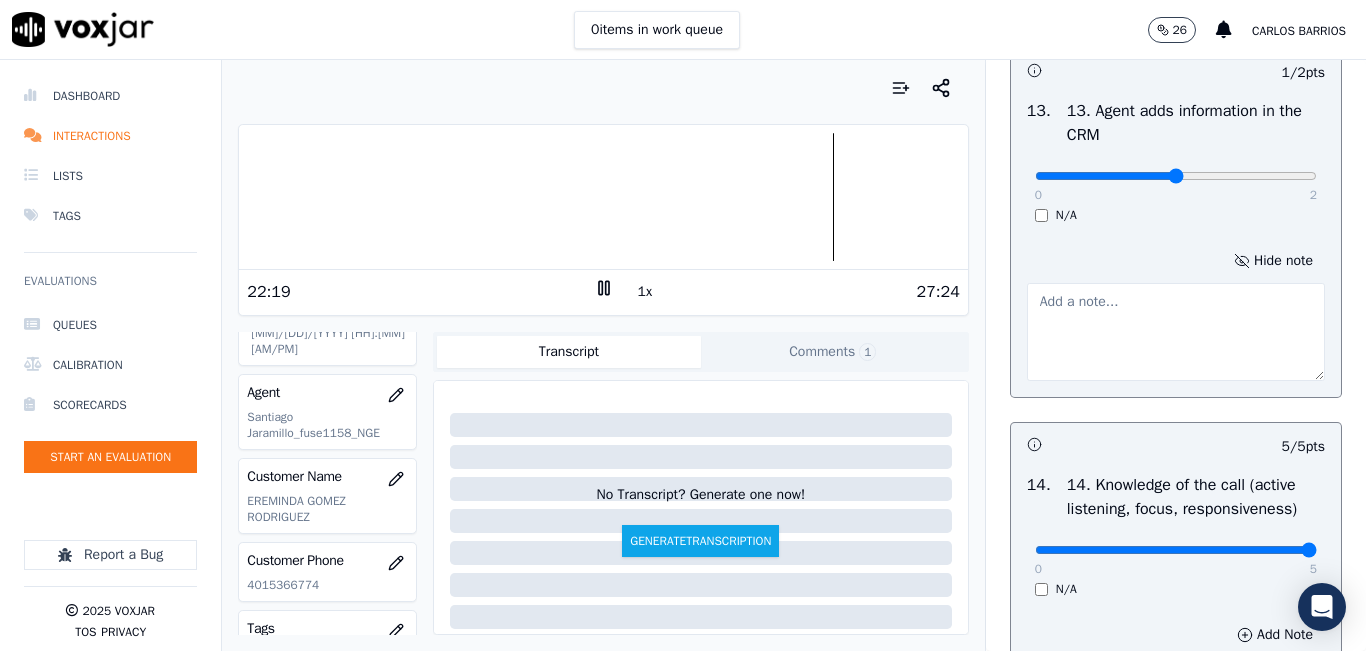 click at bounding box center (1176, 332) 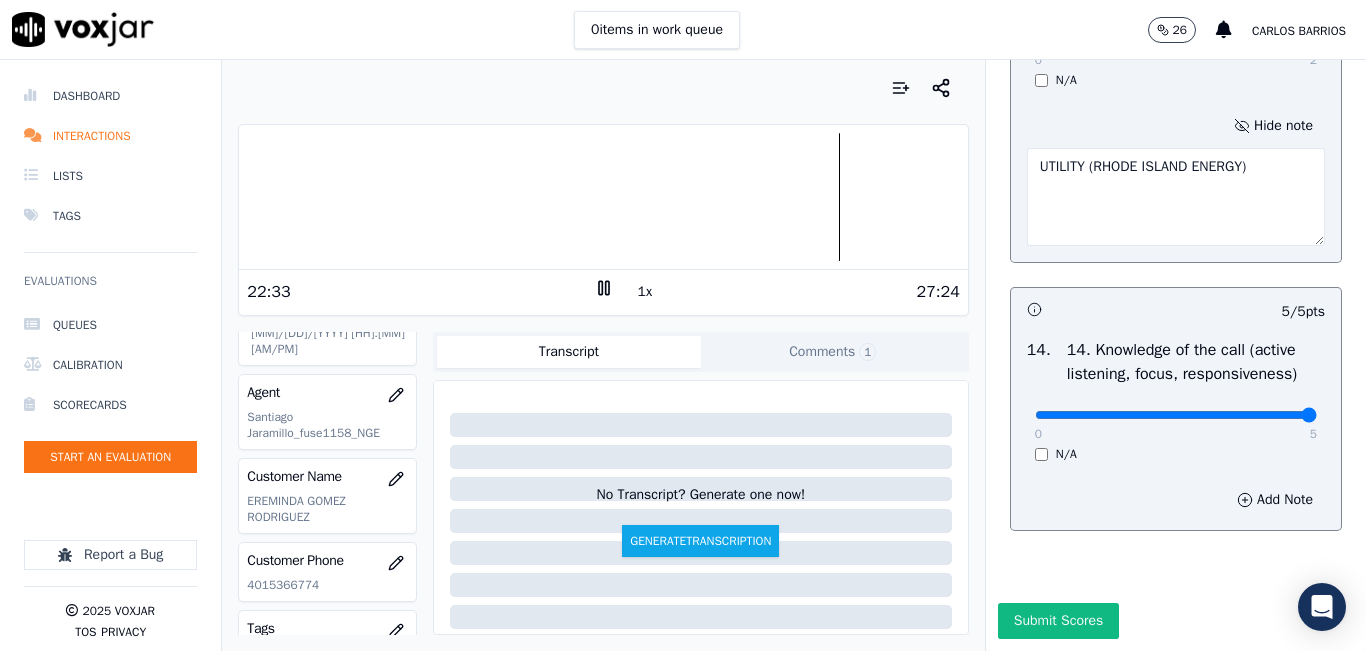 scroll, scrollTop: 3748, scrollLeft: 0, axis: vertical 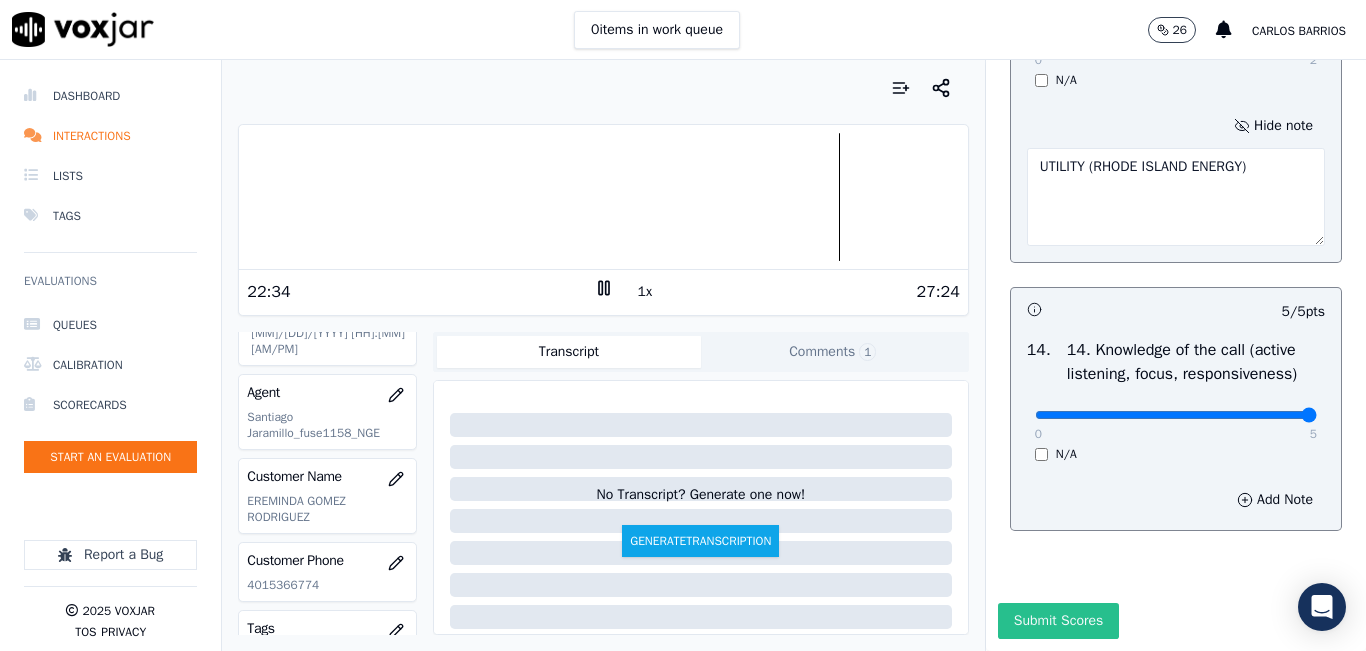 type on "UTILITY (RHODE ISLAND ENERGY)" 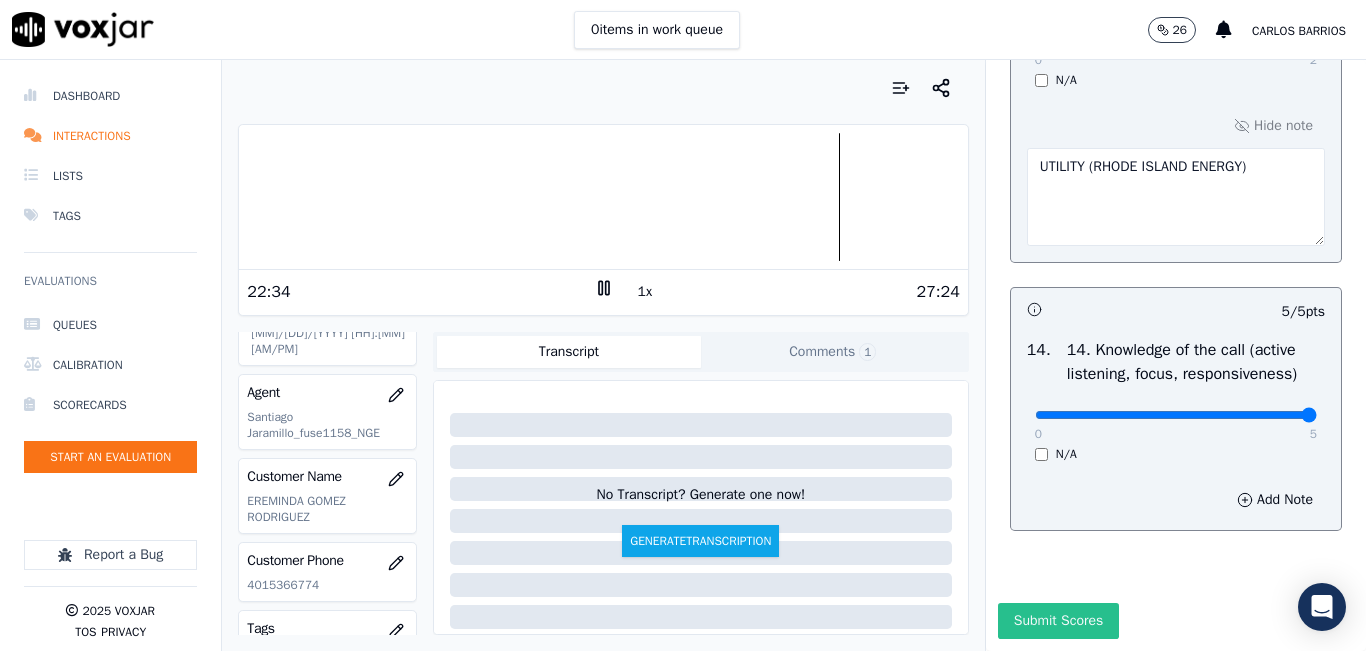 click on "Submit Scores" at bounding box center (1058, 621) 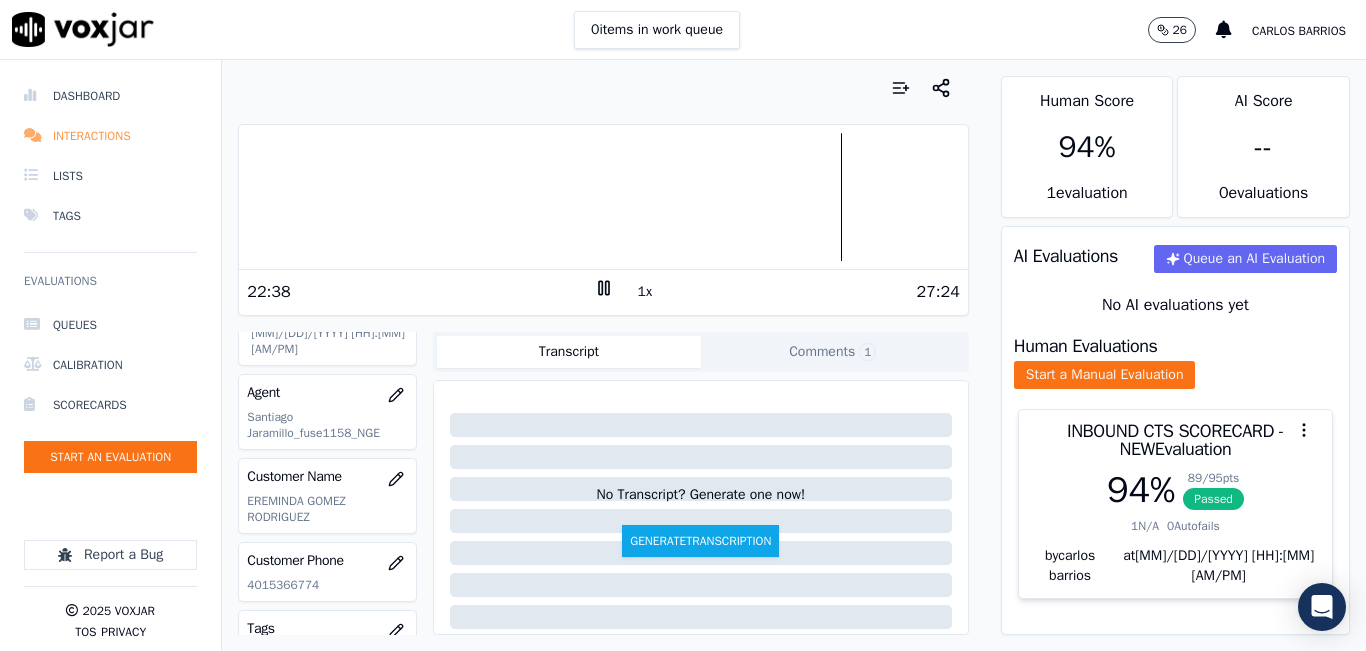 click on "Interactions" at bounding box center (110, 136) 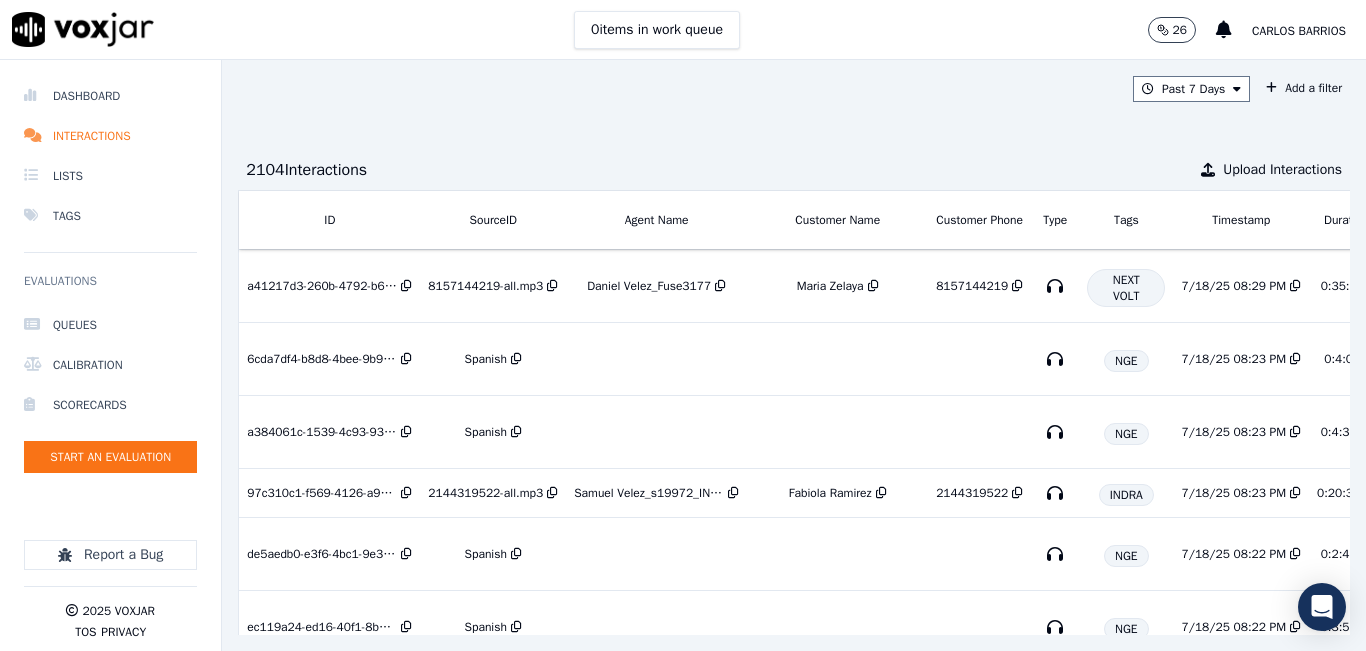 scroll, scrollTop: 0, scrollLeft: 320, axis: horizontal 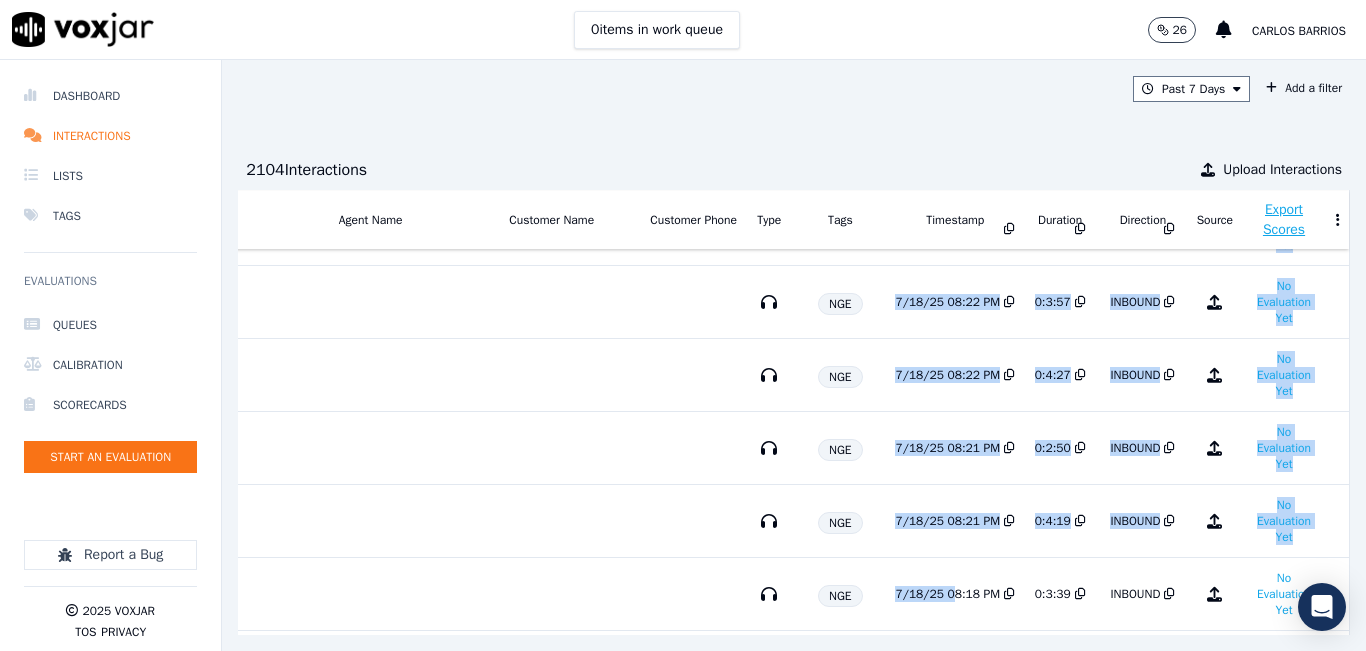 drag, startPoint x: 934, startPoint y: 587, endPoint x: 880, endPoint y: 595, distance: 54.589375 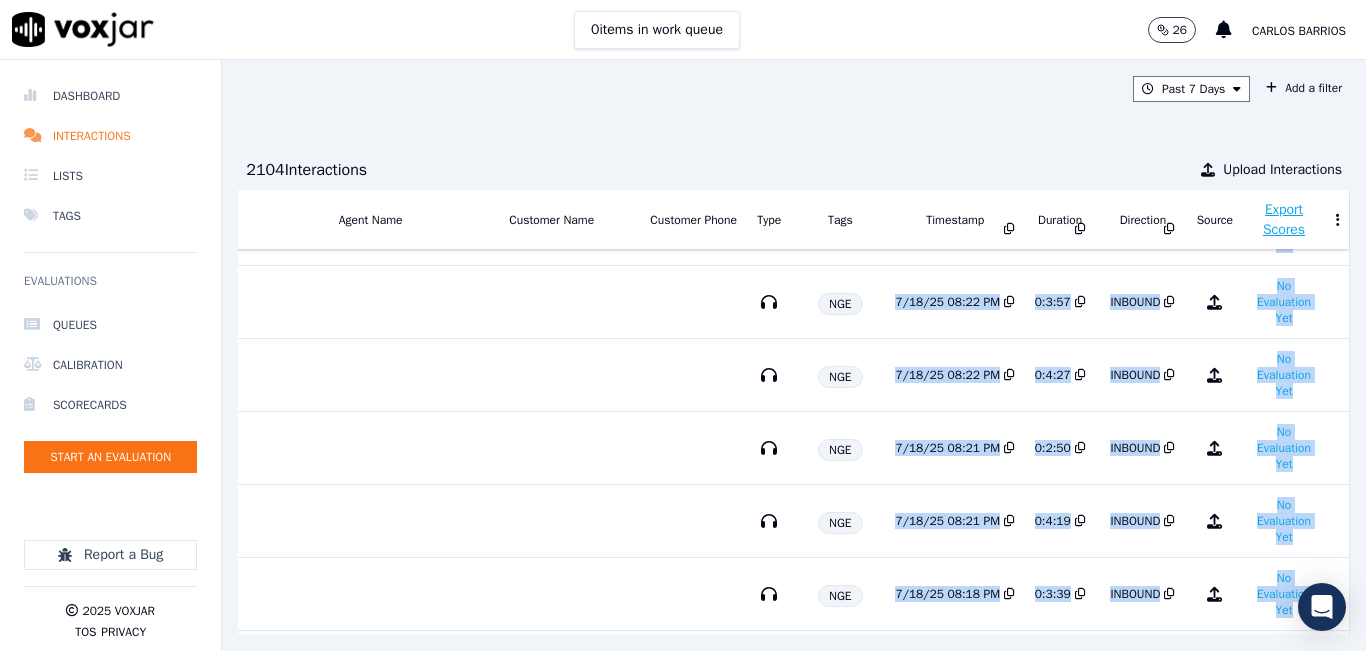 scroll, scrollTop: 403, scrollLeft: 320, axis: both 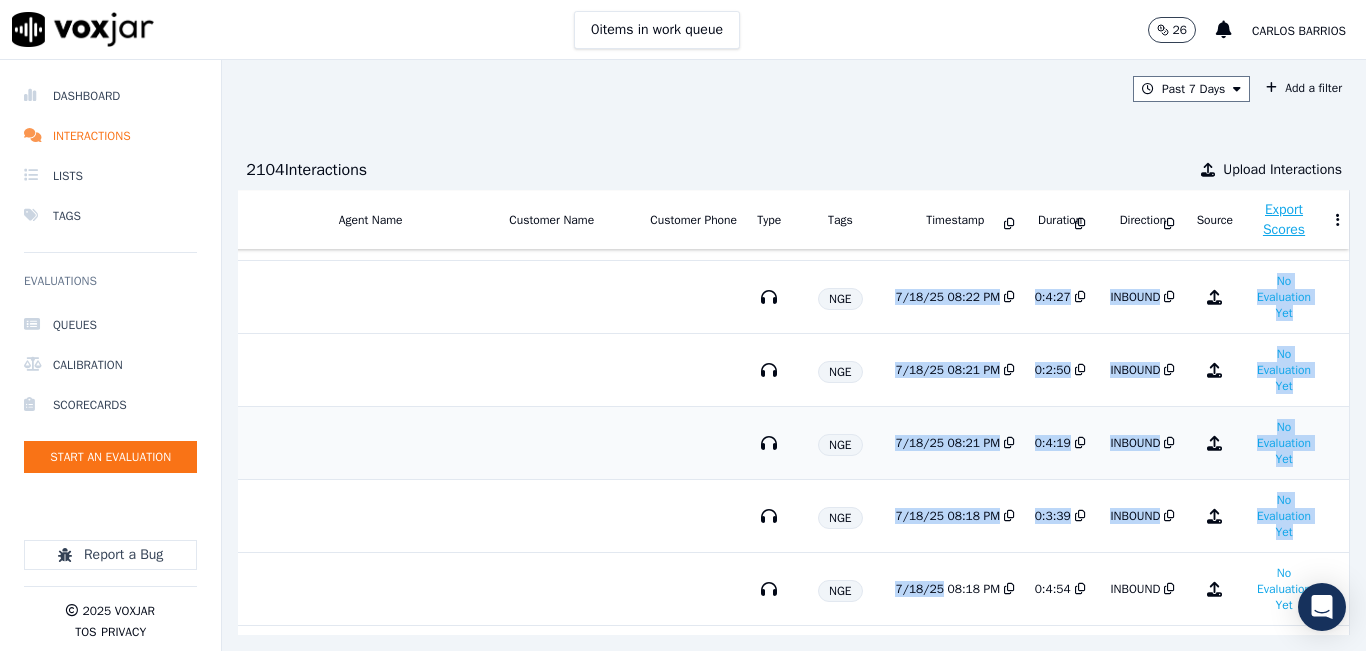 click at bounding box center [693, 443] 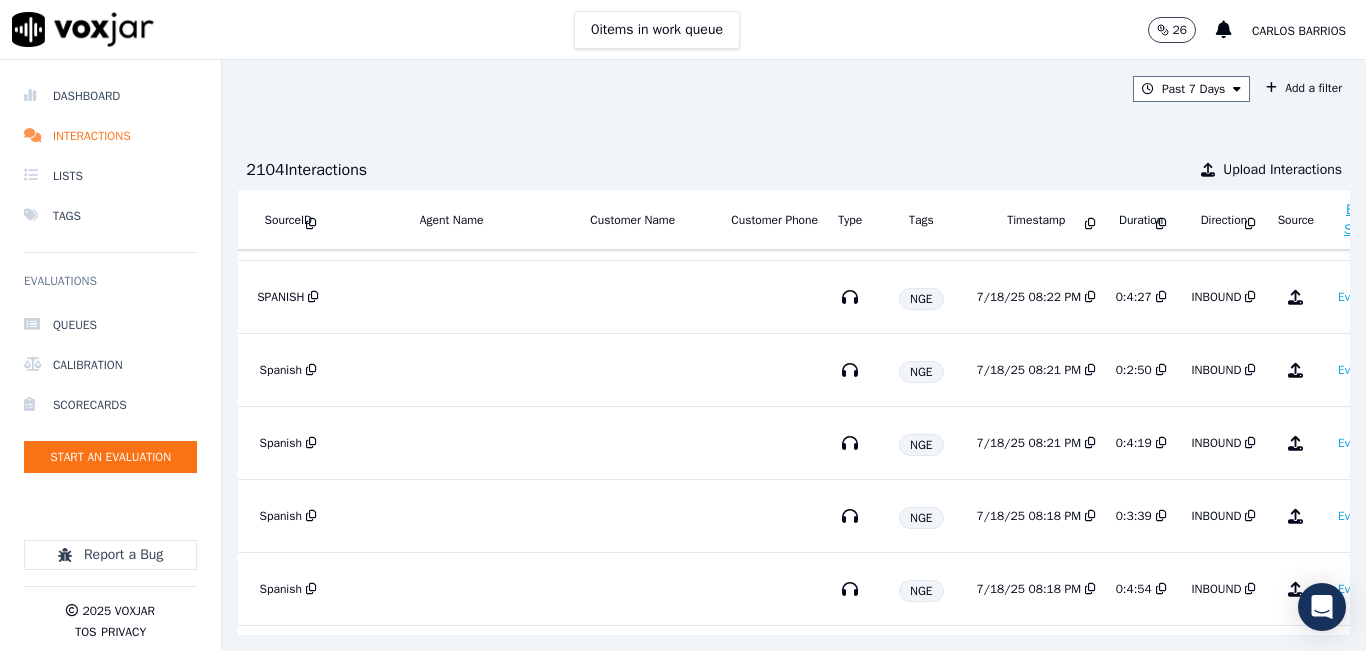 scroll, scrollTop: 403, scrollLeft: 45, axis: both 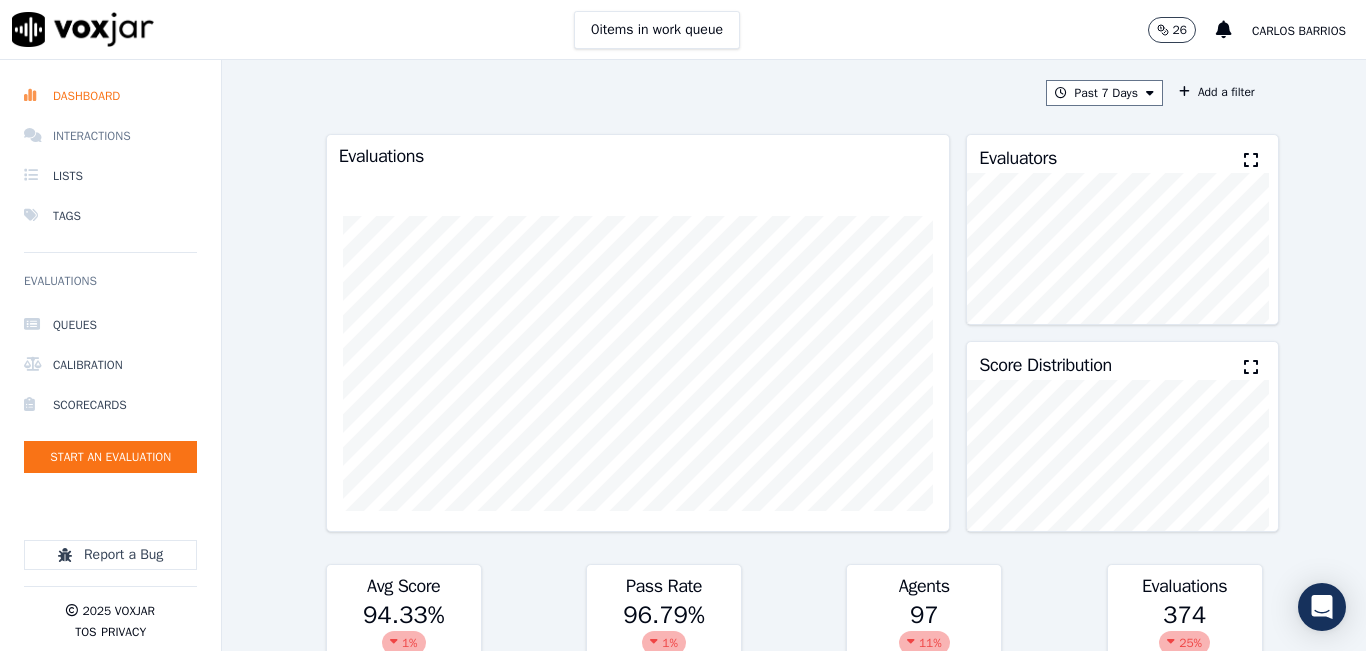 click on "Interactions" at bounding box center (110, 136) 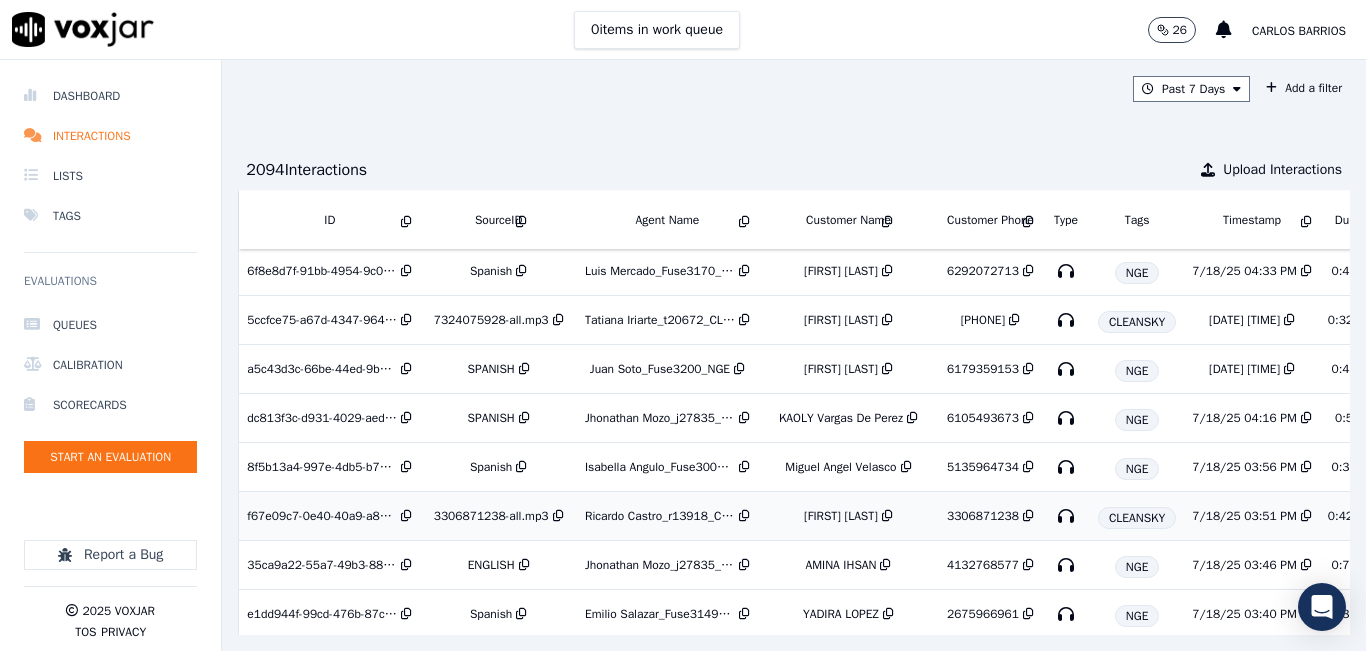 scroll, scrollTop: 2641, scrollLeft: 0, axis: vertical 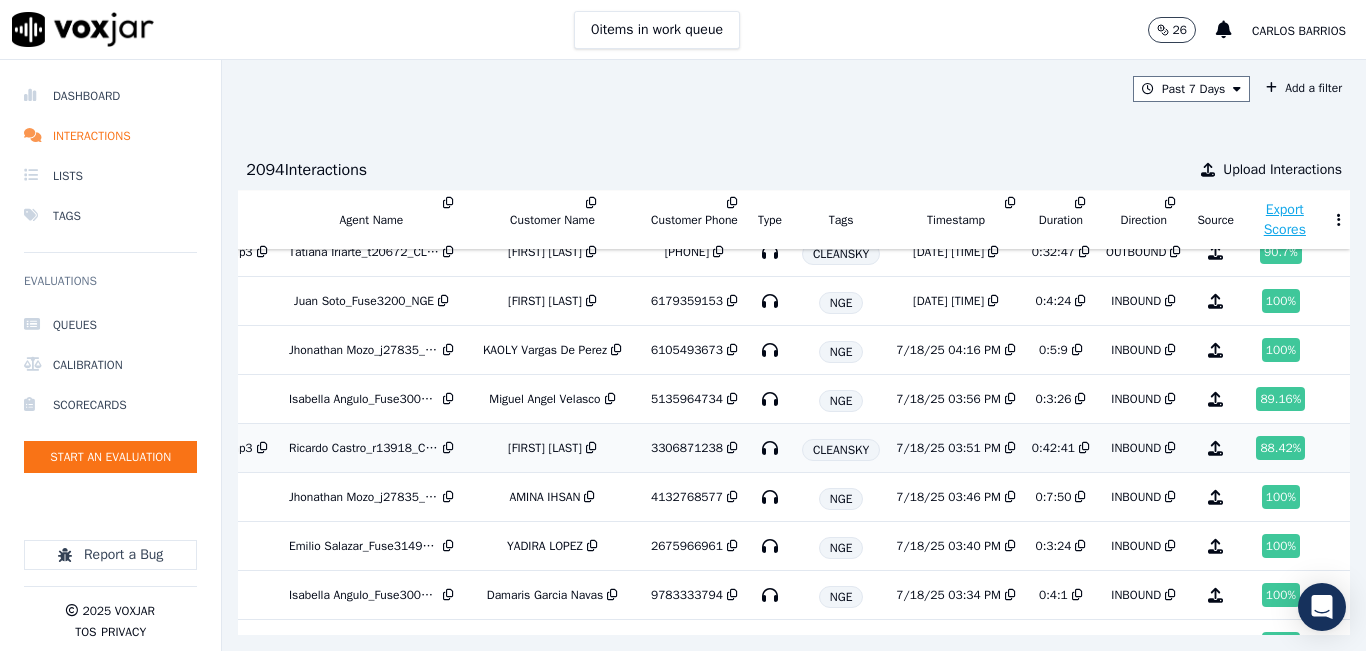 click on "INBOUND" at bounding box center (1136, 448) 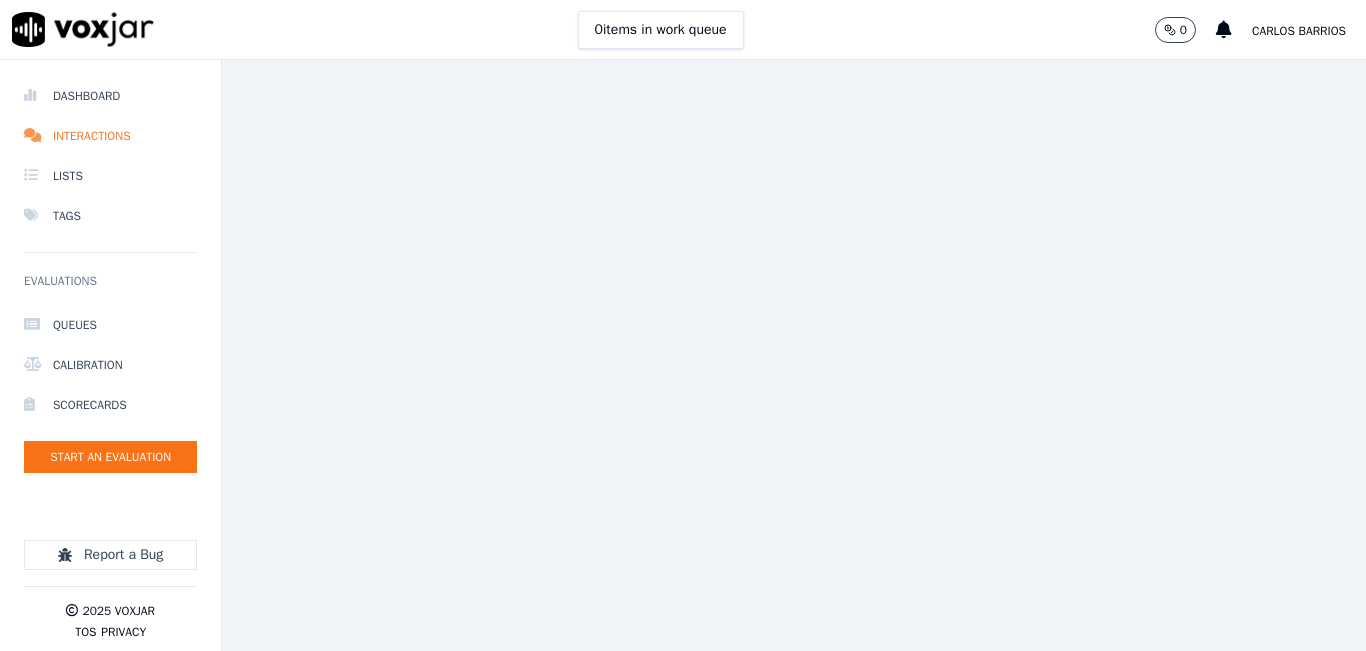 scroll, scrollTop: 0, scrollLeft: 0, axis: both 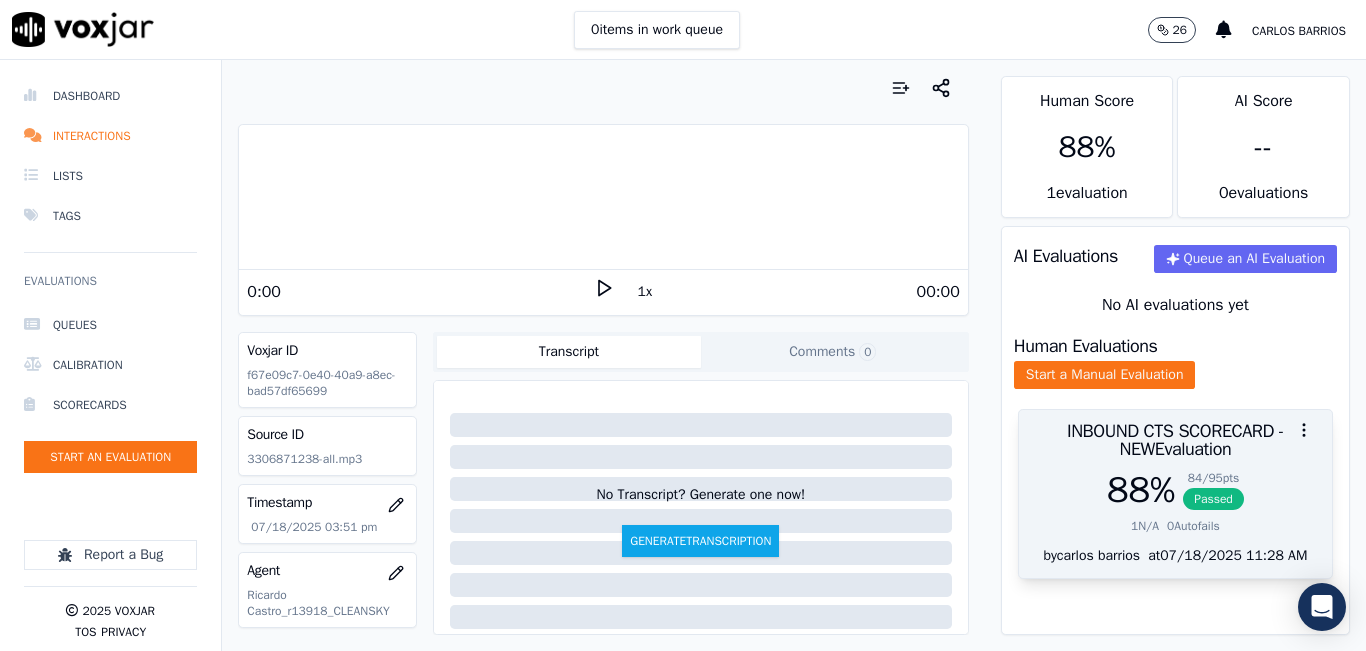 click on "88 %" at bounding box center (1141, 490) 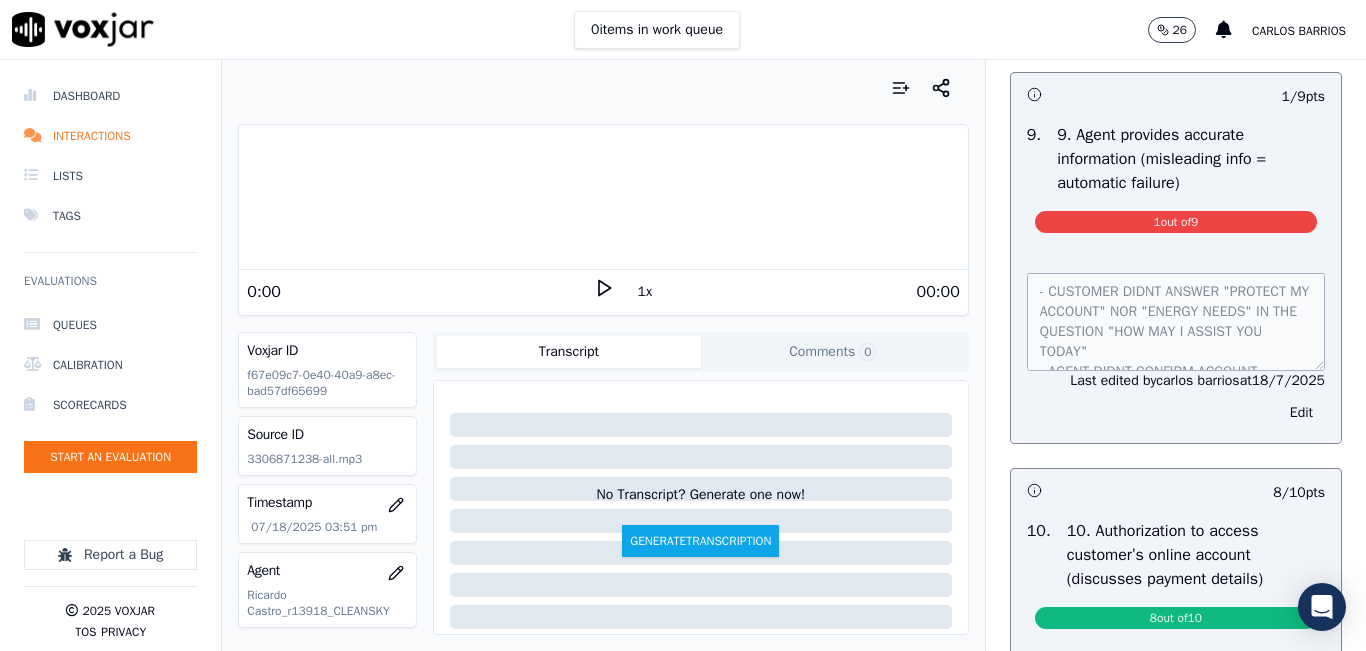 scroll, scrollTop: 2200, scrollLeft: 0, axis: vertical 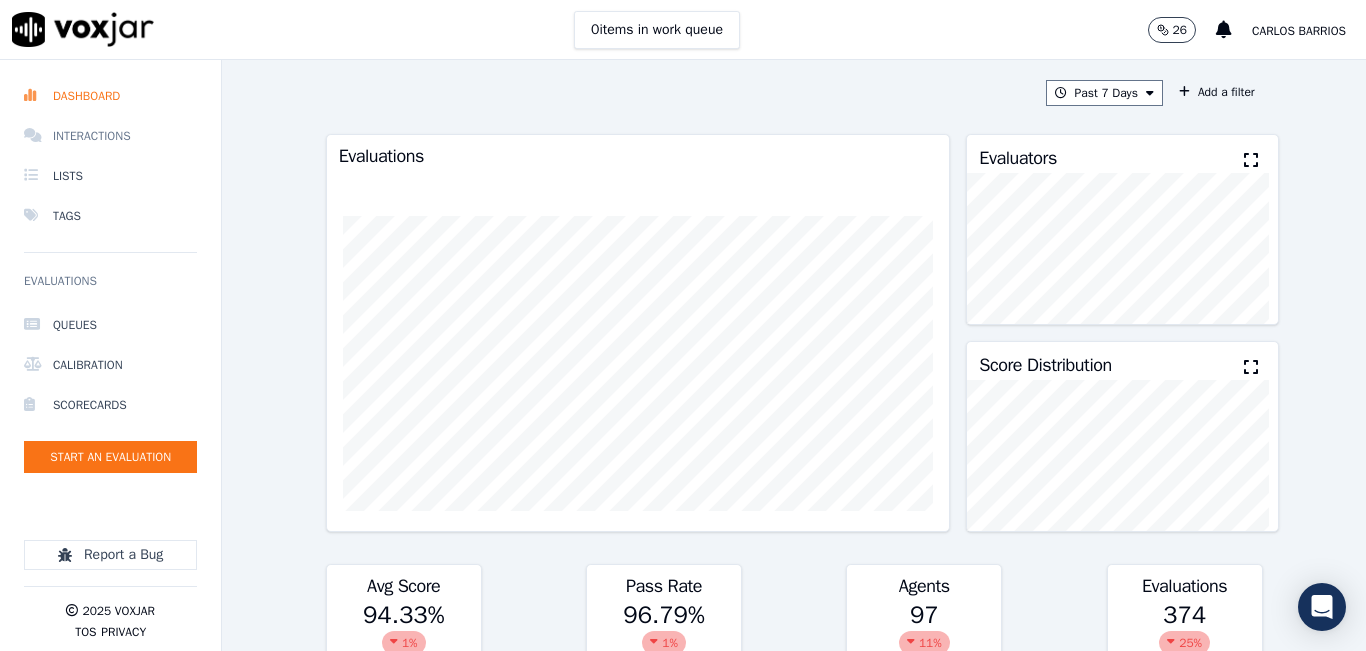 click on "Interactions" at bounding box center [110, 136] 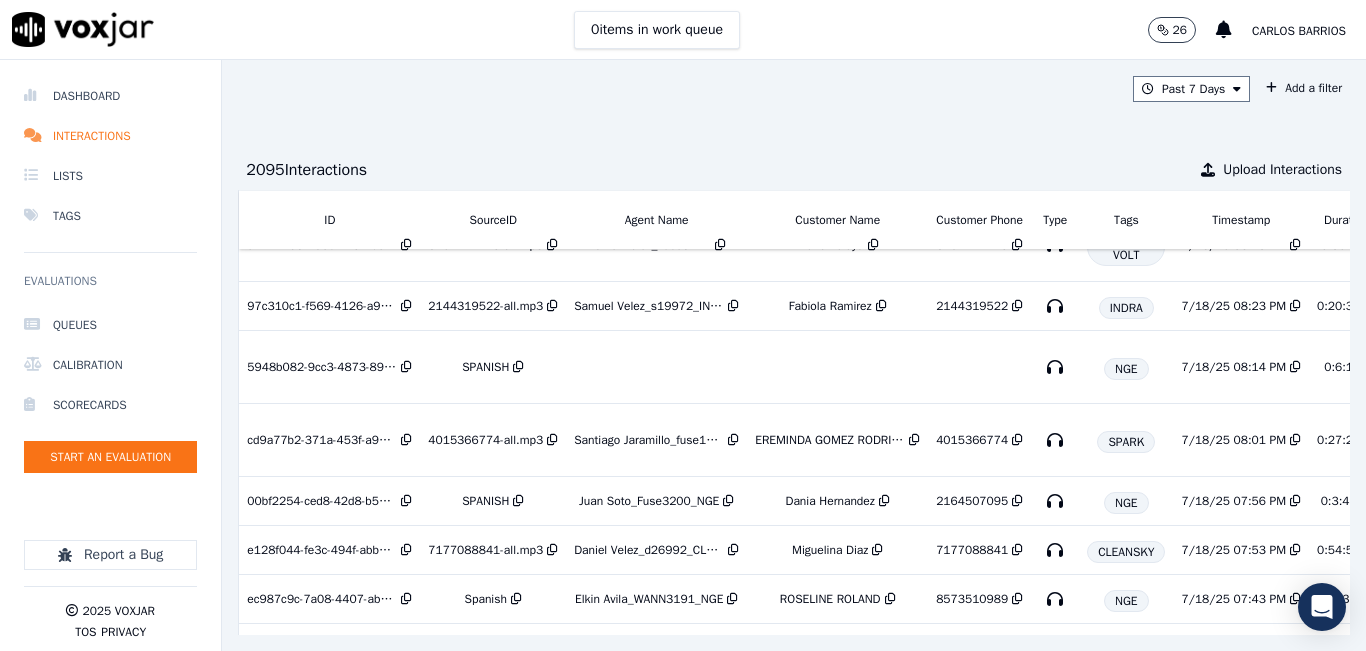 scroll, scrollTop: 0, scrollLeft: 0, axis: both 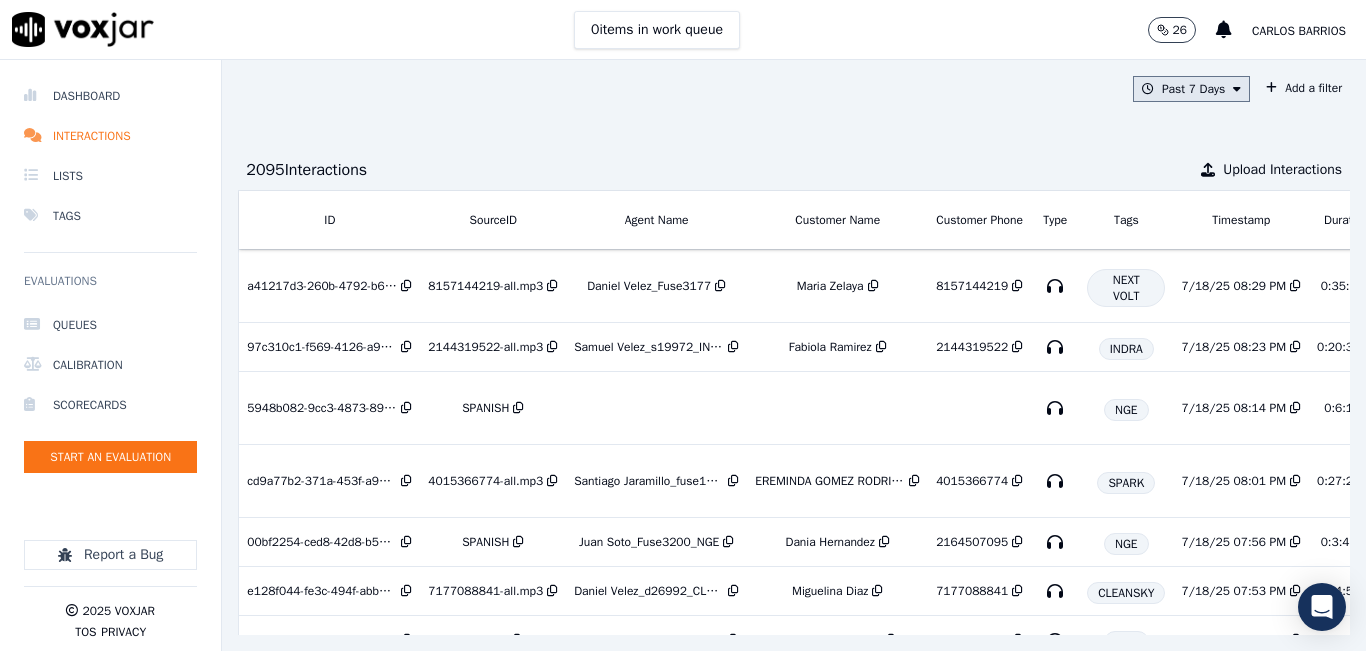 click on "Past 7 Days" at bounding box center (1191, 89) 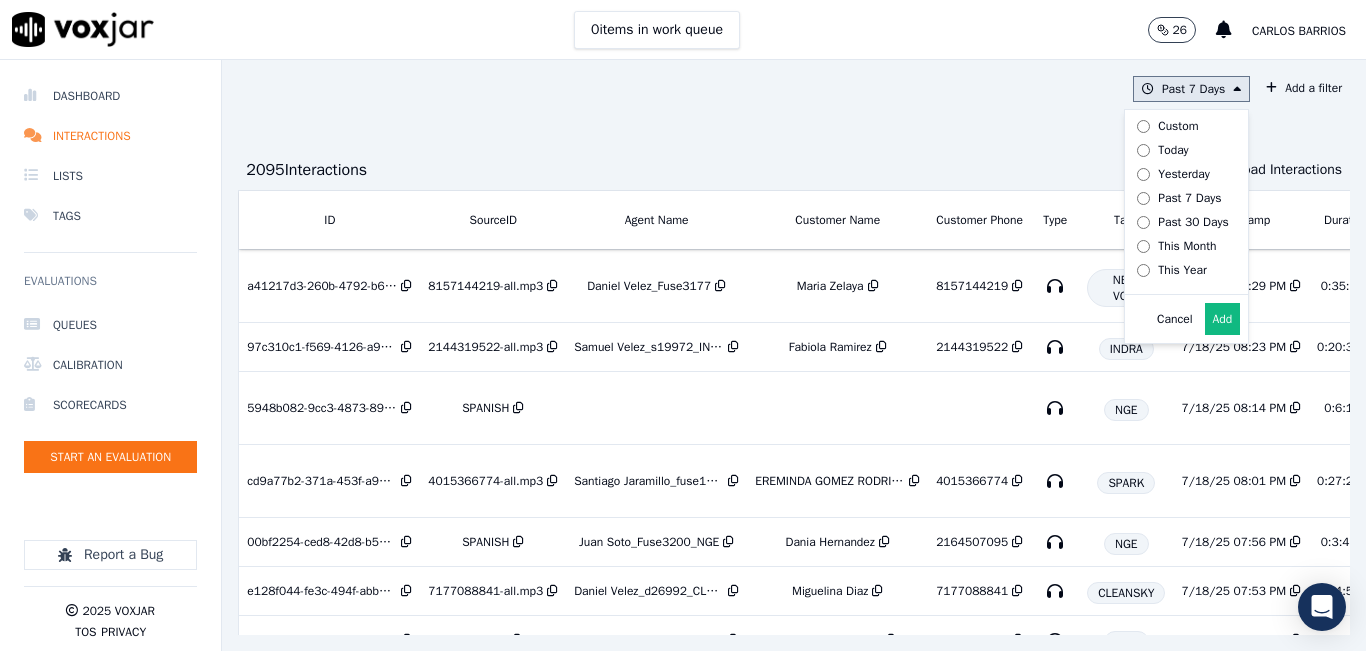 click on "Today" at bounding box center (1173, 150) 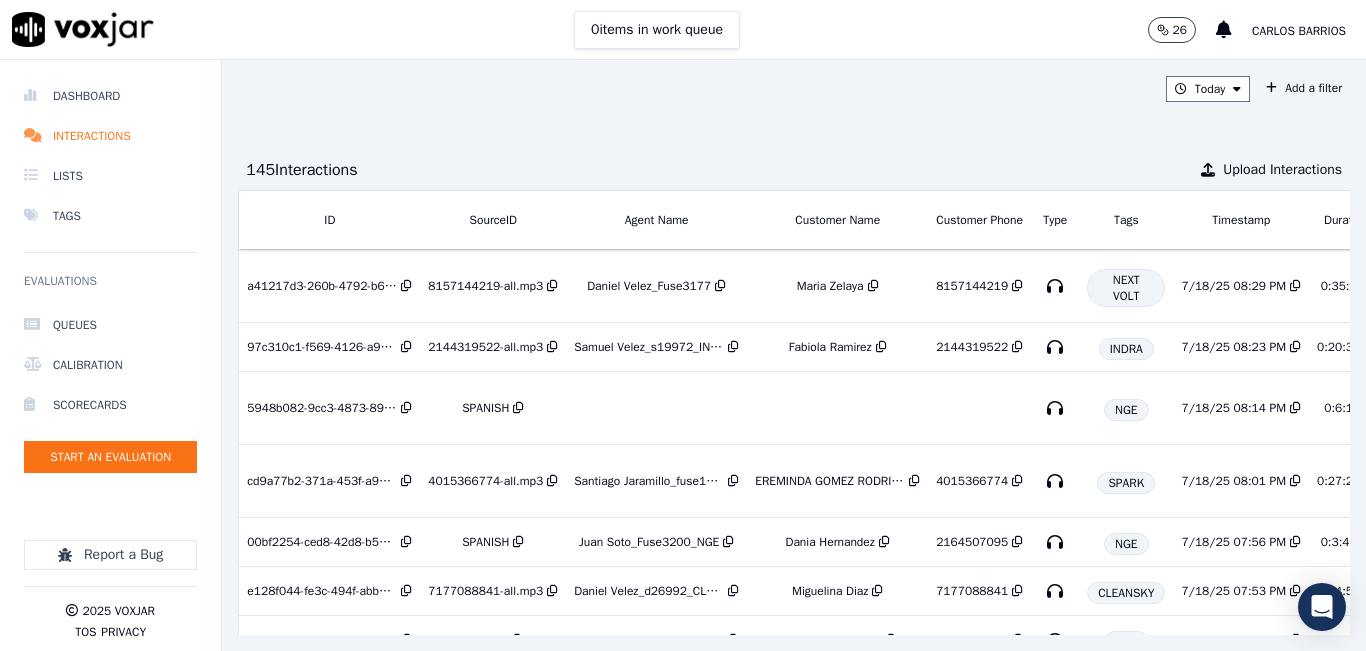 click on "Today
Add a filter" at bounding box center (1258, 89) 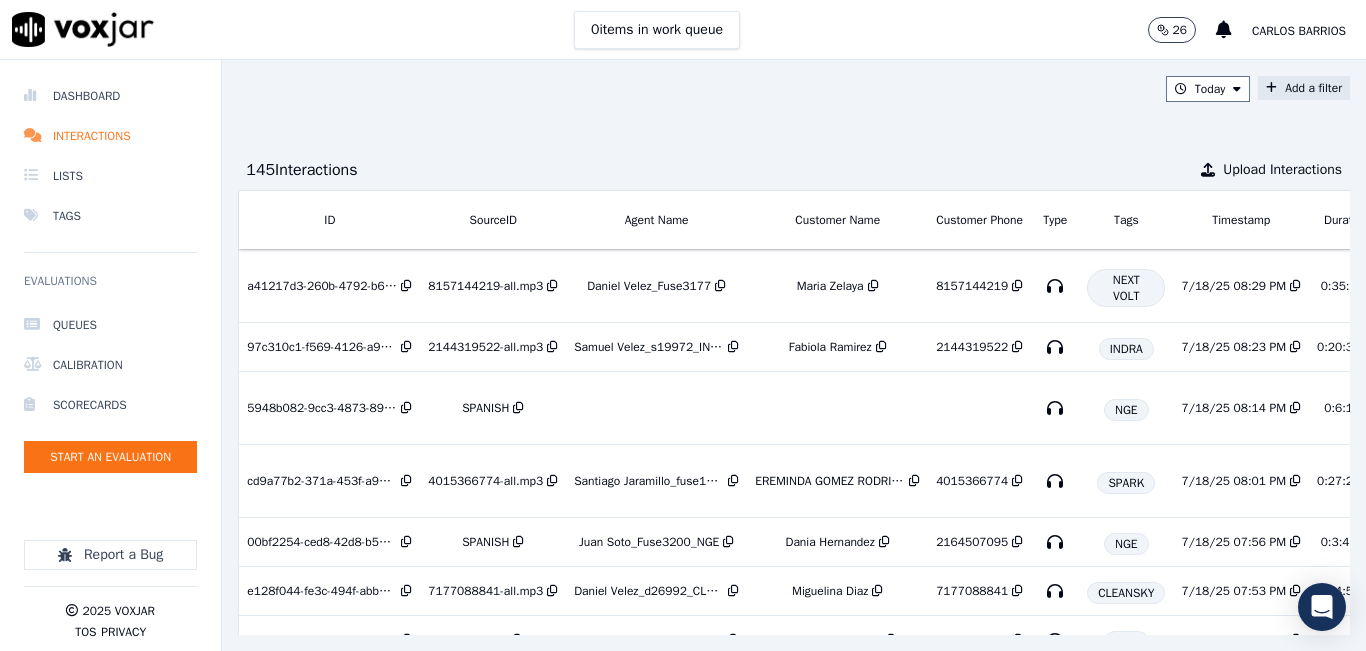 click on "Add a filter" at bounding box center (1304, 88) 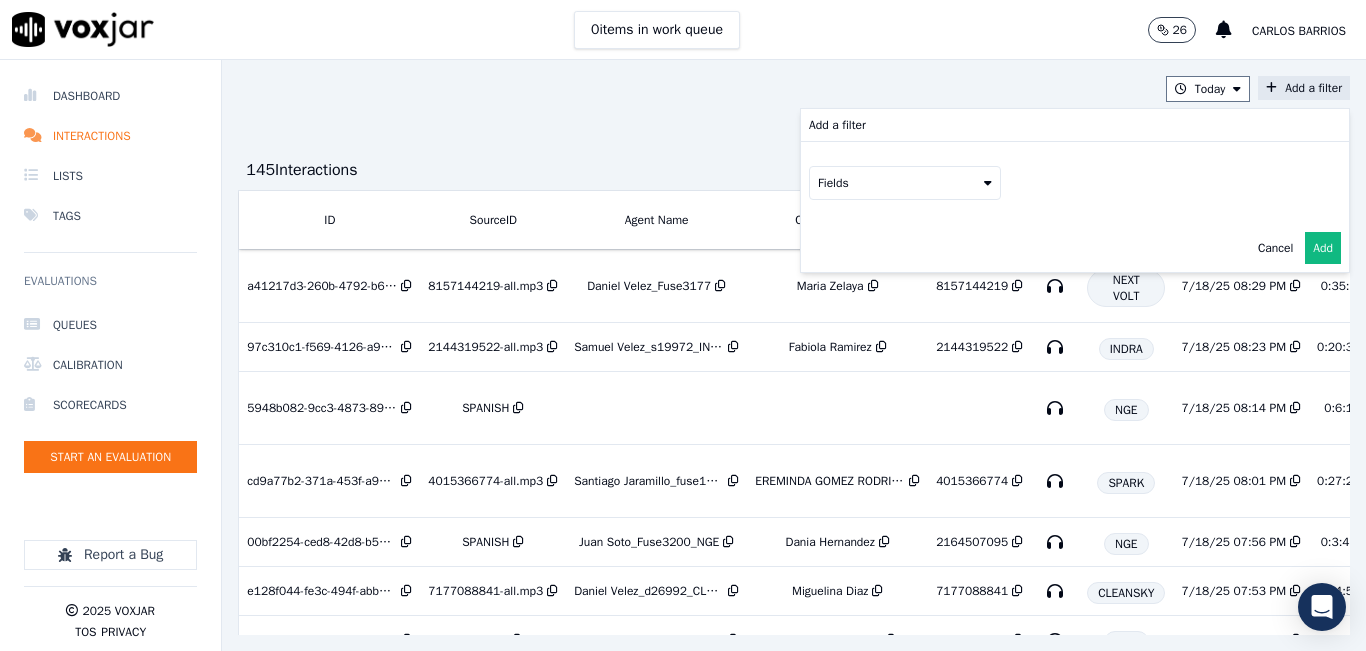 click on "Fields" at bounding box center (905, 183) 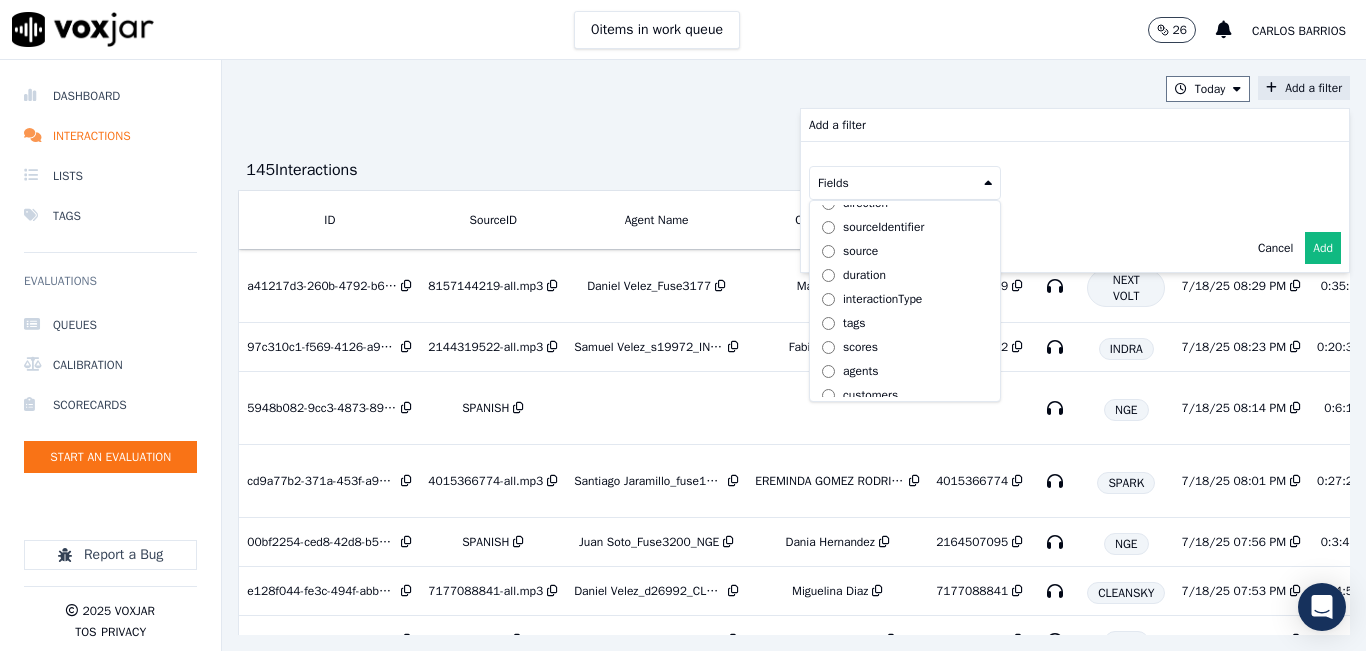 scroll, scrollTop: 63, scrollLeft: 0, axis: vertical 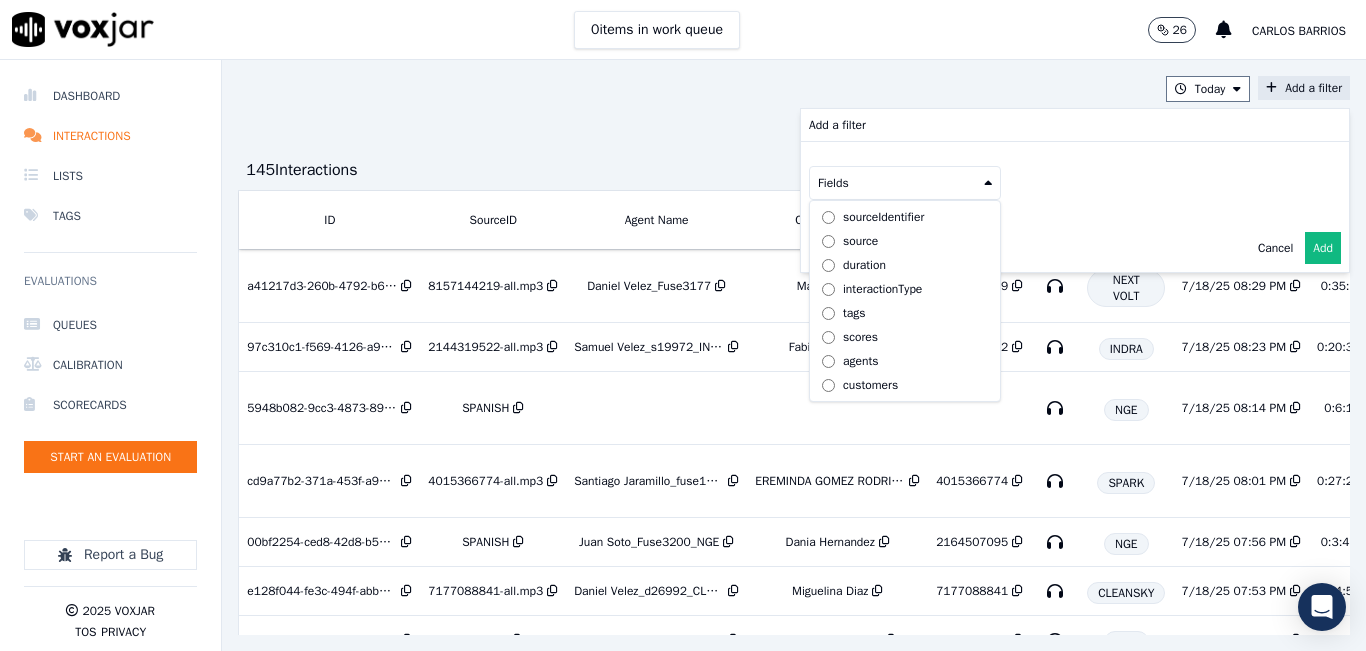 click on "agents" at bounding box center (860, 361) 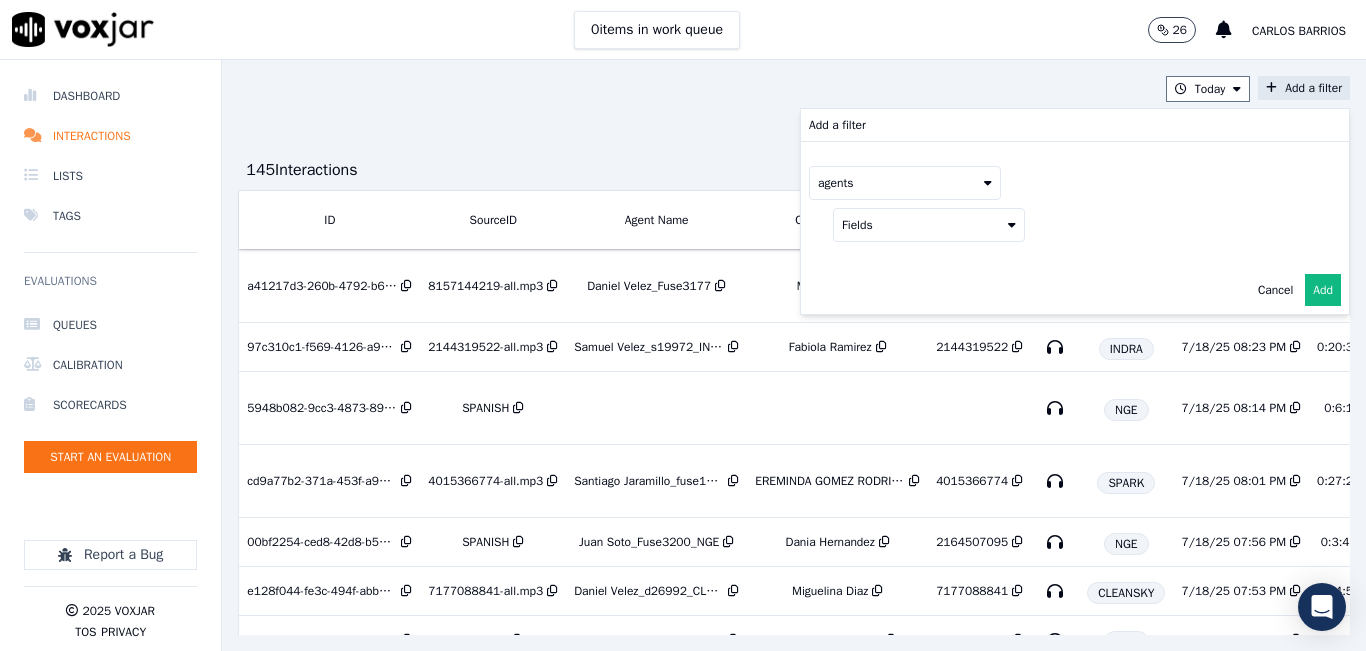 click on "Fields" at bounding box center [929, 225] 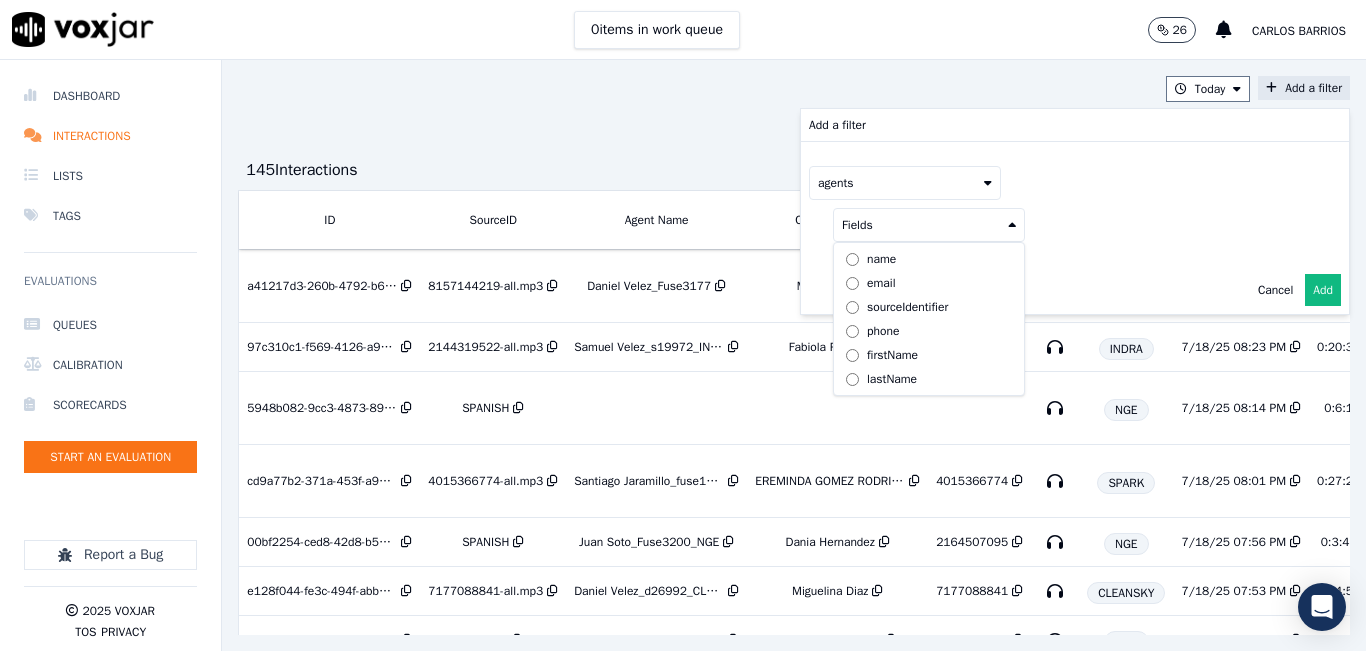 click on "name" at bounding box center [929, 259] 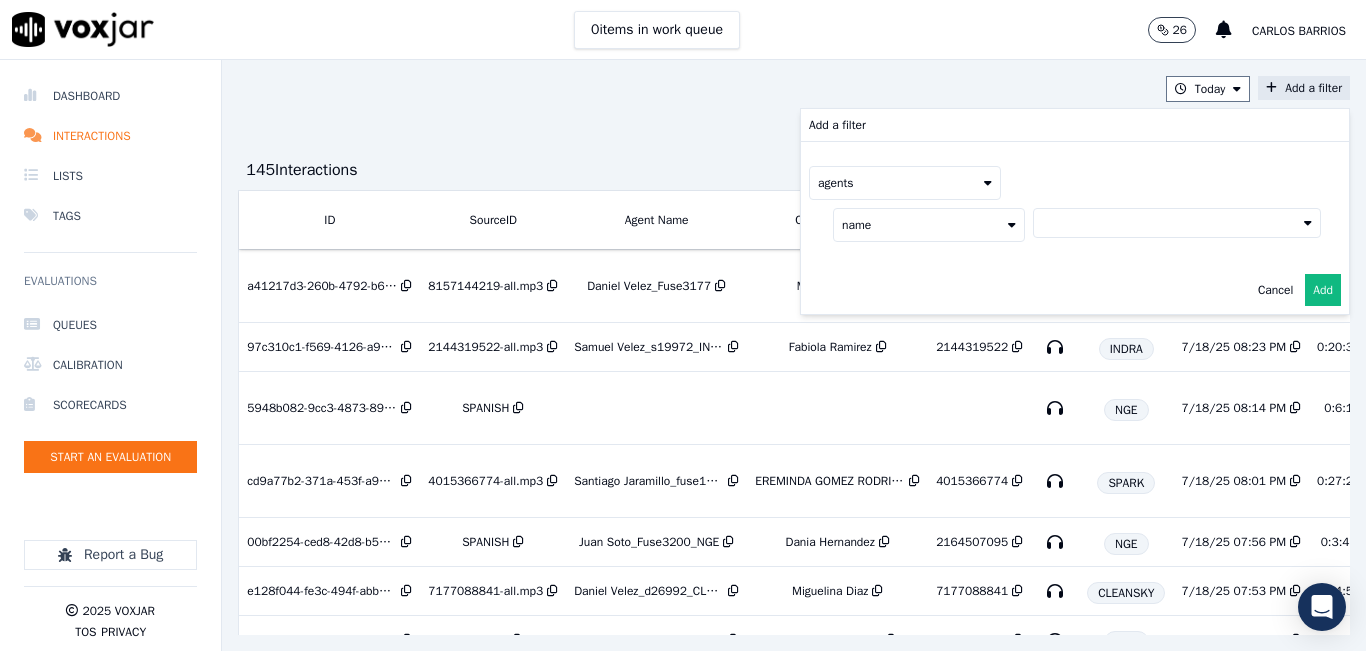 click at bounding box center [1177, 223] 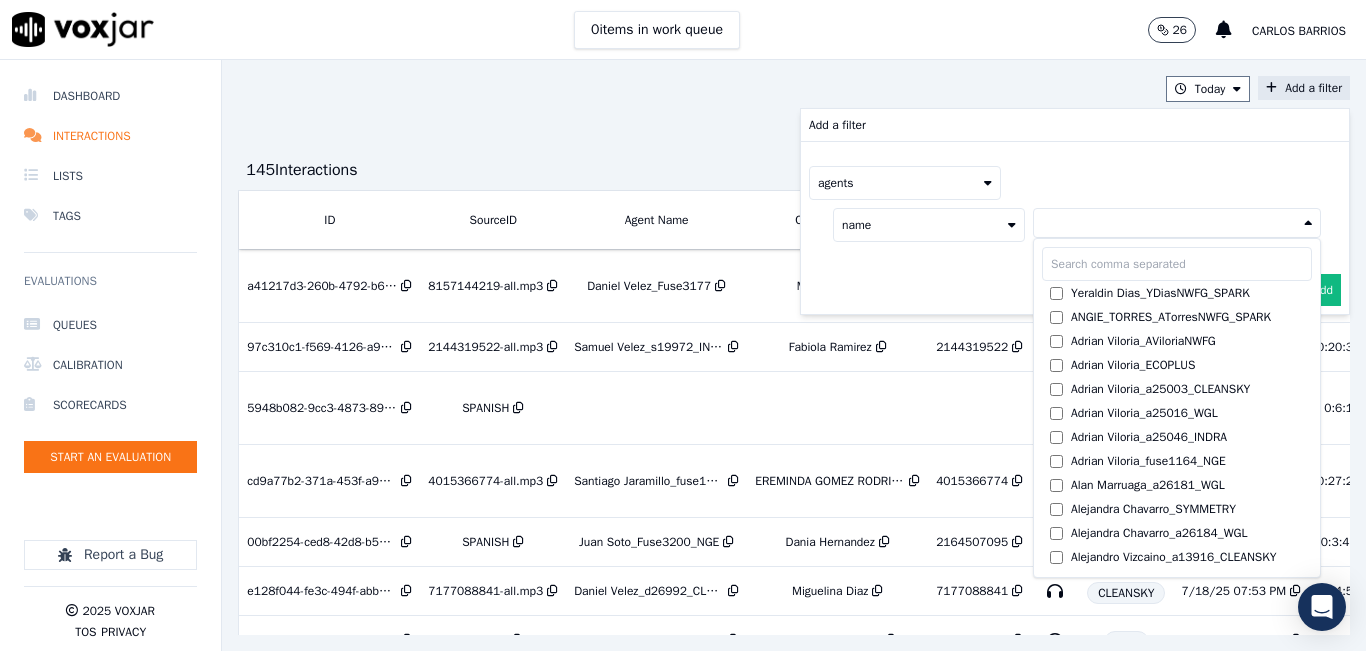 click at bounding box center (1177, 264) 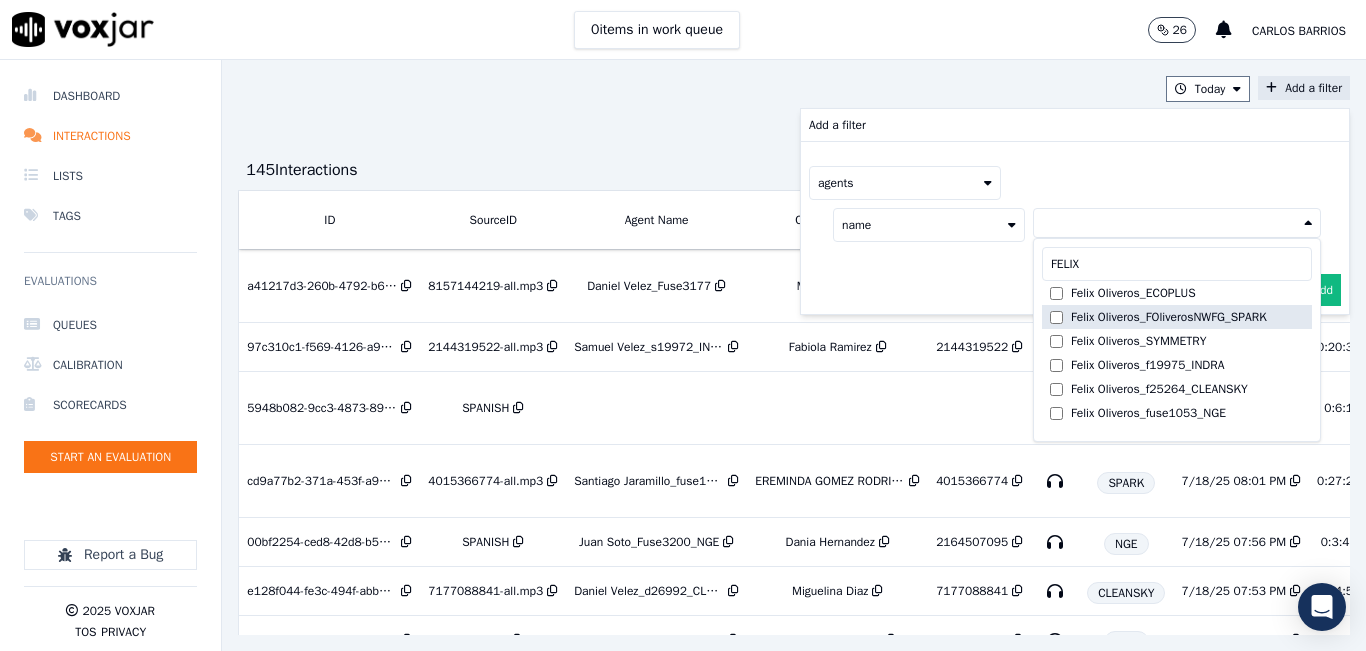 type on "FELIX" 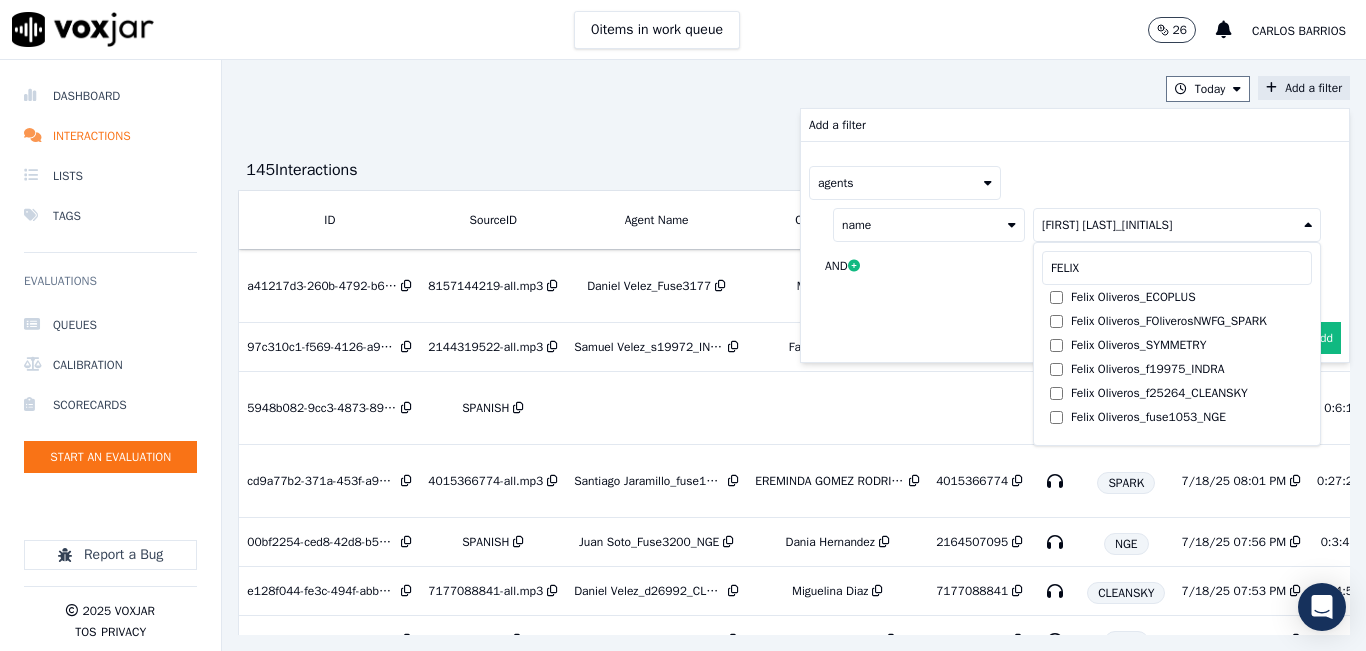click on "Add" at bounding box center (1323, 338) 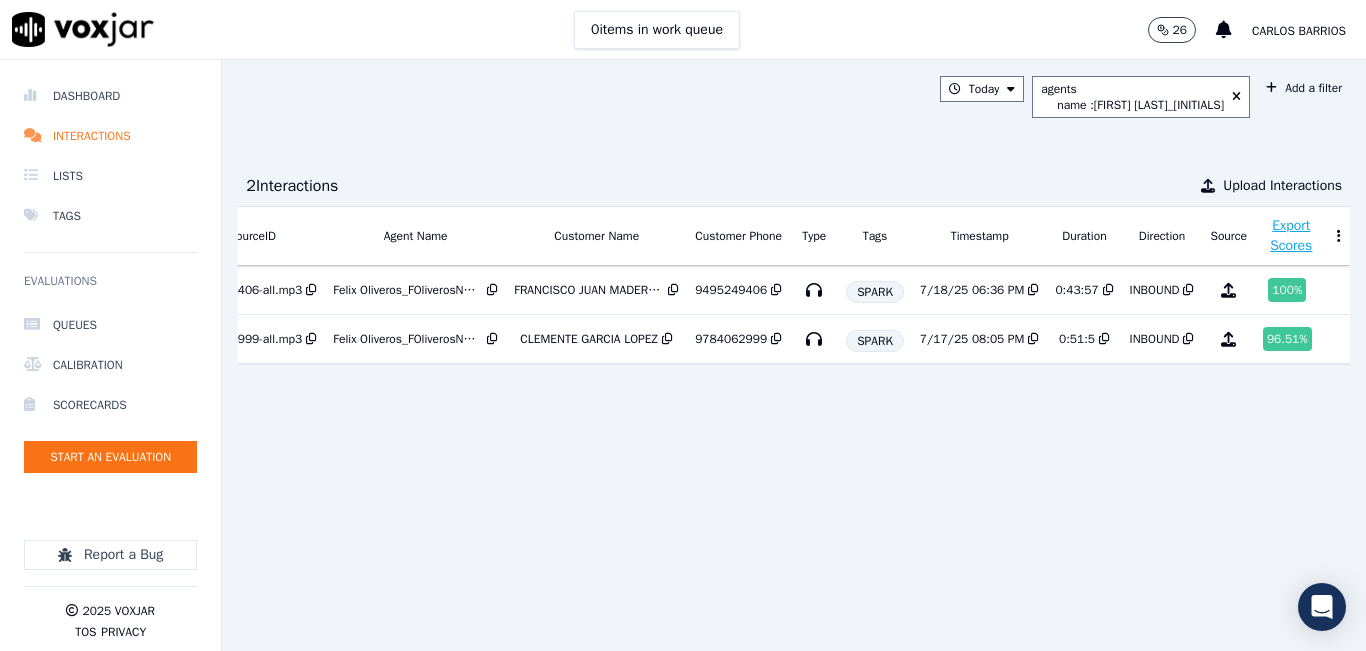 scroll, scrollTop: 0, scrollLeft: 270, axis: horizontal 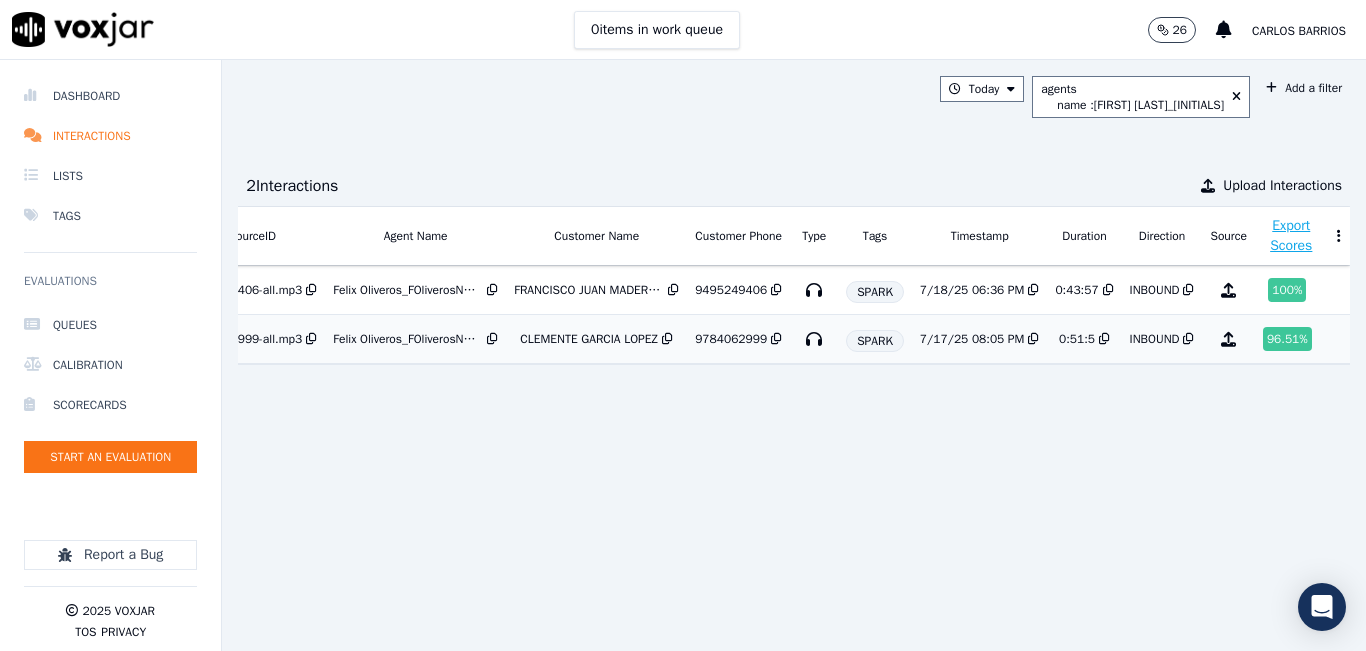 click on "0:51:5" at bounding box center [1077, 339] 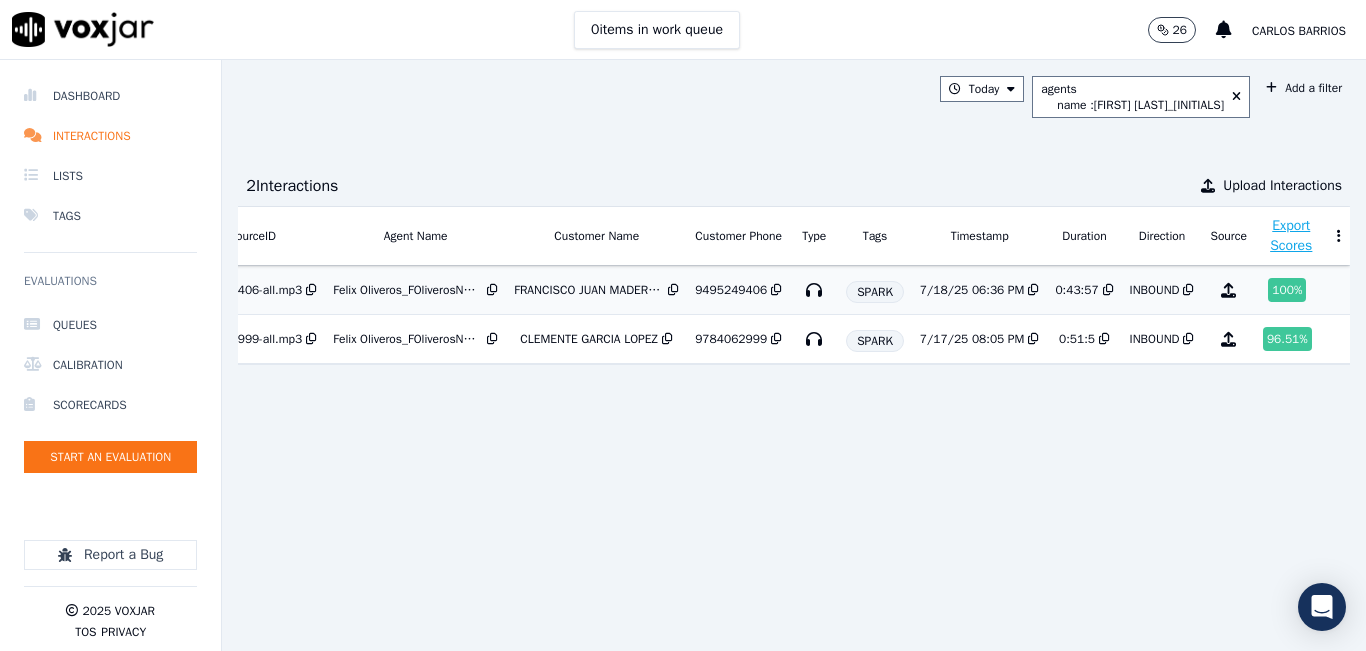 click on "7/18/25 06:36 PM" at bounding box center [980, 290] 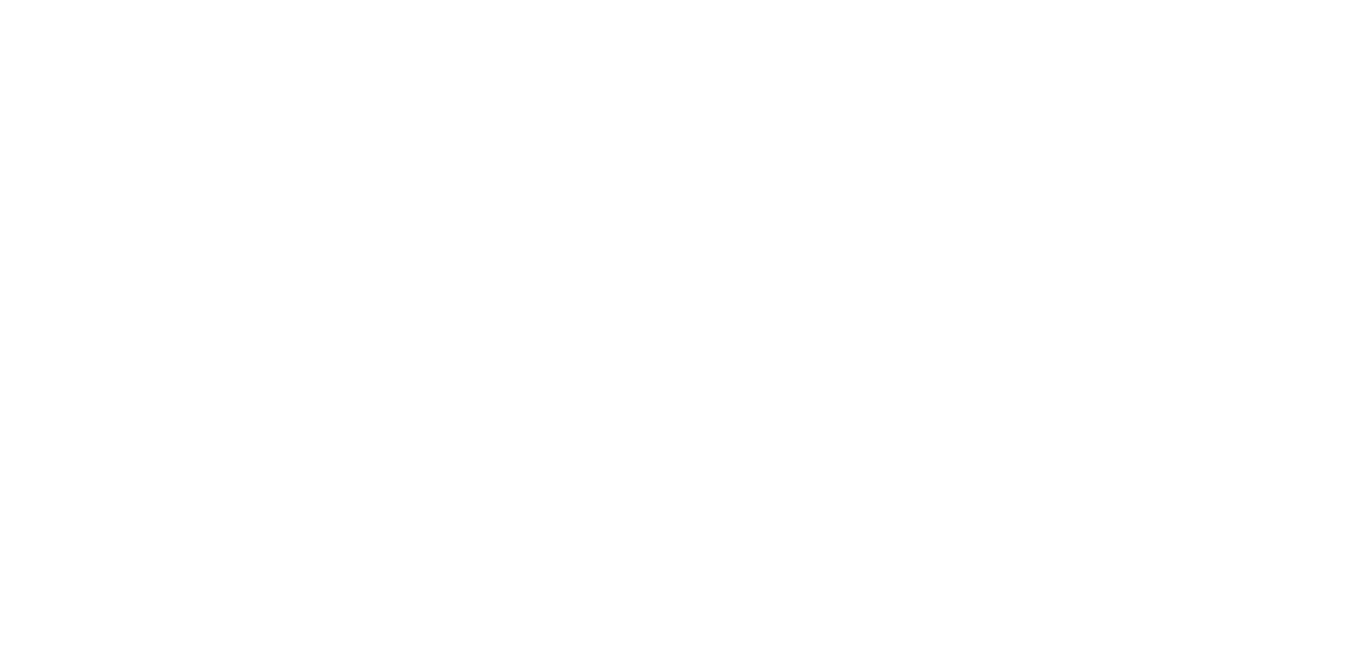 scroll, scrollTop: 0, scrollLeft: 0, axis: both 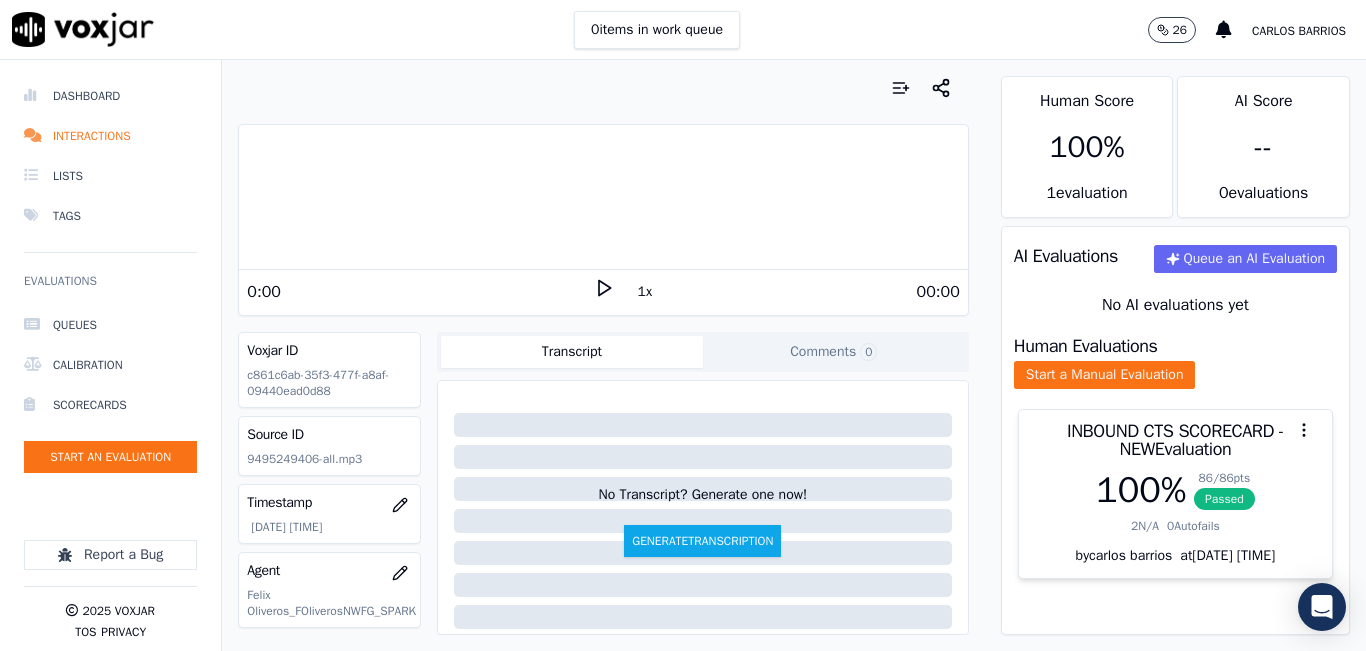 click on "0  items in work queue     26         carlos barrios" at bounding box center [683, 30] 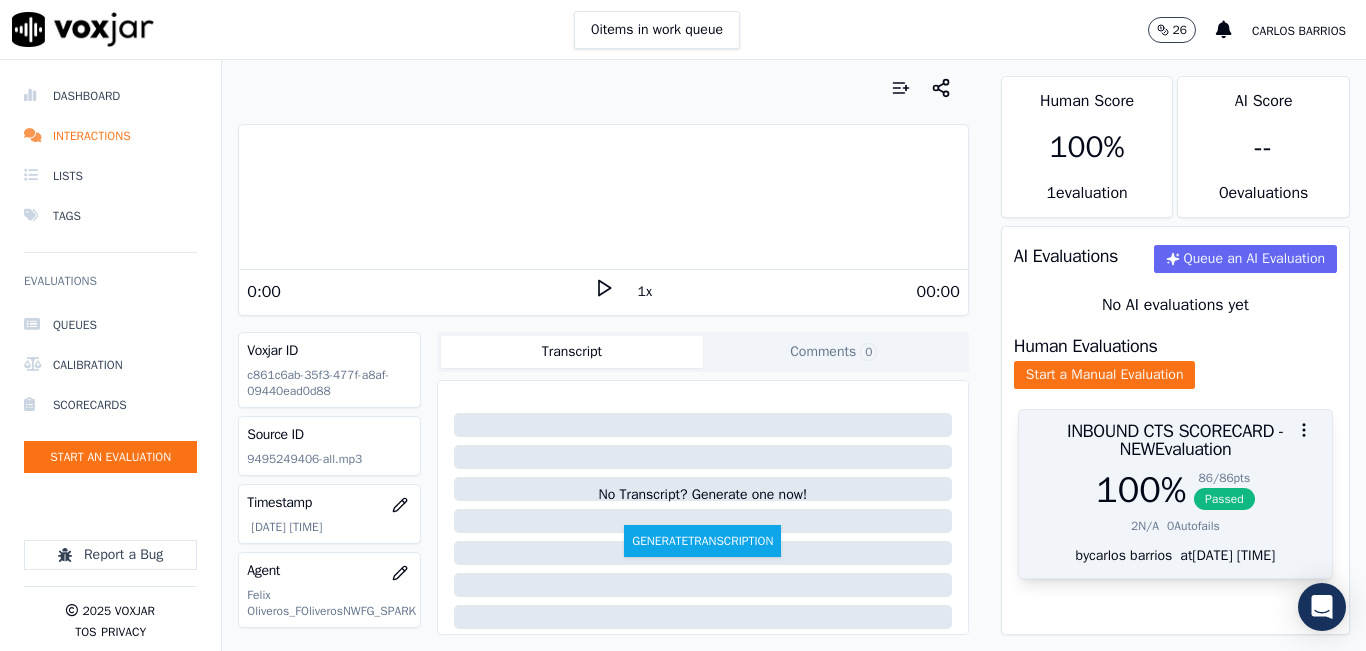 scroll, scrollTop: 0, scrollLeft: 0, axis: both 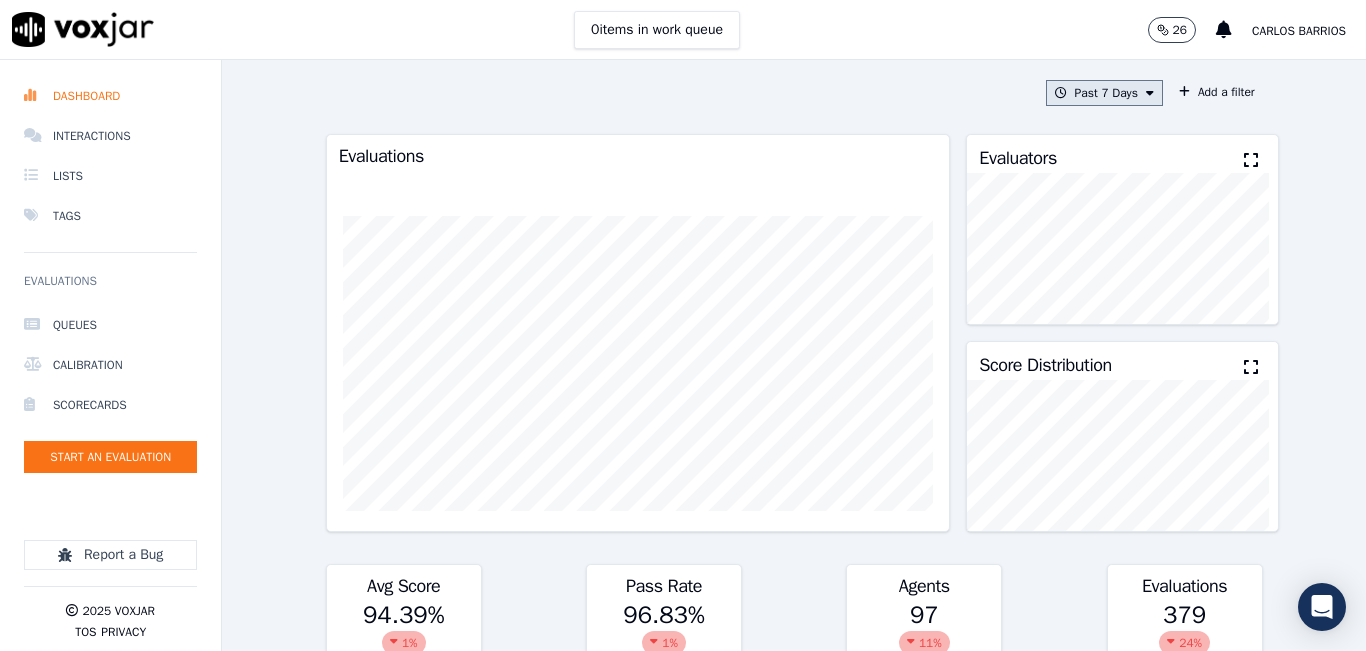 click on "Past 7 Days" at bounding box center (1104, 93) 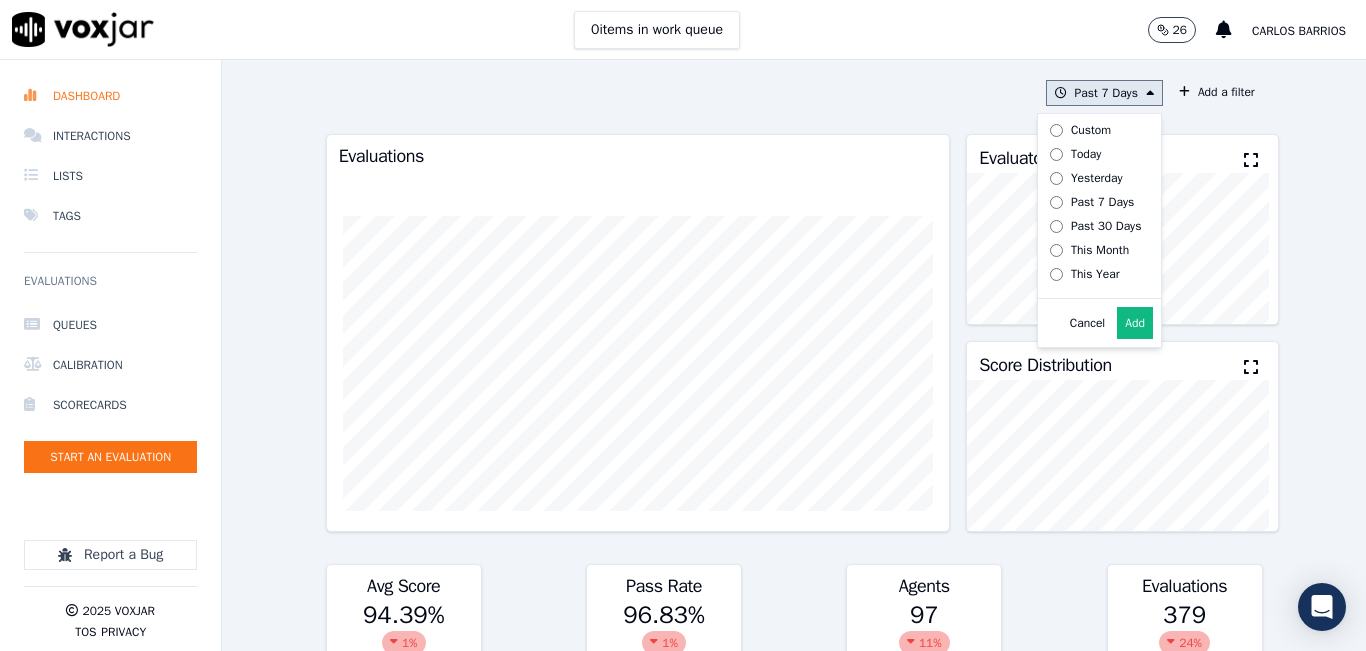 click on "Today" at bounding box center [1086, 154] 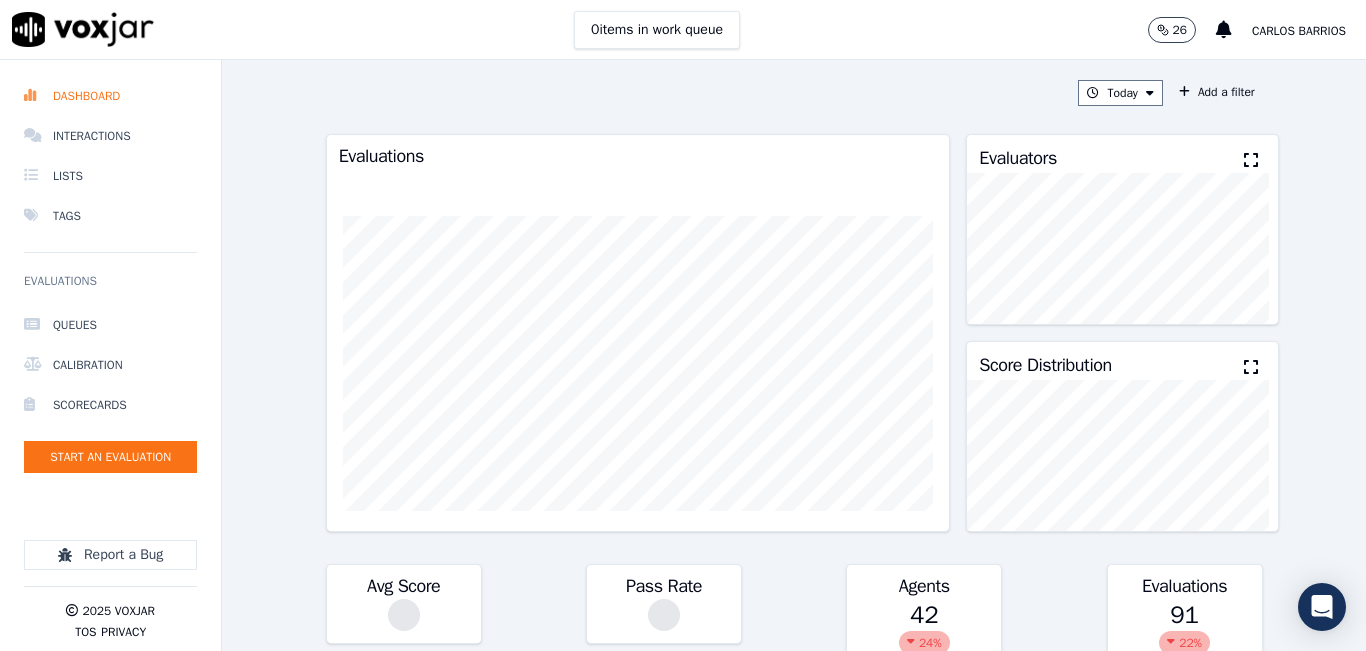 click at bounding box center [1251, 160] 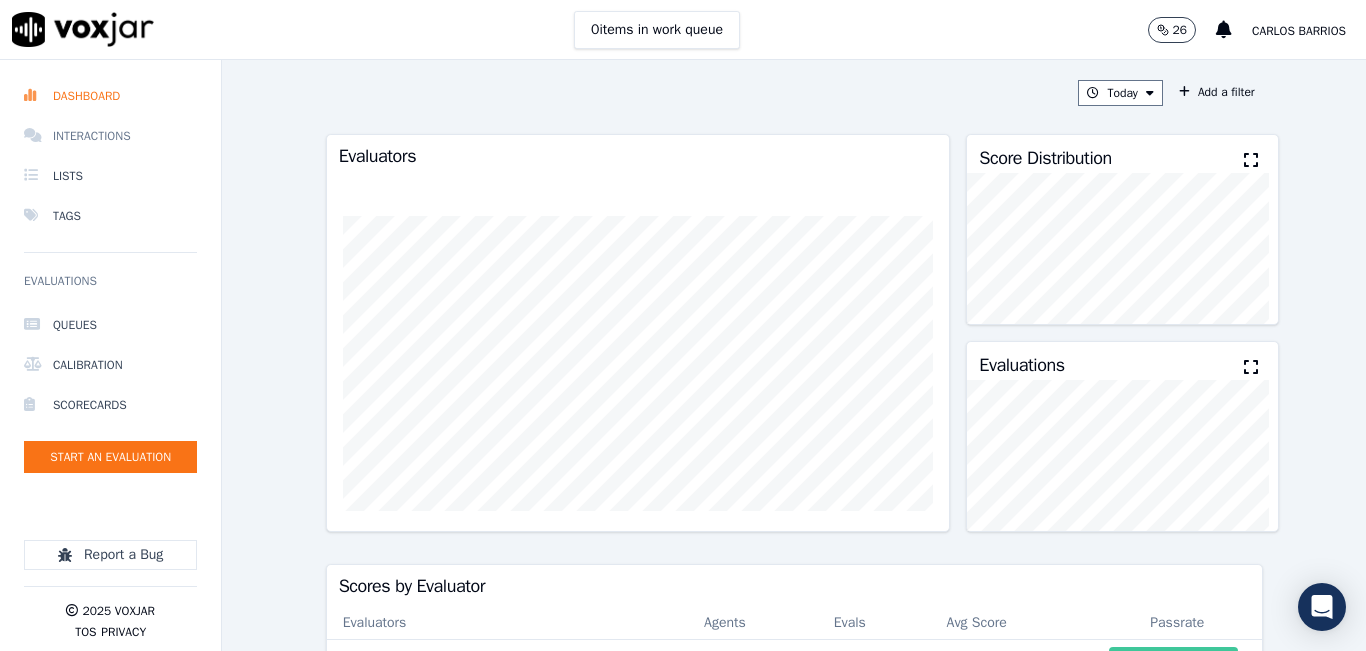 click on "Interactions" at bounding box center (110, 136) 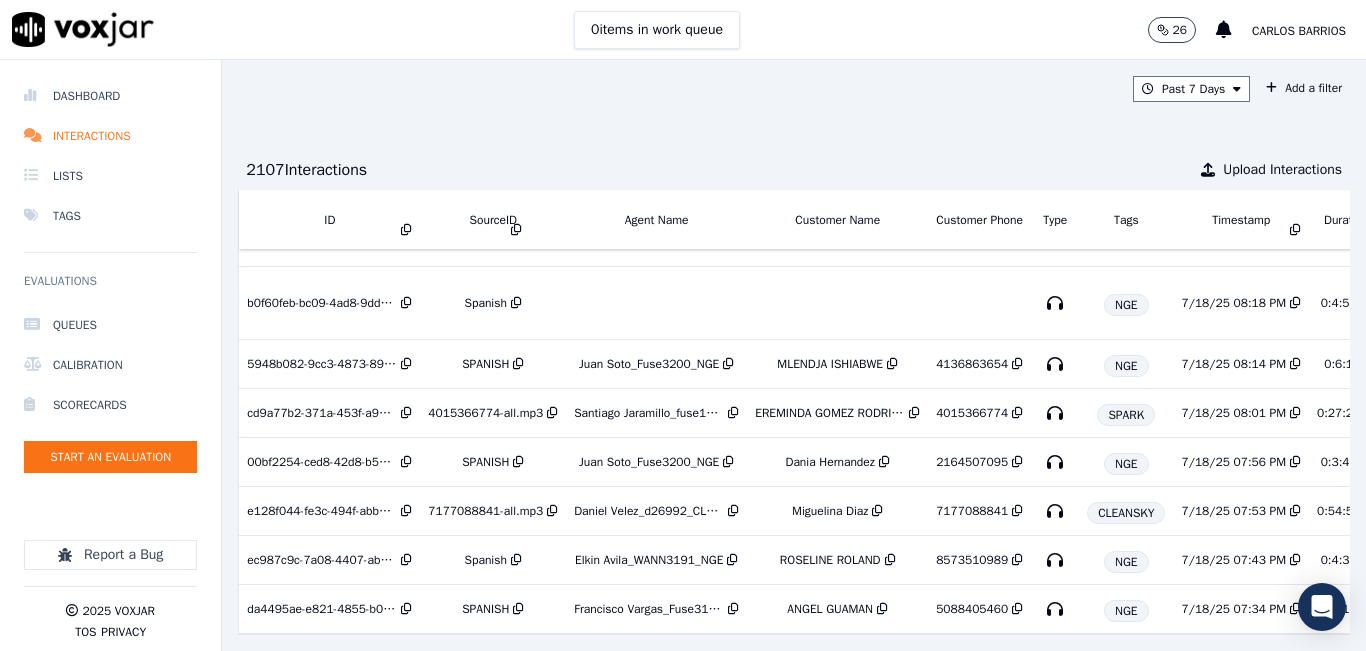 scroll, scrollTop: 900, scrollLeft: 0, axis: vertical 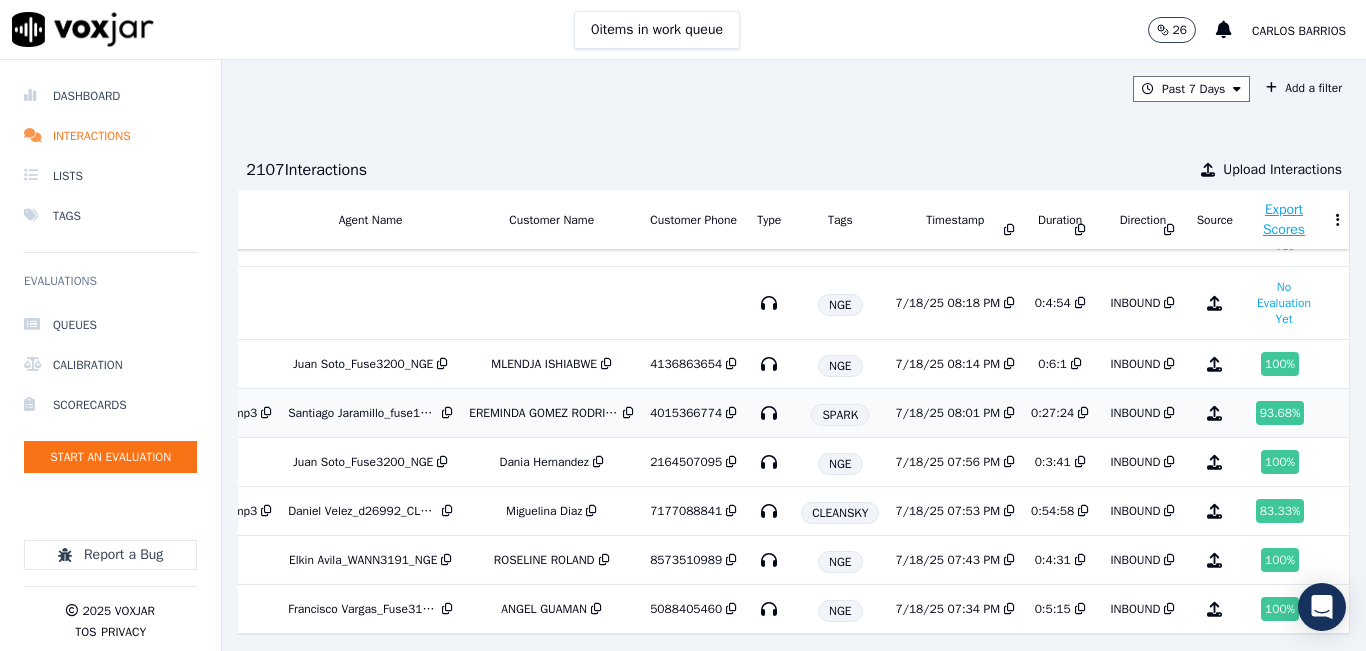 click on "EREMINDA GOMEZ RODRIGUEZ" at bounding box center [544, 413] 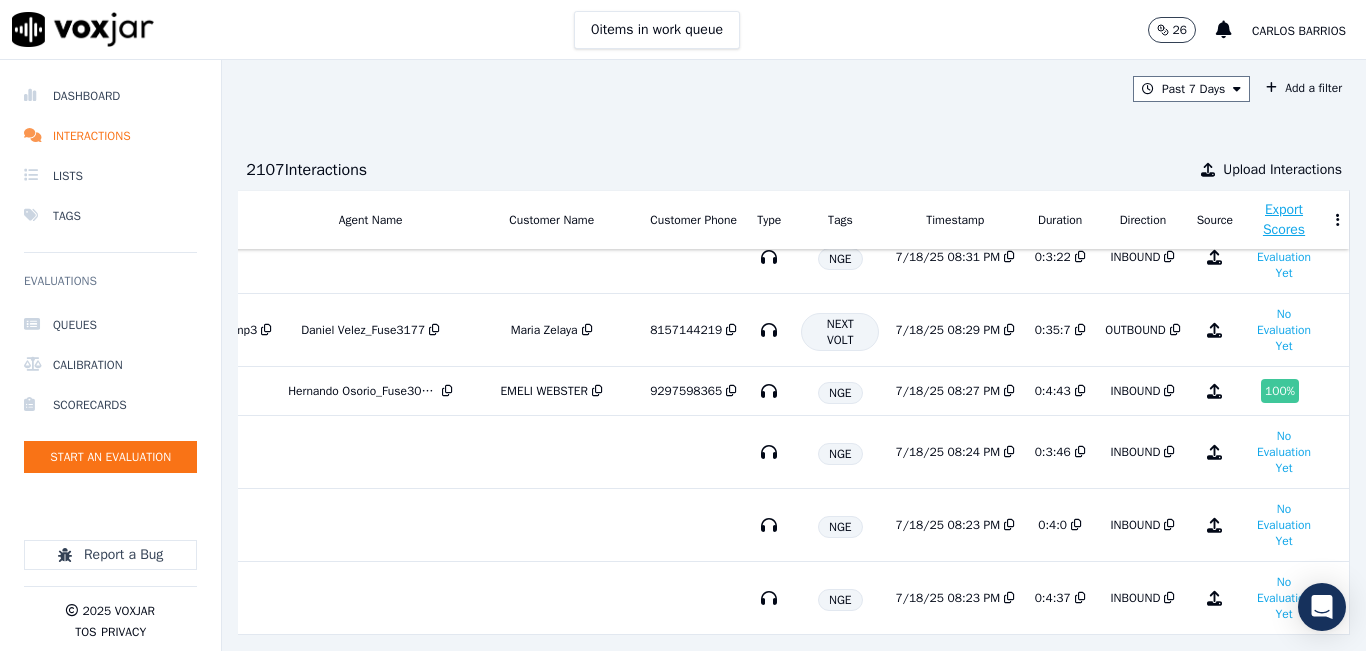 scroll, scrollTop: 0, scrollLeft: 320, axis: horizontal 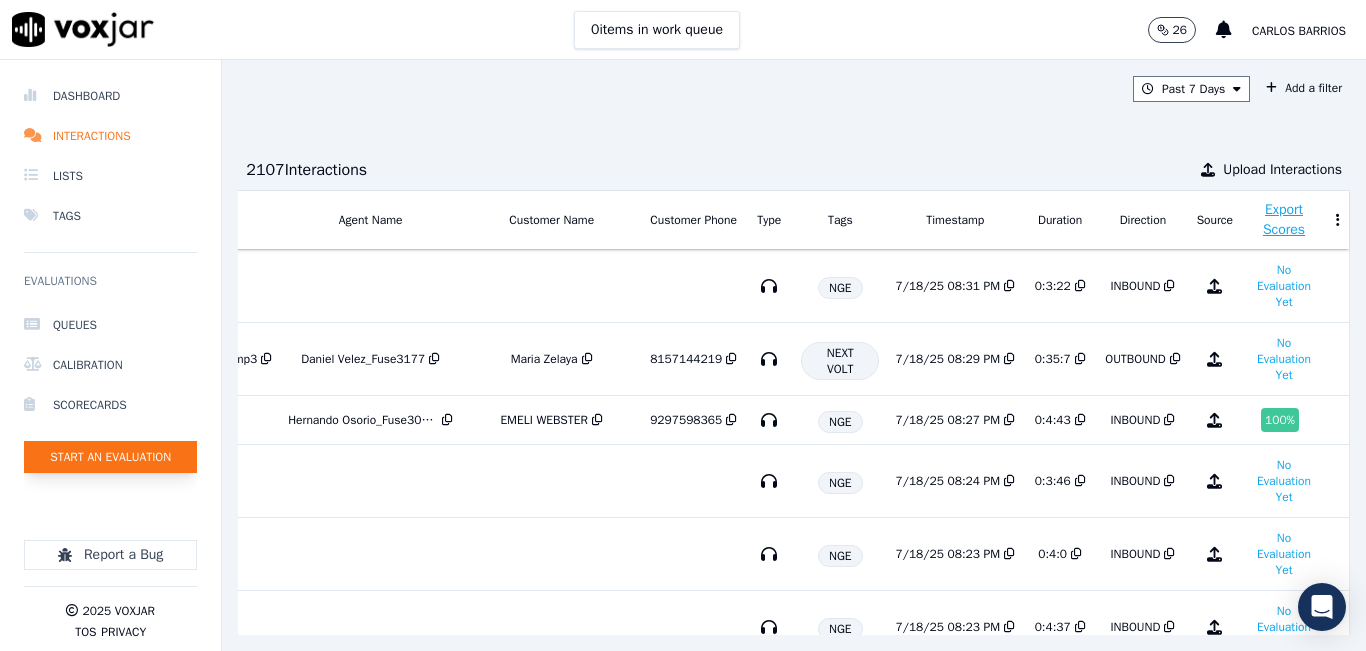 click on "Start an Evaluation" 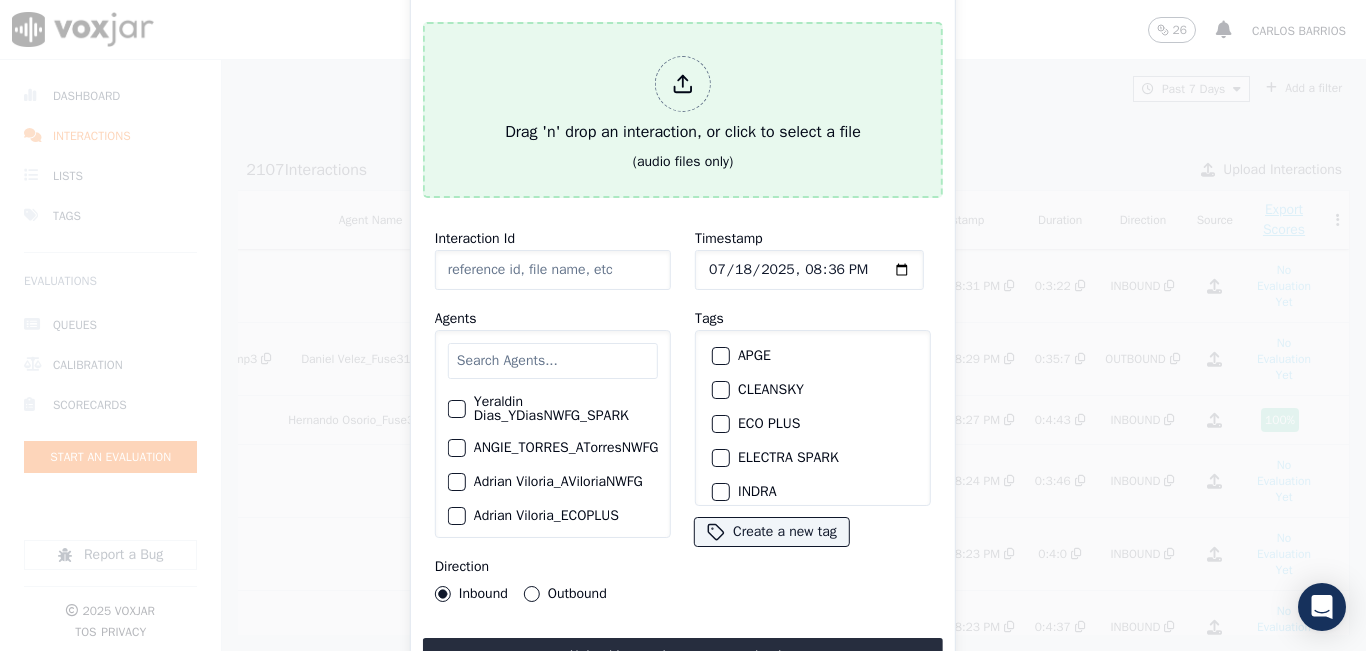 click on "Drag 'n' drop an interaction, or click to select a file   (audio files only)" at bounding box center [683, 110] 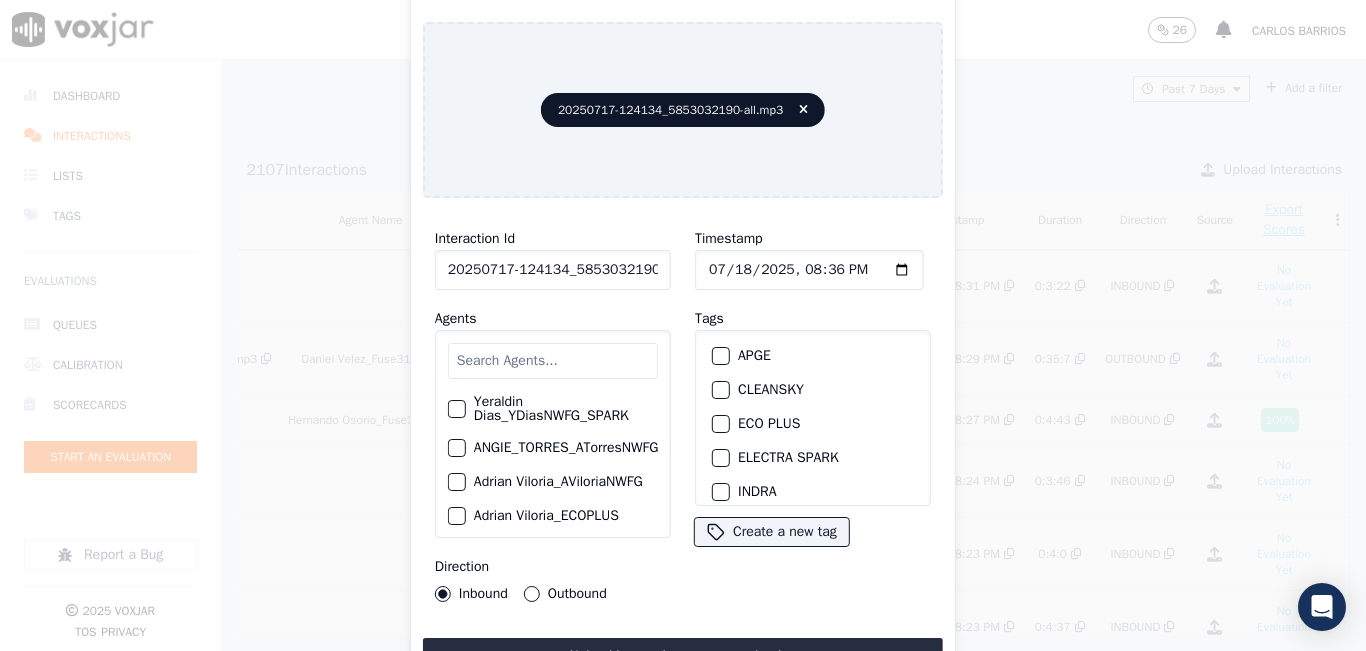 click at bounding box center [553, 361] 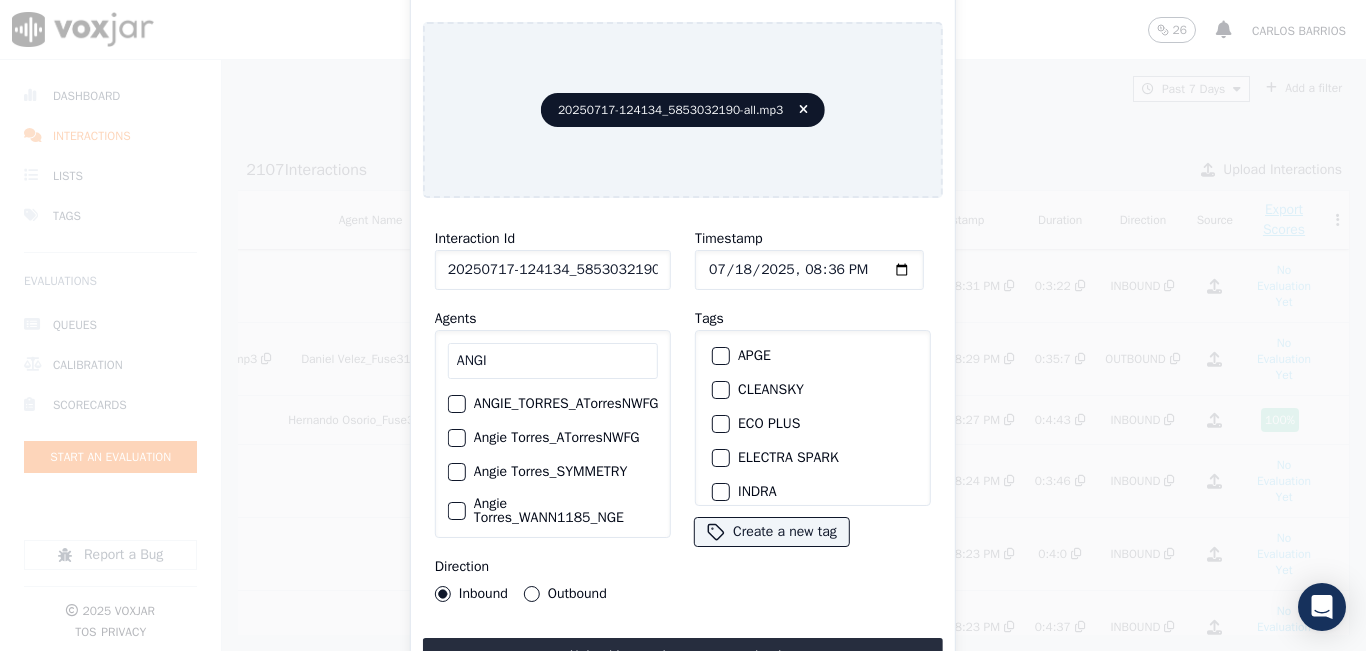 type on "ANGI" 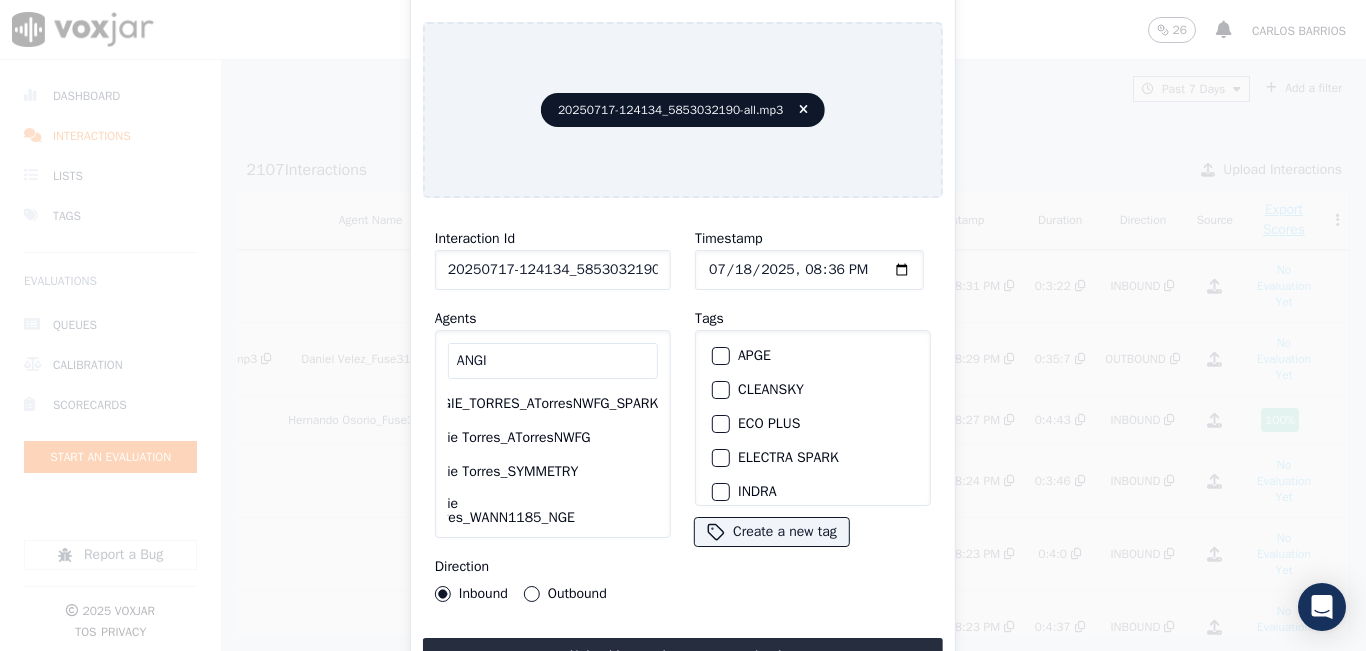 click on "ANGIE_TORRES_ATorresNWFG_SPARK" at bounding box center (504, 404) 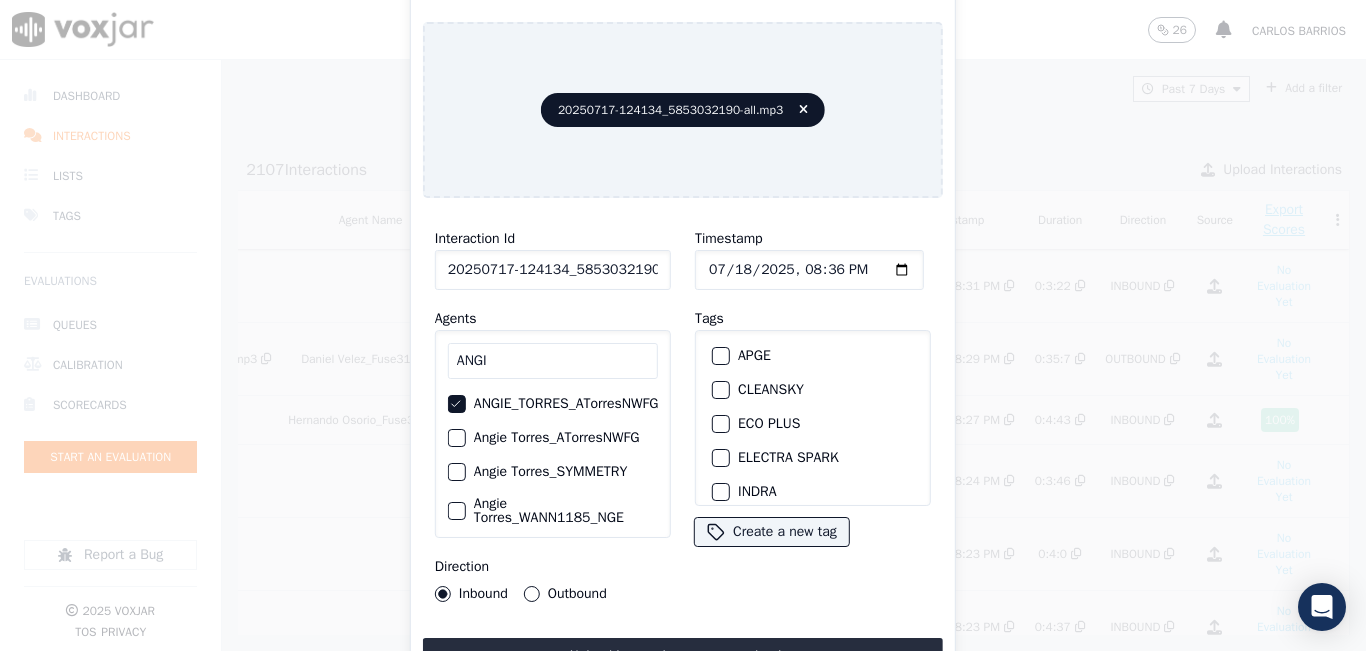 click on "Outbound" at bounding box center (565, 594) 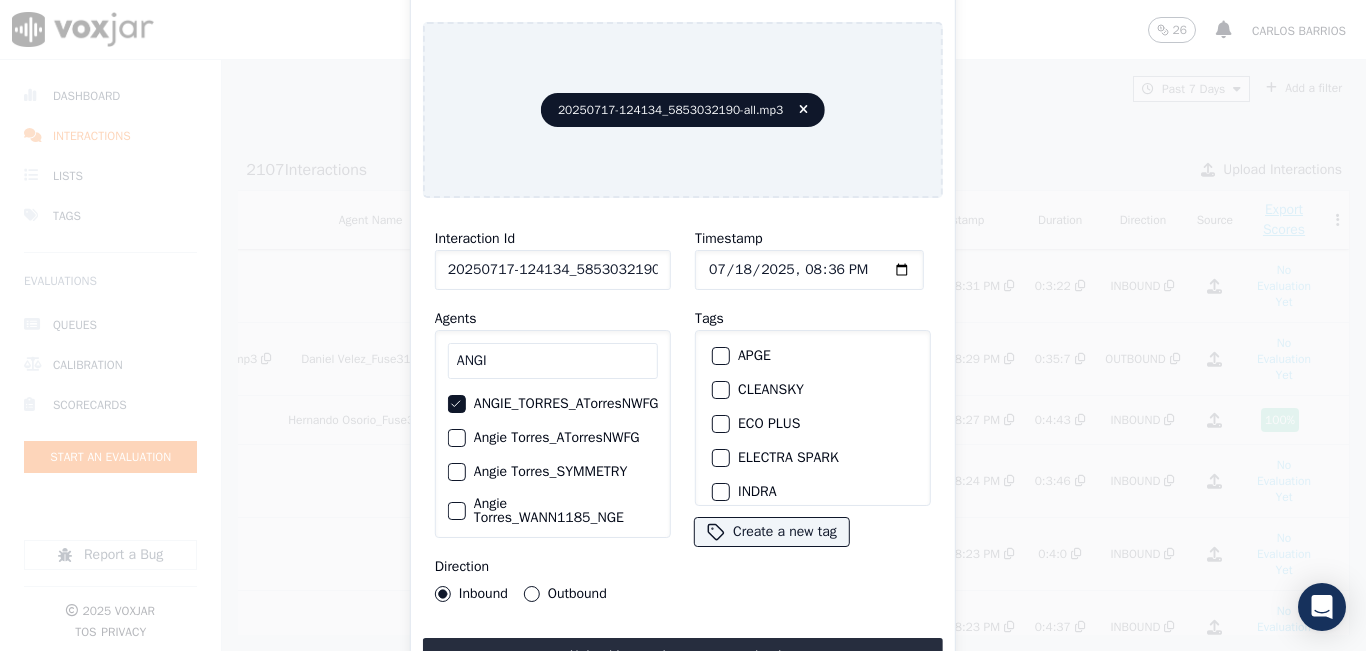 click on "Outbound" at bounding box center (532, 594) 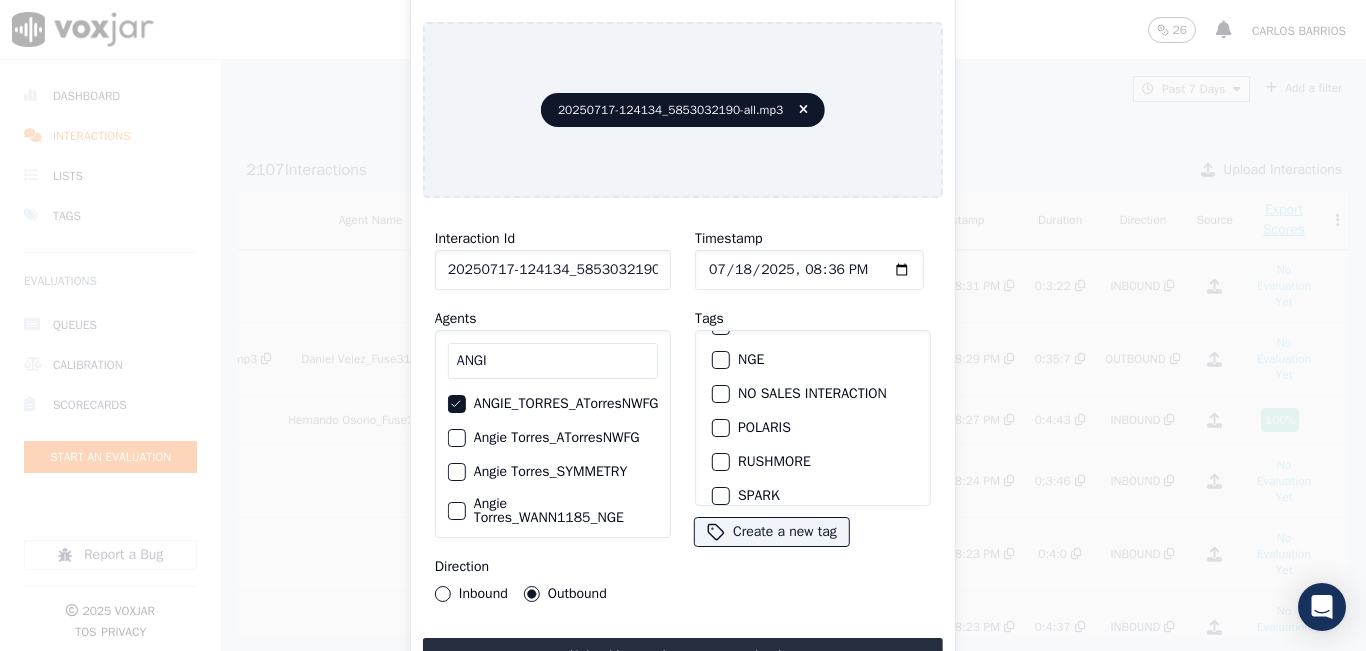 scroll, scrollTop: 309, scrollLeft: 0, axis: vertical 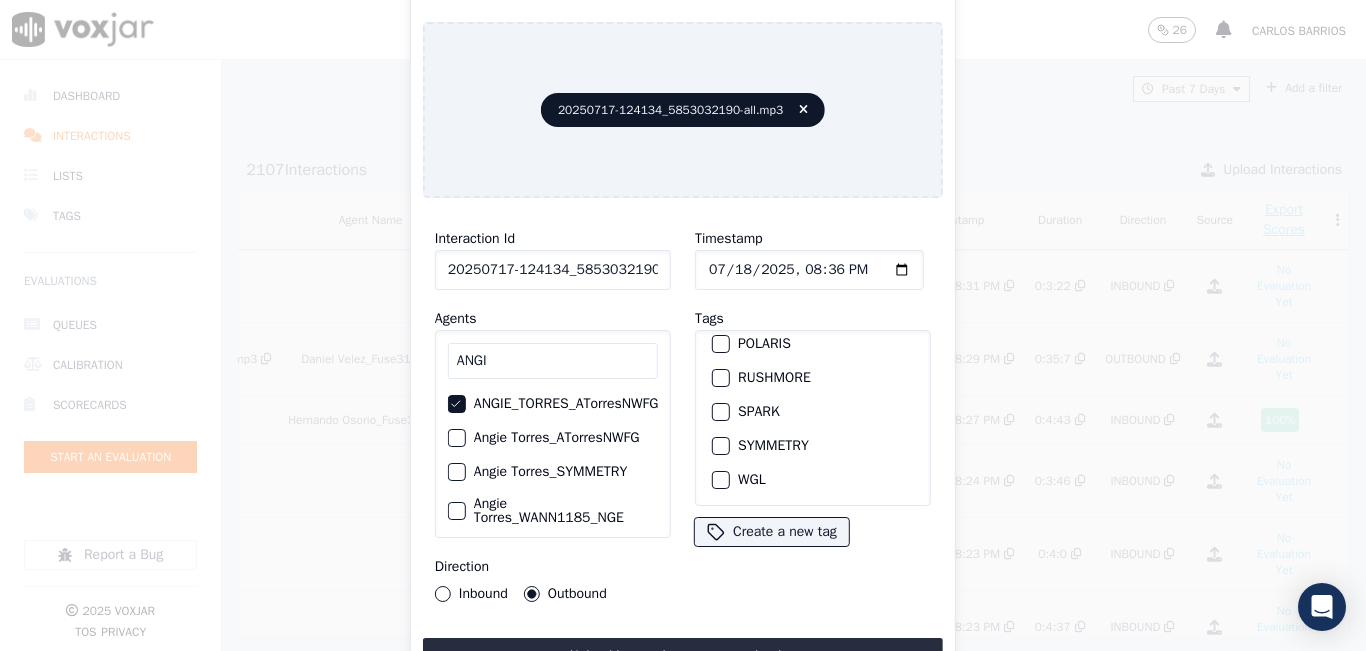 click at bounding box center (720, 412) 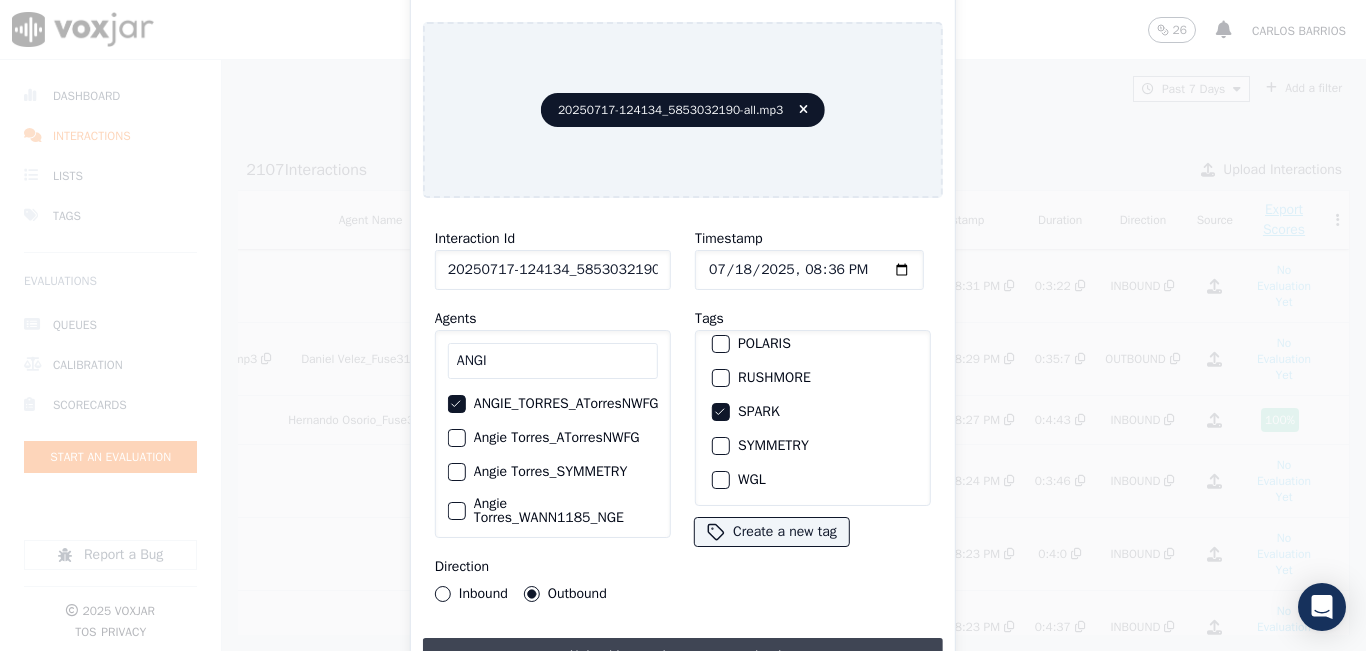 click on "Upload interaction to start evaluation" at bounding box center [683, 656] 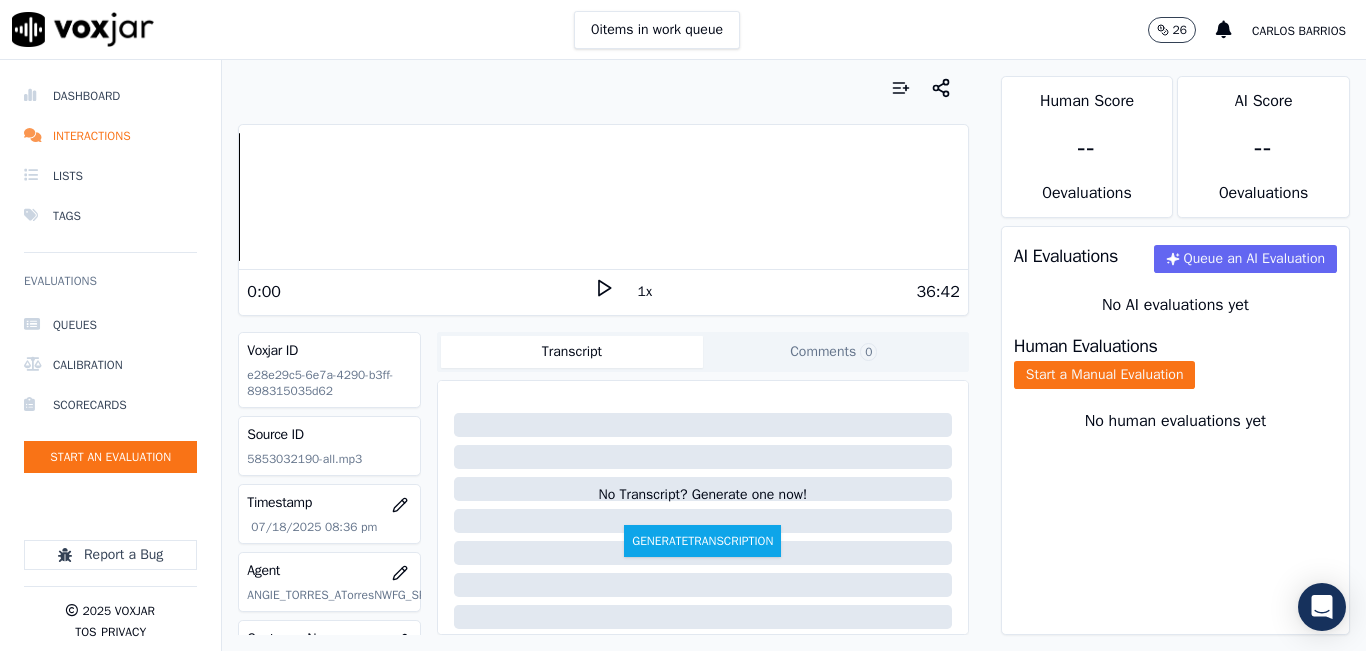 click 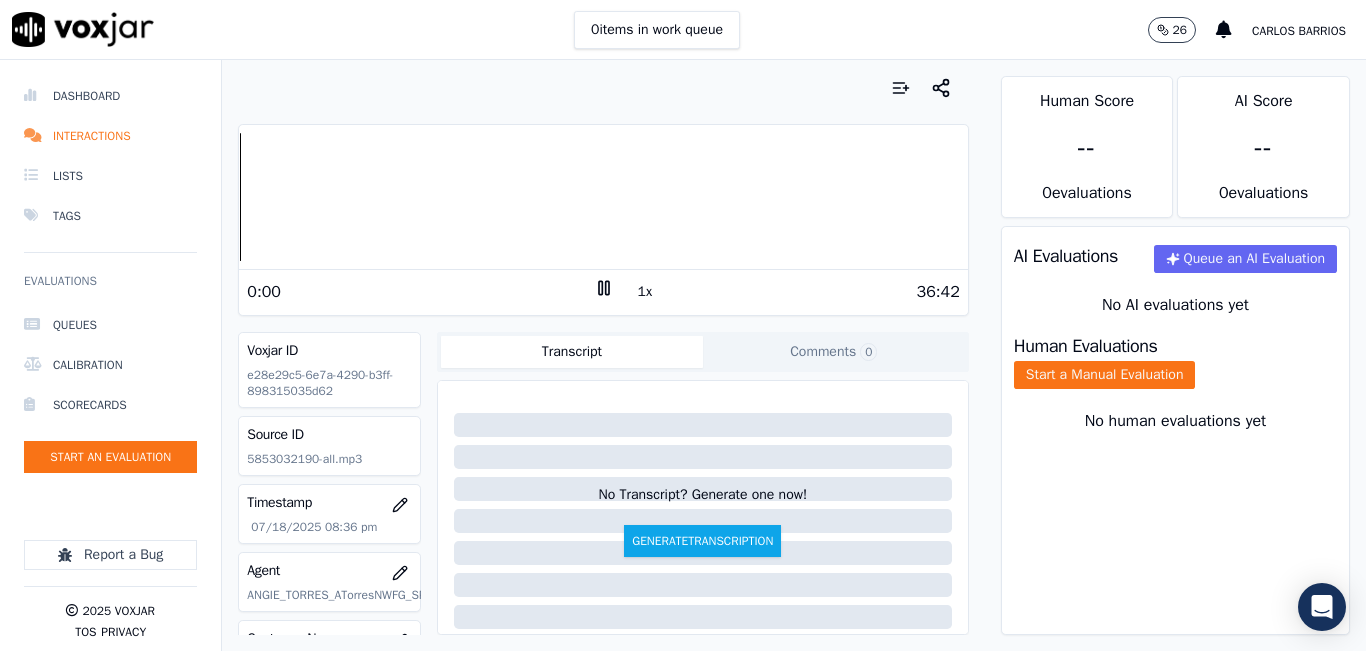 click on "1x" at bounding box center [645, 292] 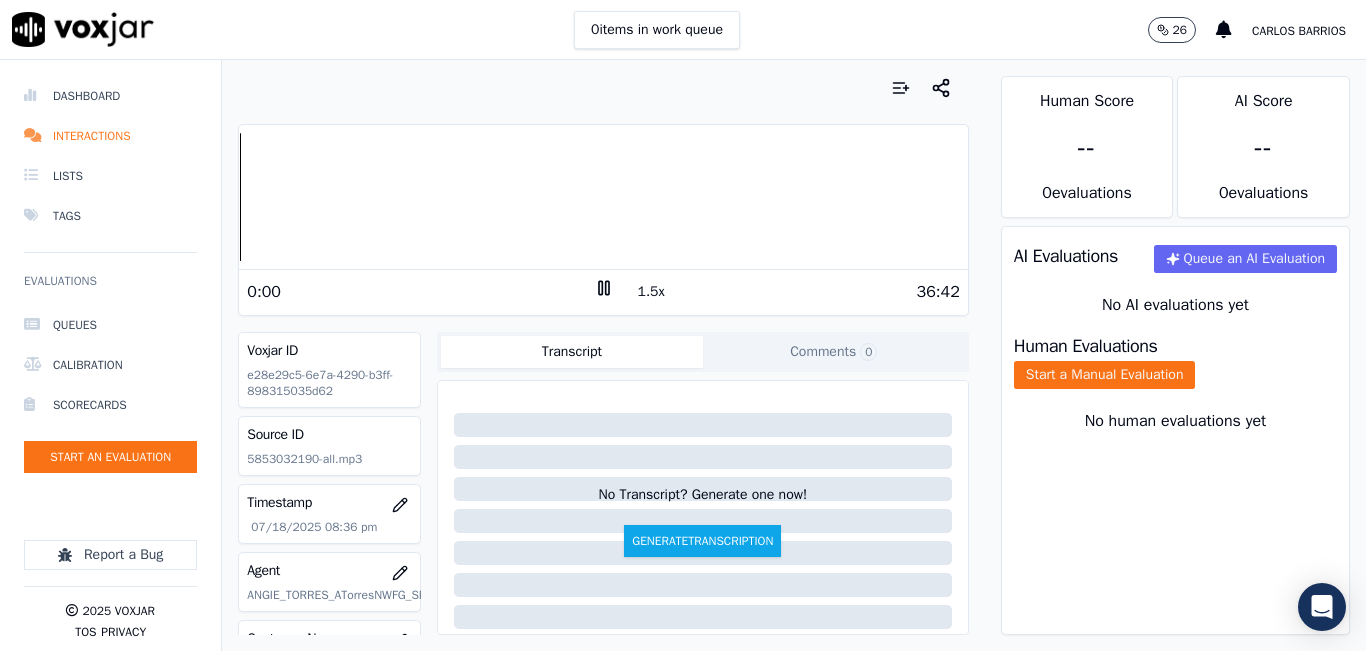 click on "1.5x" at bounding box center (651, 292) 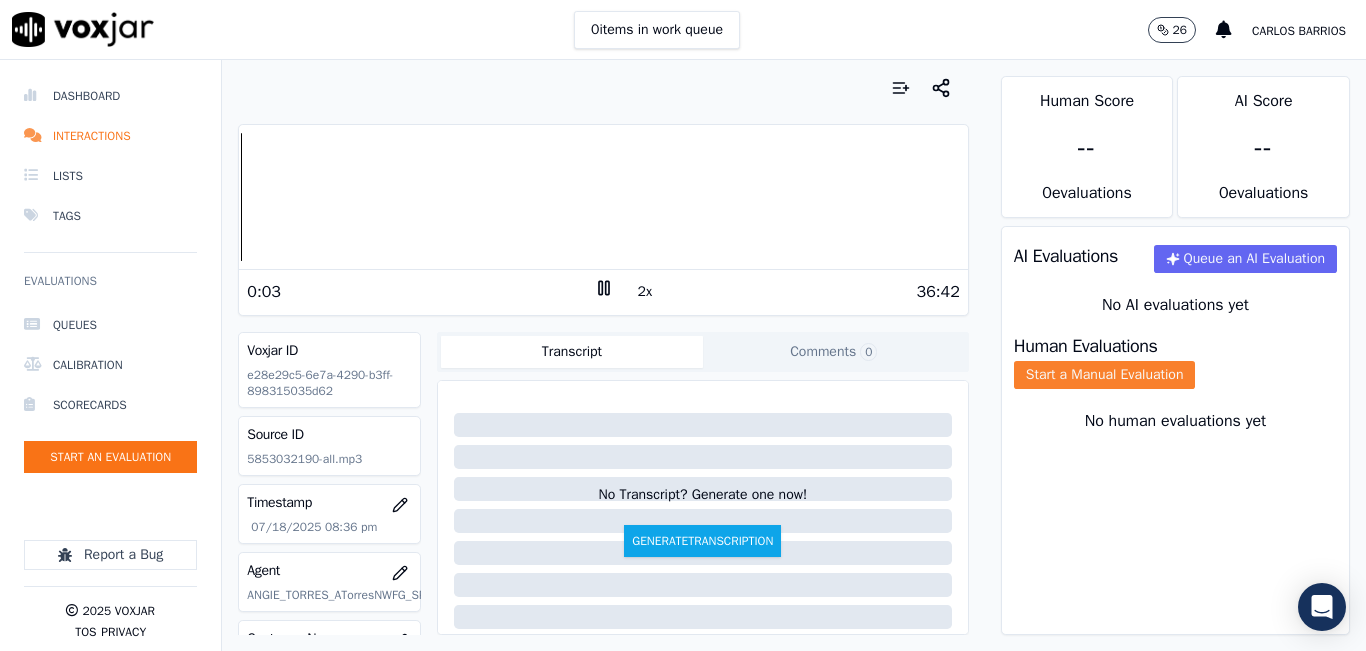 click on "Start a Manual Evaluation" 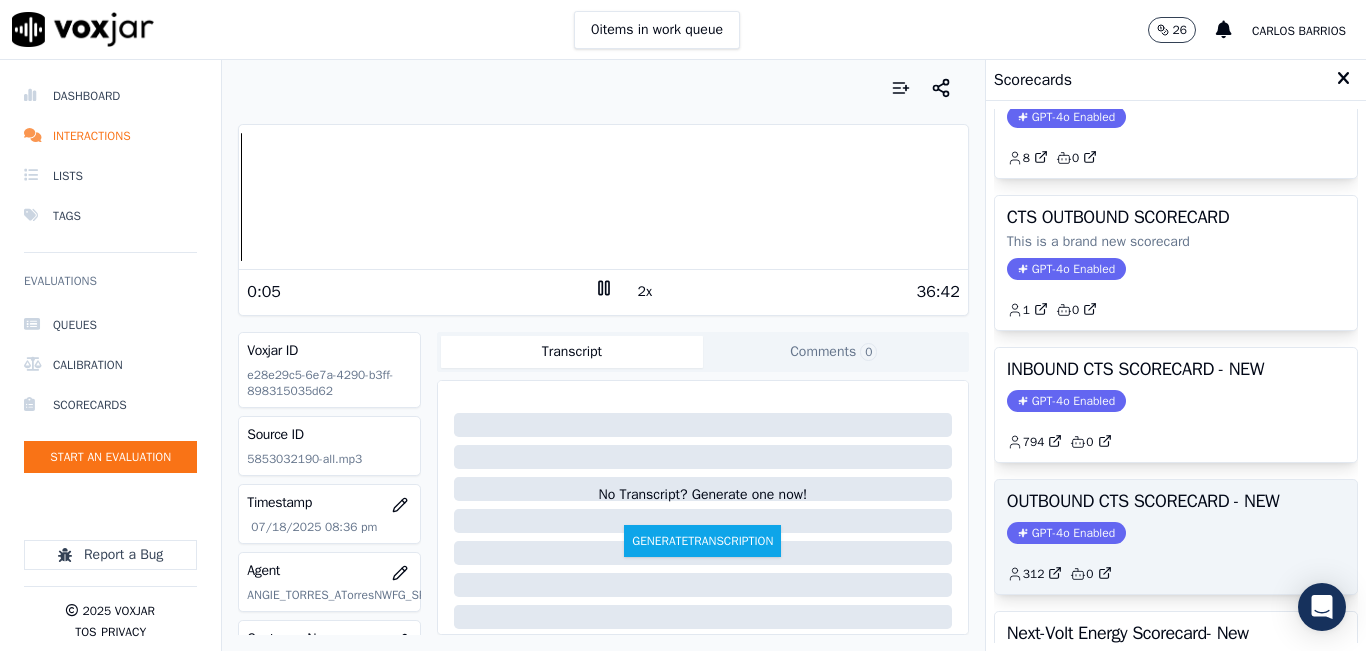 scroll, scrollTop: 100, scrollLeft: 0, axis: vertical 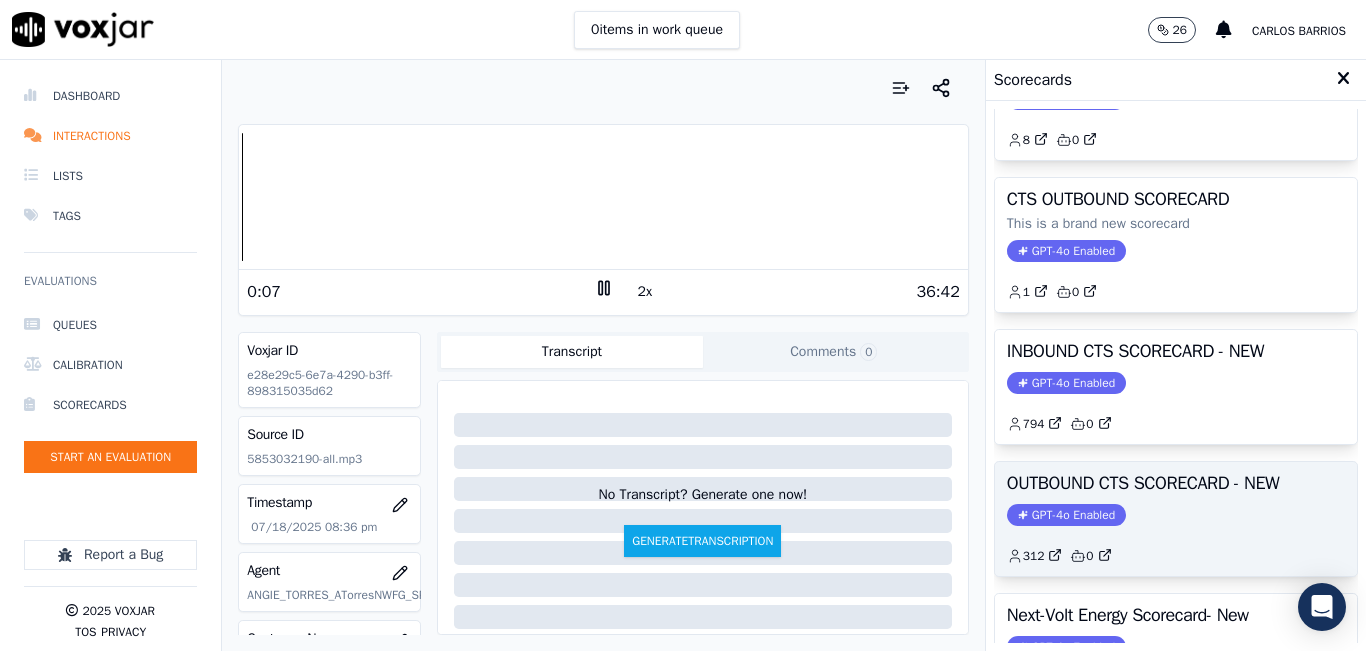 click on "OUTBOUND CTS SCORECARD - NEW" at bounding box center [1176, 483] 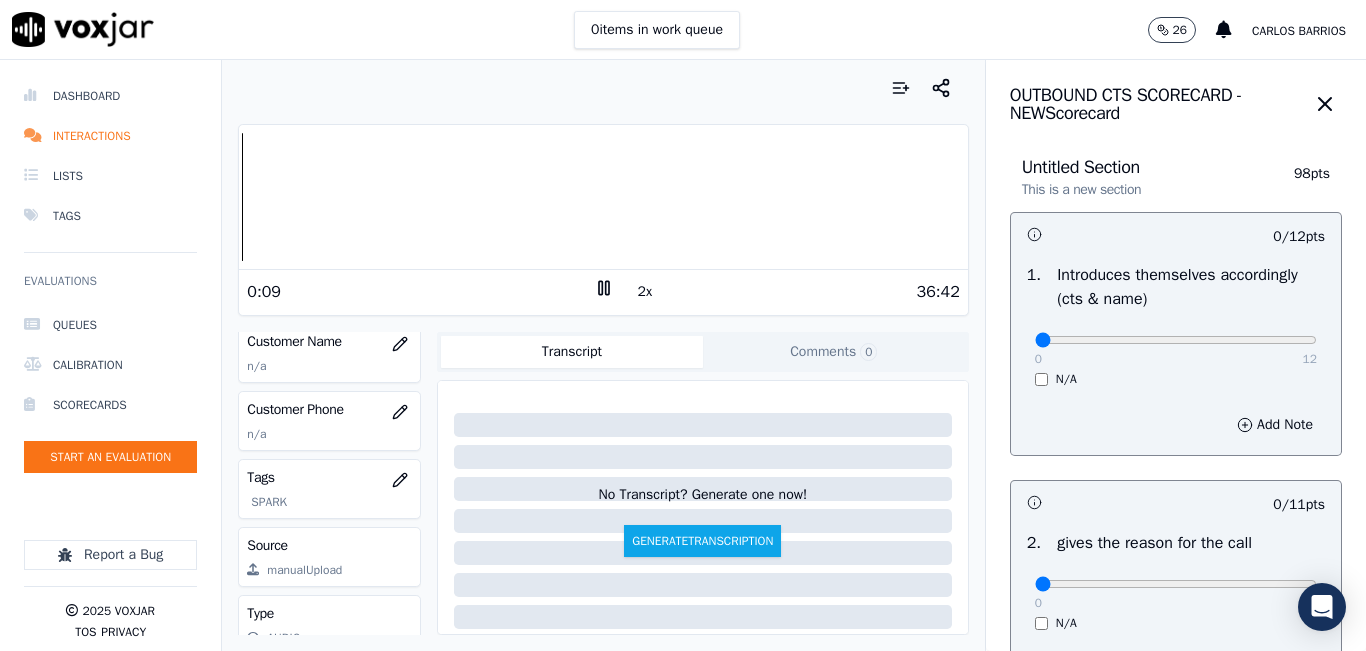 scroll, scrollTop: 300, scrollLeft: 0, axis: vertical 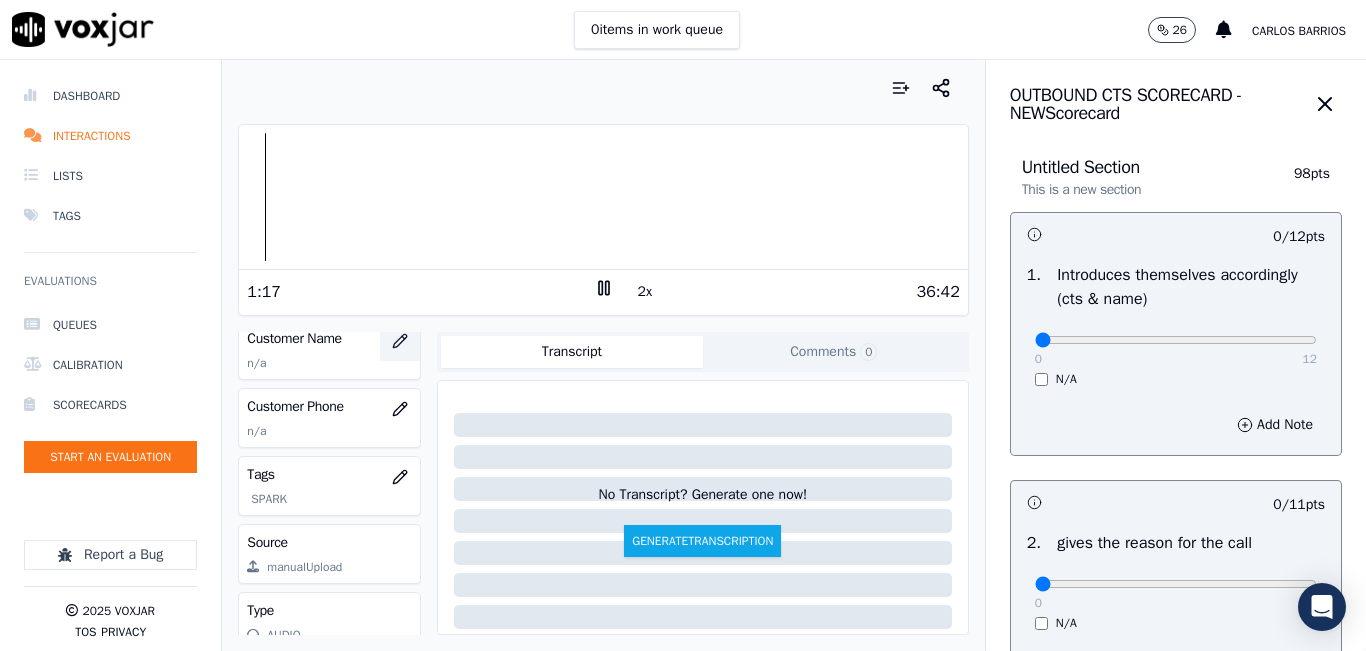 click at bounding box center (400, 341) 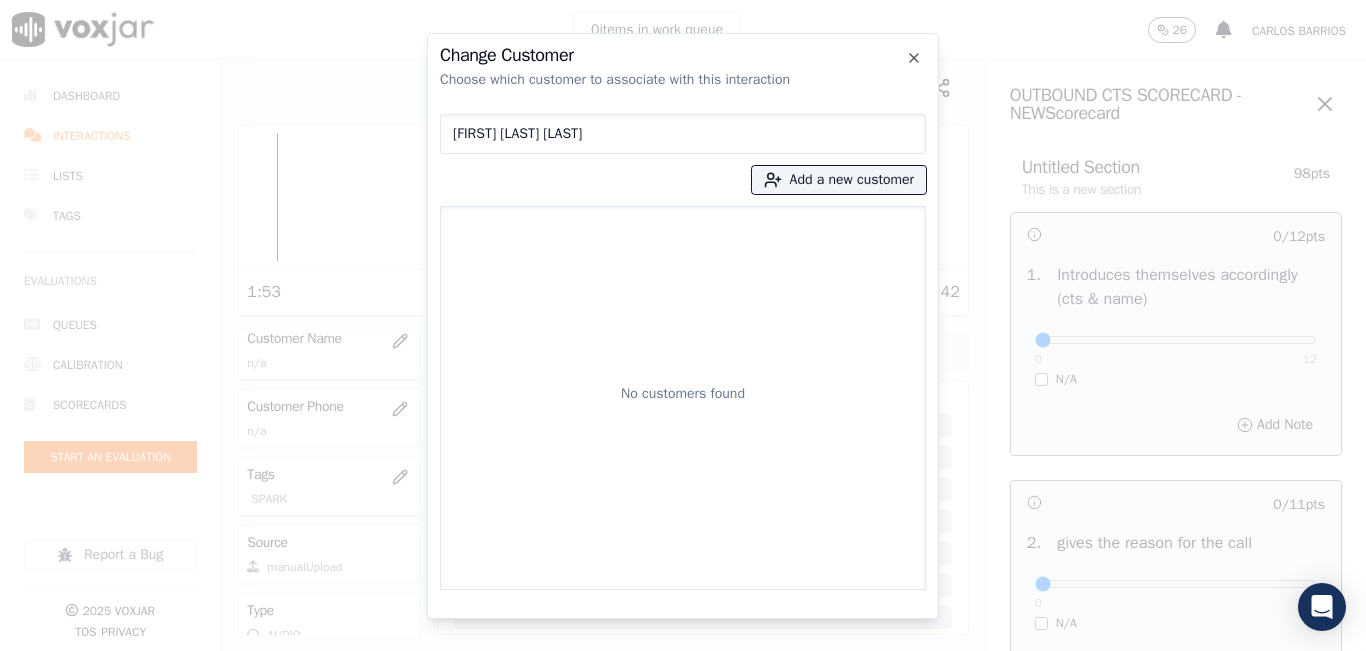 type on "VALENTINO NAVARRO DUERTE" 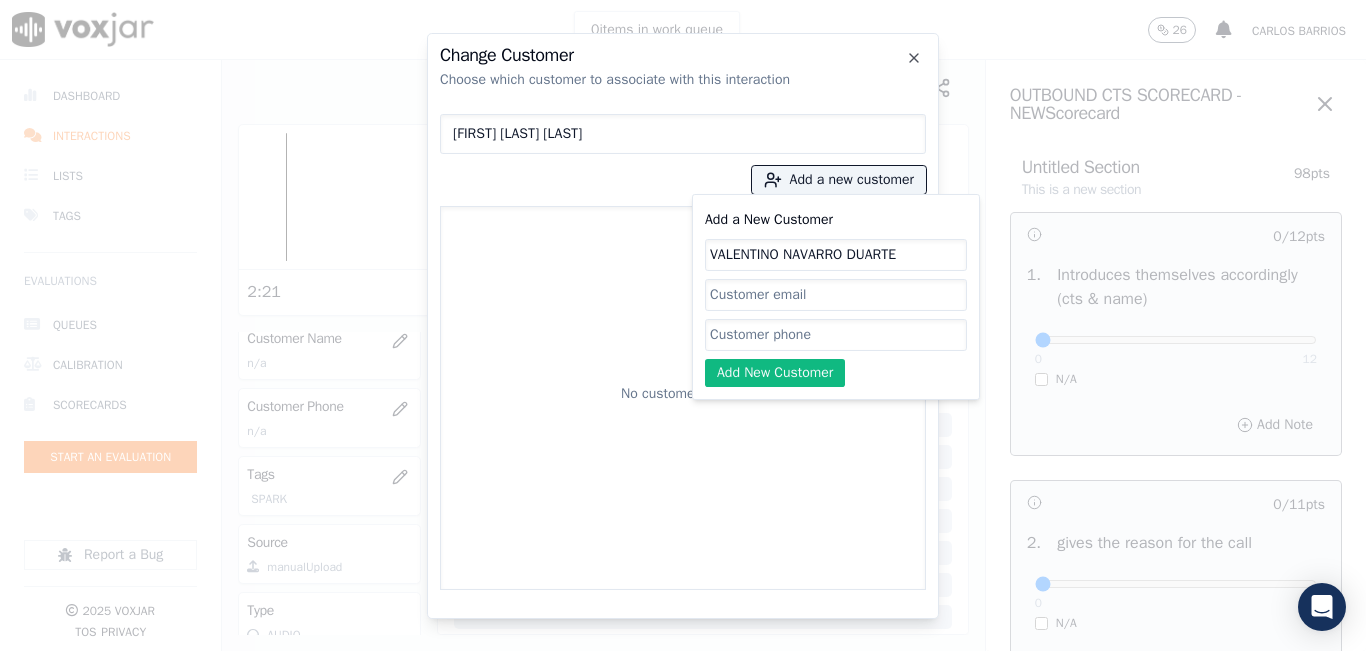click on "VALENTINO NAVARRO DUERTE" at bounding box center (683, 134) 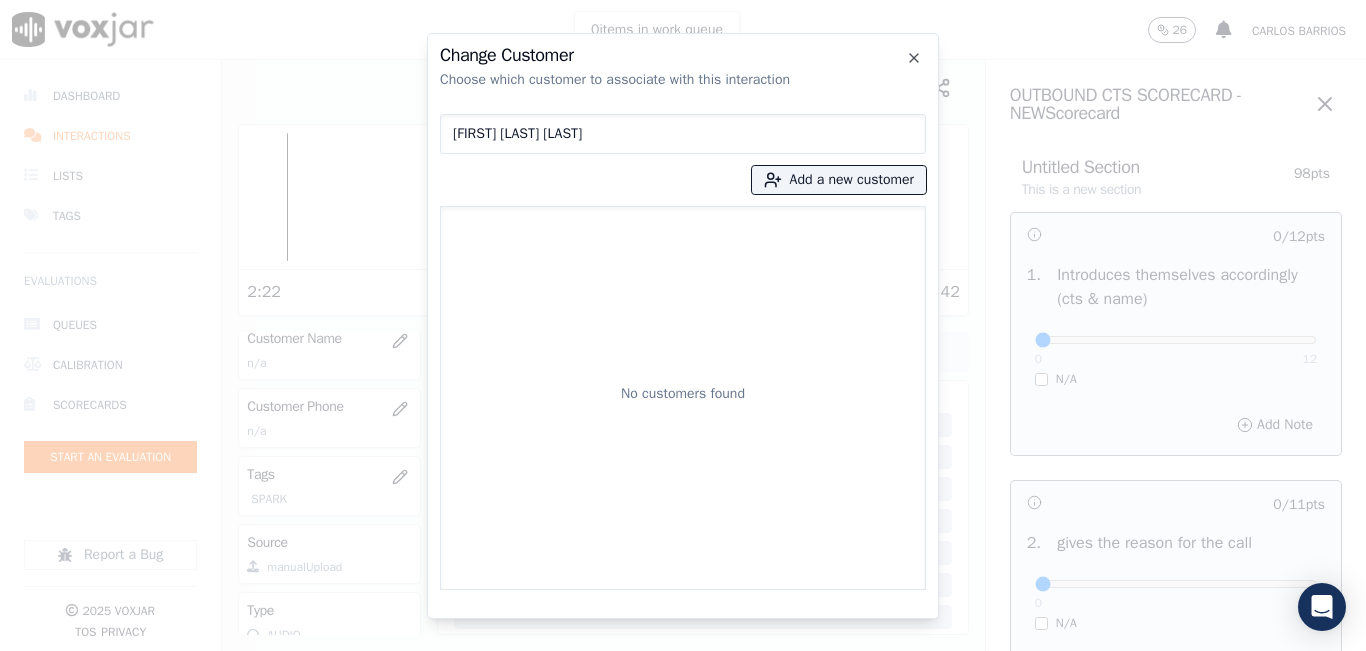 click on "VALENTINO NAVARRO DUERTE" at bounding box center [683, 134] 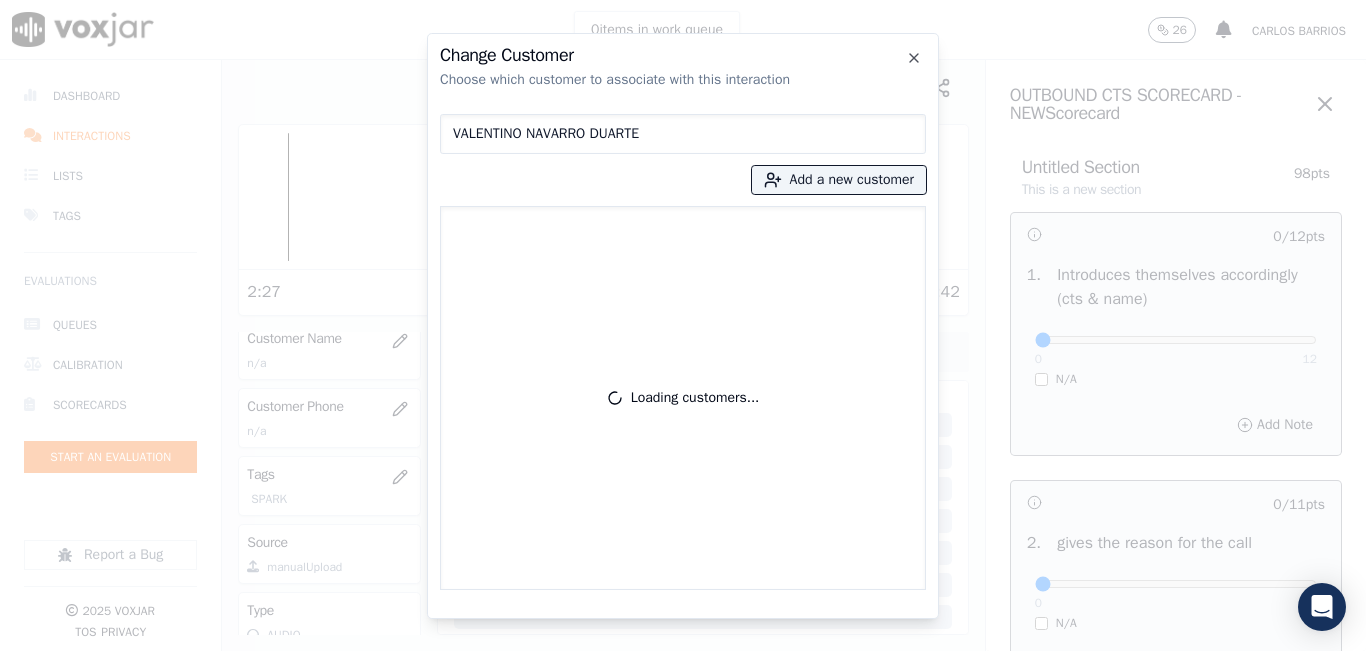 type on "VALENTINO NAVARRO DUARTE" 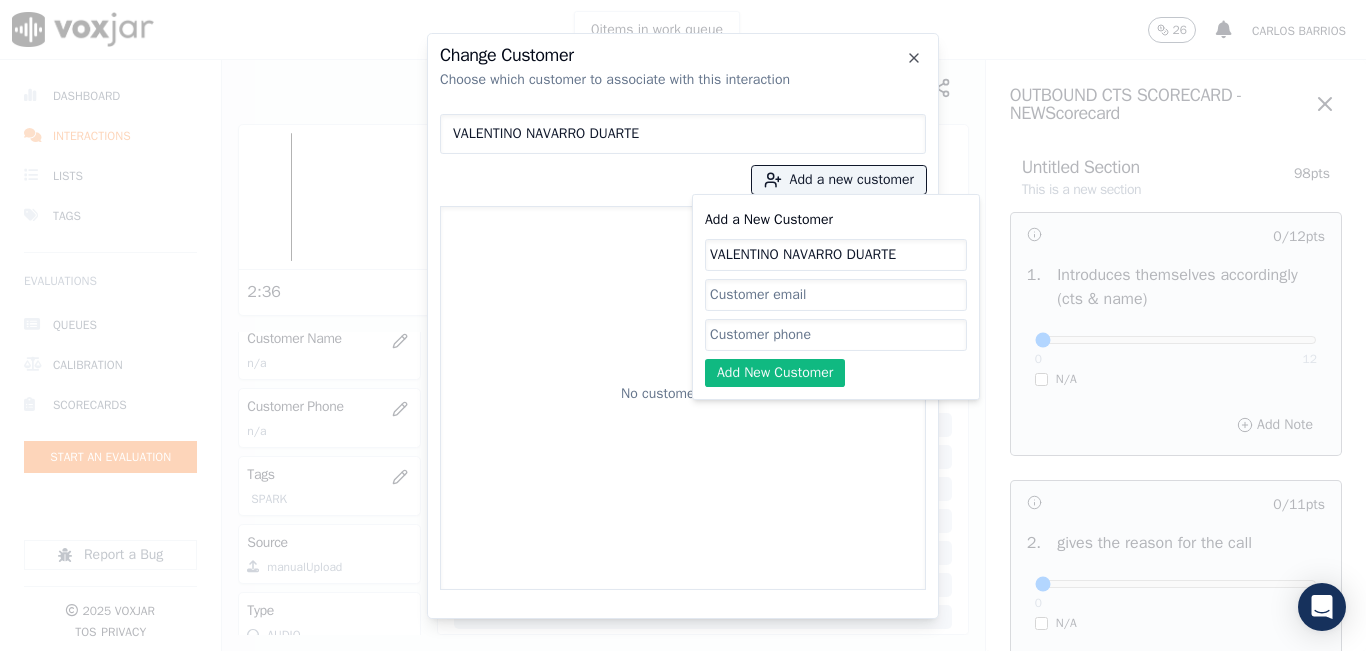 paste on "5853032190" 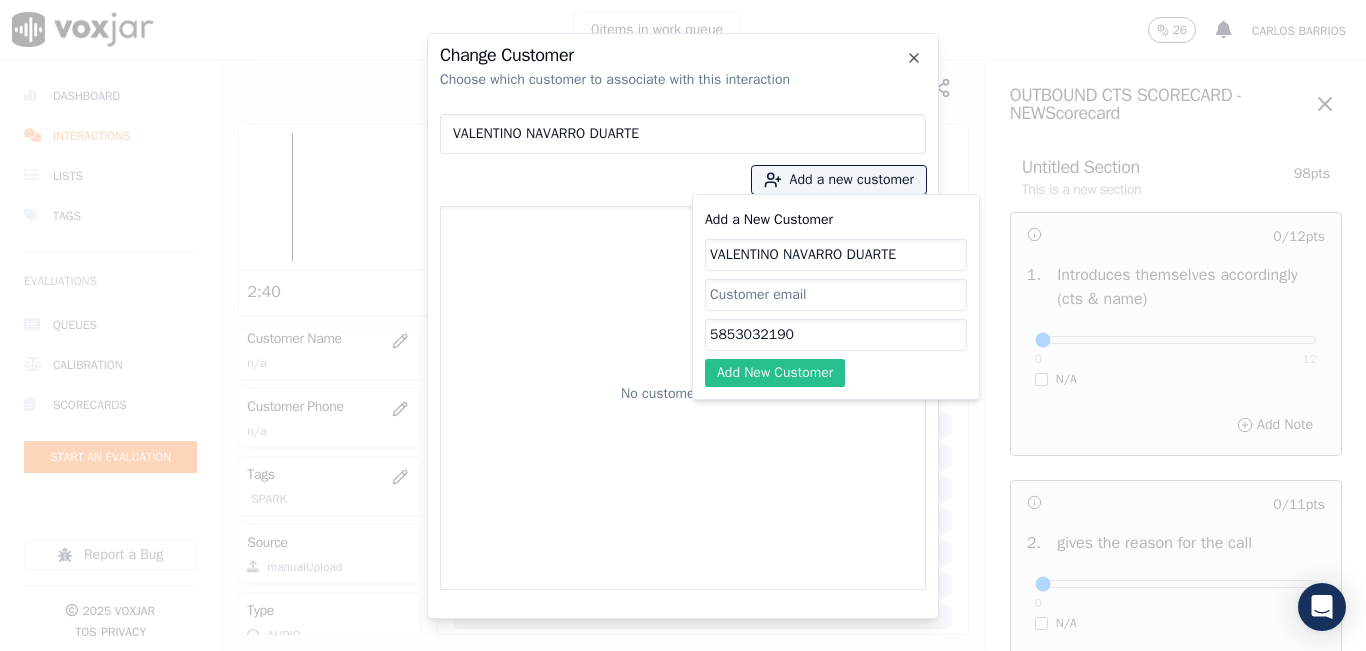 type on "5853032190" 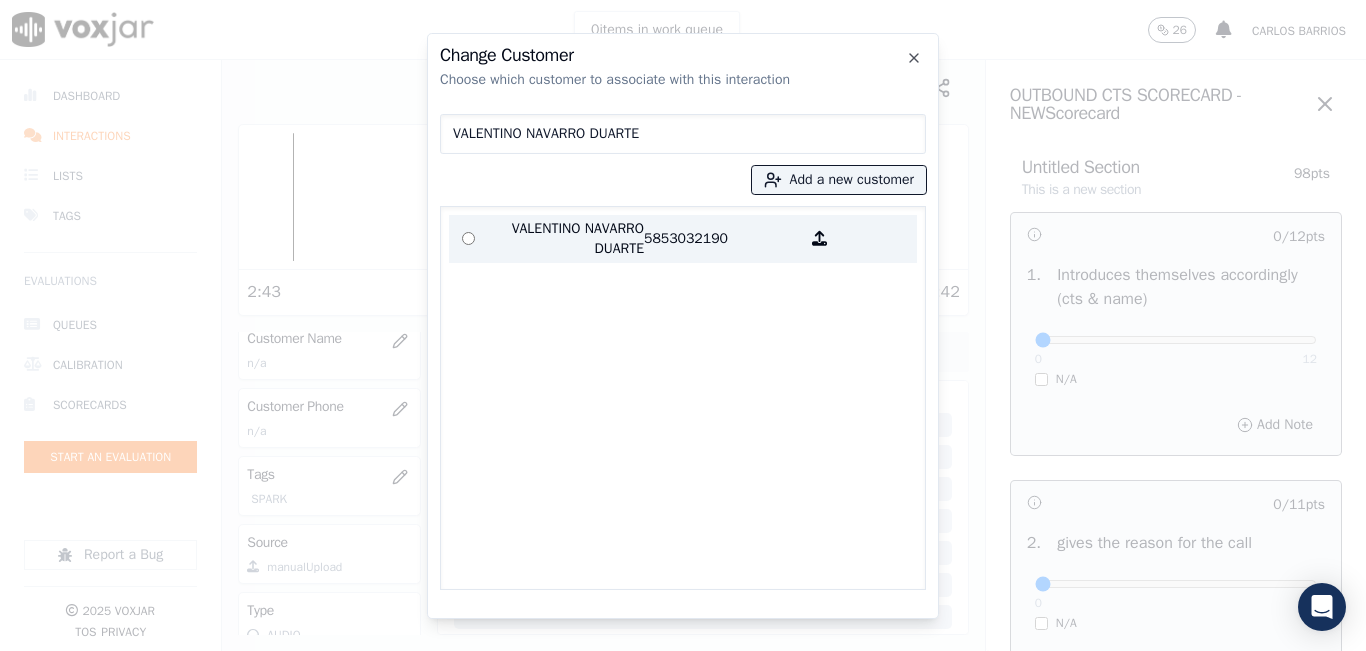 click on "VALENTINO NAVARRO DUARTE" at bounding box center [566, 239] 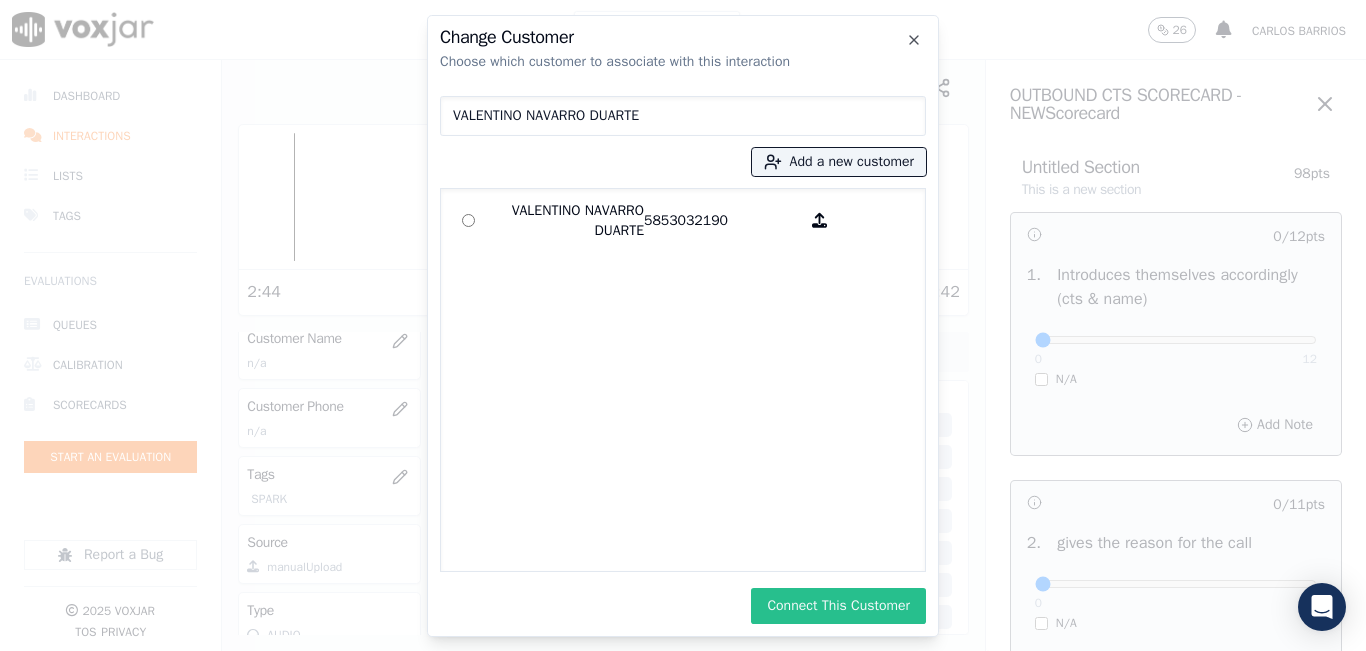 click on "Connect This Customer" at bounding box center (838, 606) 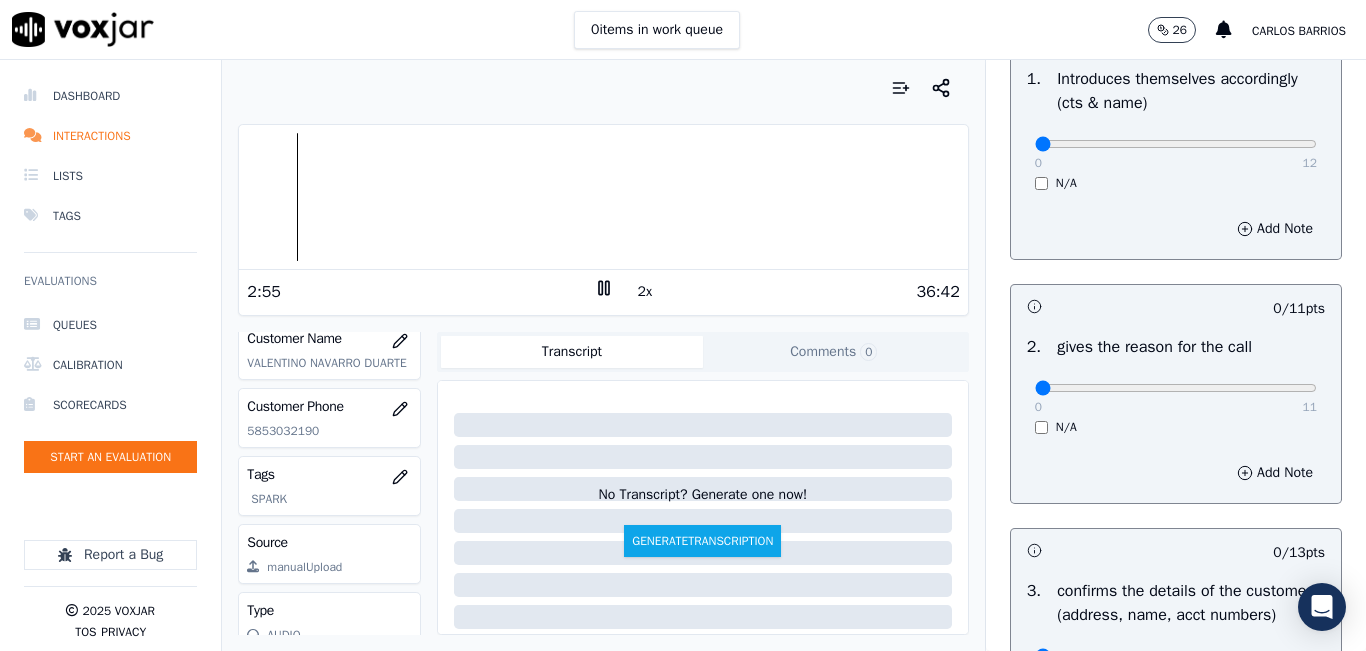 scroll, scrollTop: 200, scrollLeft: 0, axis: vertical 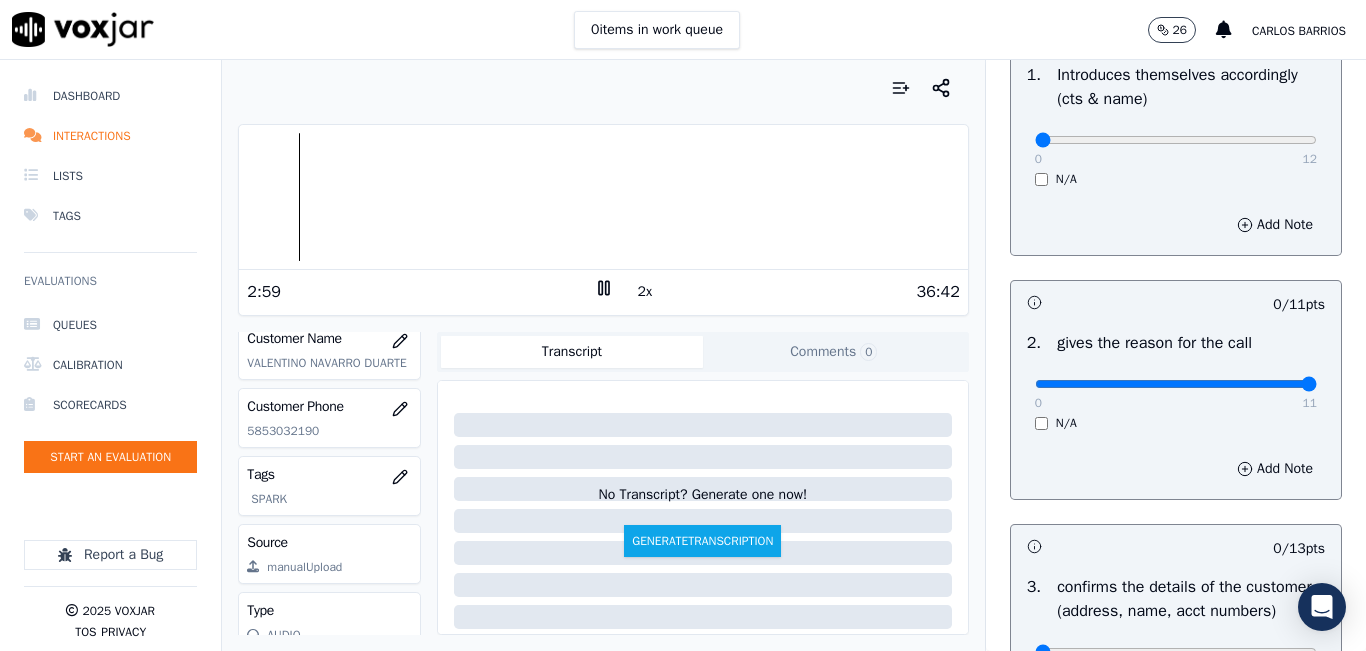 type on "11" 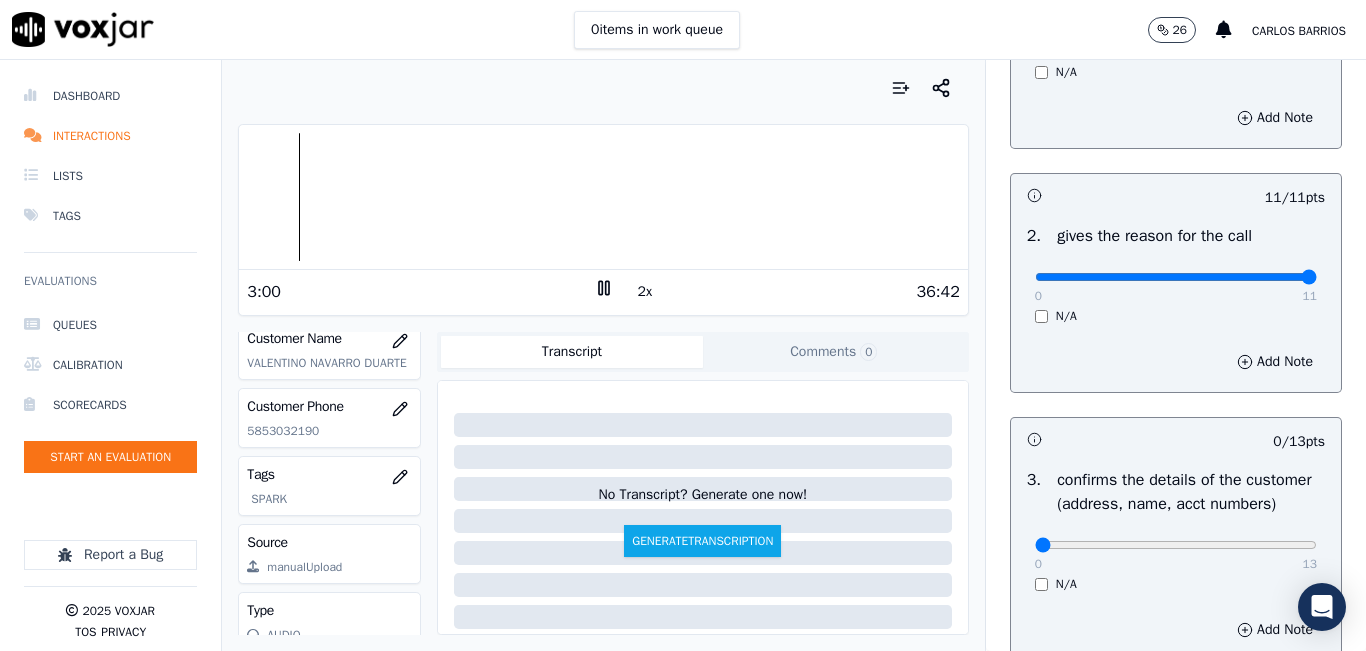 scroll, scrollTop: 400, scrollLeft: 0, axis: vertical 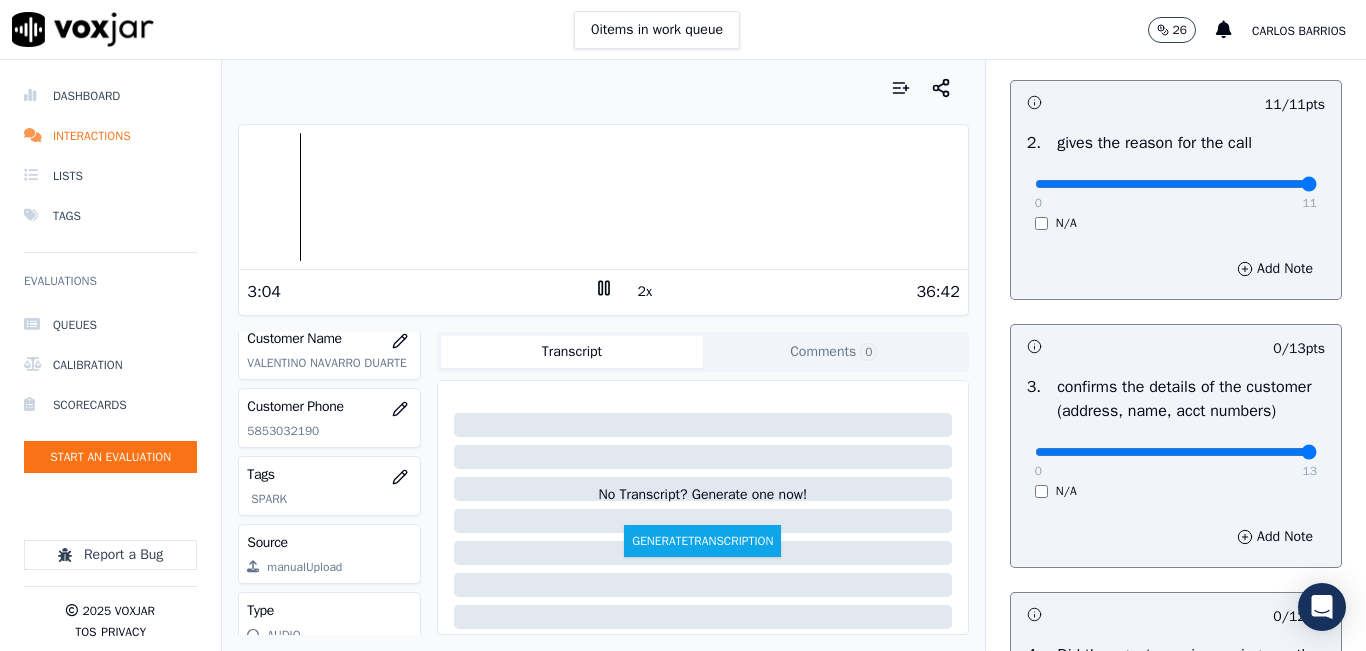 type on "13" 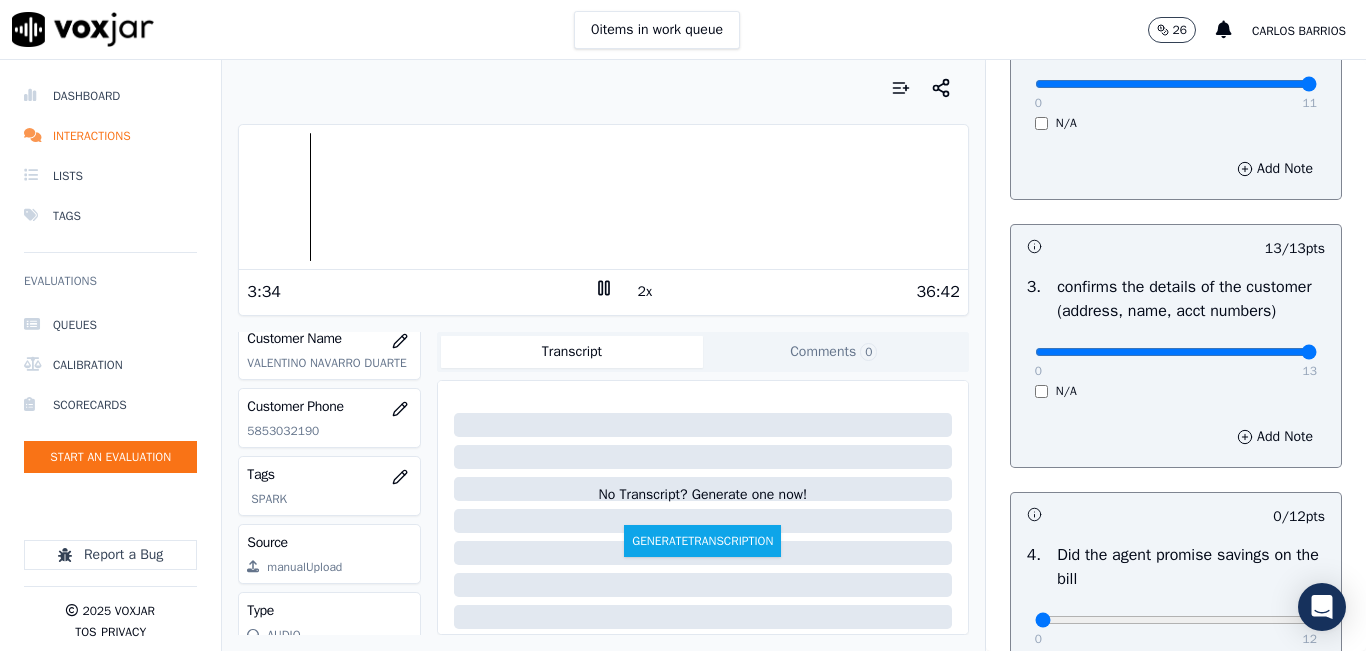 scroll, scrollTop: 0, scrollLeft: 0, axis: both 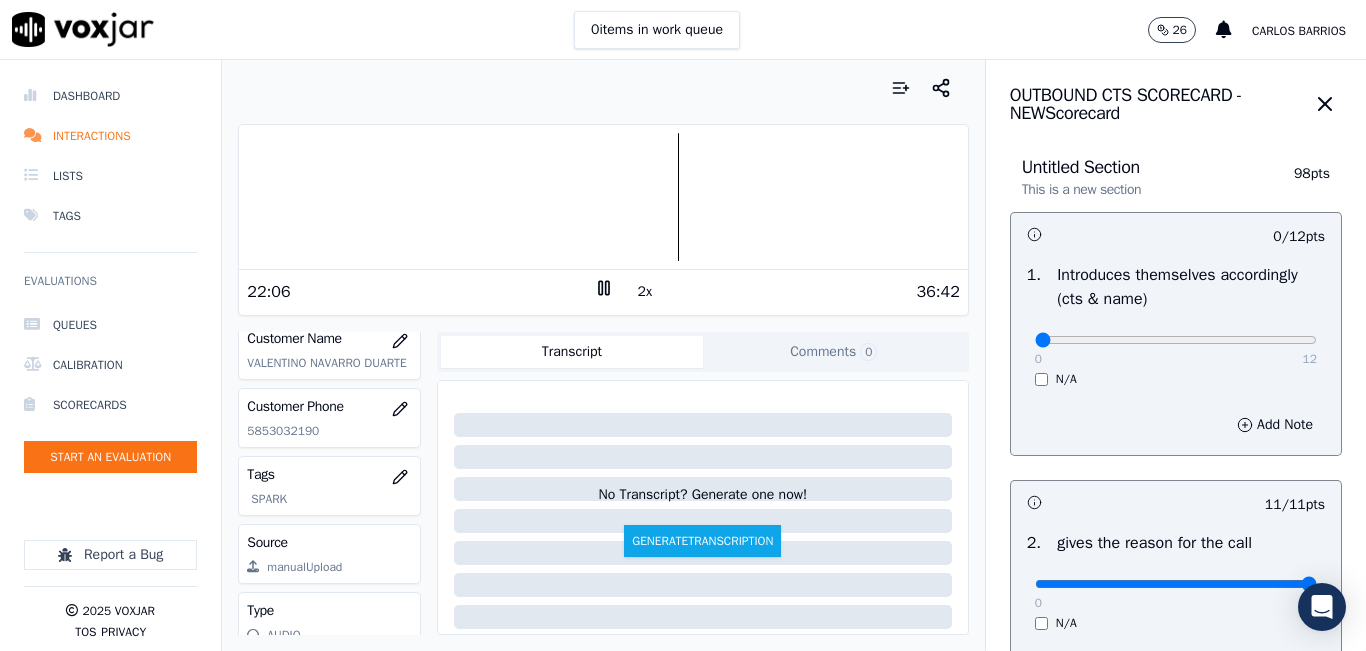 click at bounding box center [603, 197] 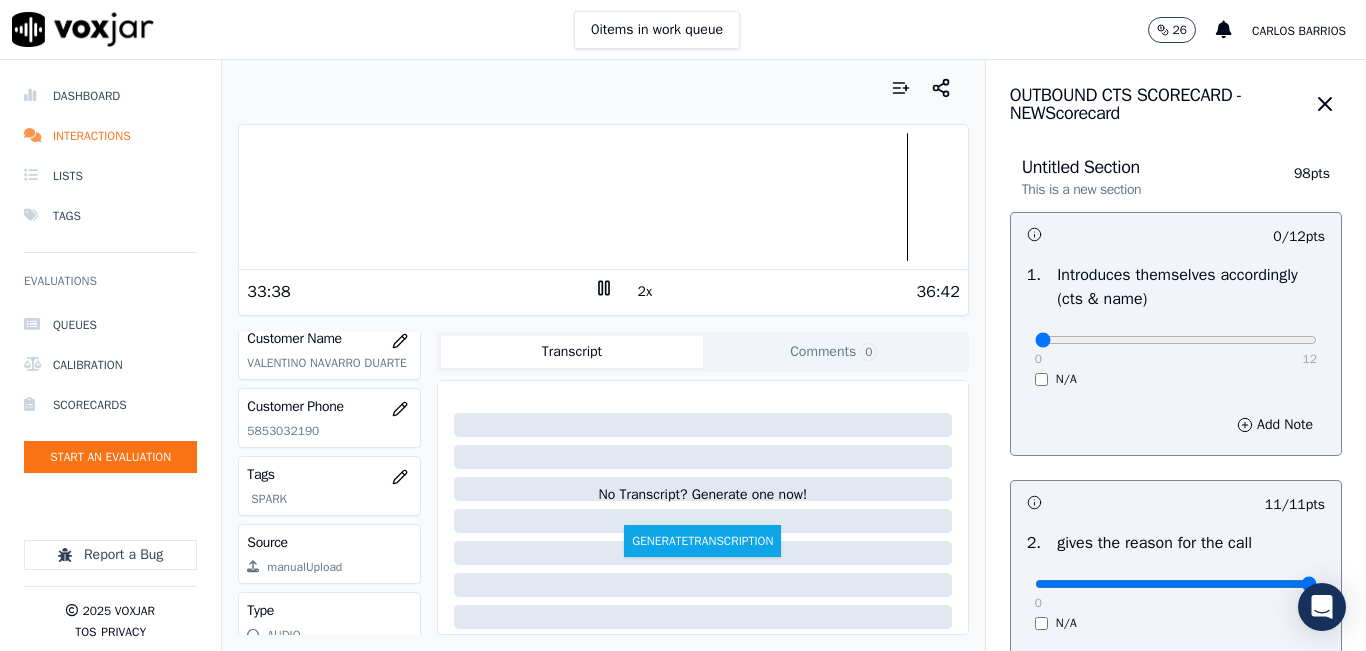 click at bounding box center (603, 197) 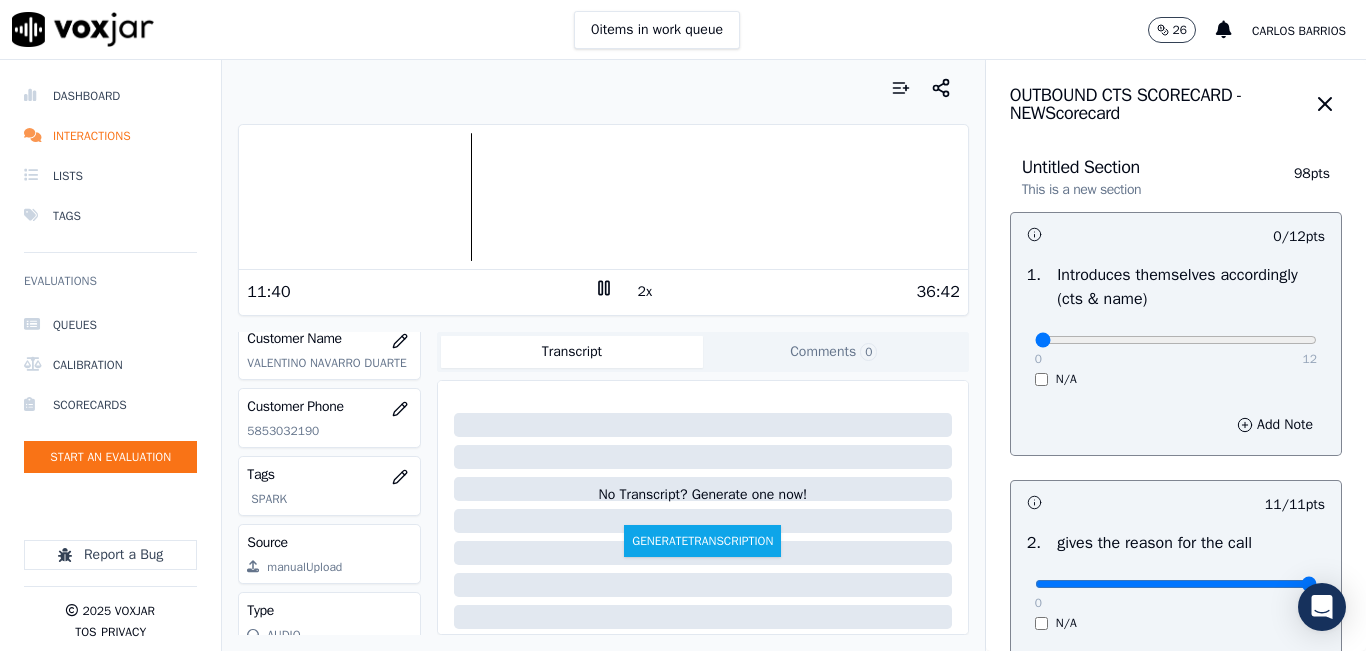 click at bounding box center (603, 197) 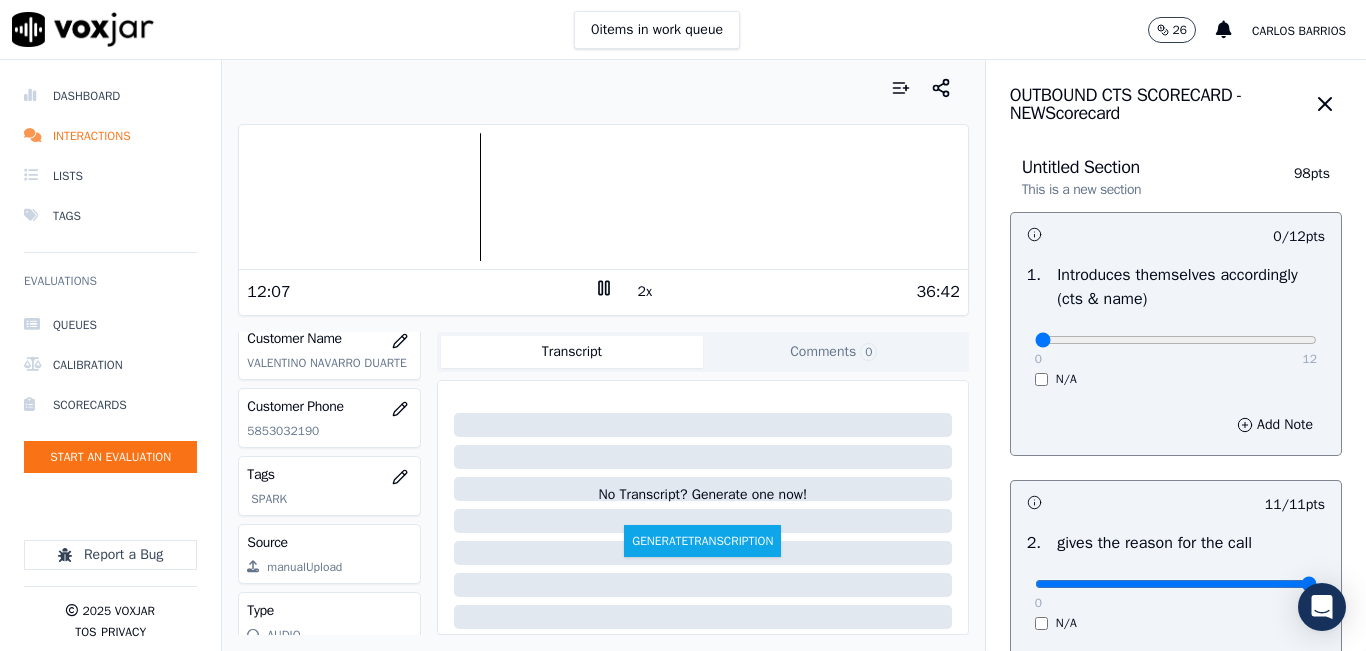 click at bounding box center [603, 197] 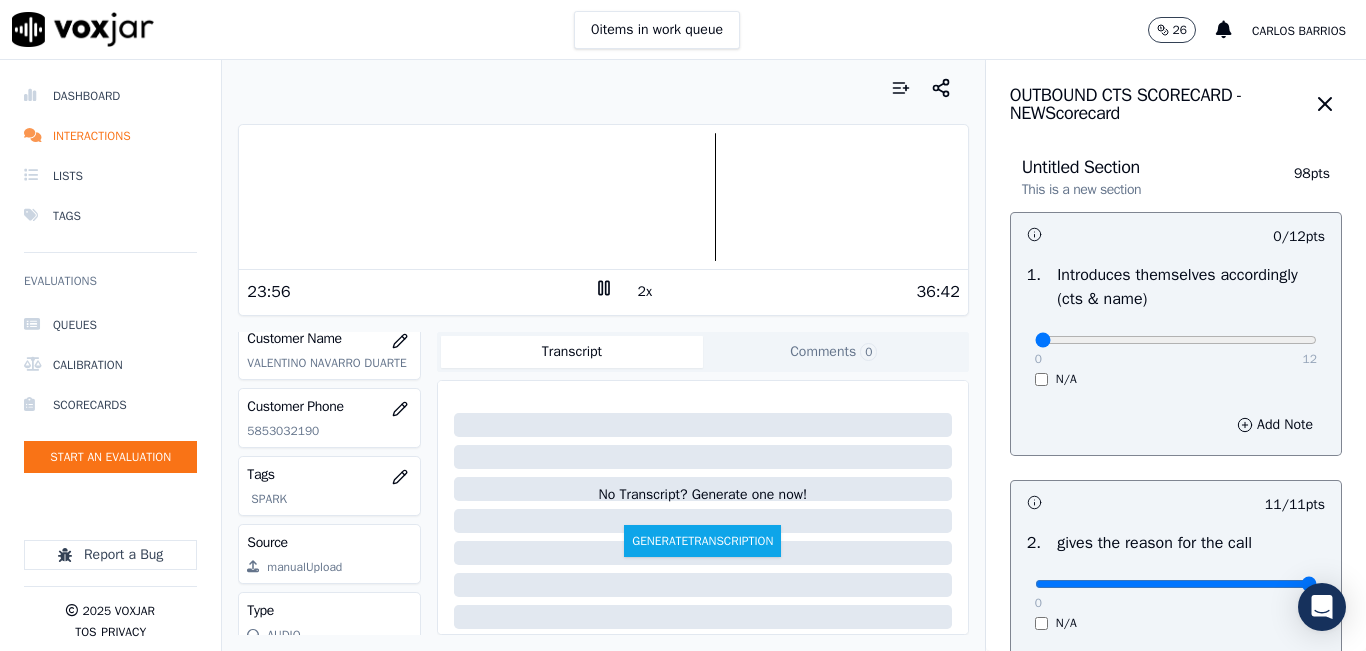 click on "Your browser does not support the audio element." at bounding box center [603, 197] 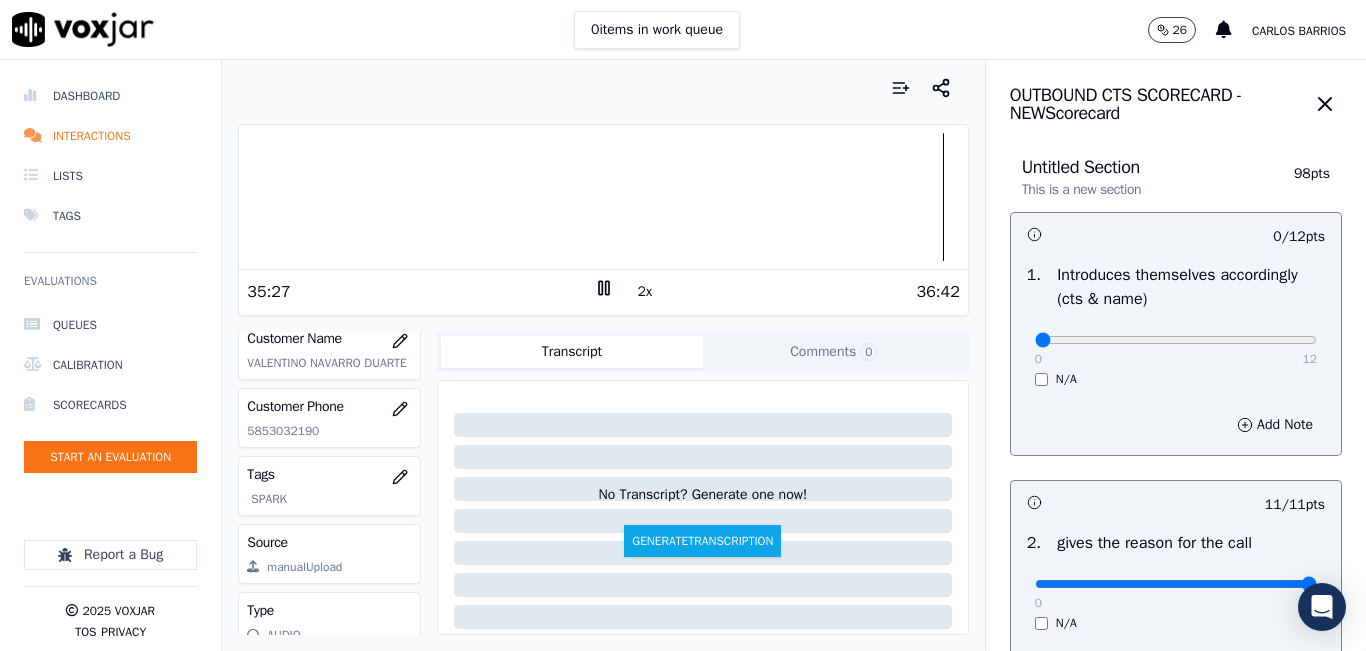click at bounding box center (603, 197) 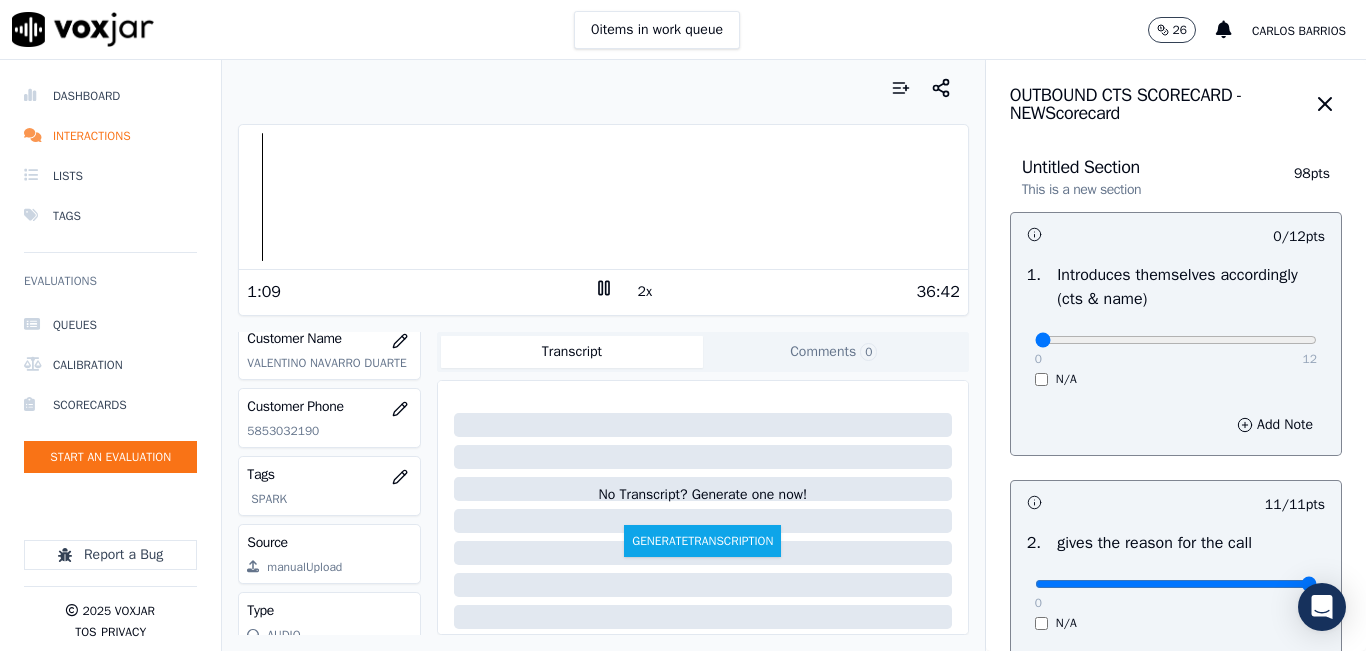 click at bounding box center [603, 197] 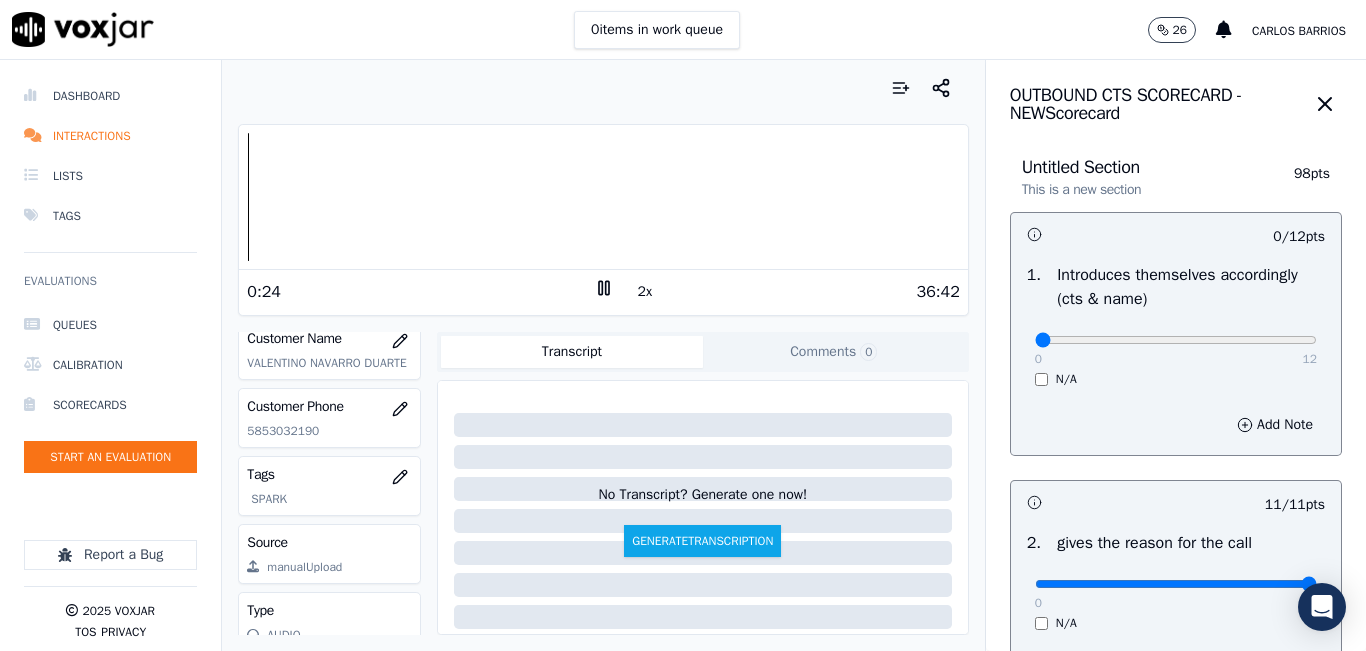 click 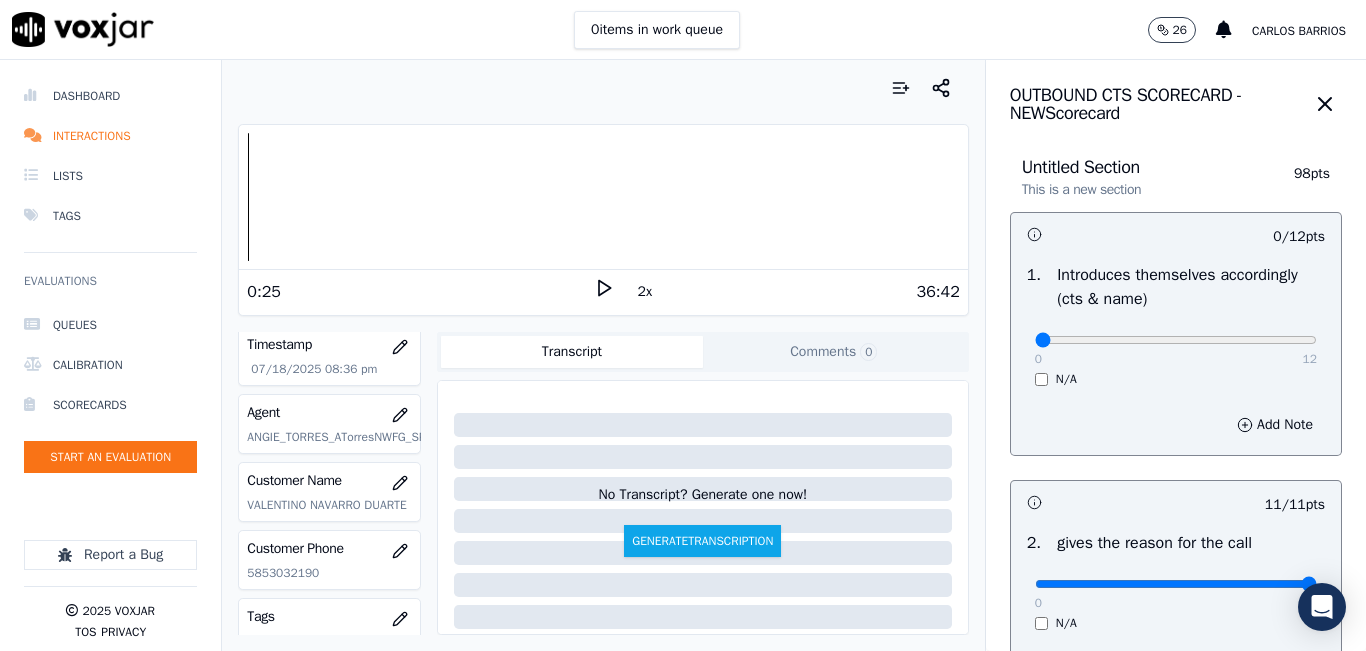 scroll, scrollTop: 200, scrollLeft: 0, axis: vertical 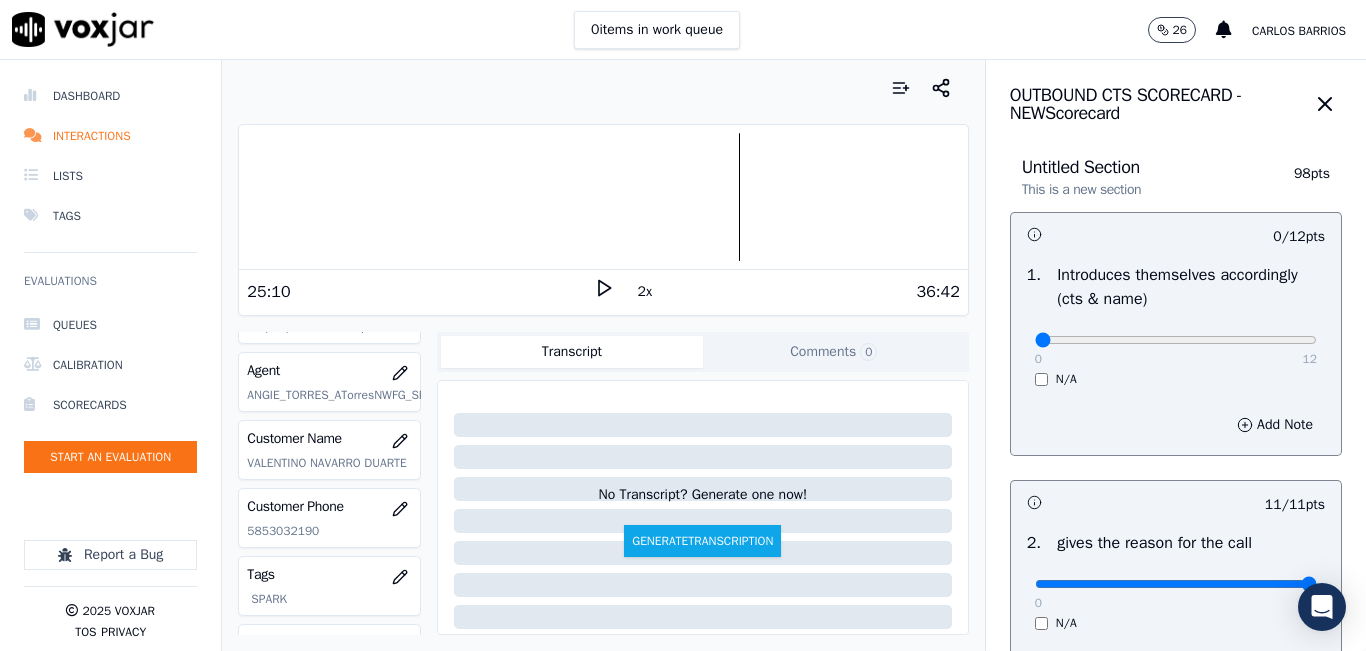 click at bounding box center (603, 197) 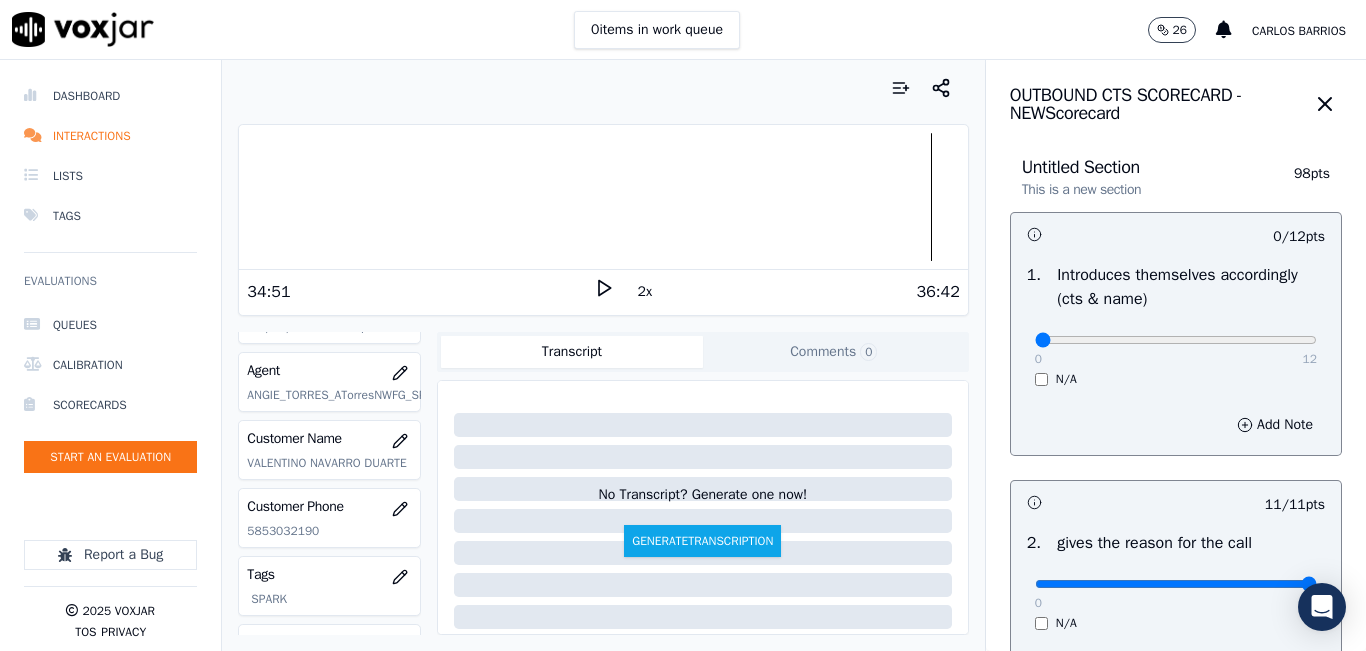click 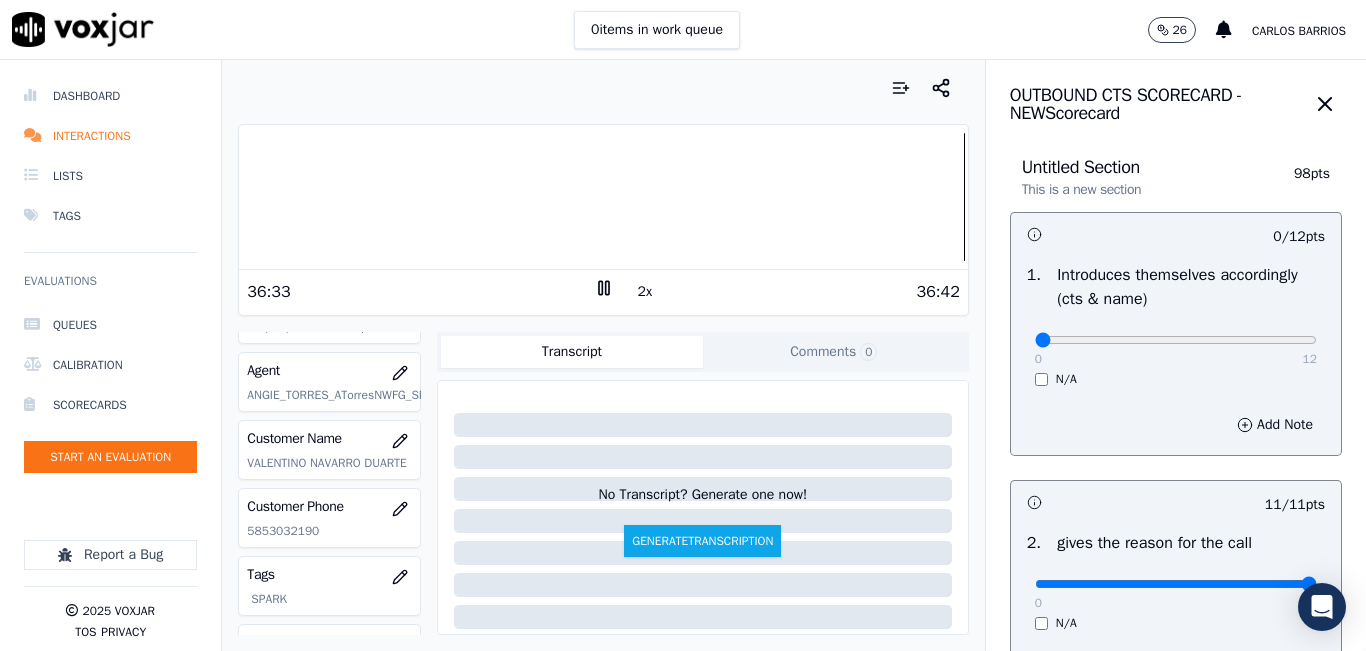 click at bounding box center (603, 197) 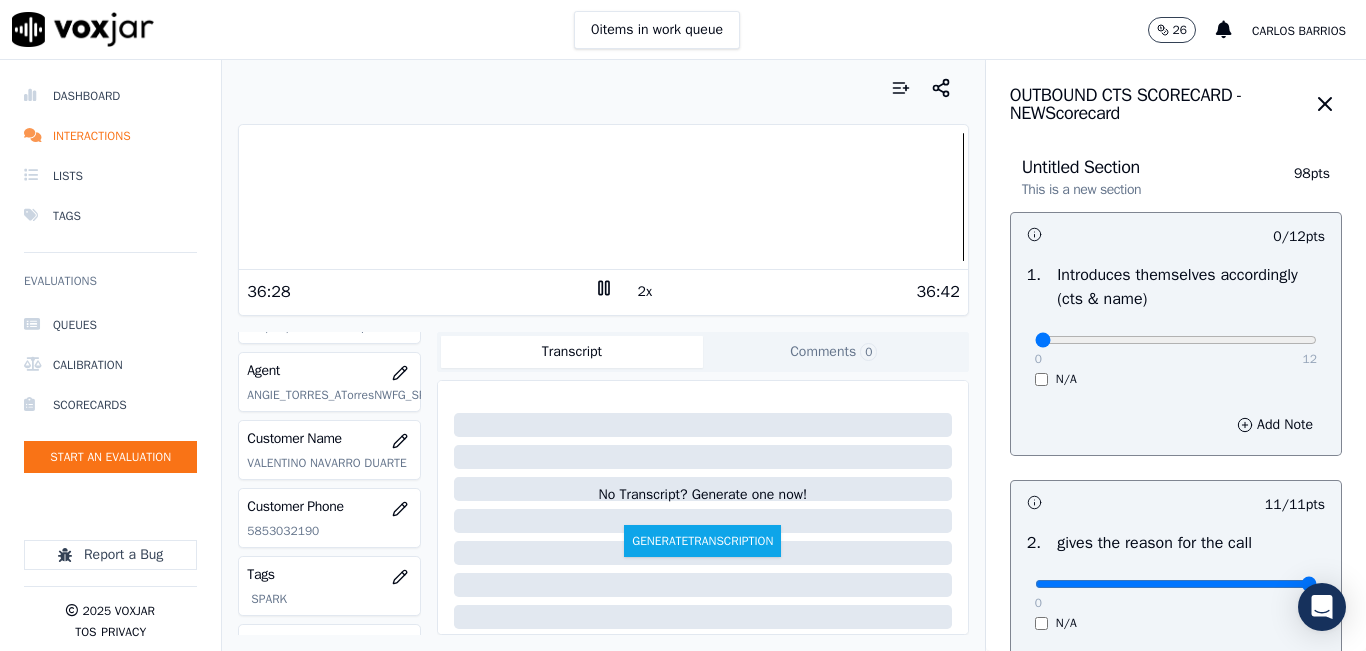 click on "Your browser does not support the audio element." at bounding box center (603, 197) 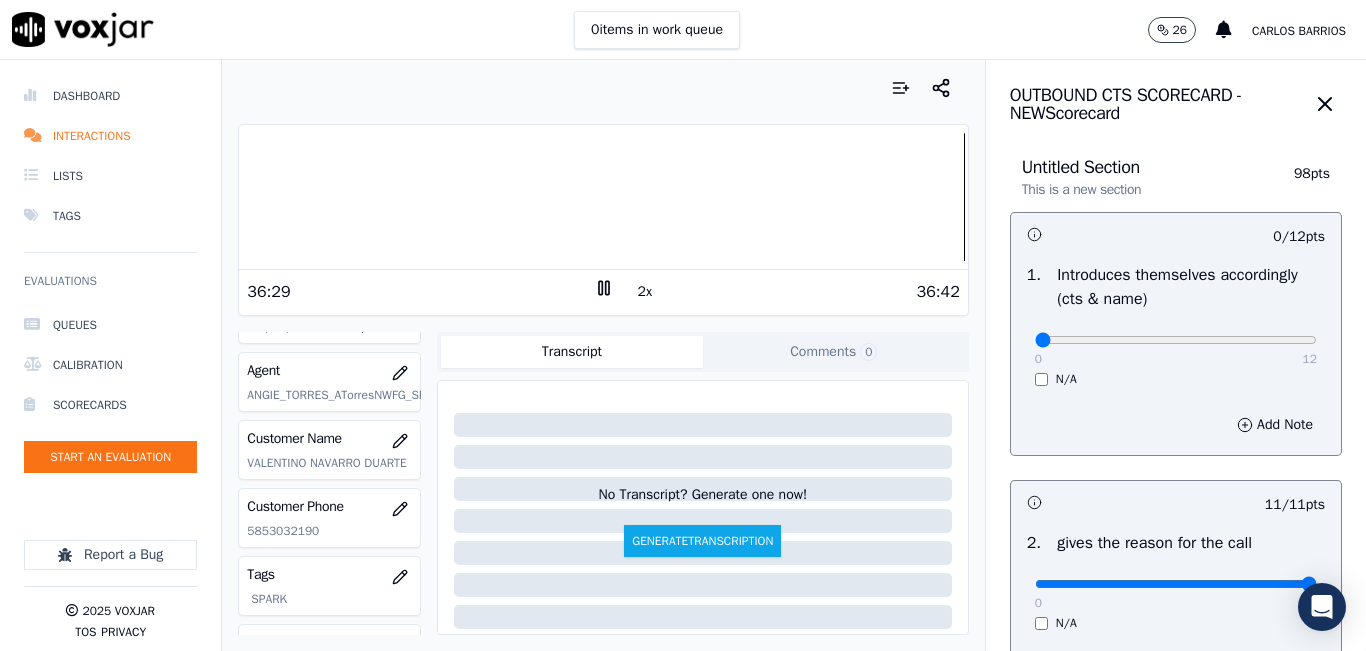 click at bounding box center (603, 197) 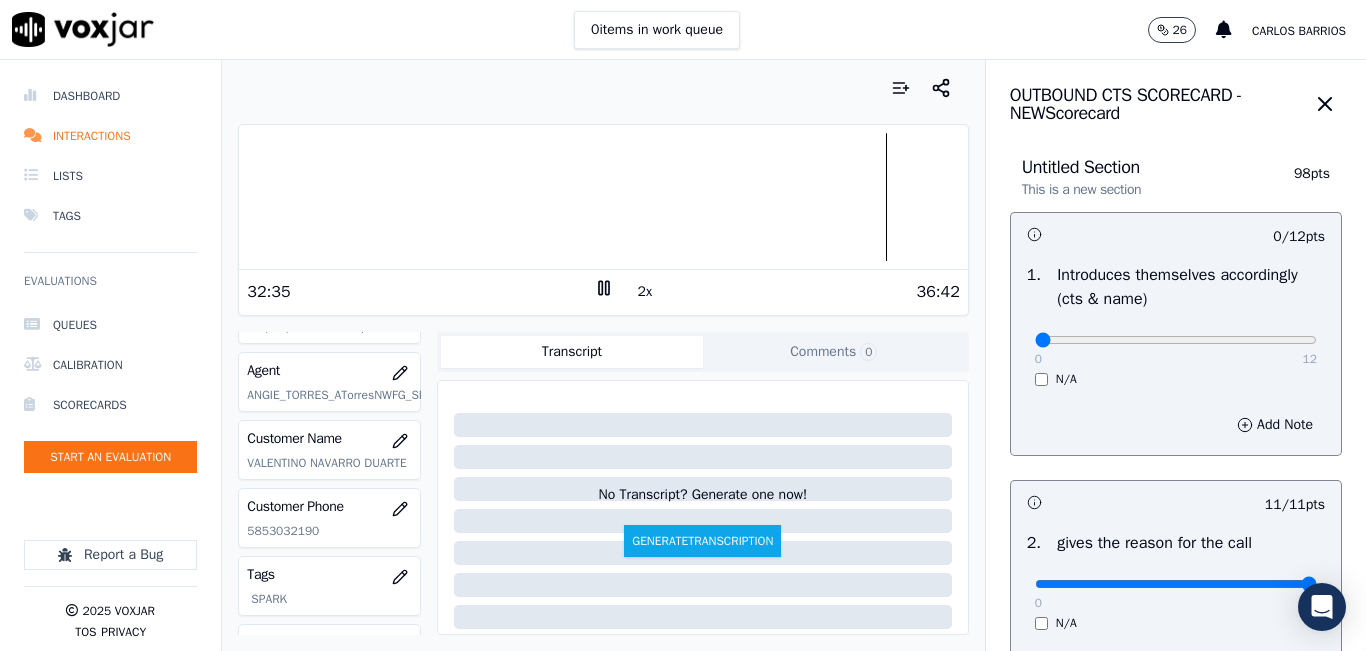 click at bounding box center [603, 197] 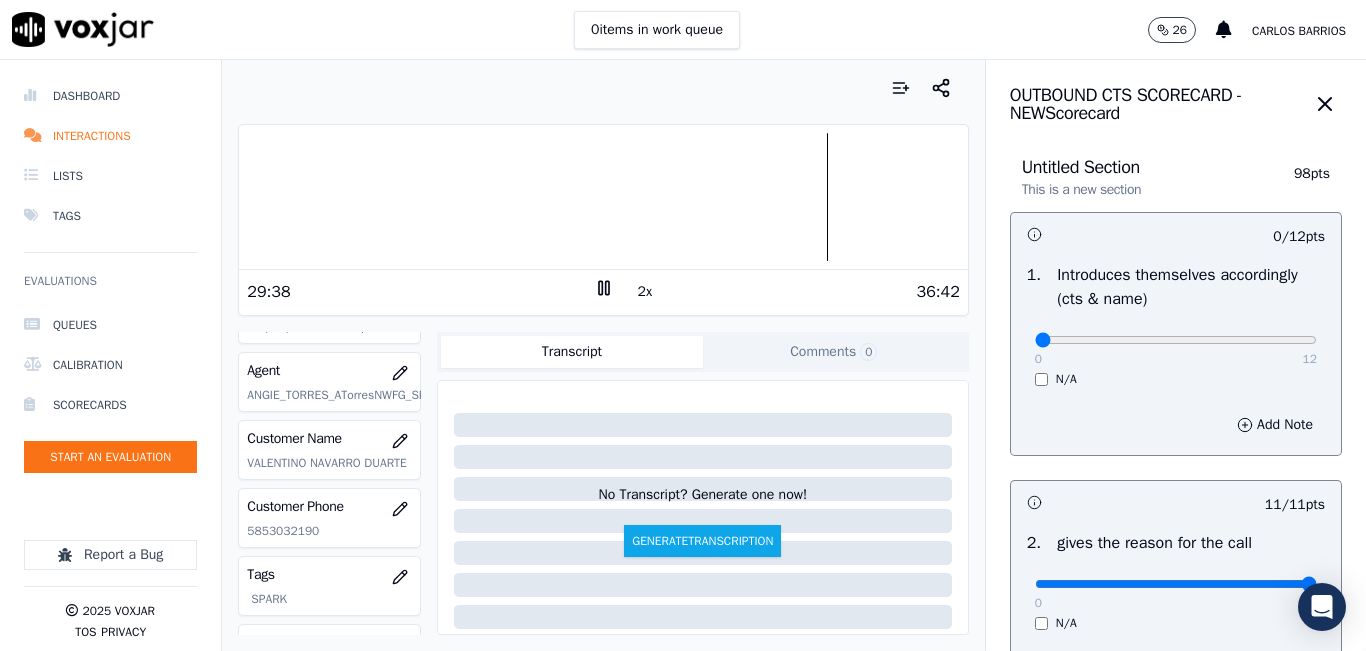 click at bounding box center [603, 197] 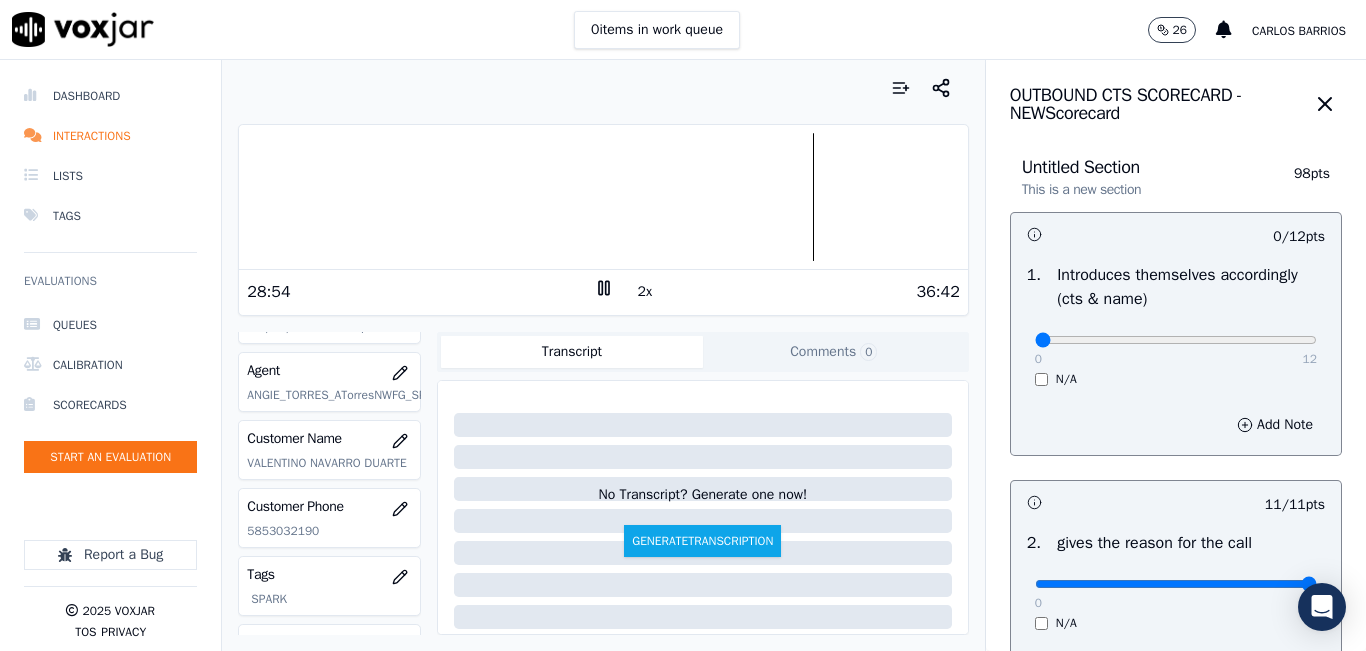 click at bounding box center [603, 197] 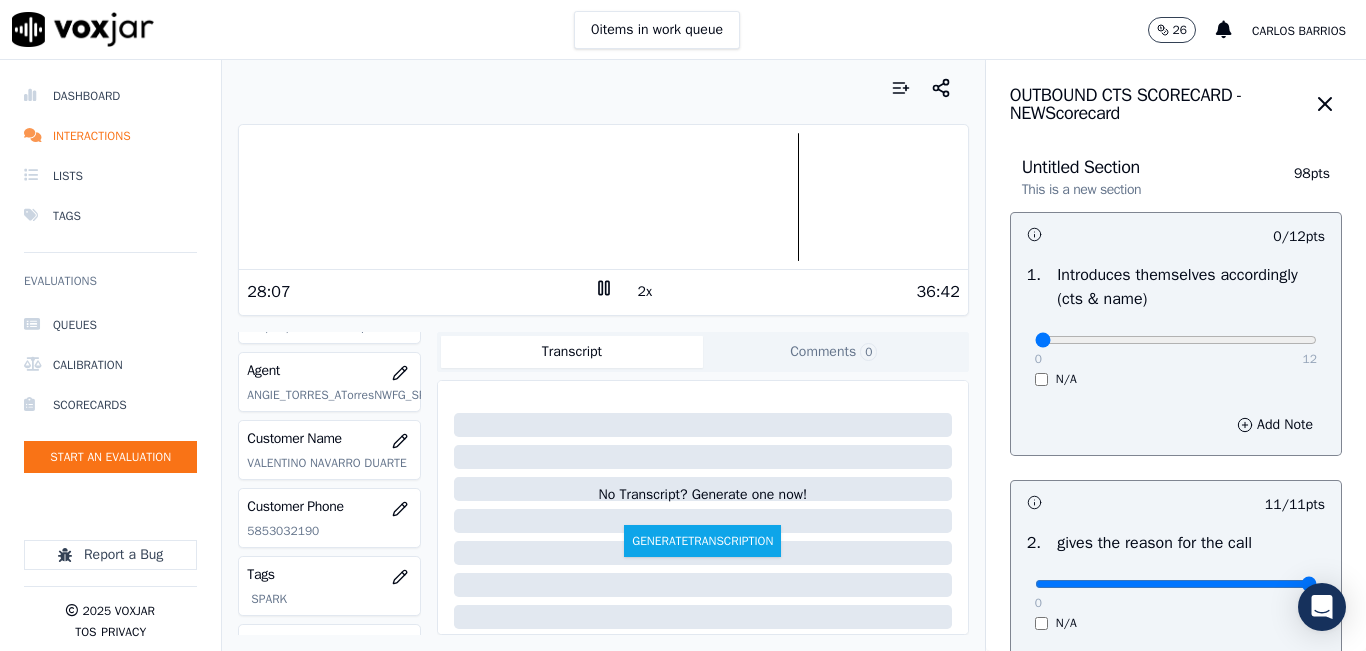 click at bounding box center (603, 197) 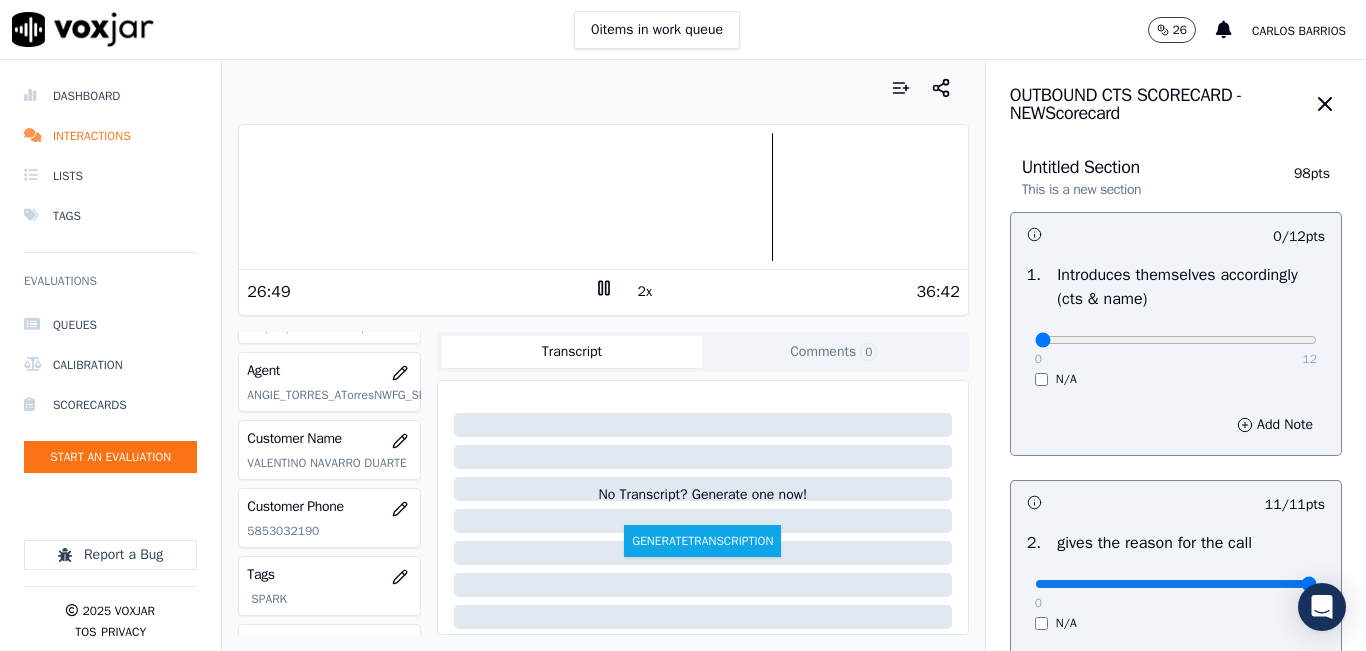 click at bounding box center [603, 197] 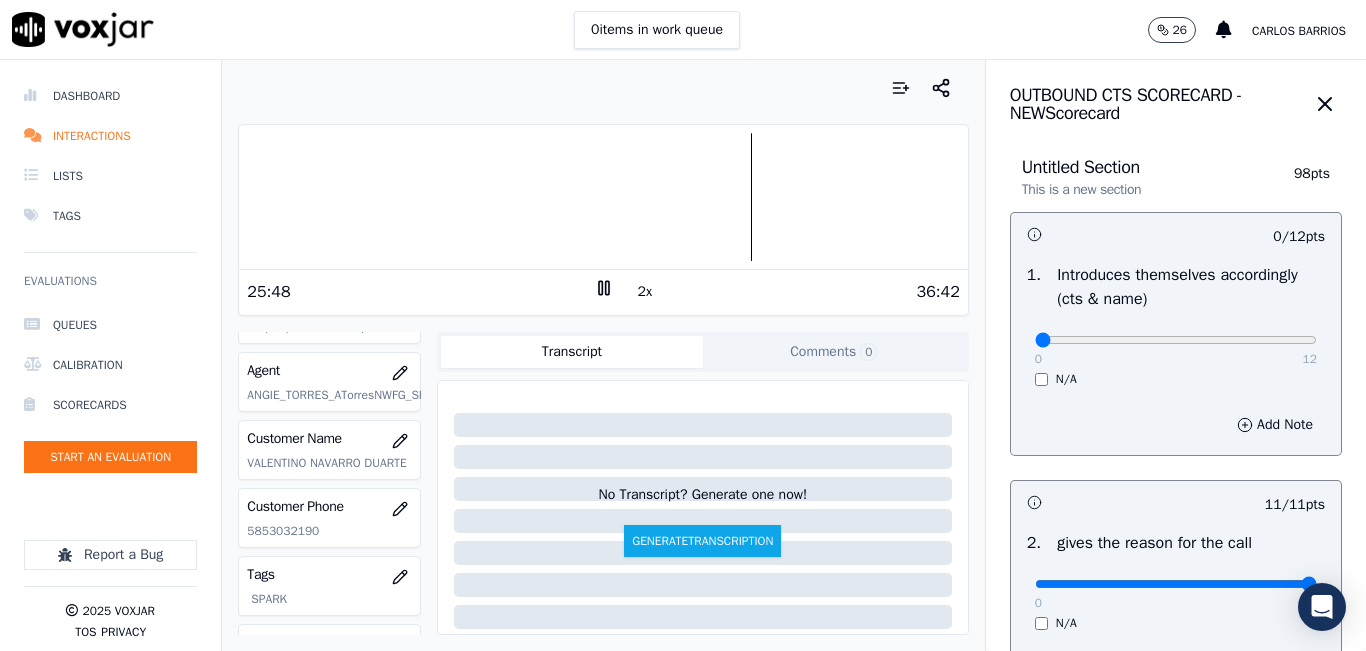 click at bounding box center [603, 197] 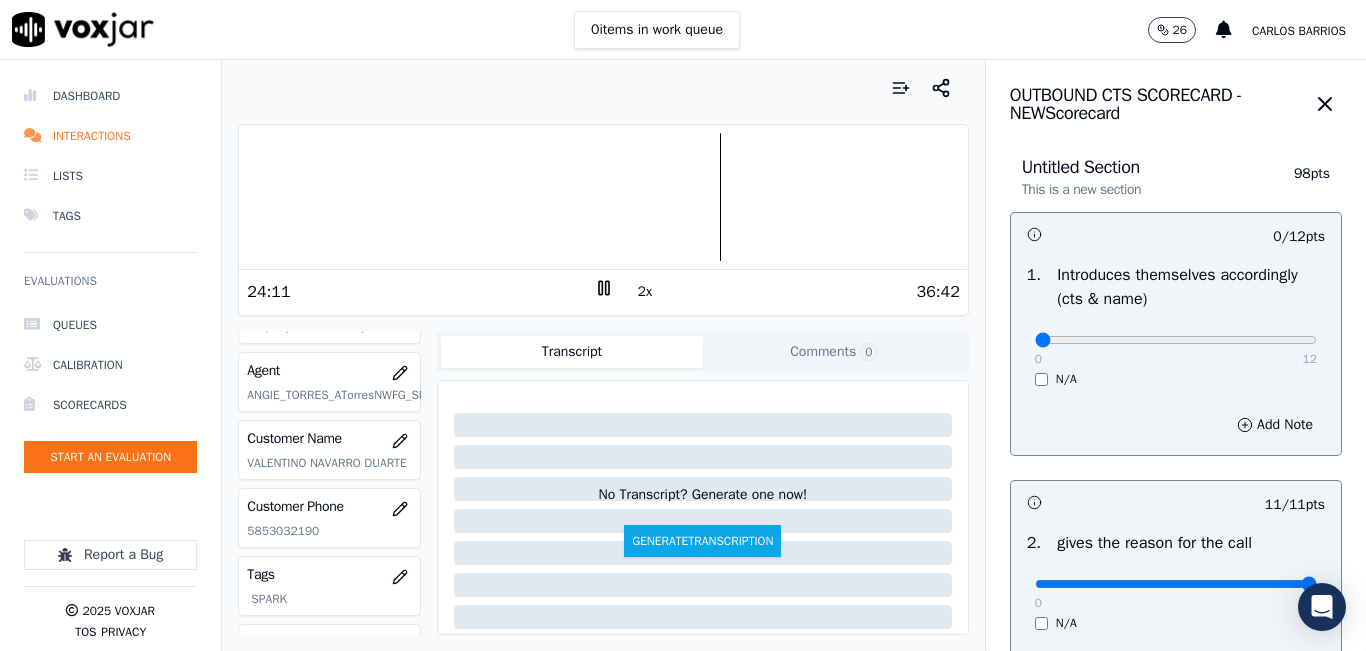 click at bounding box center [603, 197] 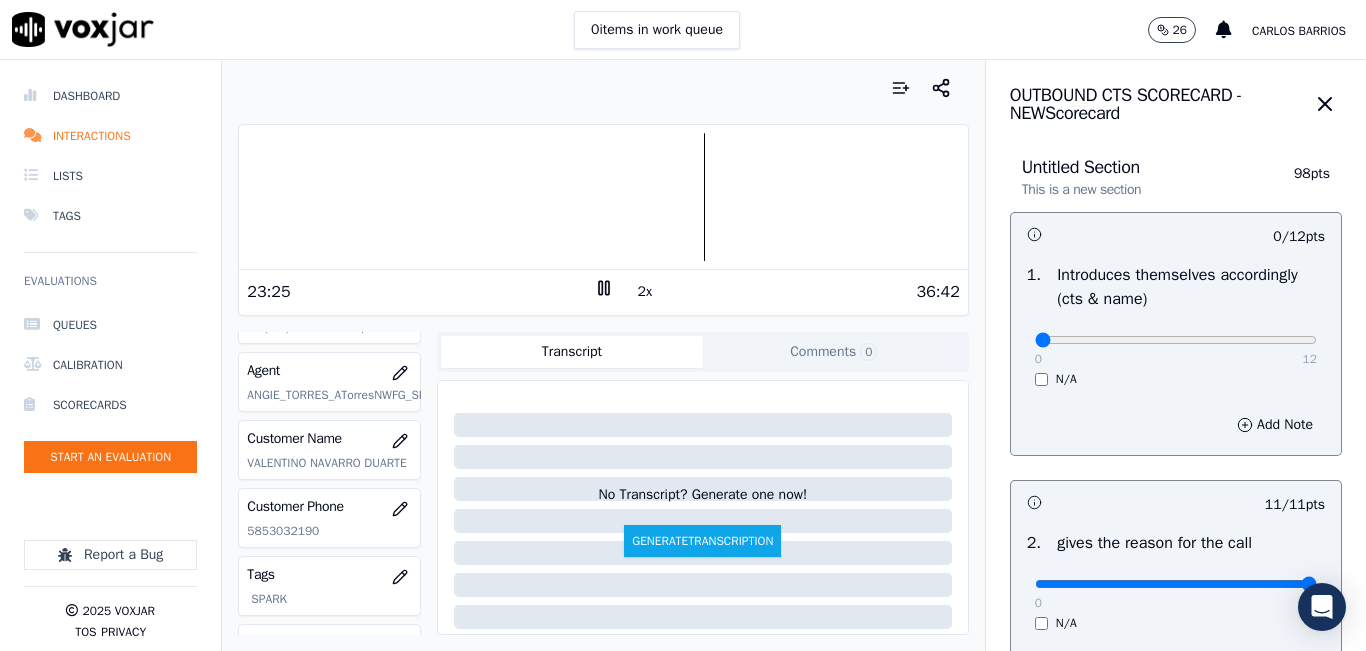 click at bounding box center (603, 197) 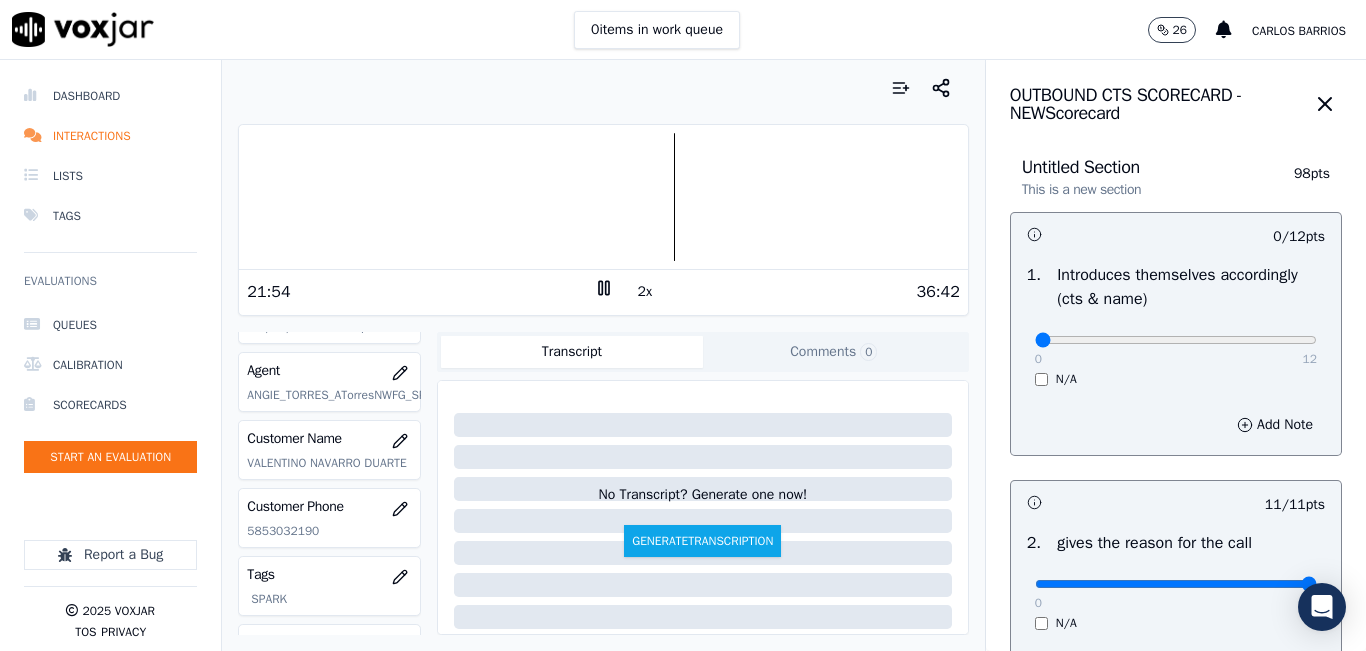 click at bounding box center (603, 197) 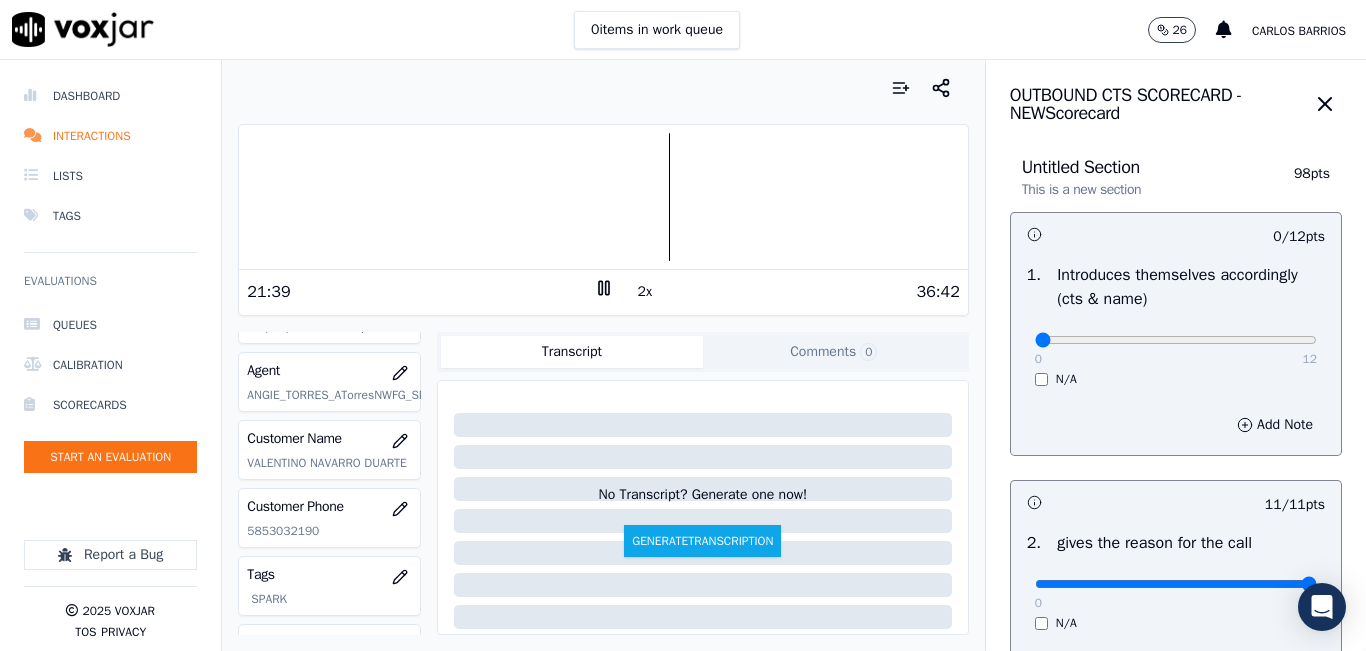 click at bounding box center [603, 197] 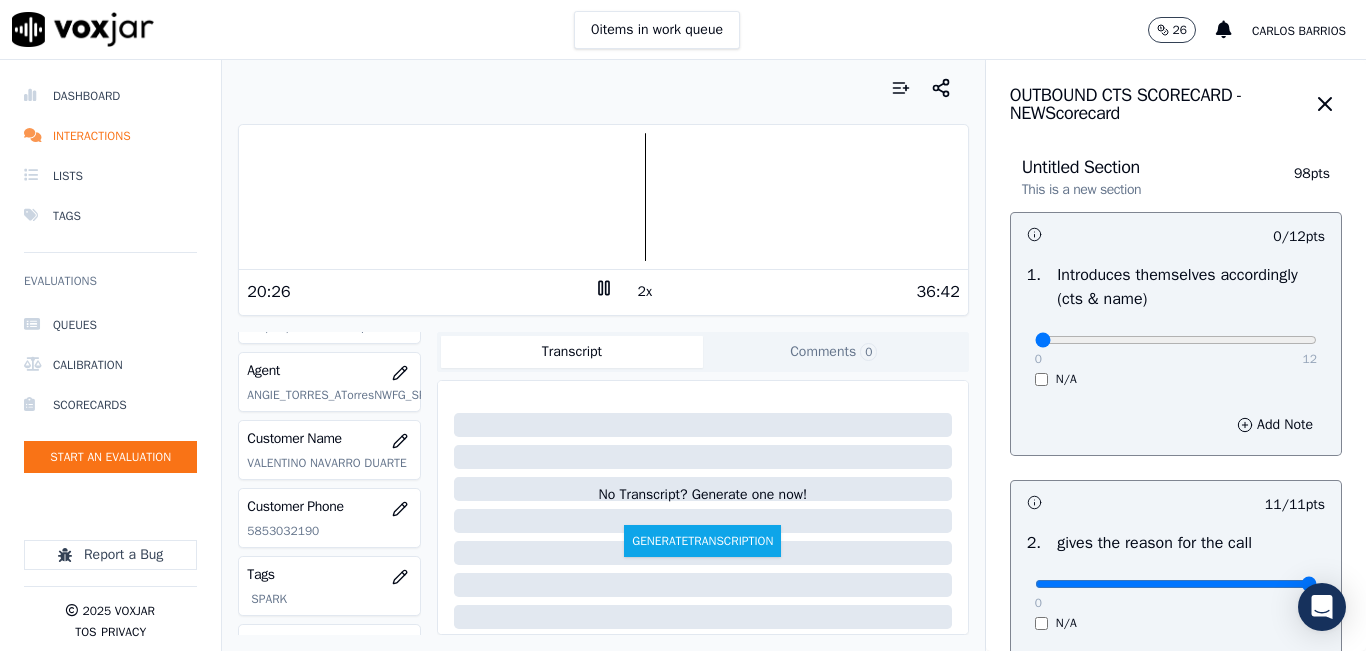 click at bounding box center (603, 197) 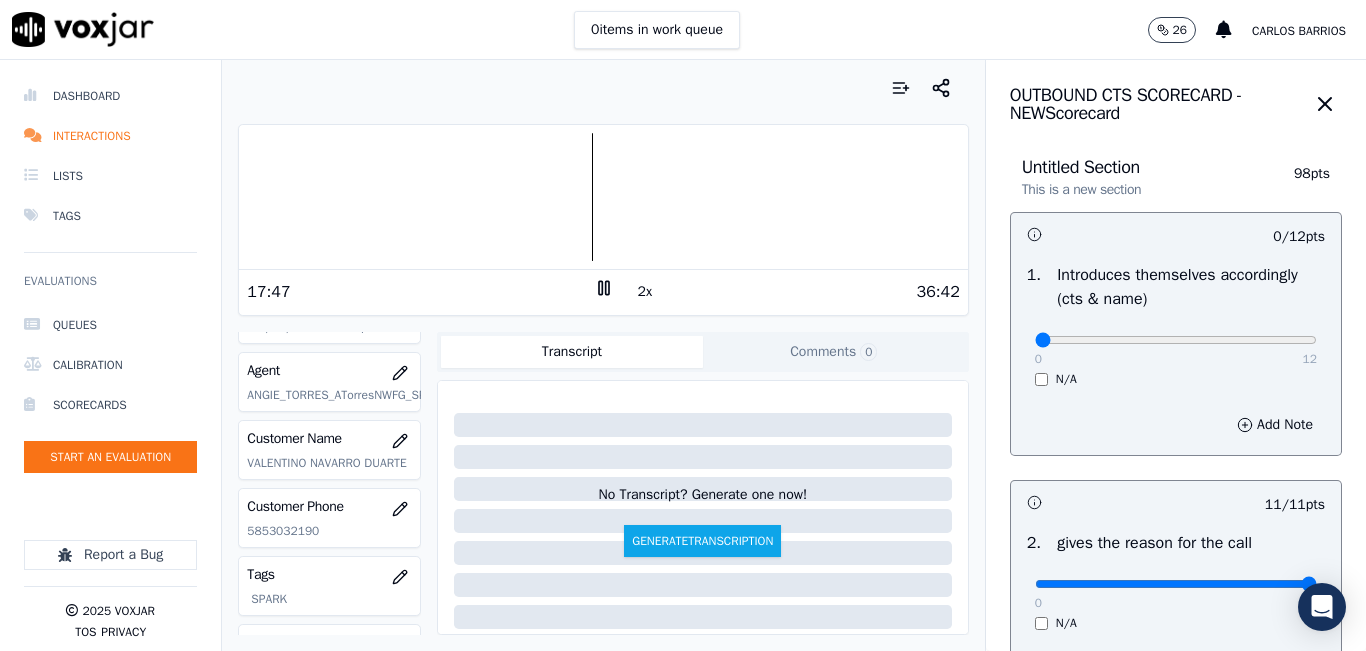 click at bounding box center [603, 197] 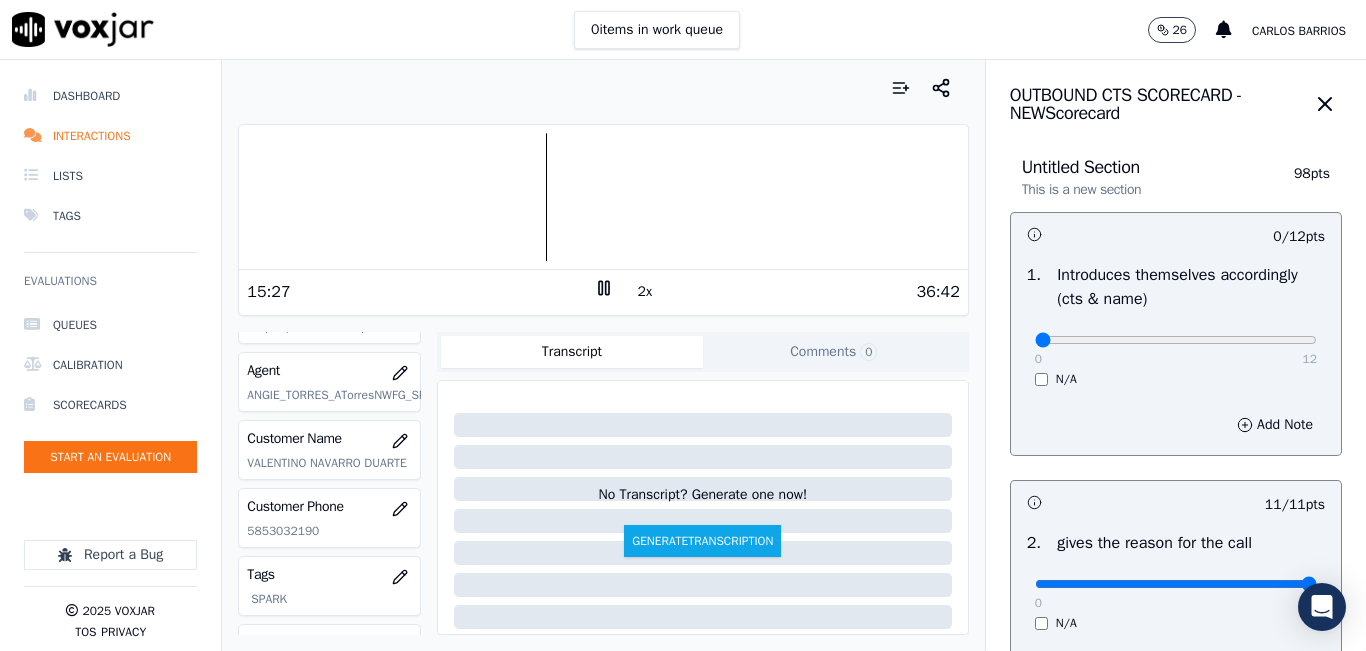 click at bounding box center (603, 197) 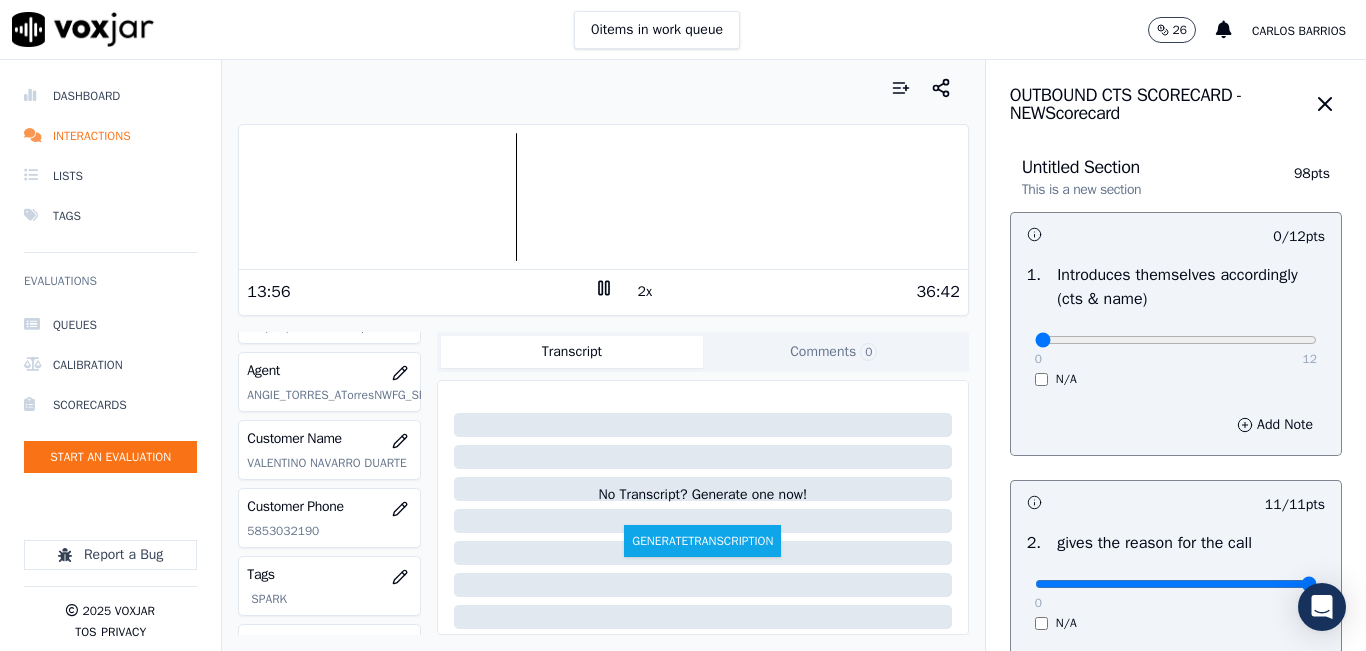 click at bounding box center (603, 197) 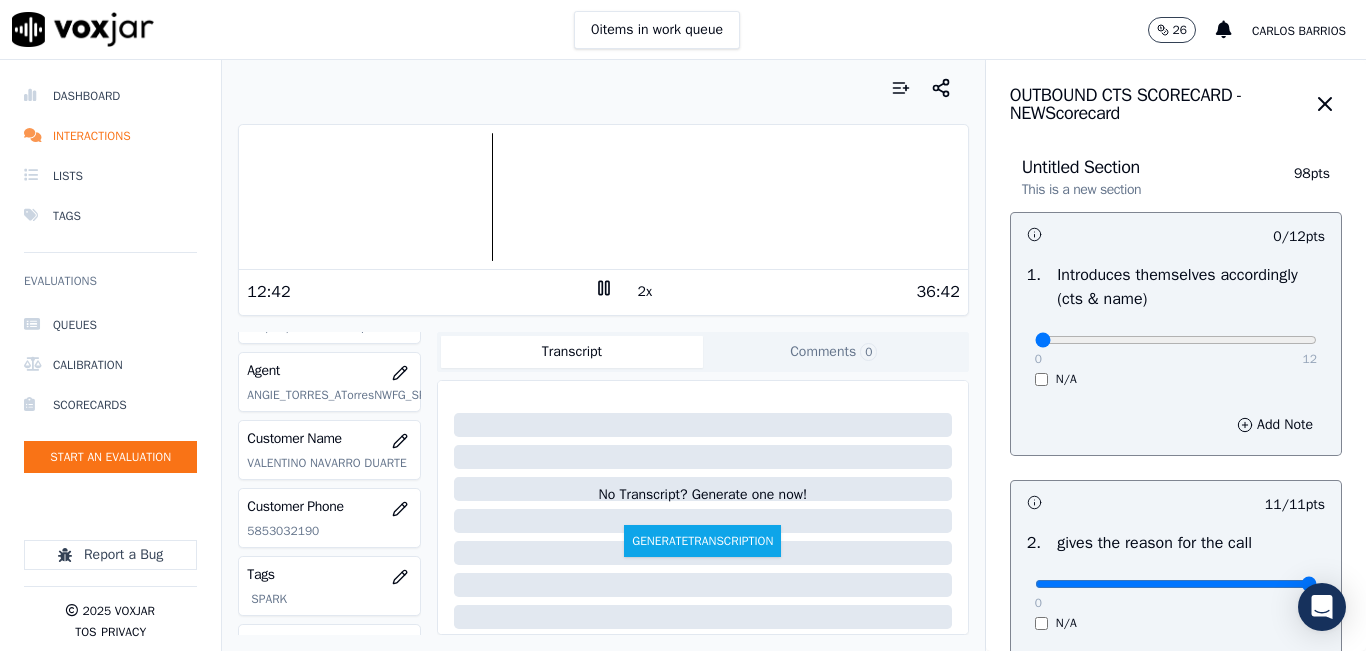 click at bounding box center (603, 197) 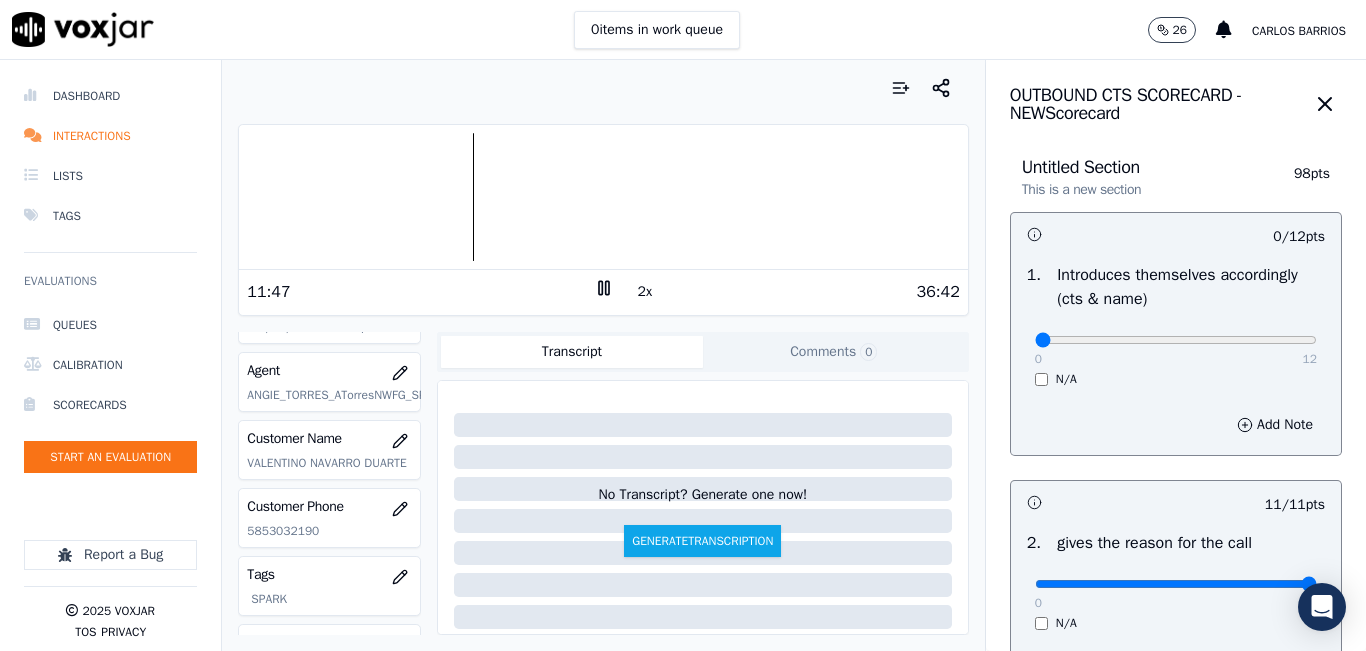 click at bounding box center (603, 197) 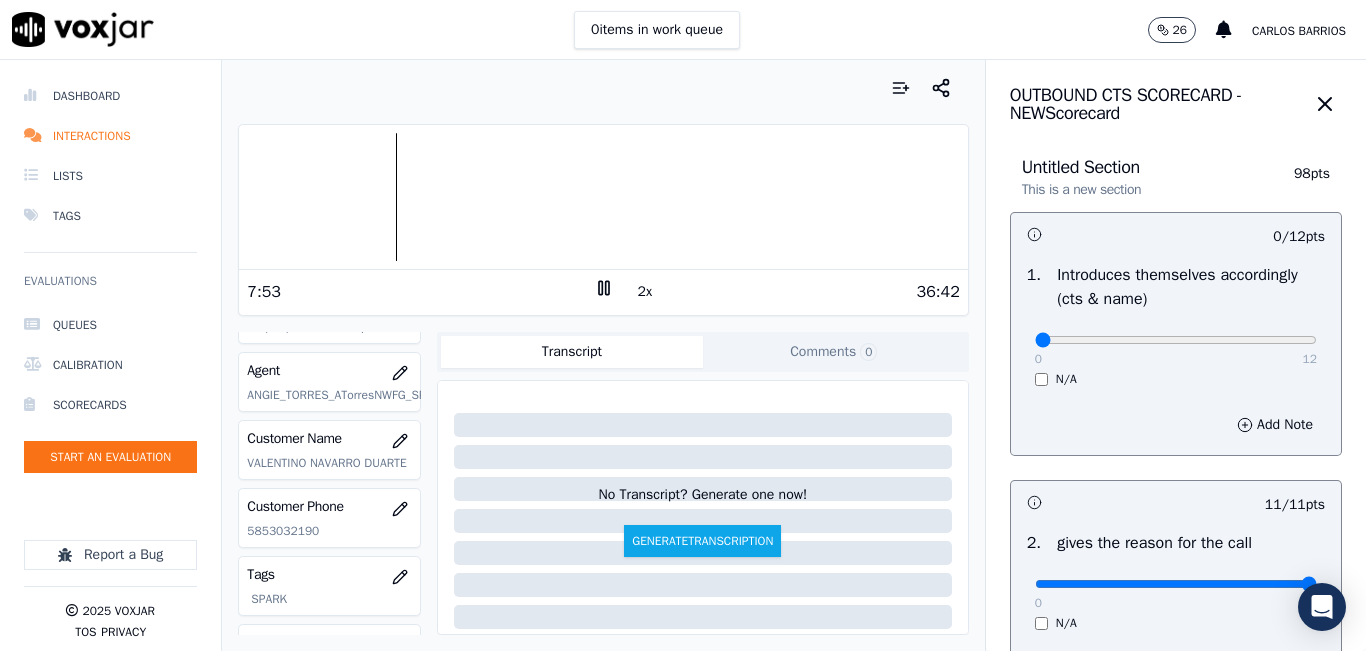 click at bounding box center [603, 197] 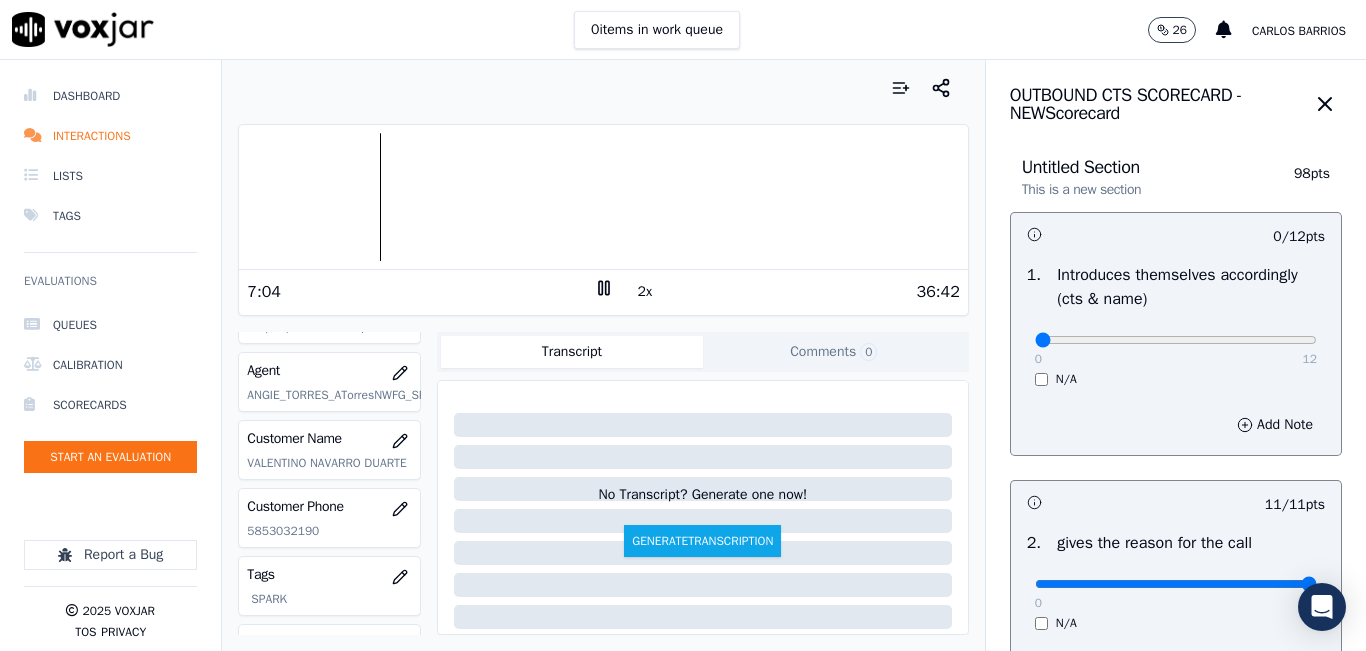 click at bounding box center (603, 197) 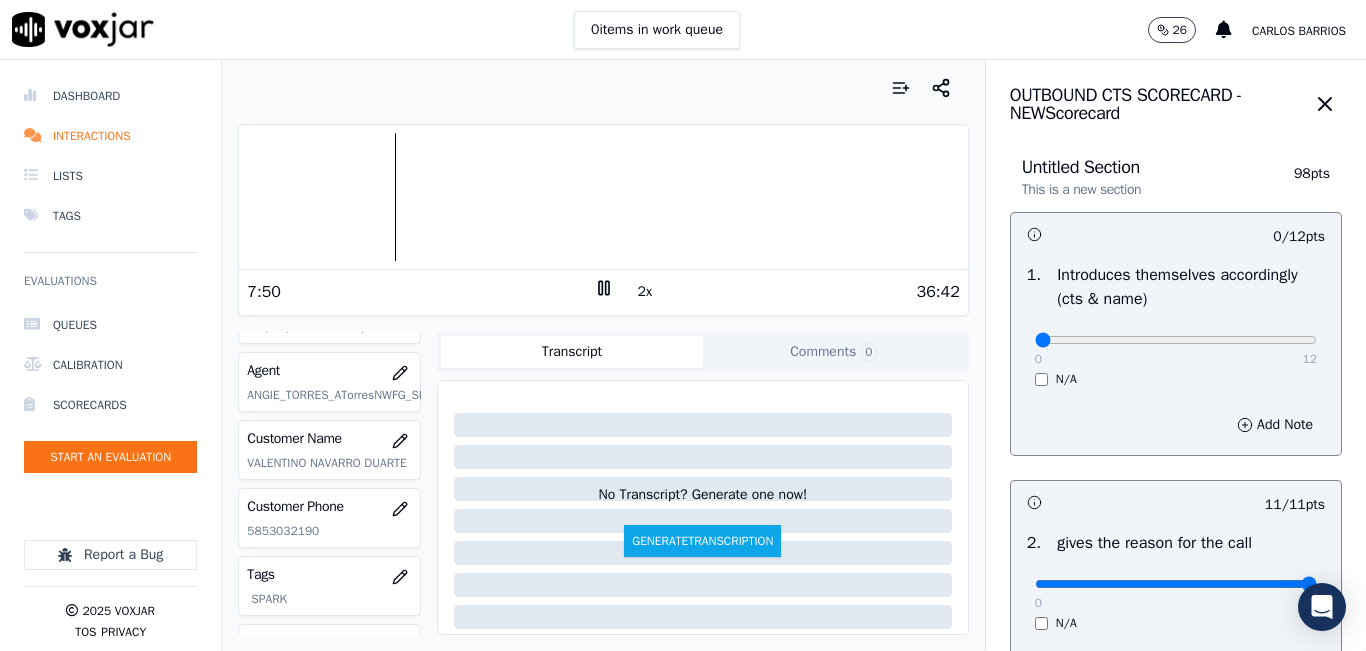 click at bounding box center (603, 197) 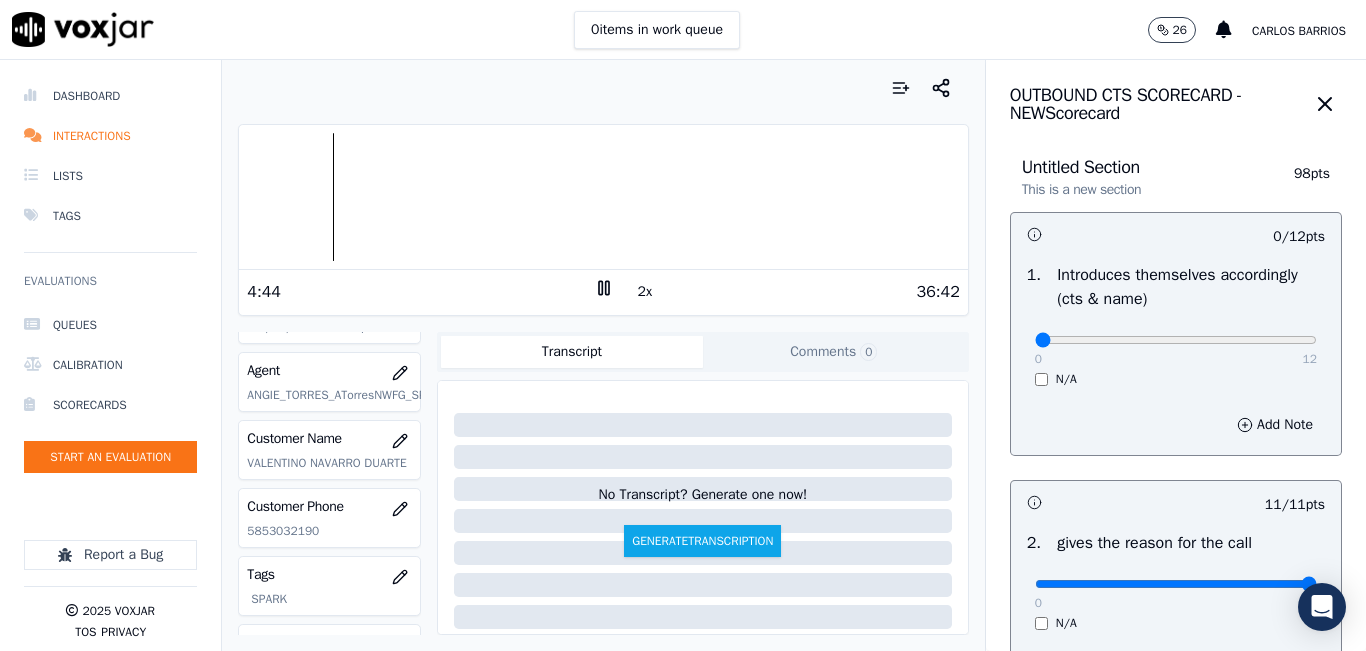 click at bounding box center [603, 197] 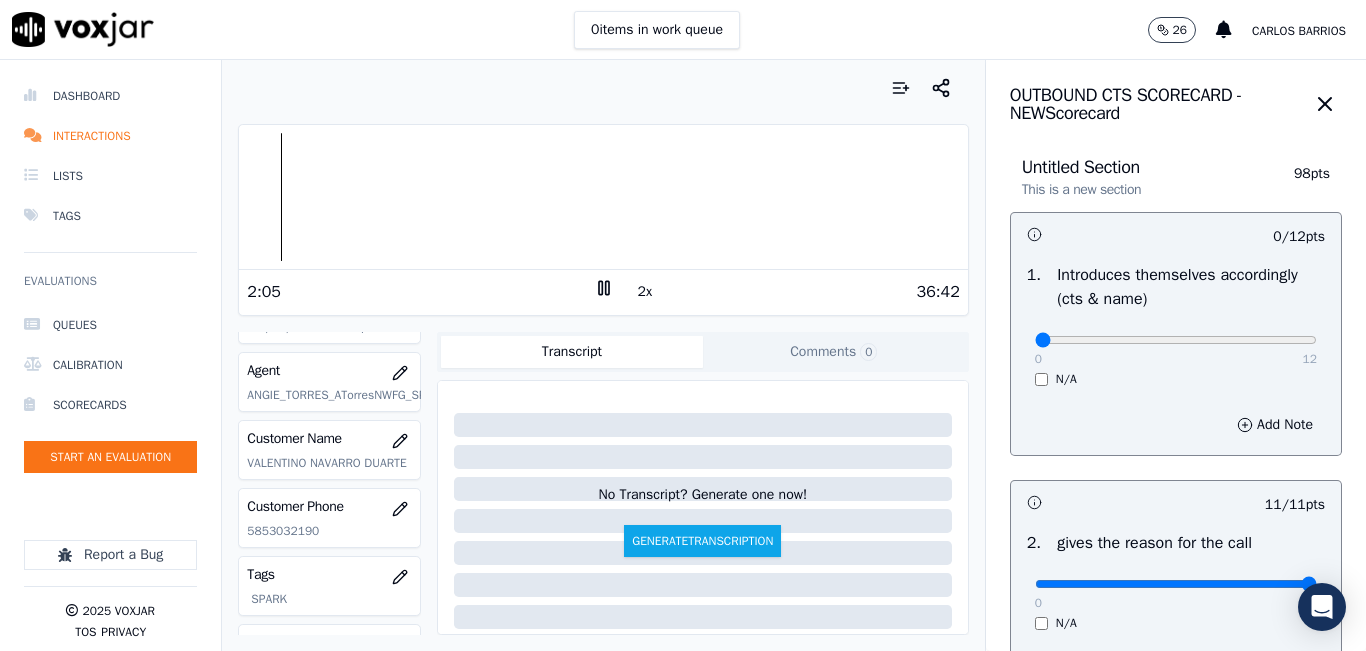 click at bounding box center (603, 197) 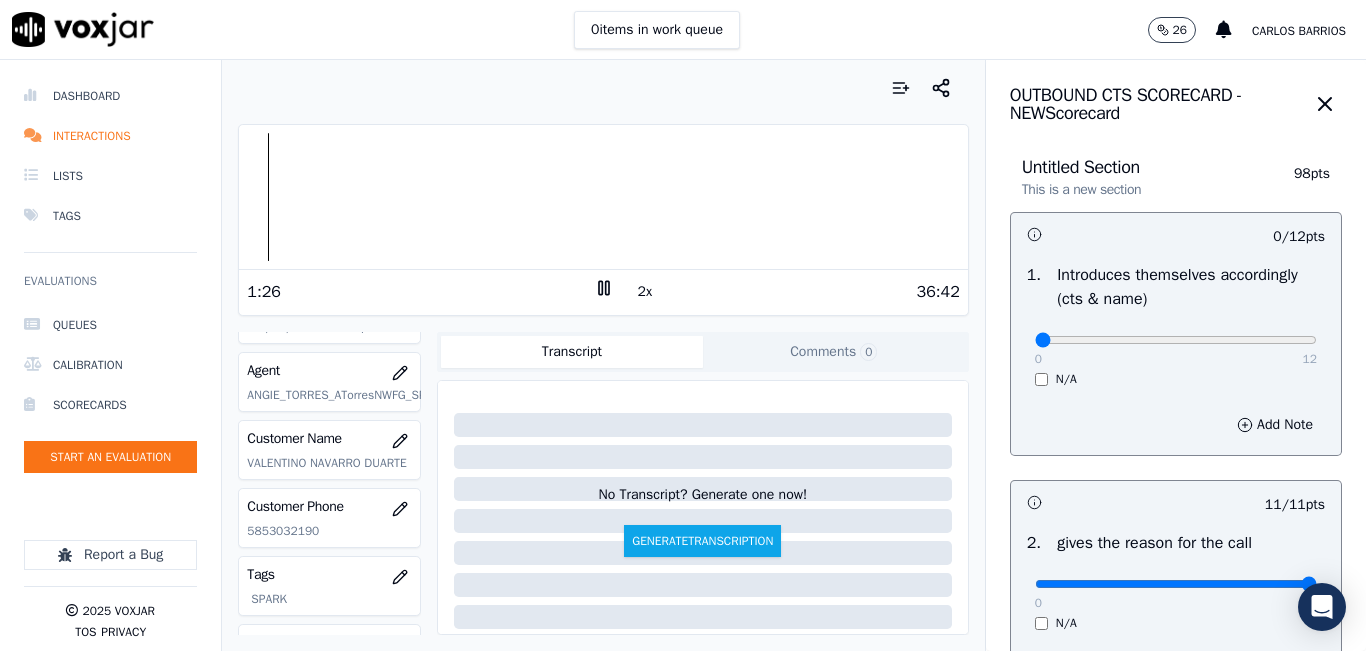 click at bounding box center (603, 197) 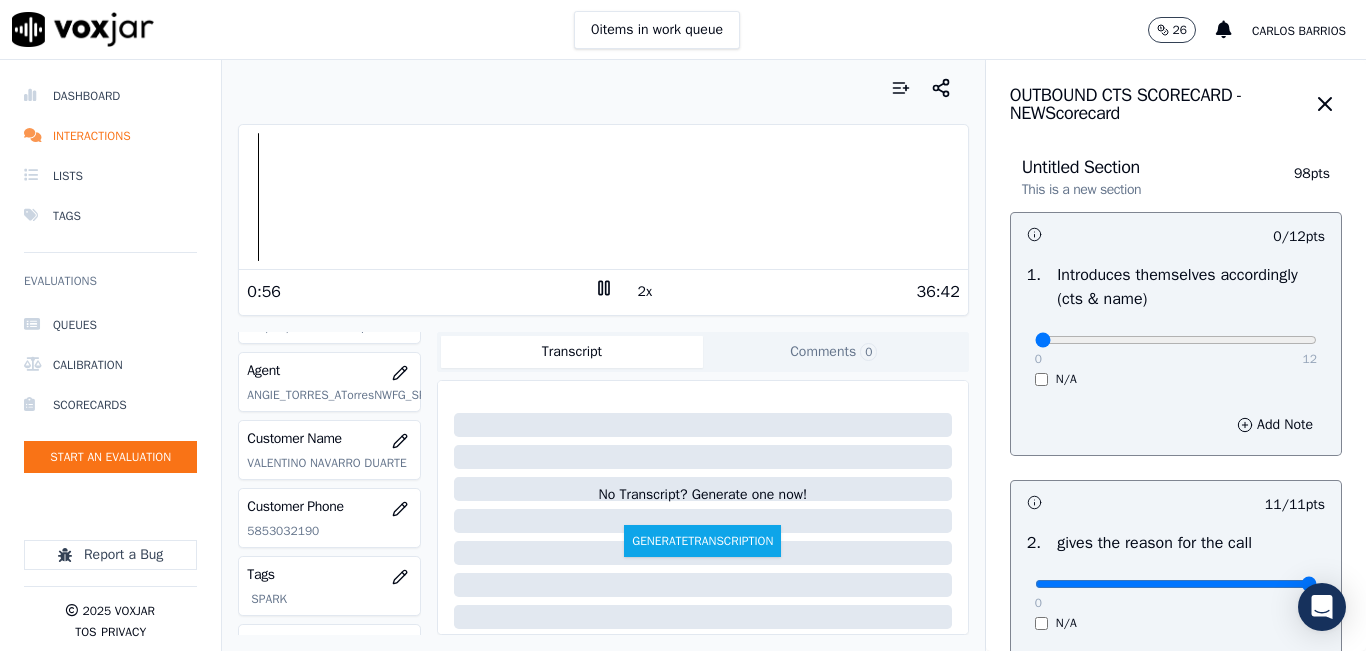 click on "Your browser does not support the audio element." at bounding box center [603, 197] 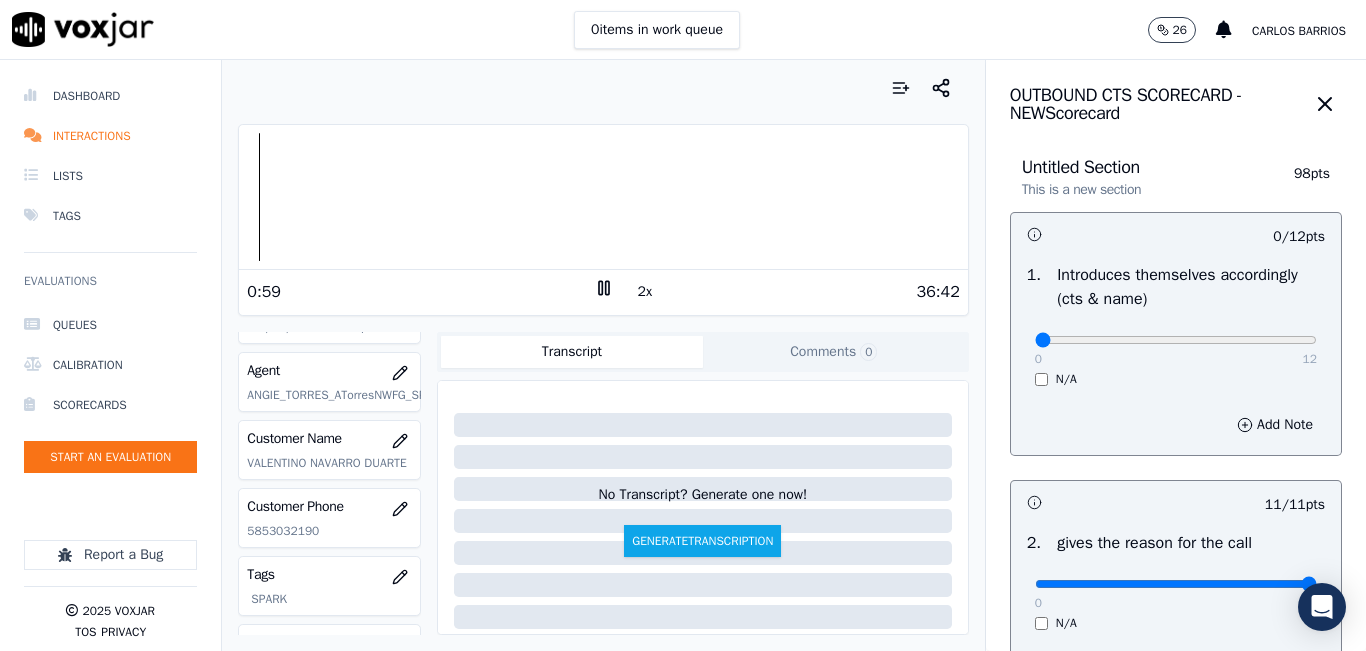 click at bounding box center [603, 197] 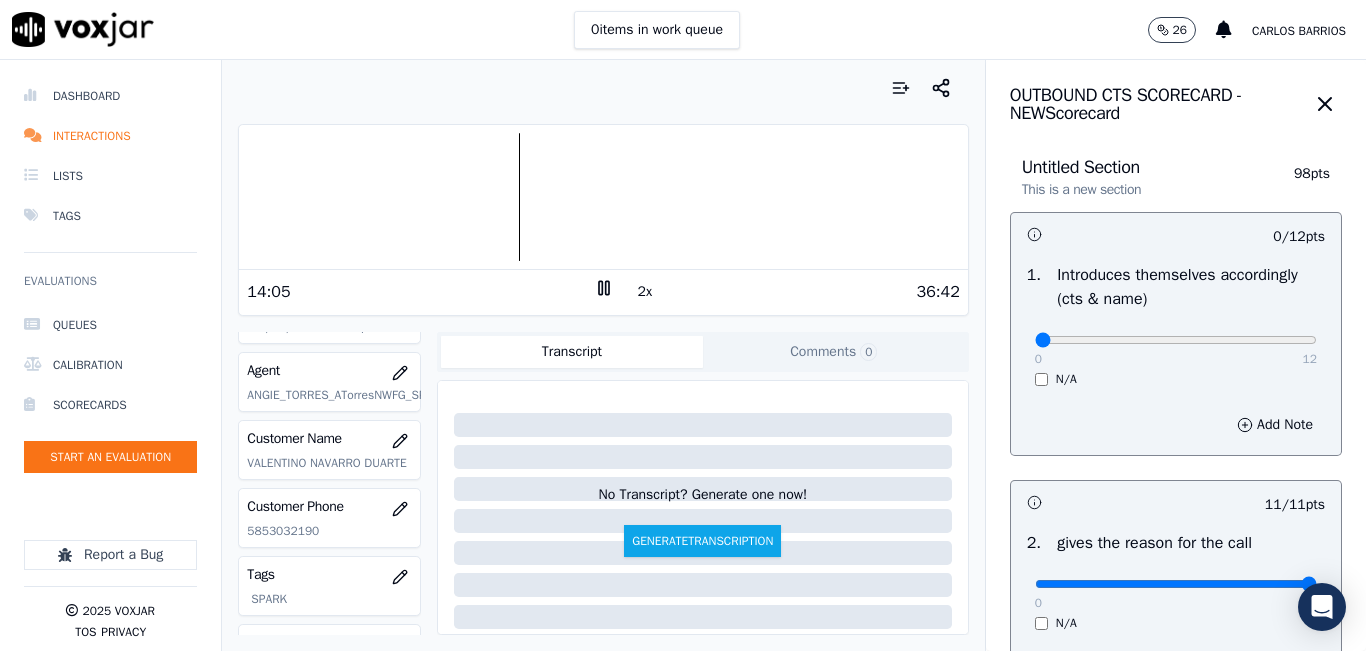 click at bounding box center [603, 197] 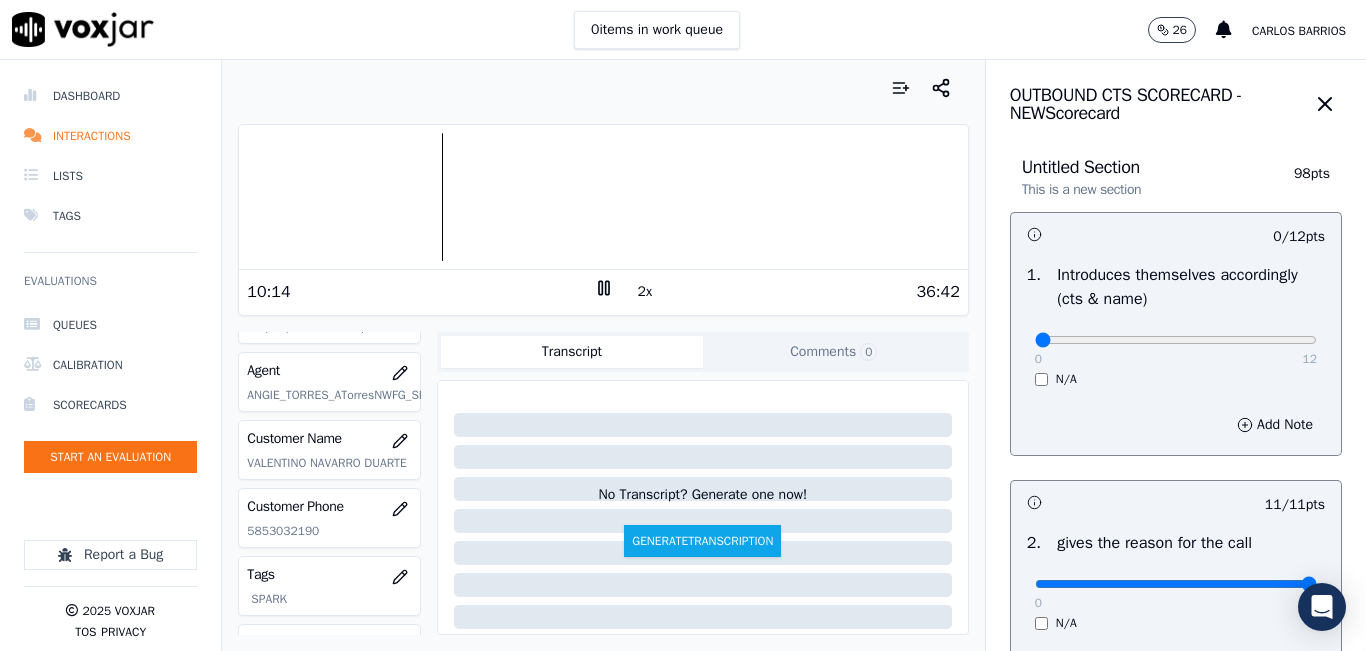 click 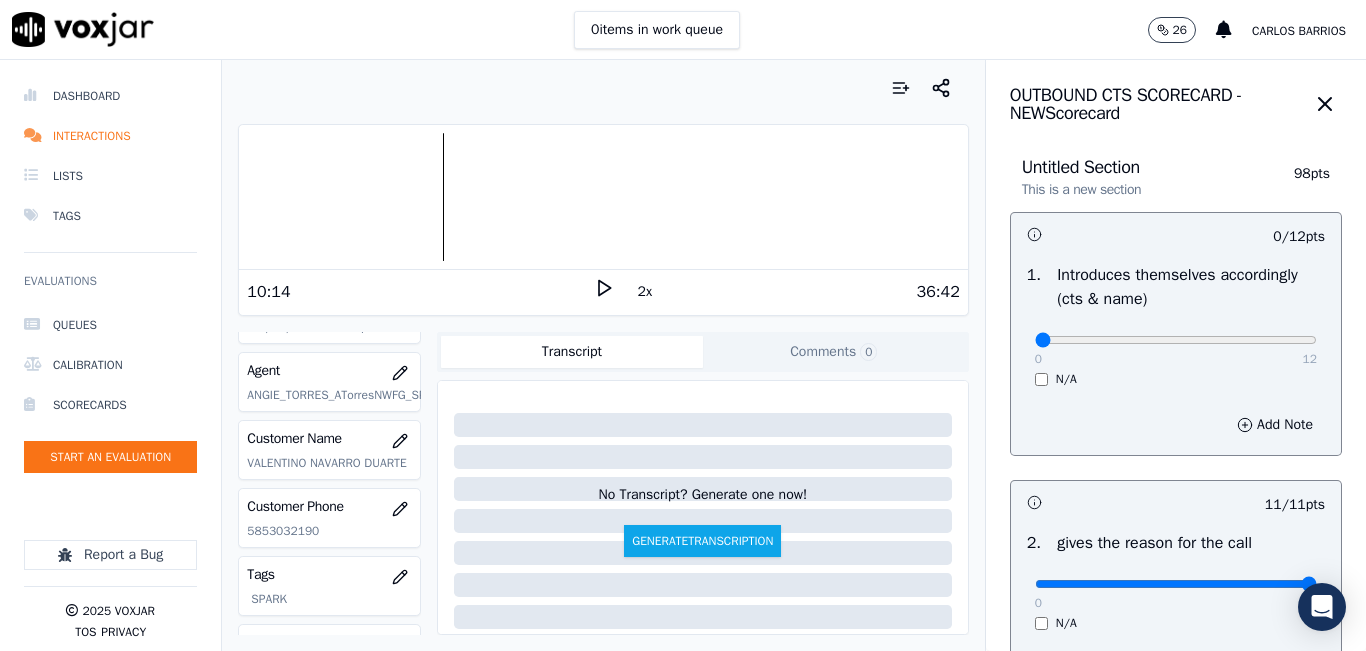click 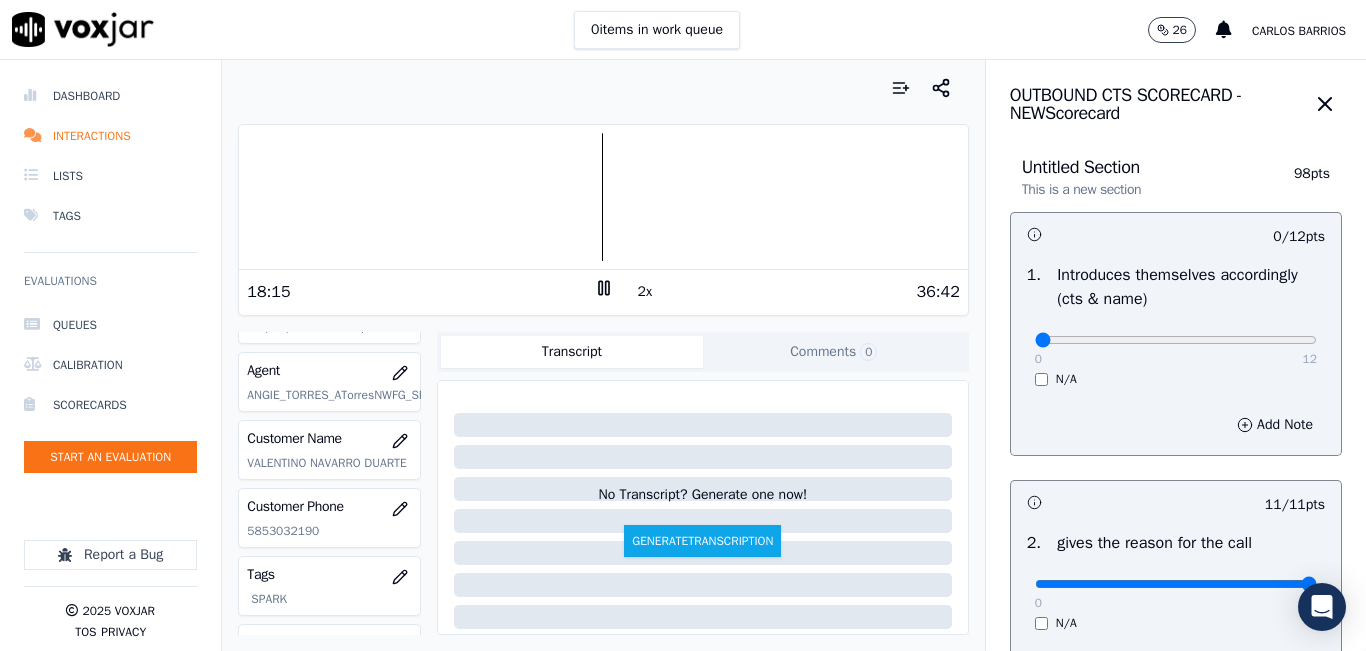click on "2x" at bounding box center [645, 292] 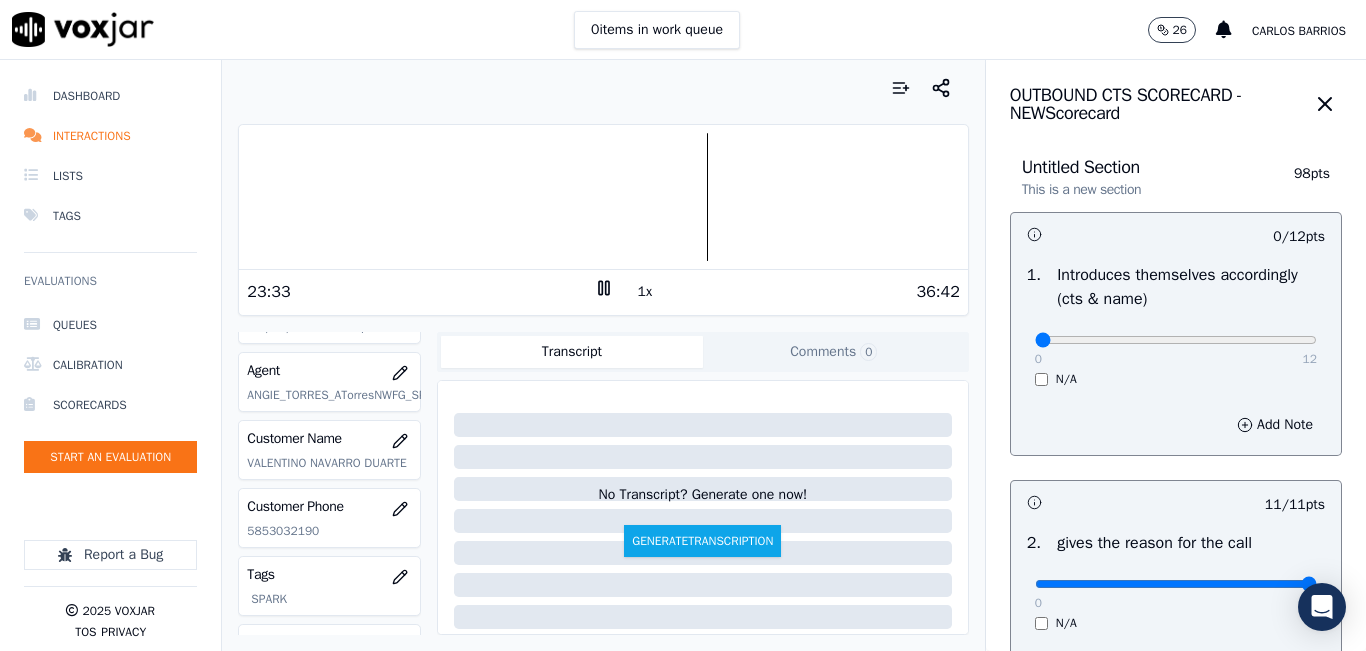 click at bounding box center [603, 197] 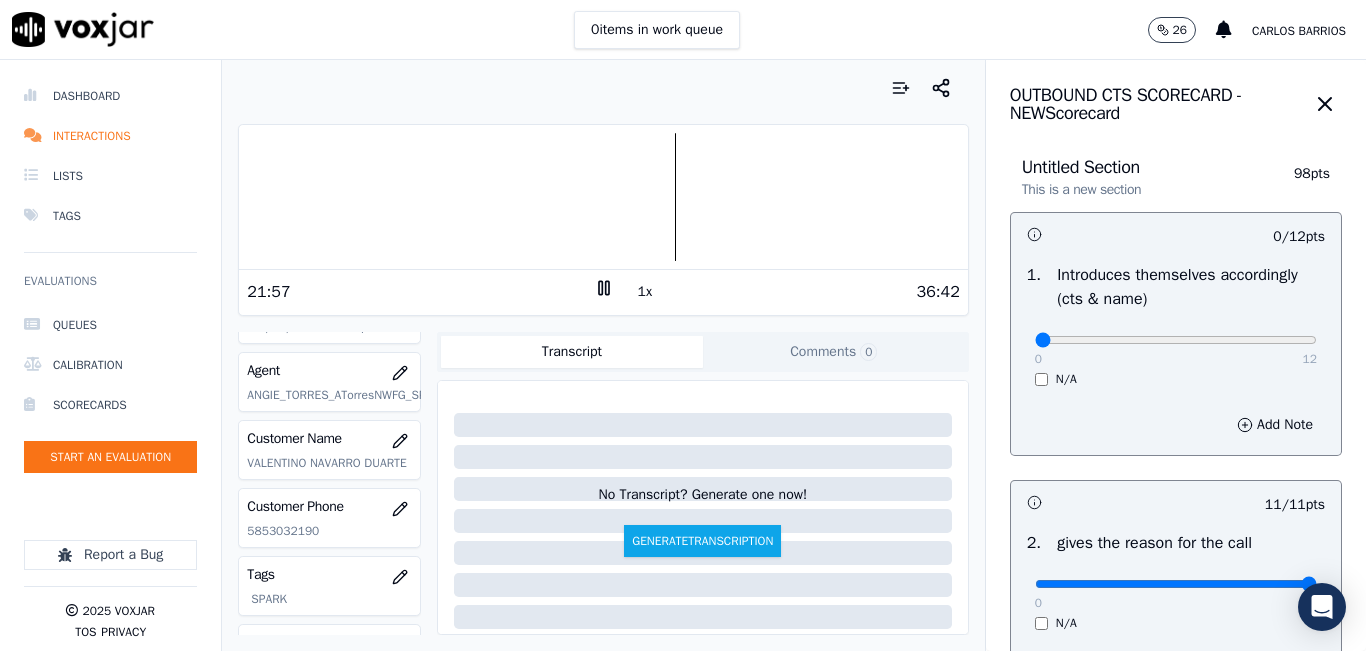 click at bounding box center (603, 197) 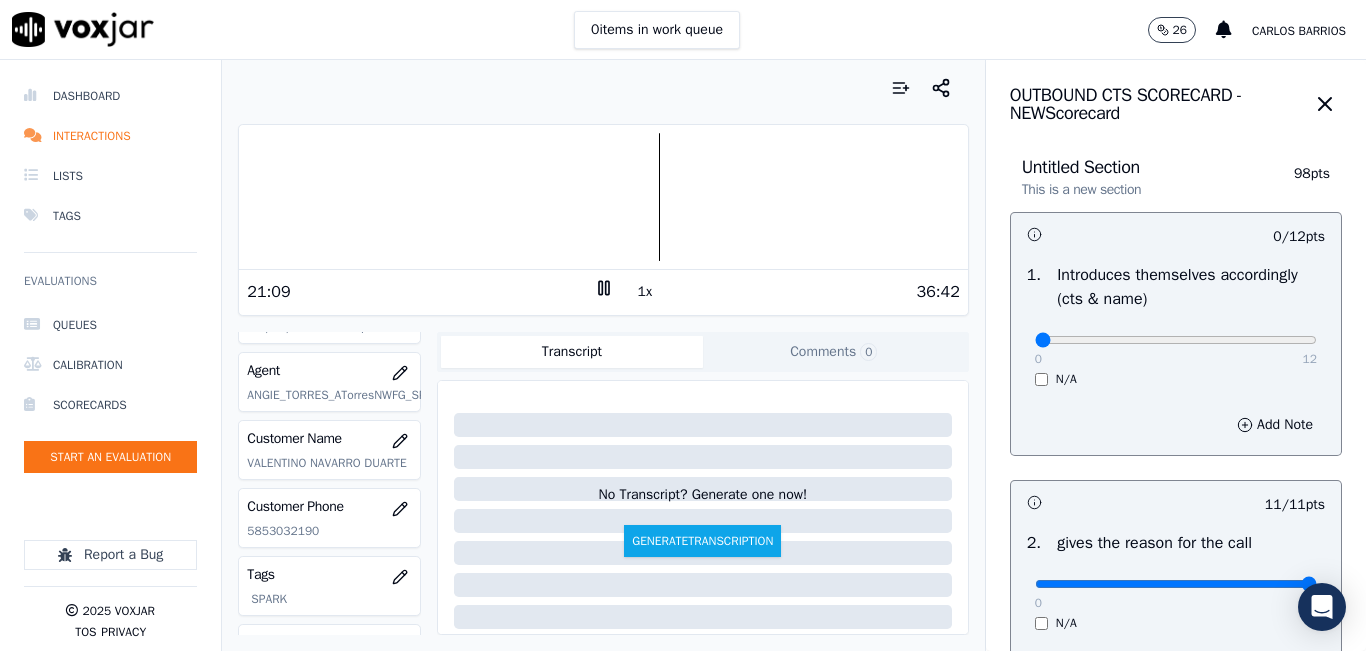 click at bounding box center [603, 197] 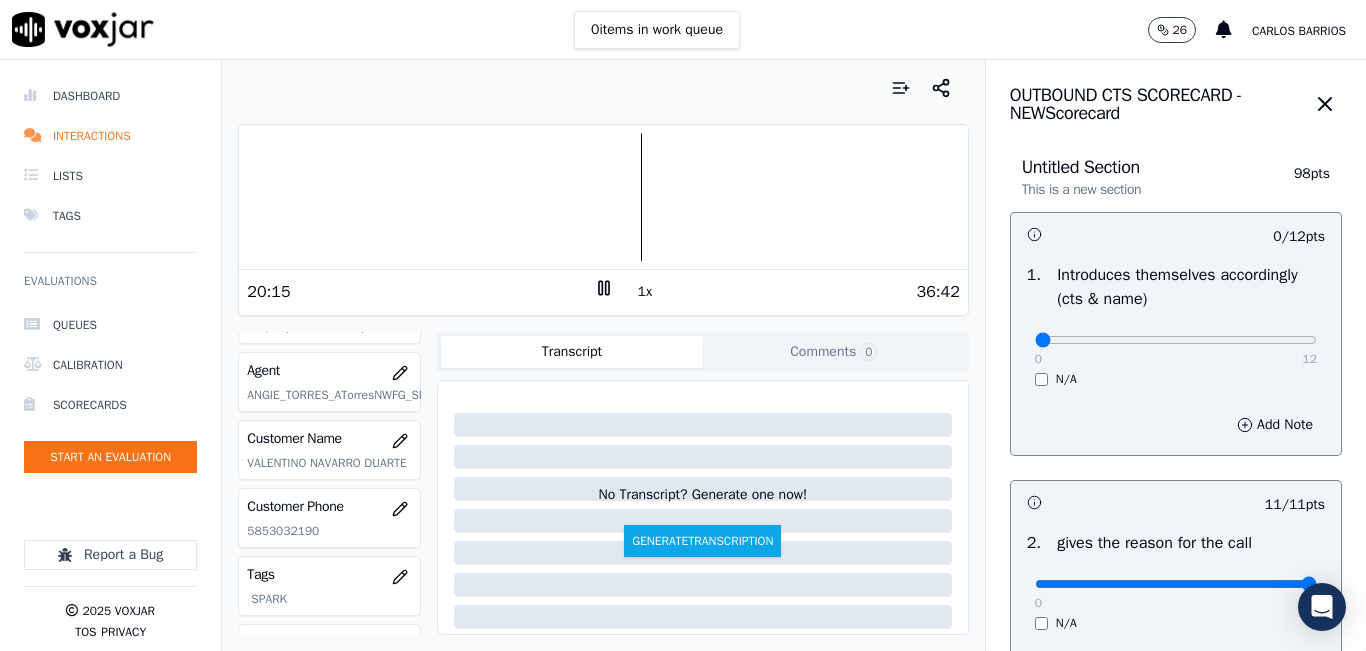 click at bounding box center [603, 197] 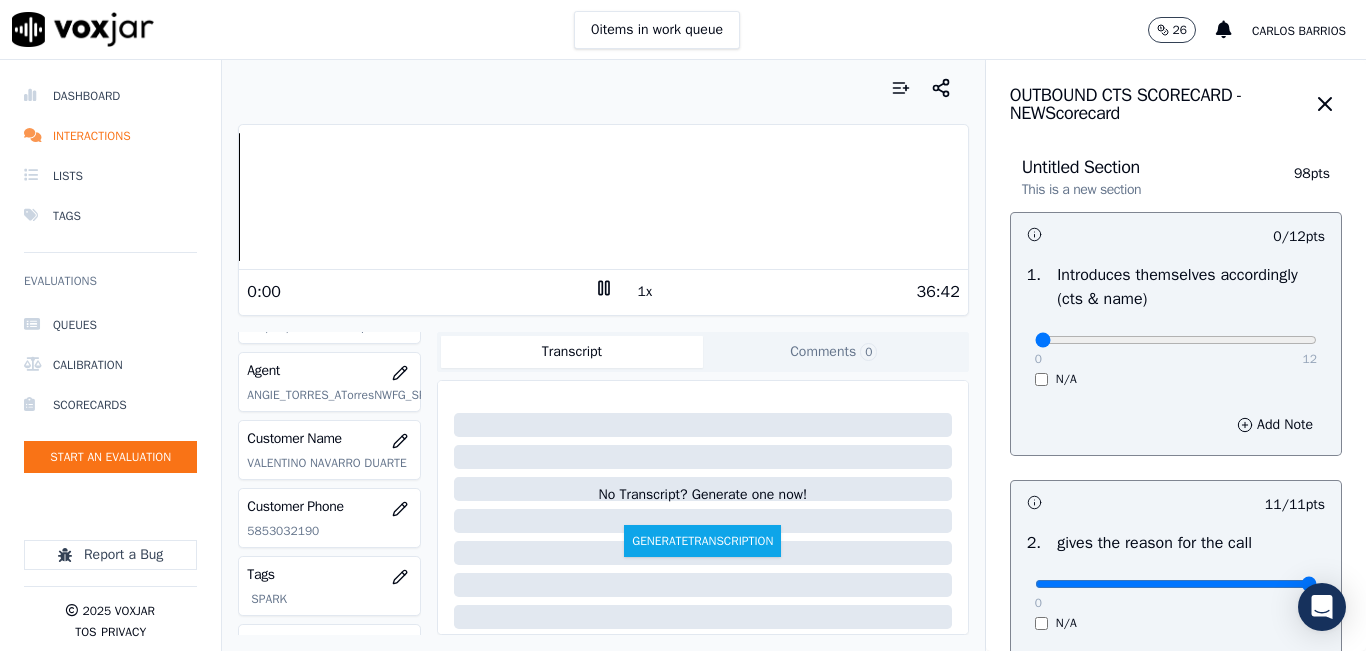 click on "Dashboard   Interactions   Lists   Tags       Evaluations     Queues   Calibration   Scorecards   Start an Evaluation
Report a Bug       2025   Voxjar   TOS   Privacy             Your browser does not support the audio element.   0:00     1x   36:42   Voxjar ID   e28e29c5-6e7a-4290-b3ff-898315035d62   Source ID   5853032190-all.mp3   Timestamp
07/18/2025 08:36 pm     Agent
ANGIE_TORRES_ATorresNWFG_SPARK     Customer Name     VALENTINO NAVARRO DUARTE     Customer Phone     5853032190     Tags
SPARK     Source     manualUpload   Type     AUDIO       Transcript   Comments  0   No Transcript? Generate one now!   Generate  Transcription         Add Comment   Scores   Transcript   Metadata   Comments         Human Score   --   0  evaluation s   AI Score   --   0  evaluation s     AI Evaluations
Queue an AI Evaluation   No AI evaluations yet   Human Evaluations   Start a Manual Evaluation   No human evaluations yet       OUTBOUND CTS SCORECARD - NEW" at bounding box center [683, 355] 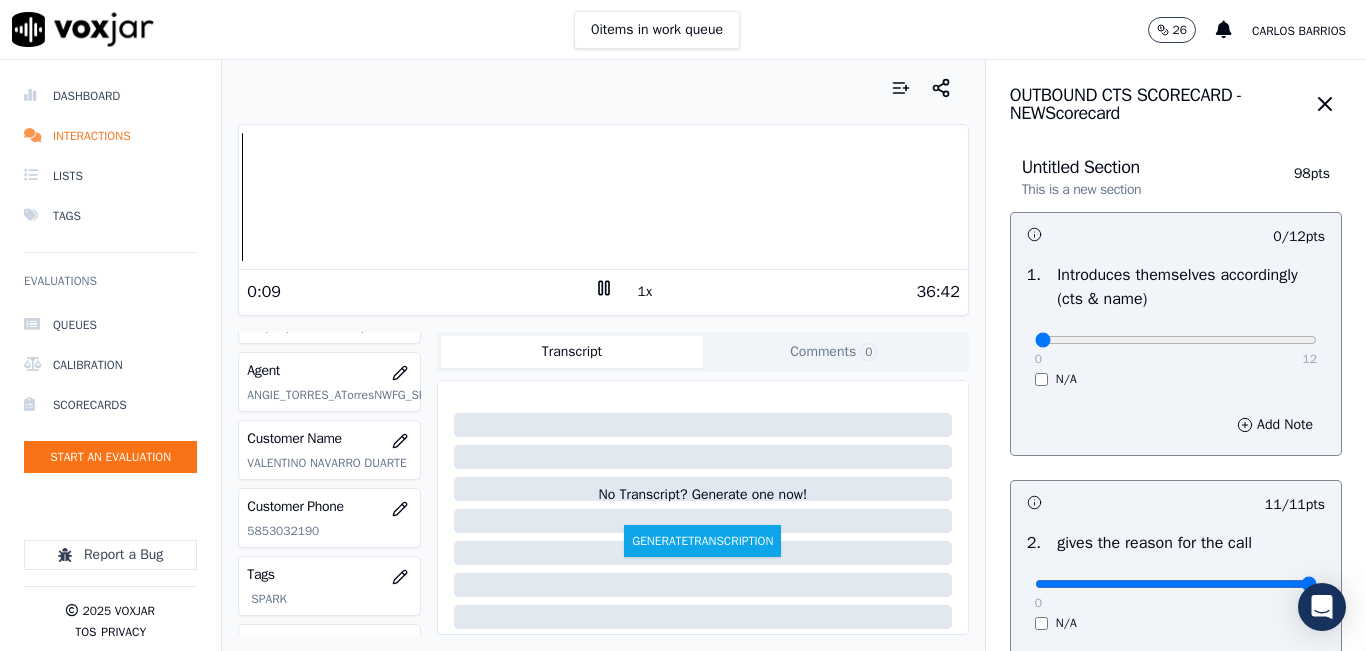 click on "1x" at bounding box center (645, 292) 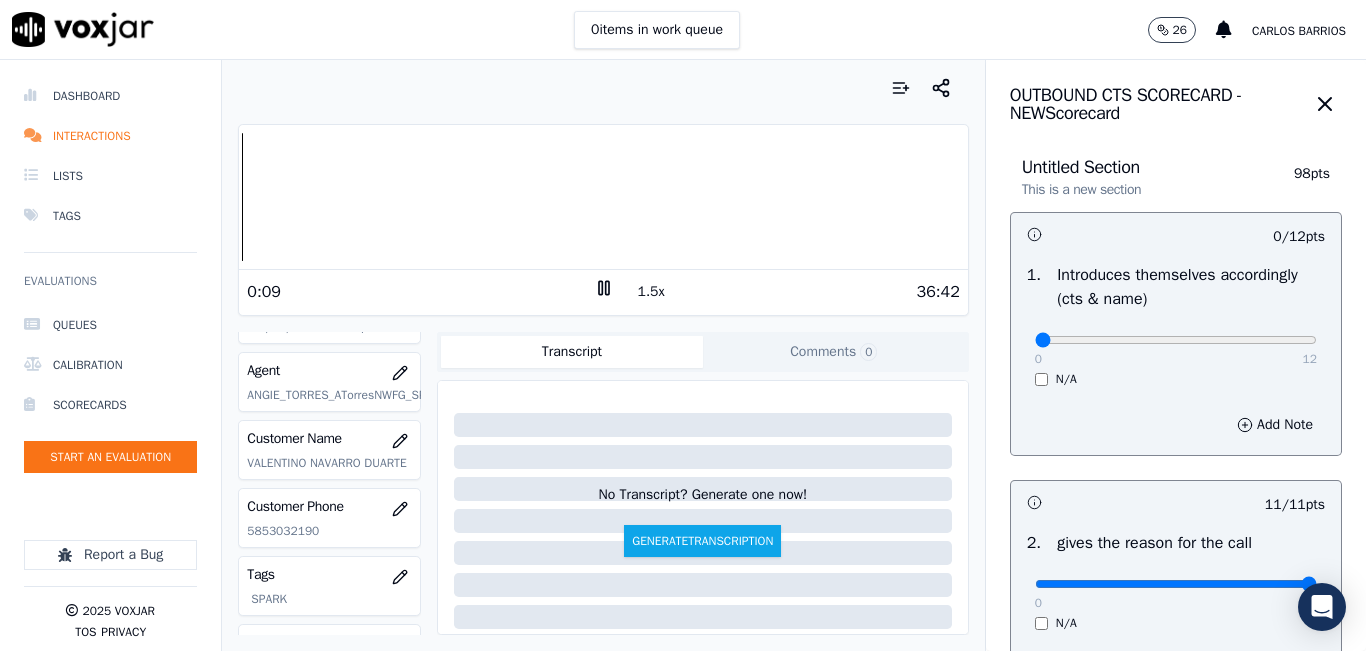 click on "1.5x" at bounding box center [651, 292] 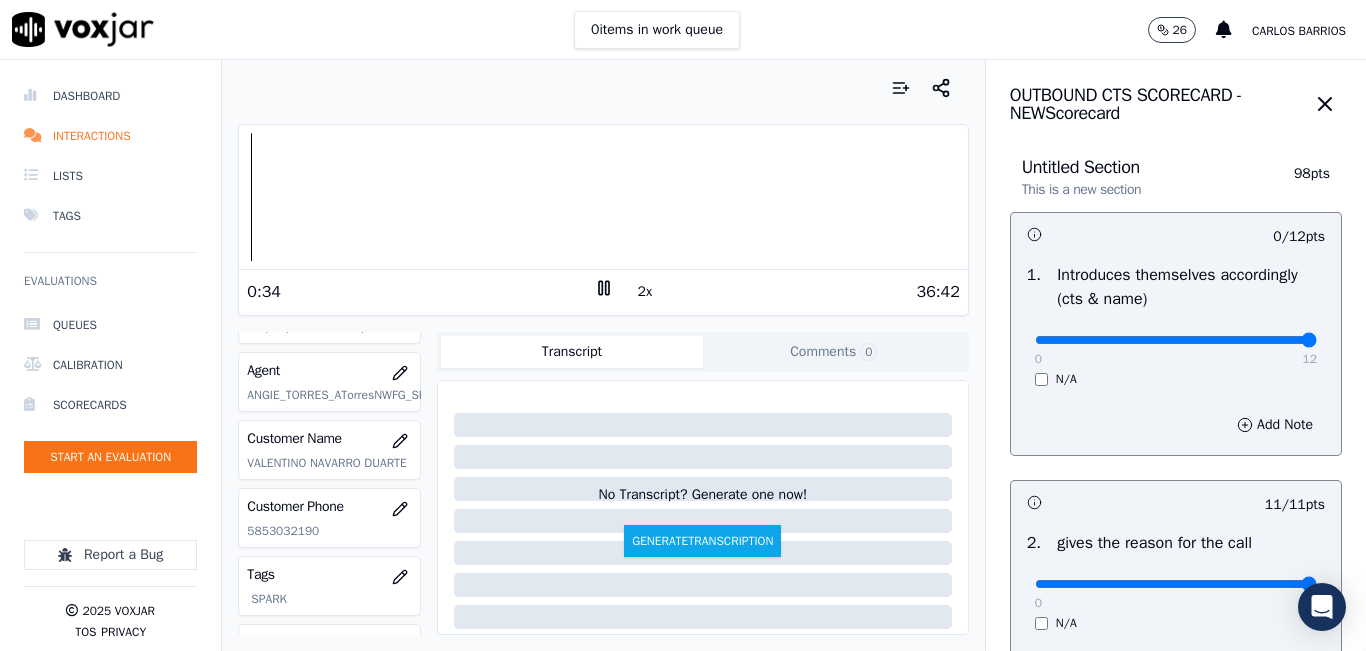 drag, startPoint x: 1255, startPoint y: 341, endPoint x: 1305, endPoint y: 333, distance: 50.635956 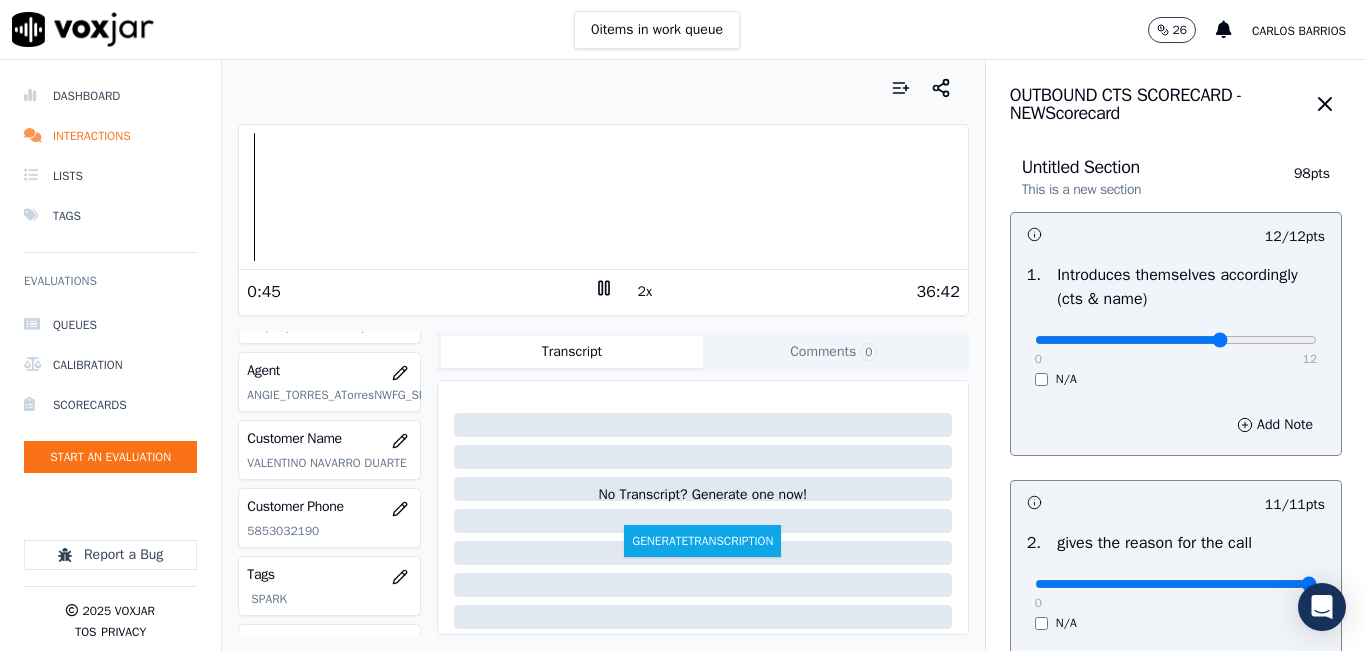 type on "8" 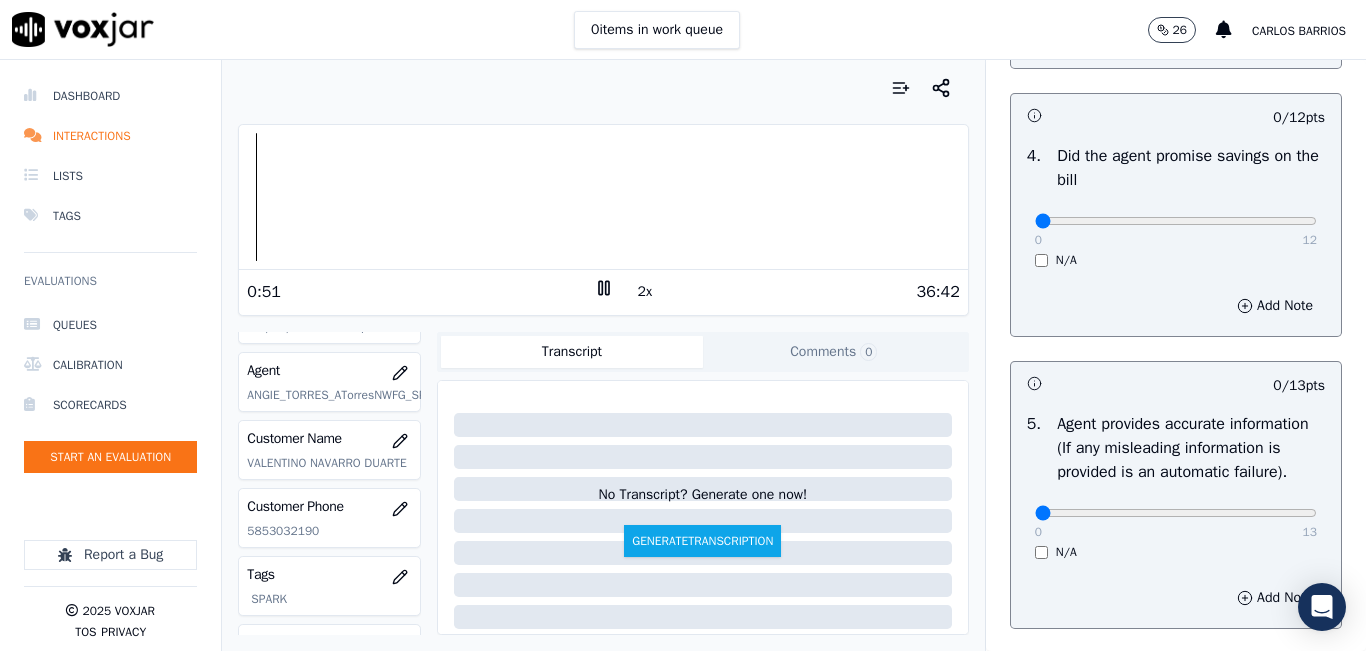 scroll, scrollTop: 900, scrollLeft: 0, axis: vertical 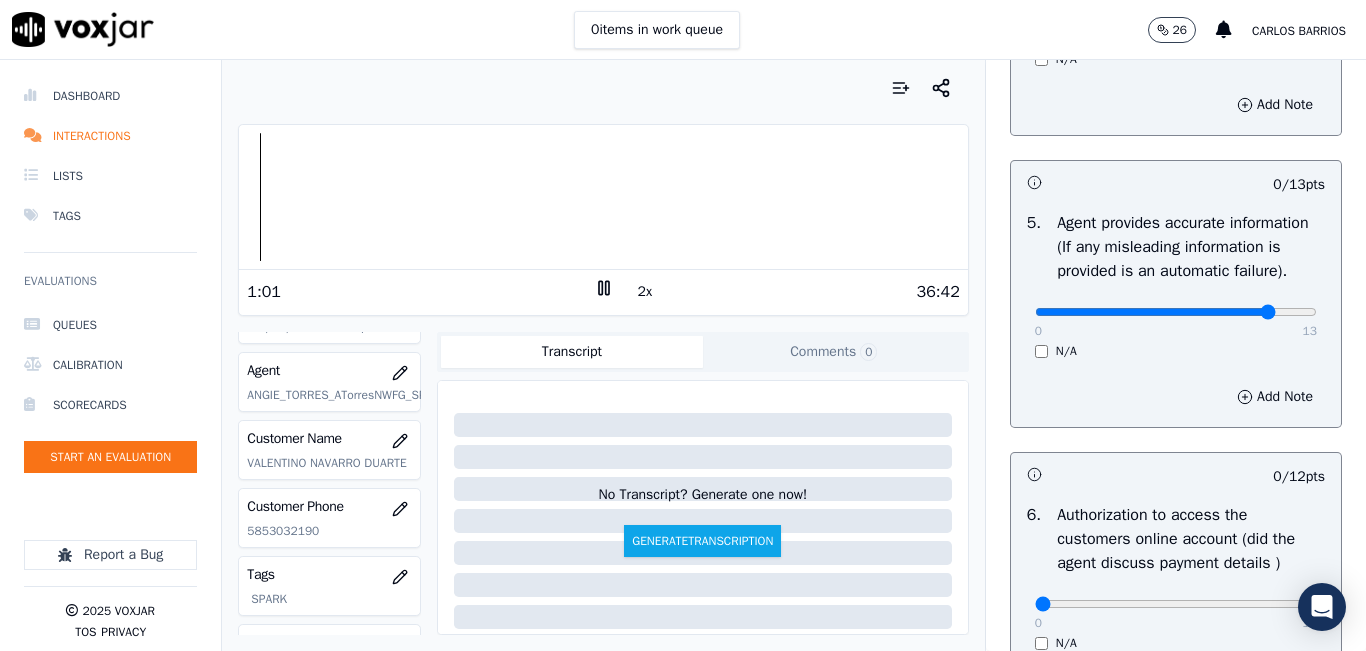 click at bounding box center (1176, -760) 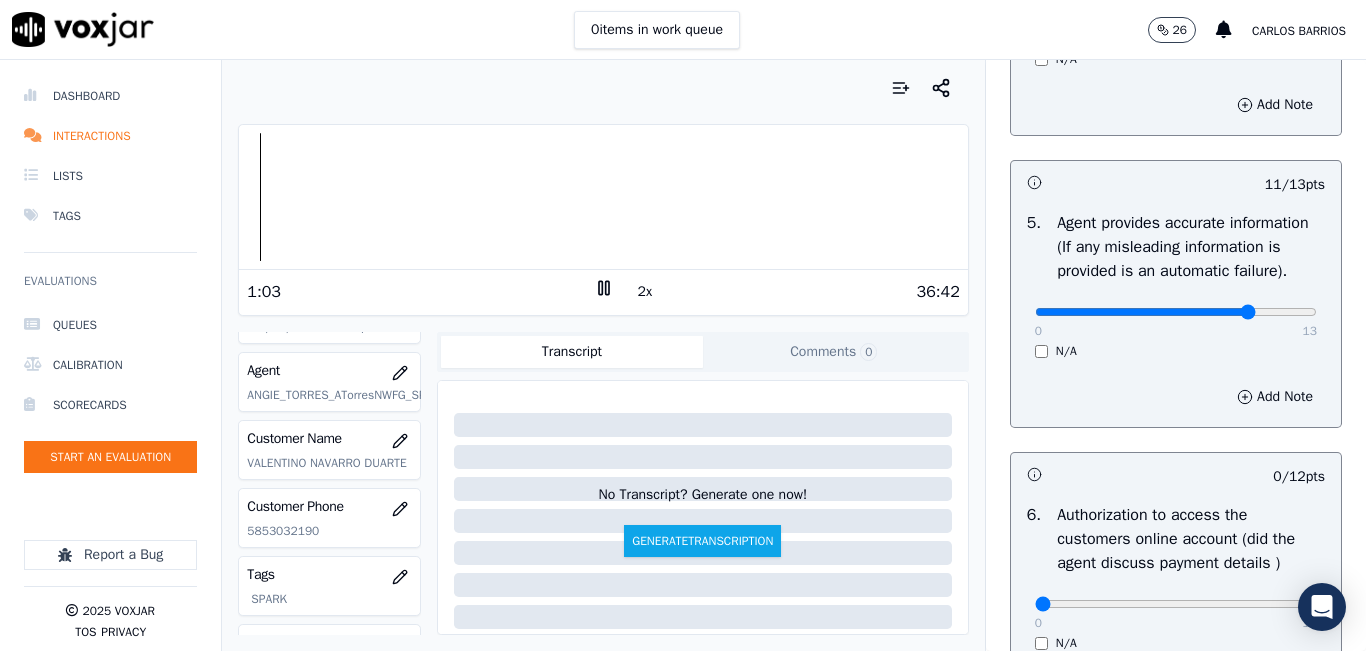 click at bounding box center [1176, -760] 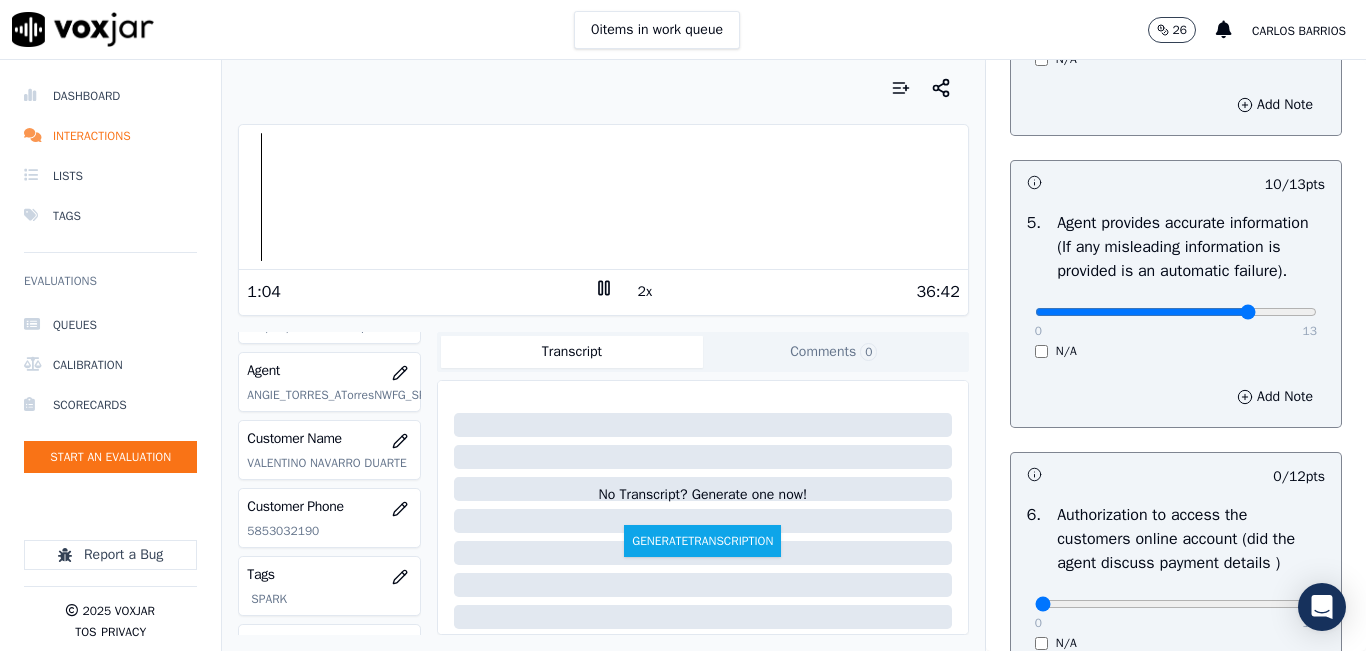 click on "0   13" at bounding box center (1176, 311) 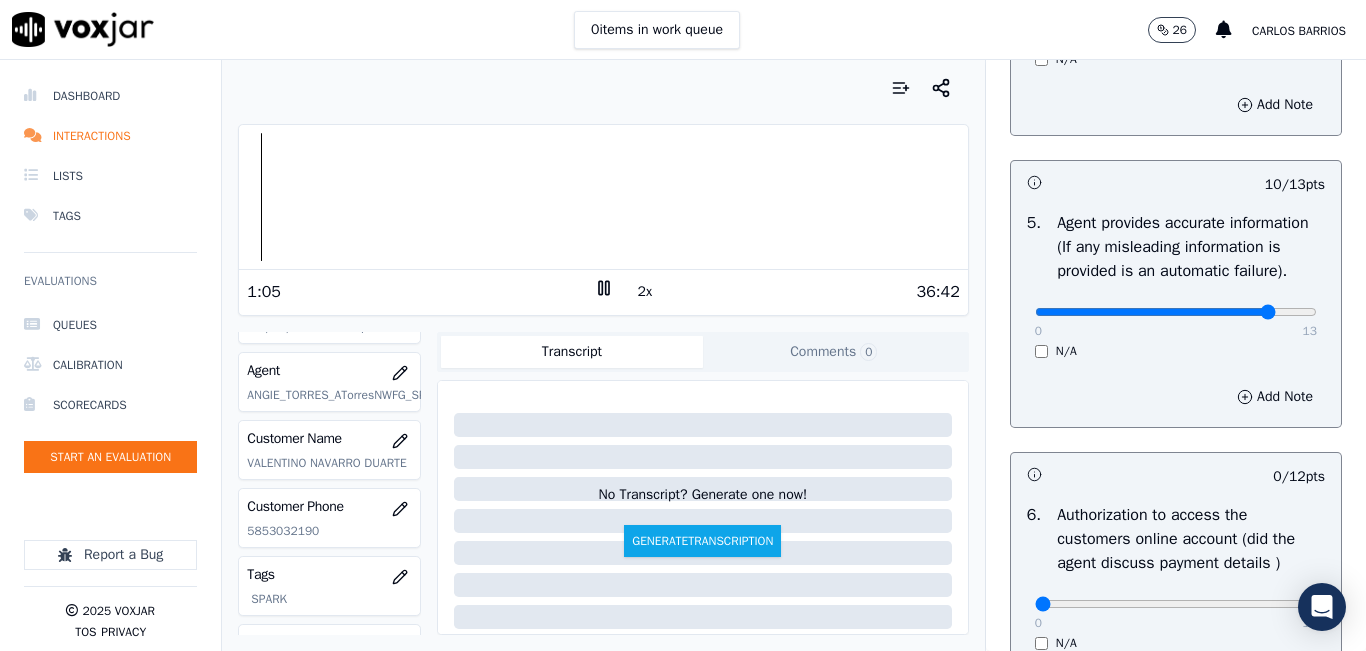 type on "11" 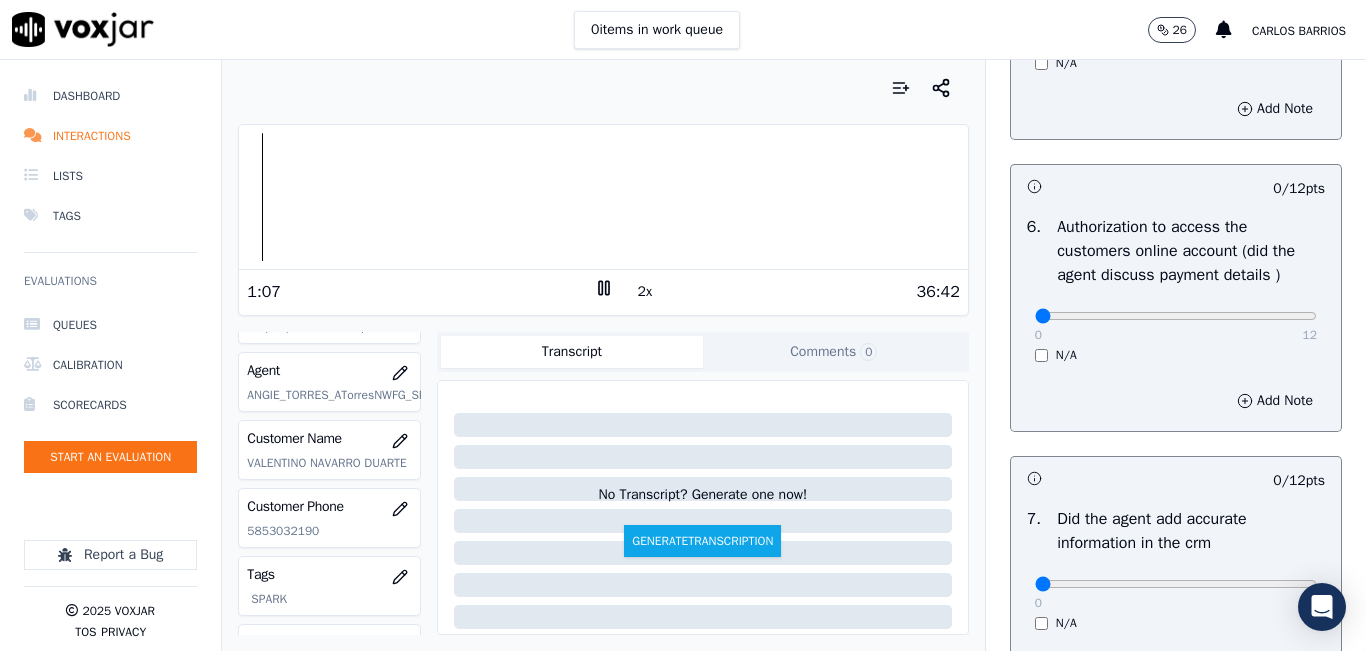 scroll, scrollTop: 1400, scrollLeft: 0, axis: vertical 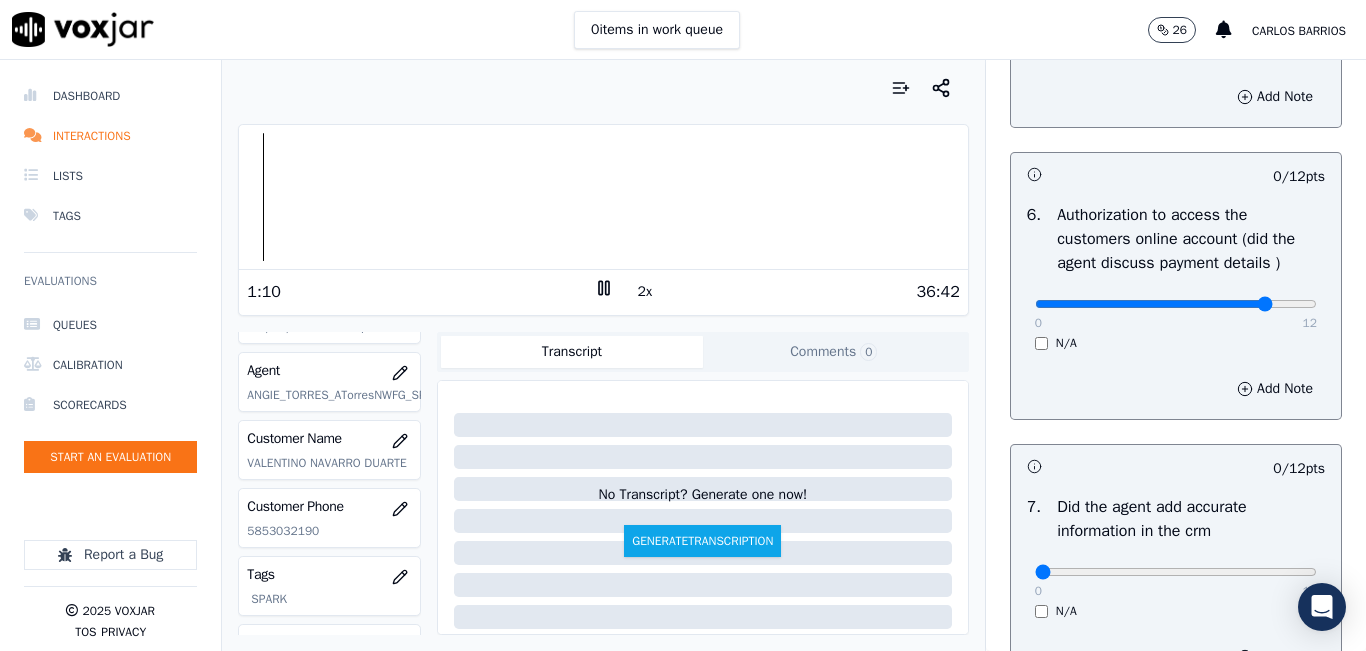 type on "10" 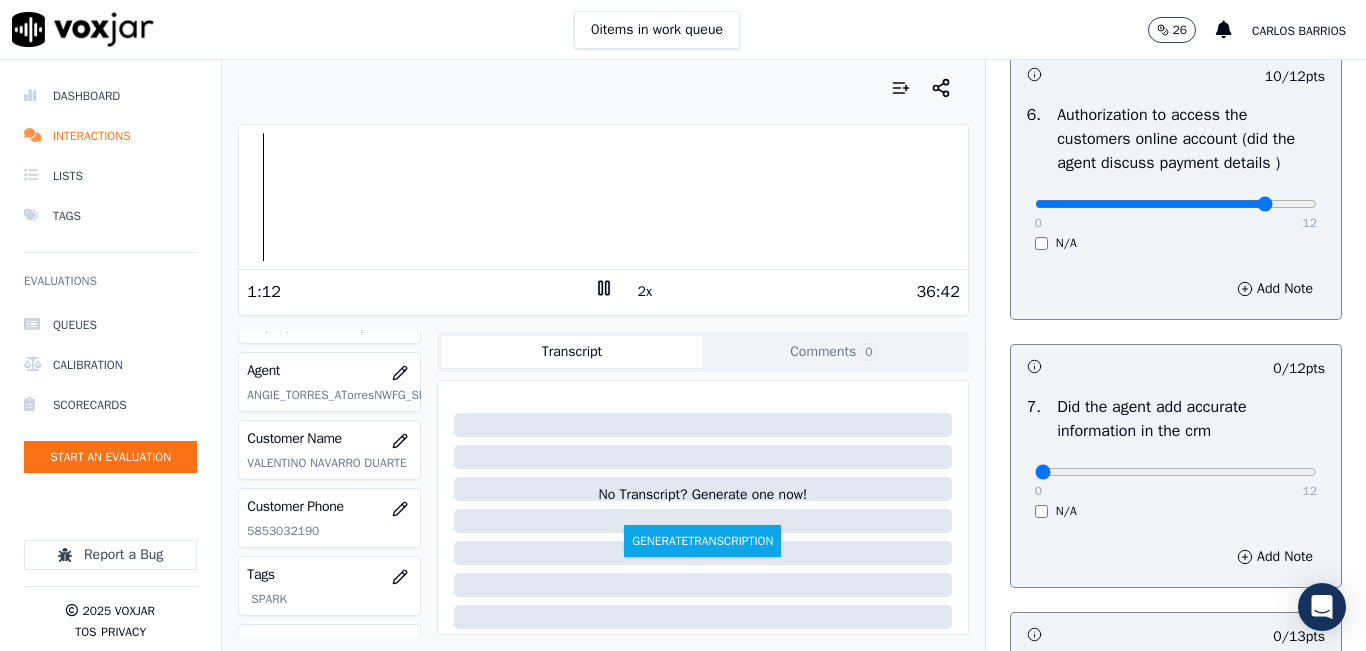 scroll, scrollTop: 1700, scrollLeft: 0, axis: vertical 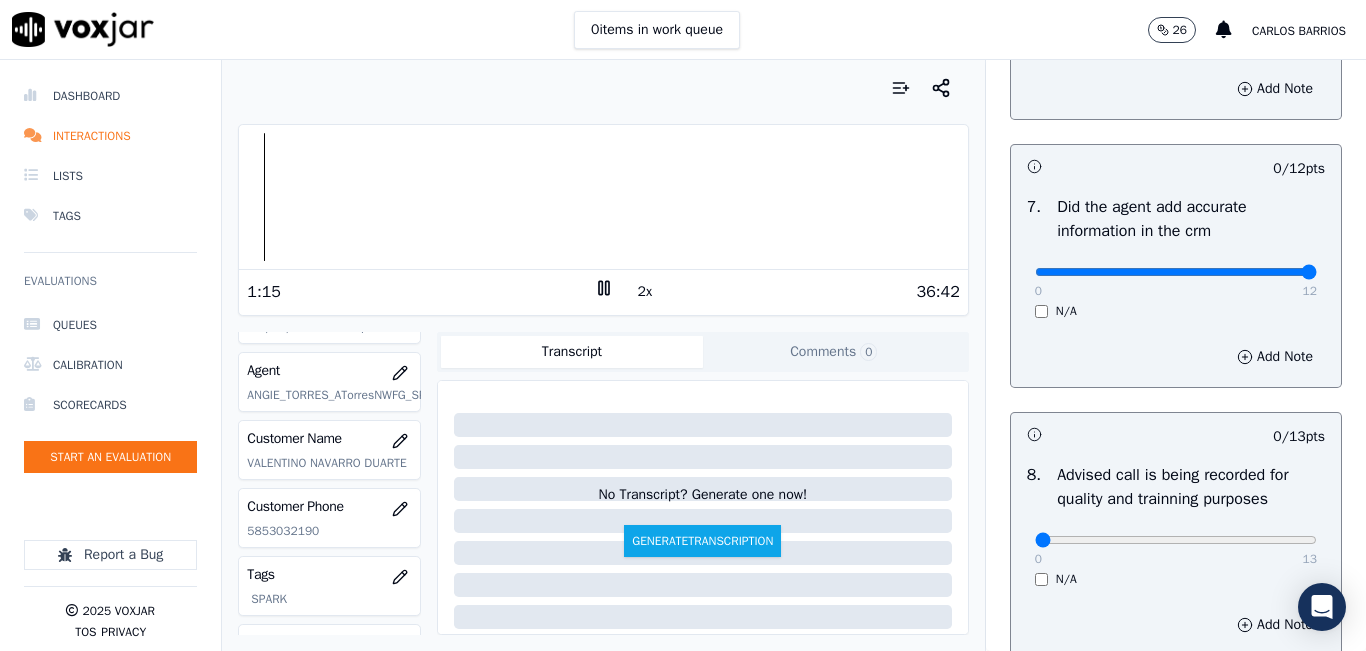 drag, startPoint x: 1250, startPoint y: 323, endPoint x: 1264, endPoint y: 323, distance: 14 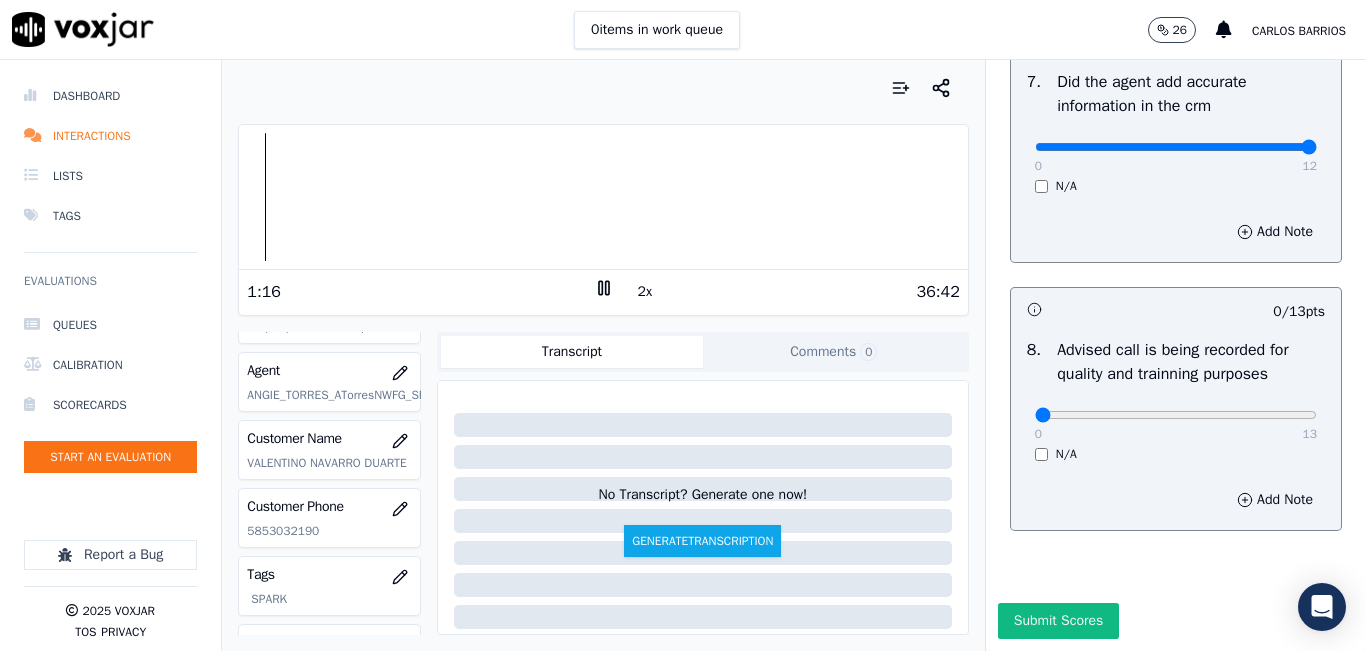 scroll, scrollTop: 1918, scrollLeft: 0, axis: vertical 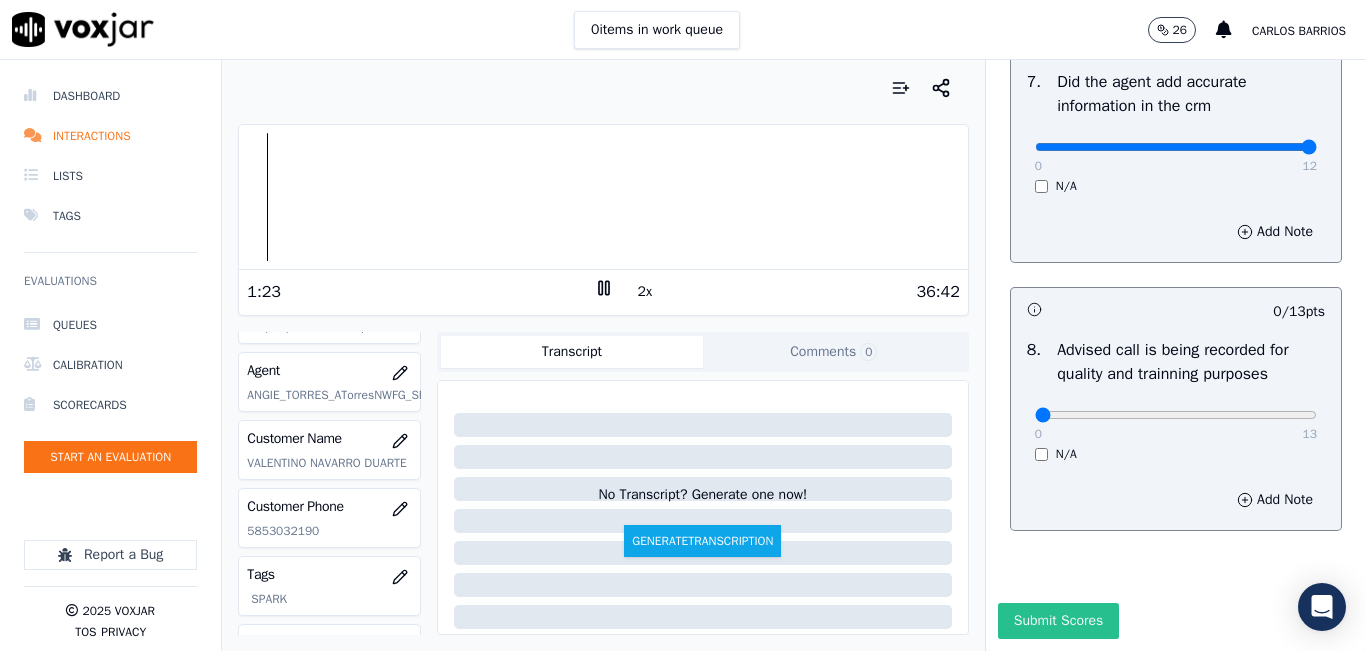 click on "Submit Scores" at bounding box center (1058, 621) 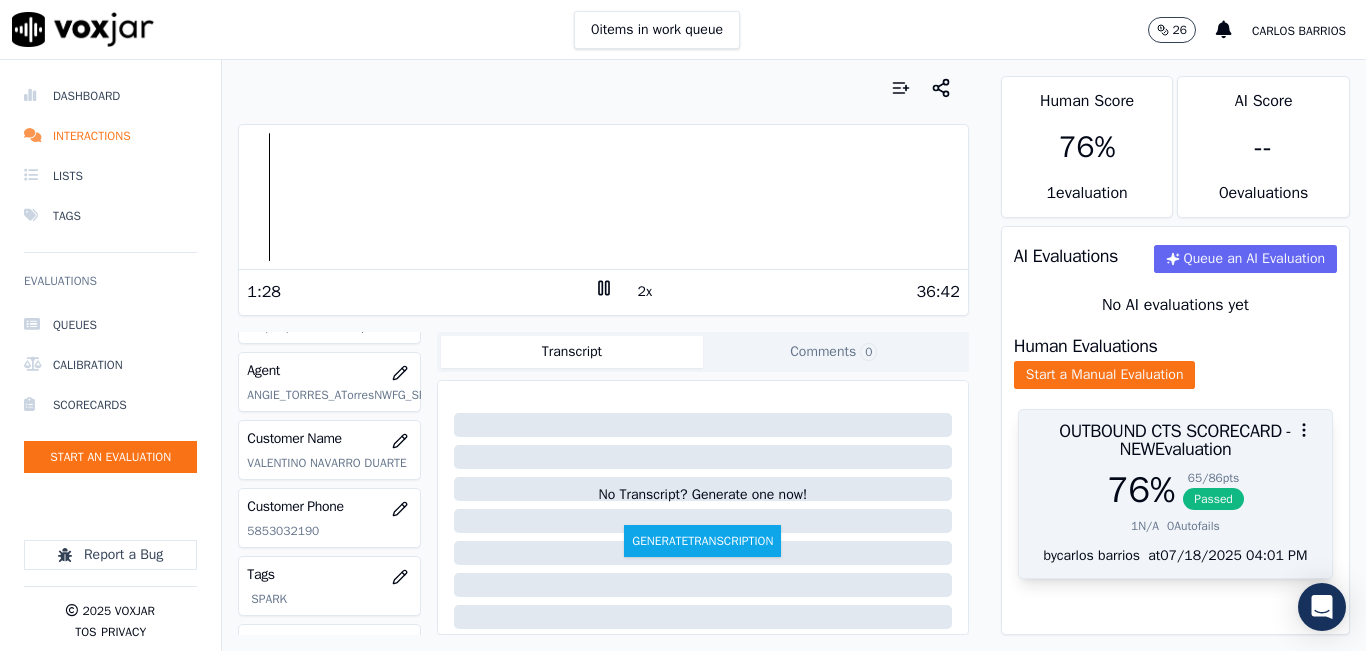 click on "OUTBOUND CTS SCORECARD - NEW   Evaluation" at bounding box center [1175, 440] 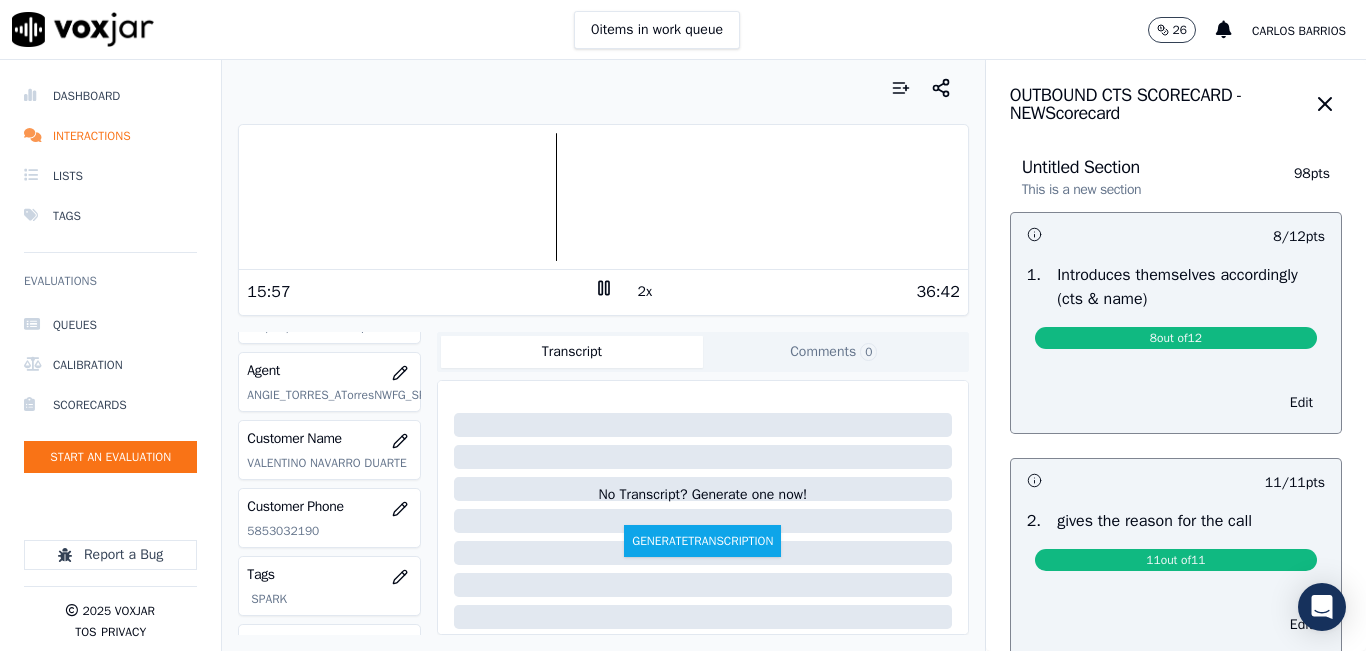 click at bounding box center (603, 197) 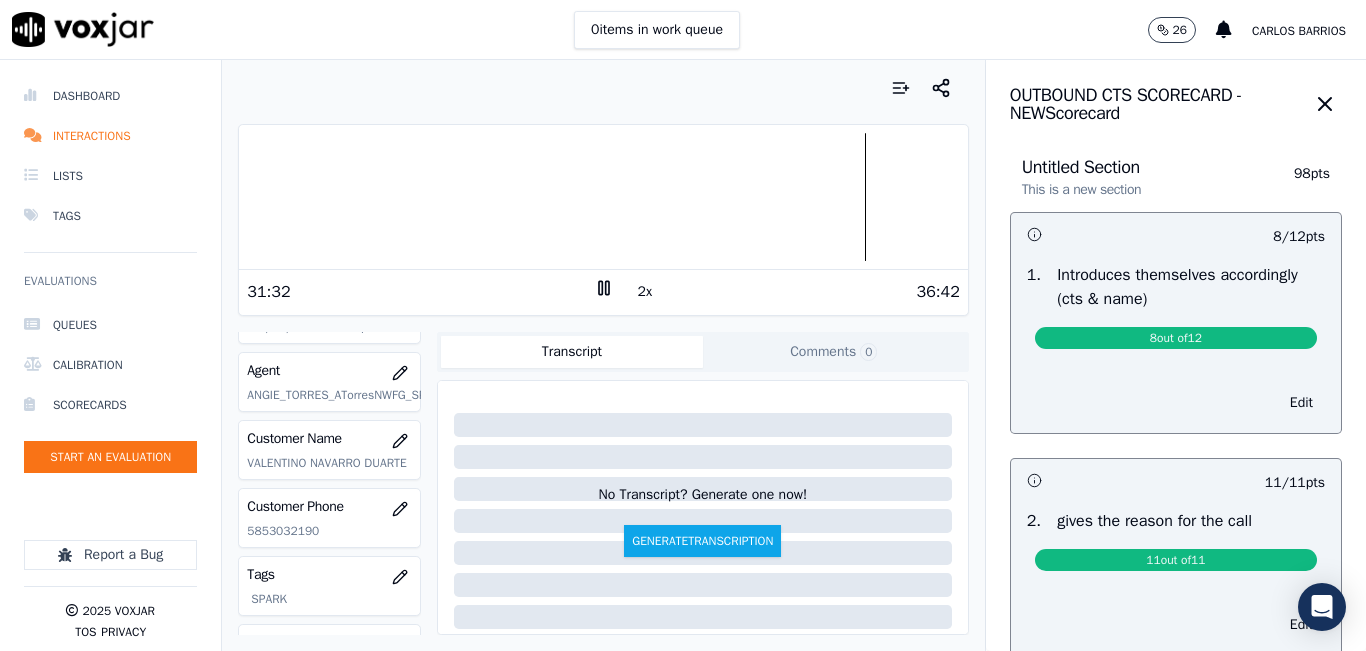 click at bounding box center [603, 197] 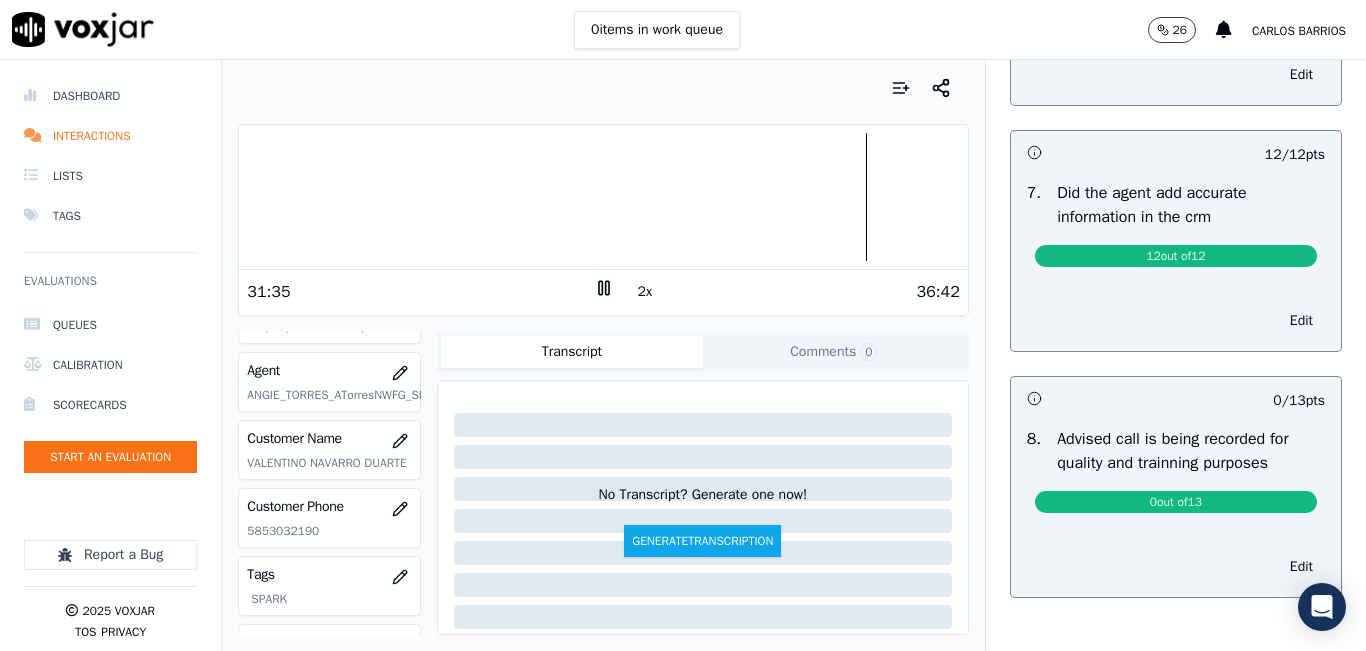 scroll, scrollTop: 1694, scrollLeft: 0, axis: vertical 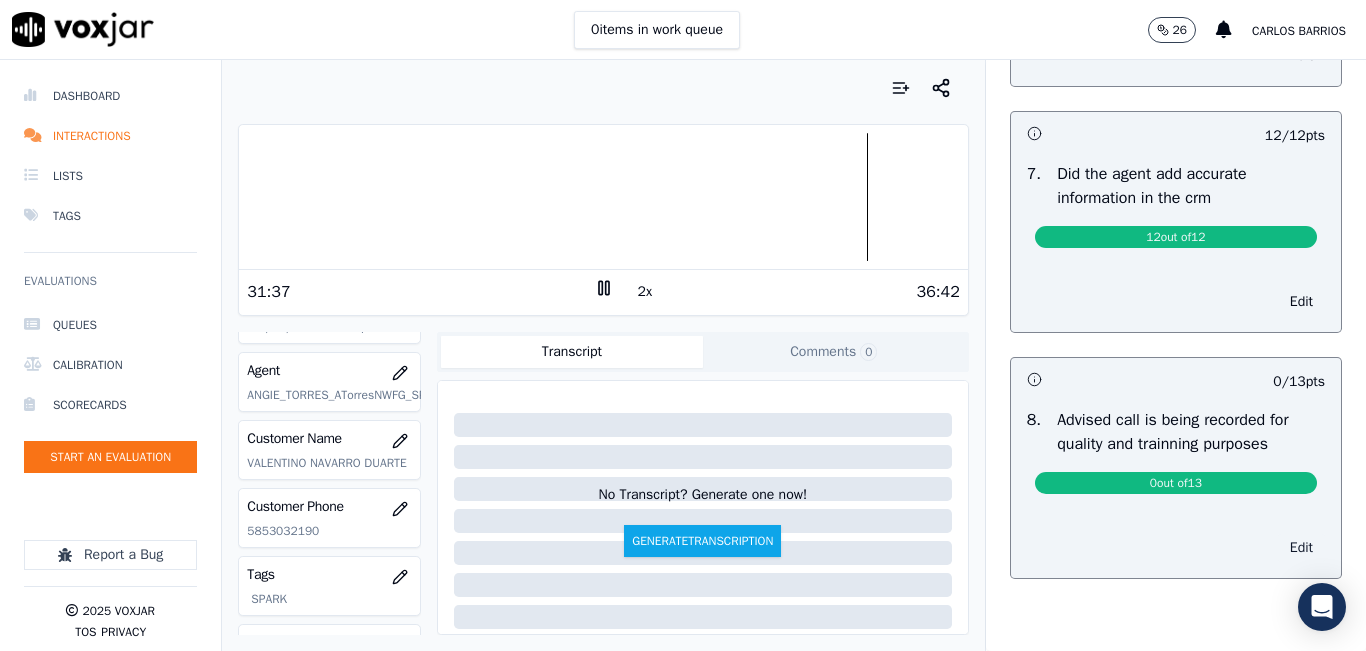 click on "Edit" at bounding box center [1301, 548] 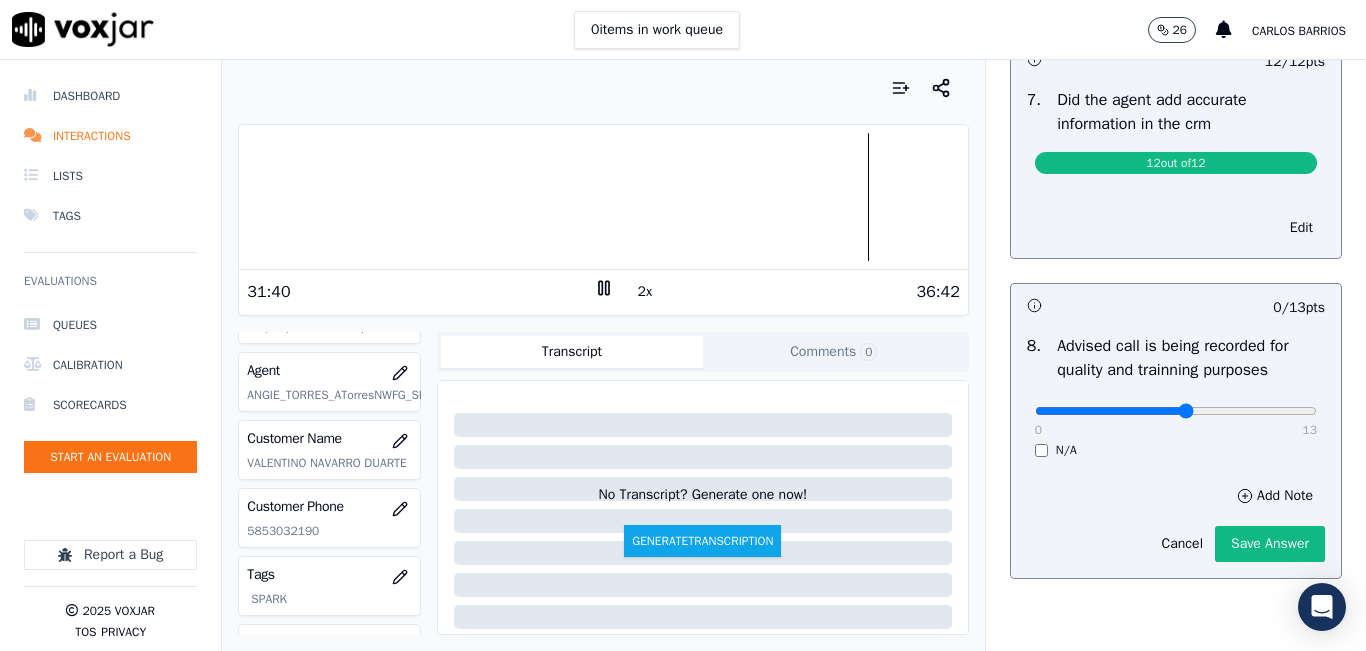 type on "7" 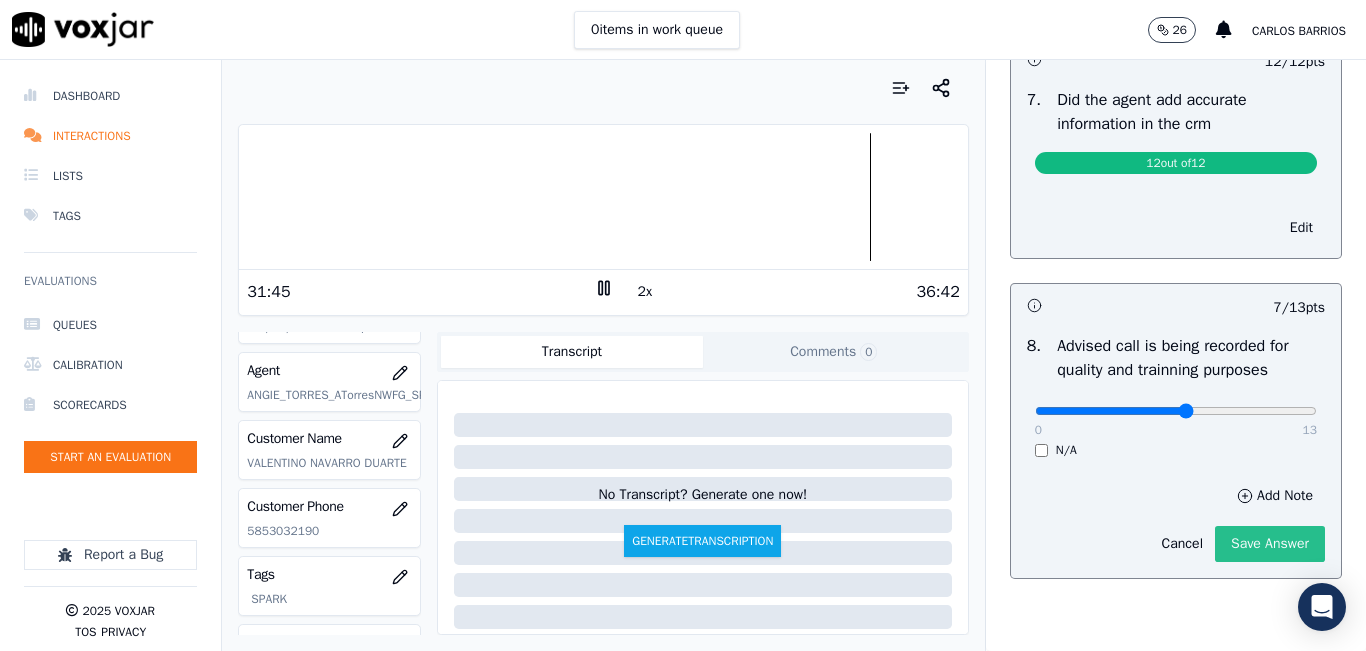 click on "Save Answer" 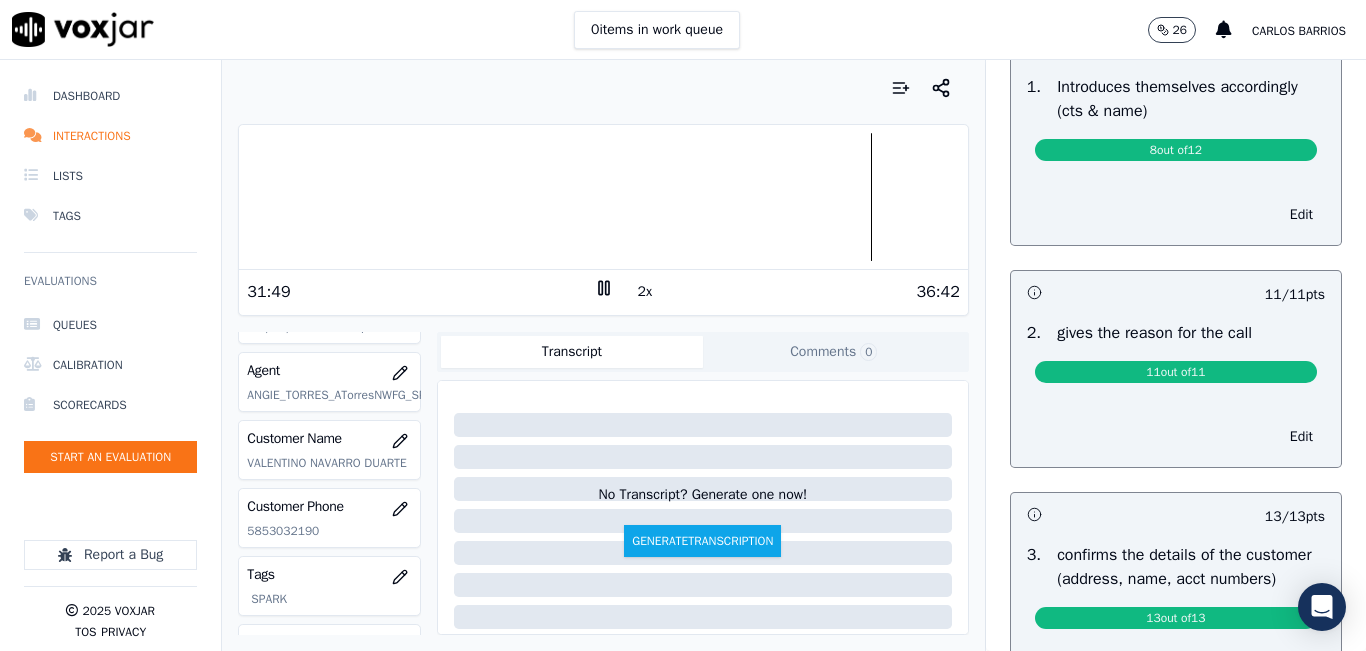 scroll, scrollTop: 0, scrollLeft: 0, axis: both 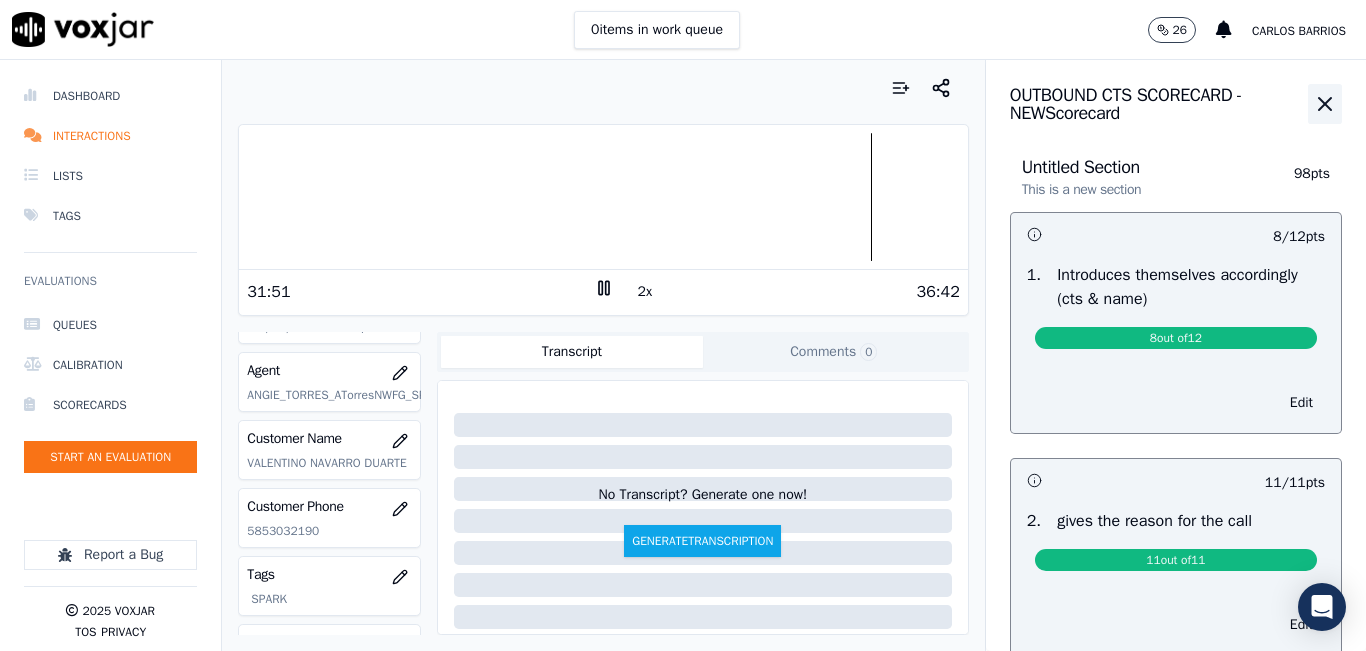 click 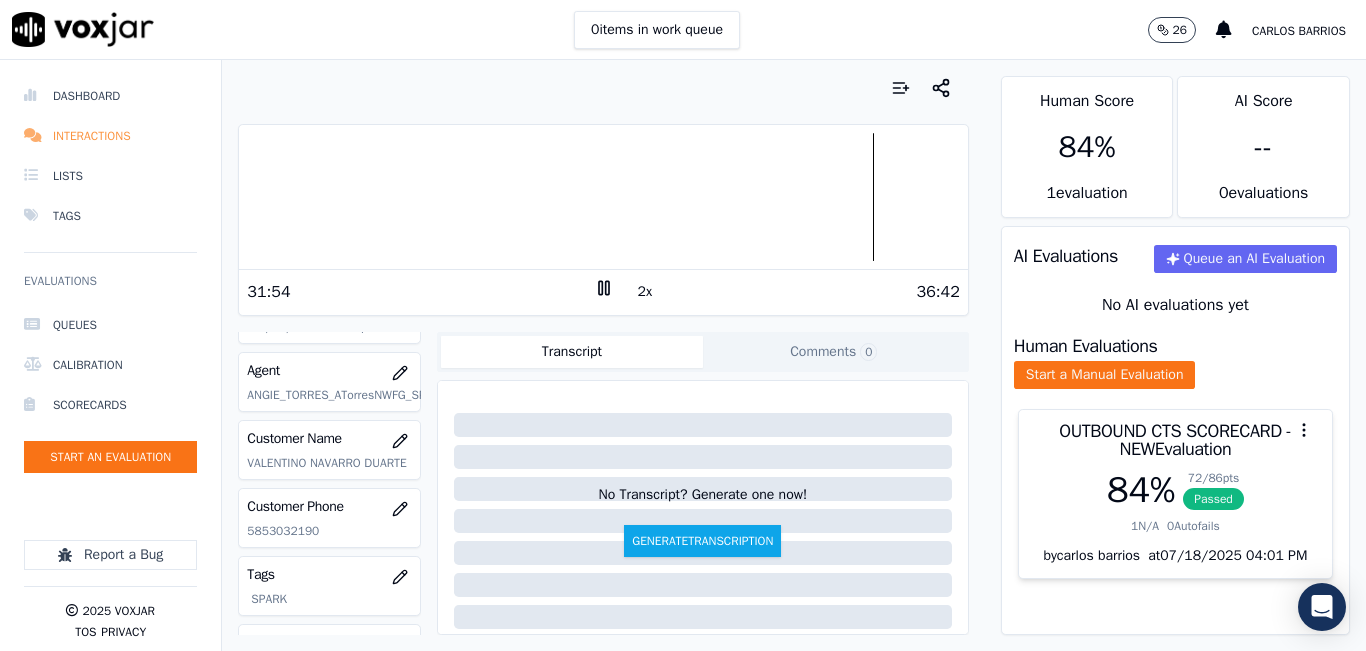 click on "Interactions" at bounding box center (110, 136) 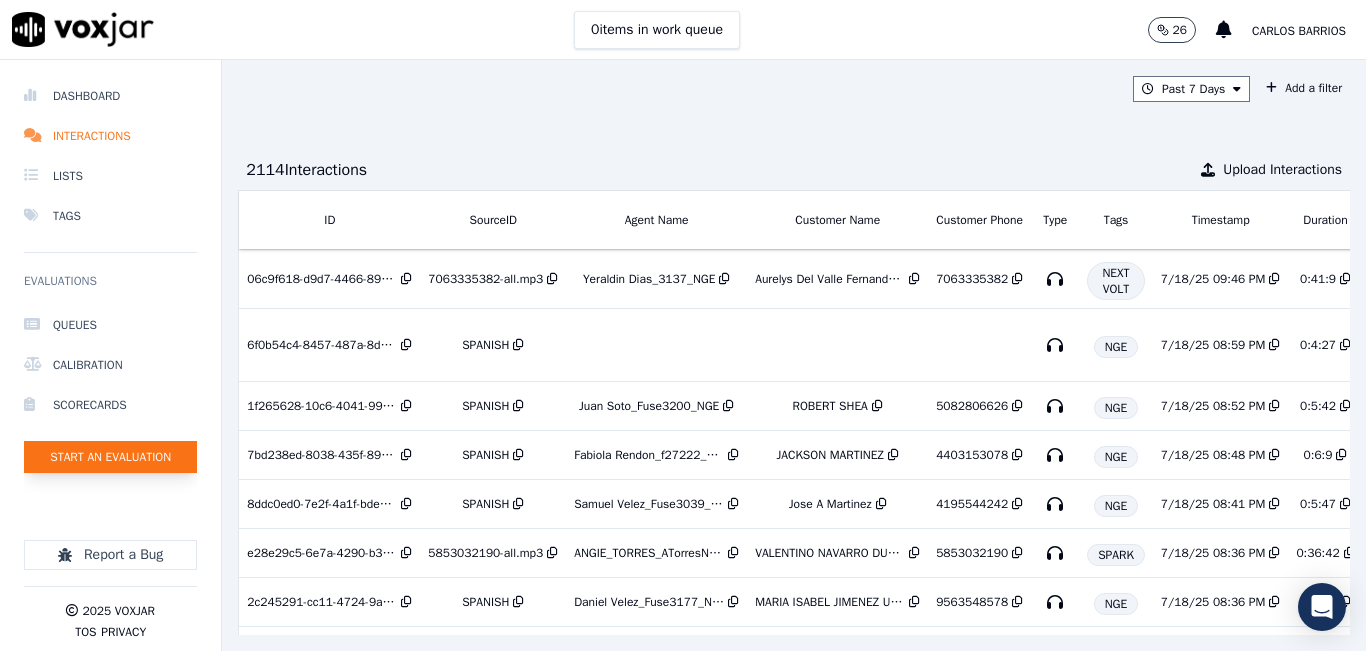 click on "Start an Evaluation" 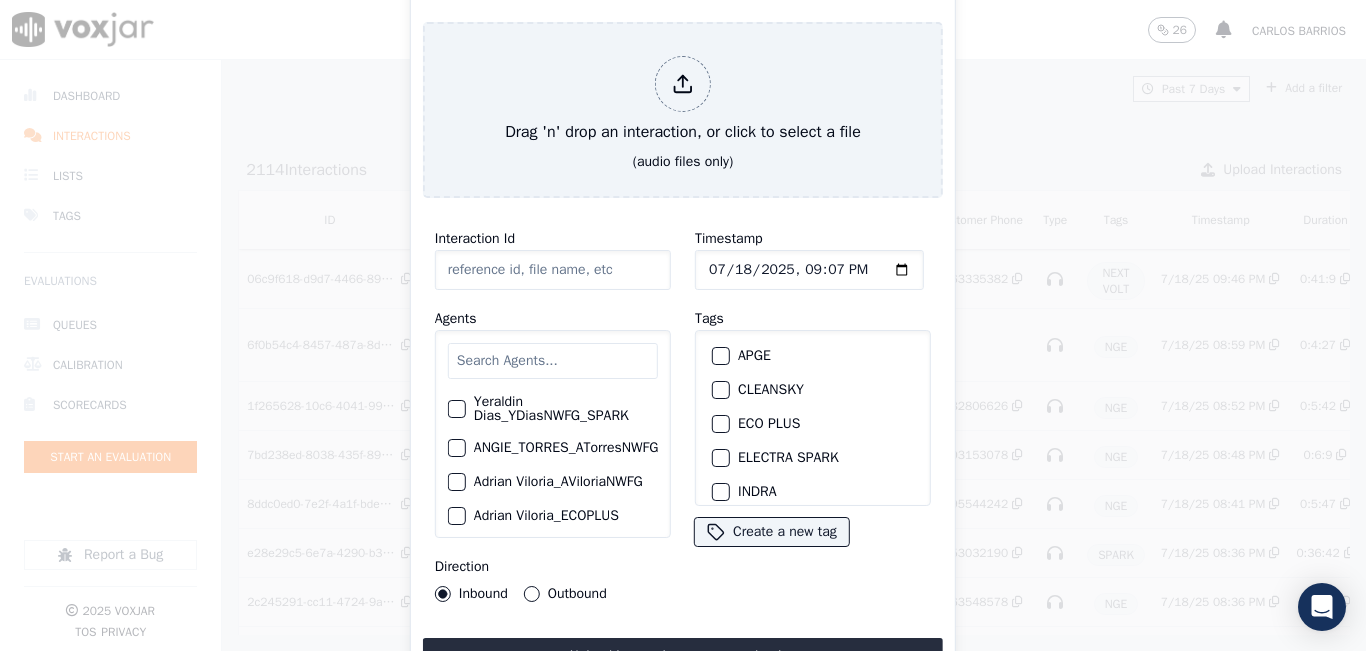 click at bounding box center [553, 361] 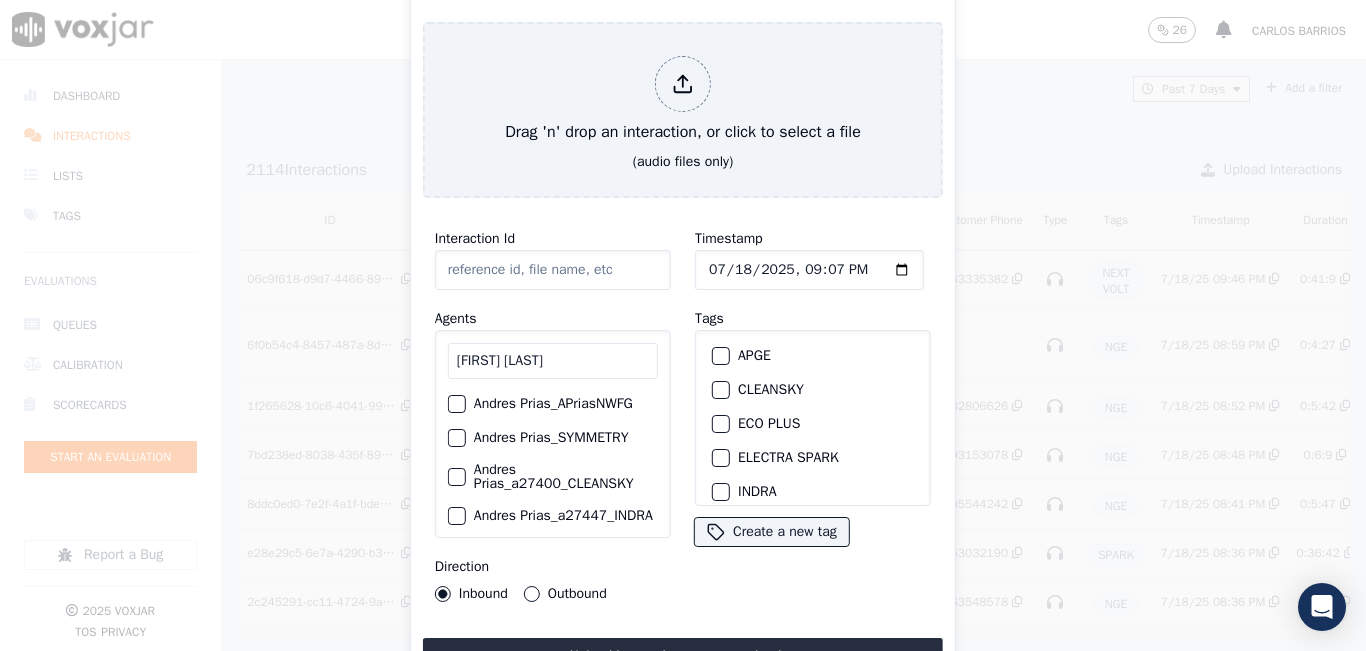 type on "ANDRES PRI" 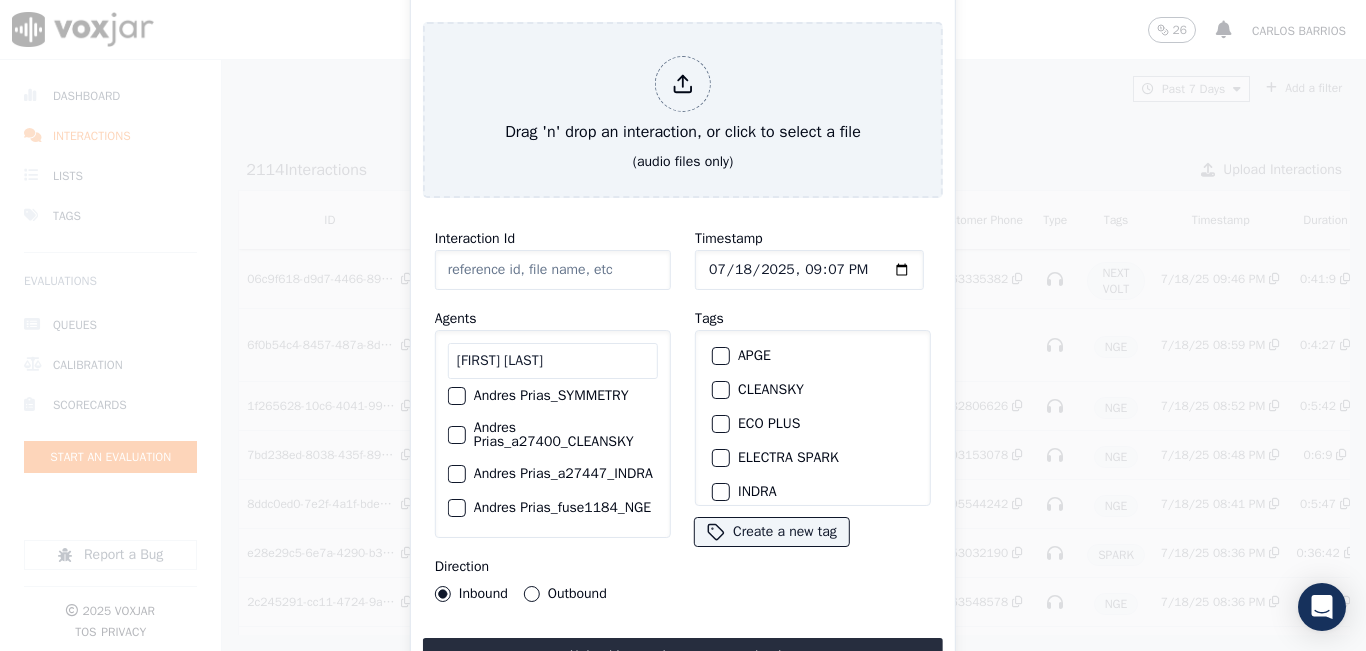 scroll, scrollTop: 73, scrollLeft: 0, axis: vertical 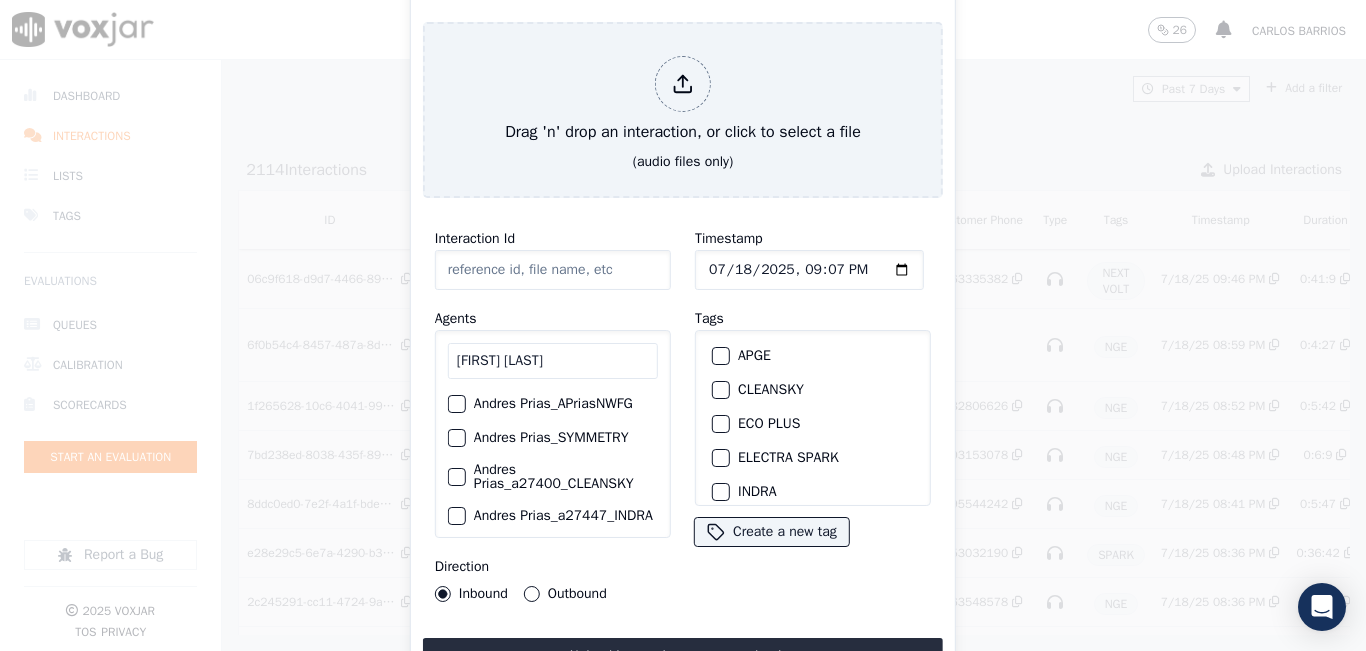 click on "Andres Prias_APriasNWFG" 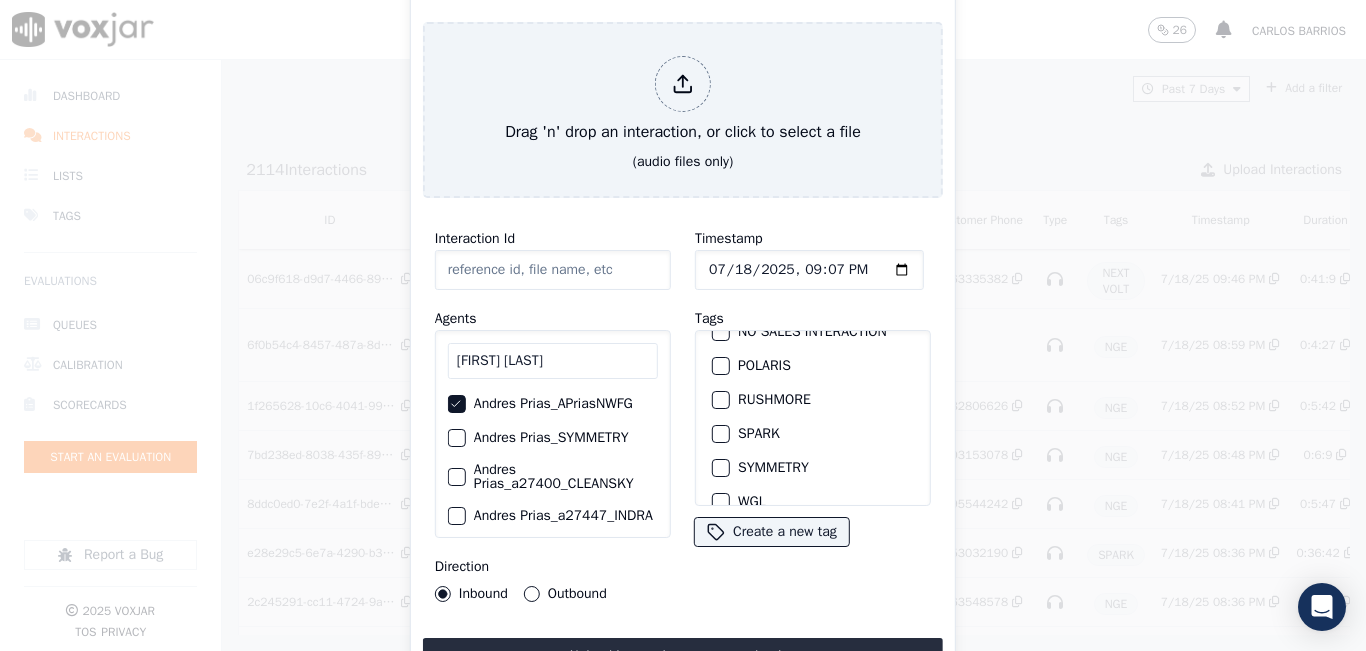 scroll, scrollTop: 309, scrollLeft: 0, axis: vertical 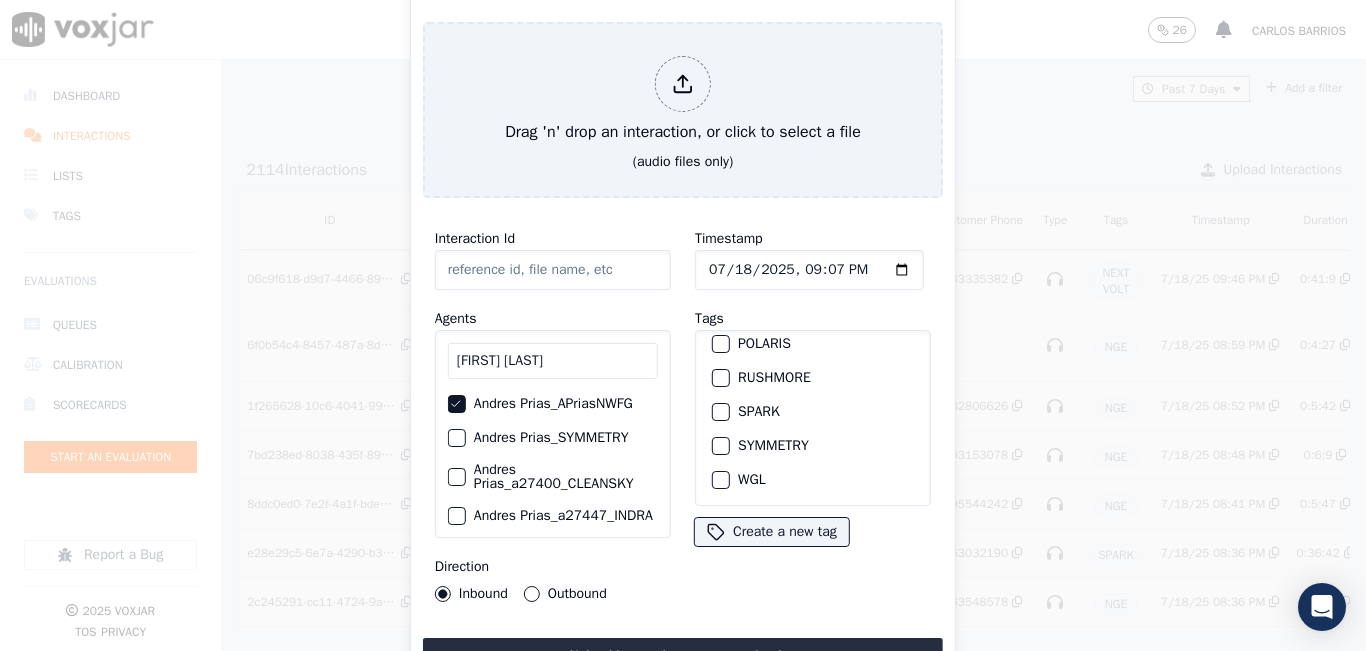 click on "SPARK" at bounding box center [721, 412] 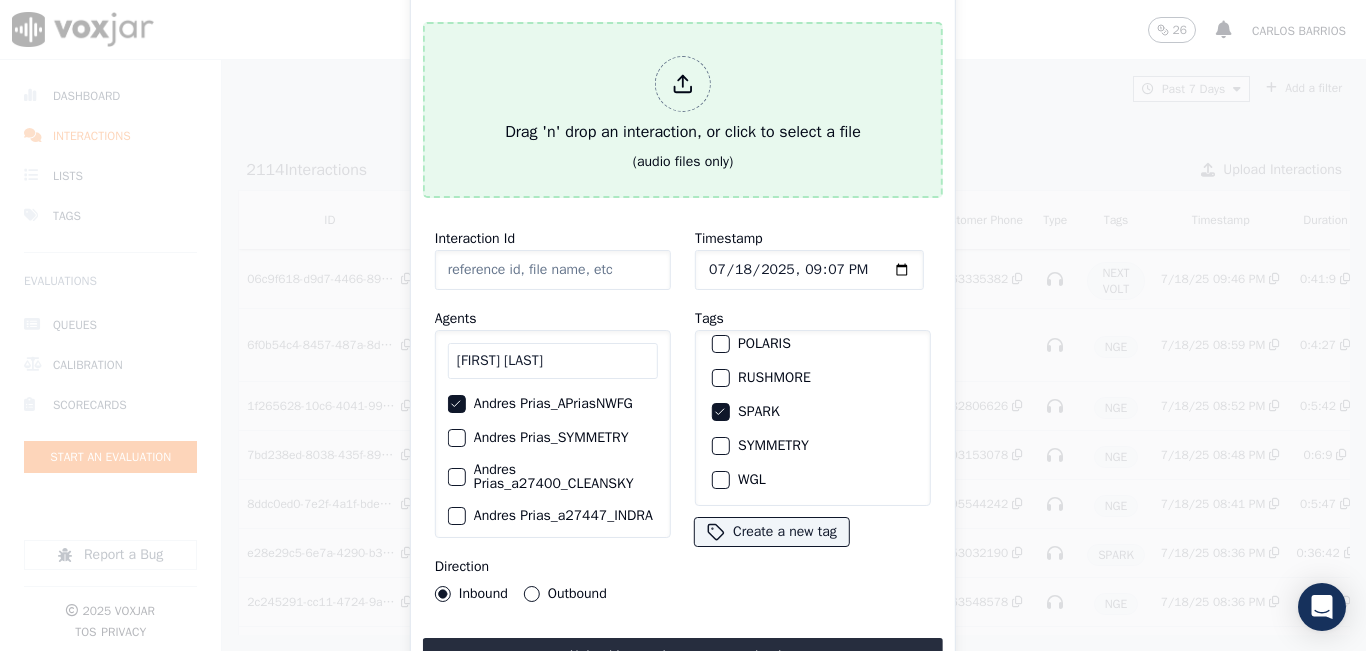 click on "Drag 'n' drop an interaction, or click to select a file" at bounding box center (683, 100) 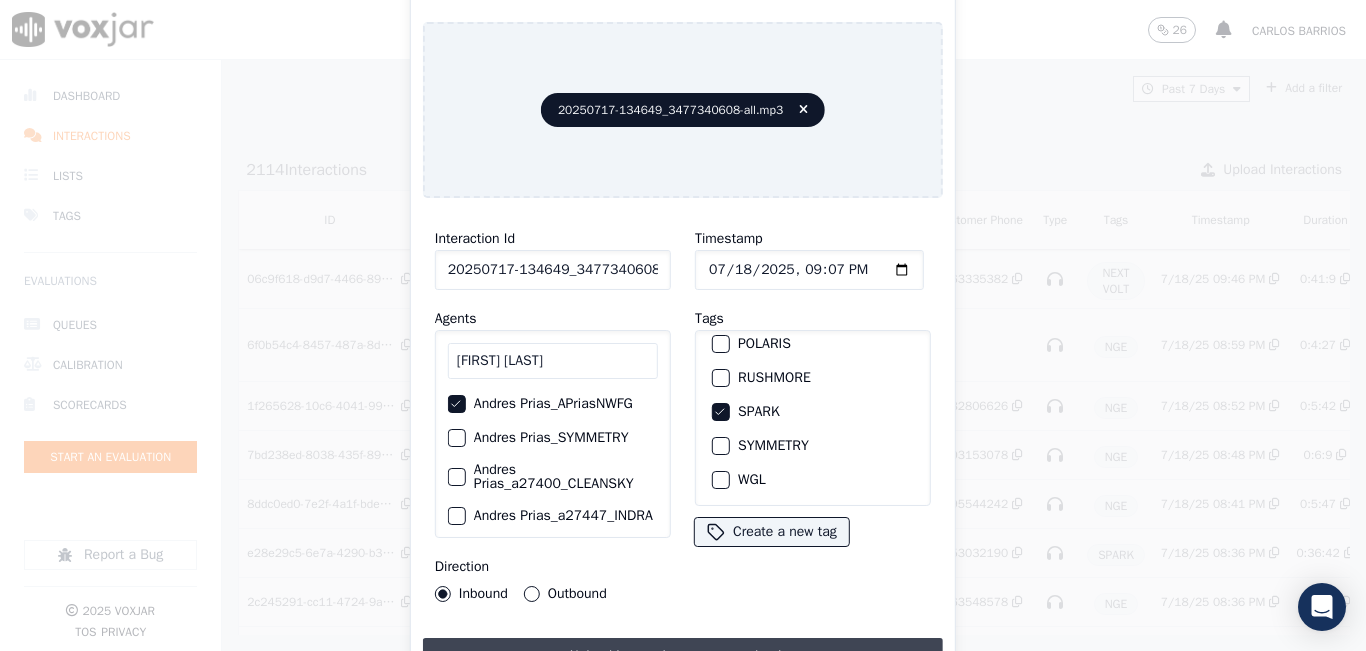 click on "Upload interaction to start evaluation" at bounding box center [683, 656] 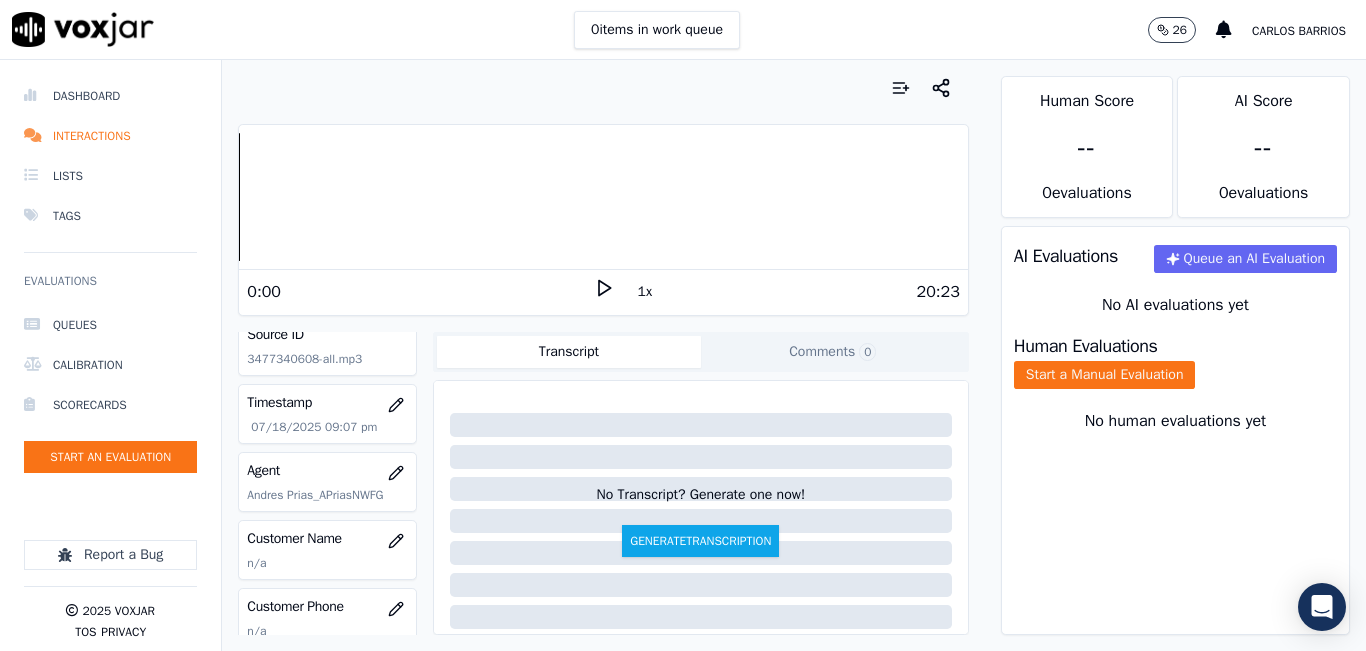 scroll, scrollTop: 200, scrollLeft: 0, axis: vertical 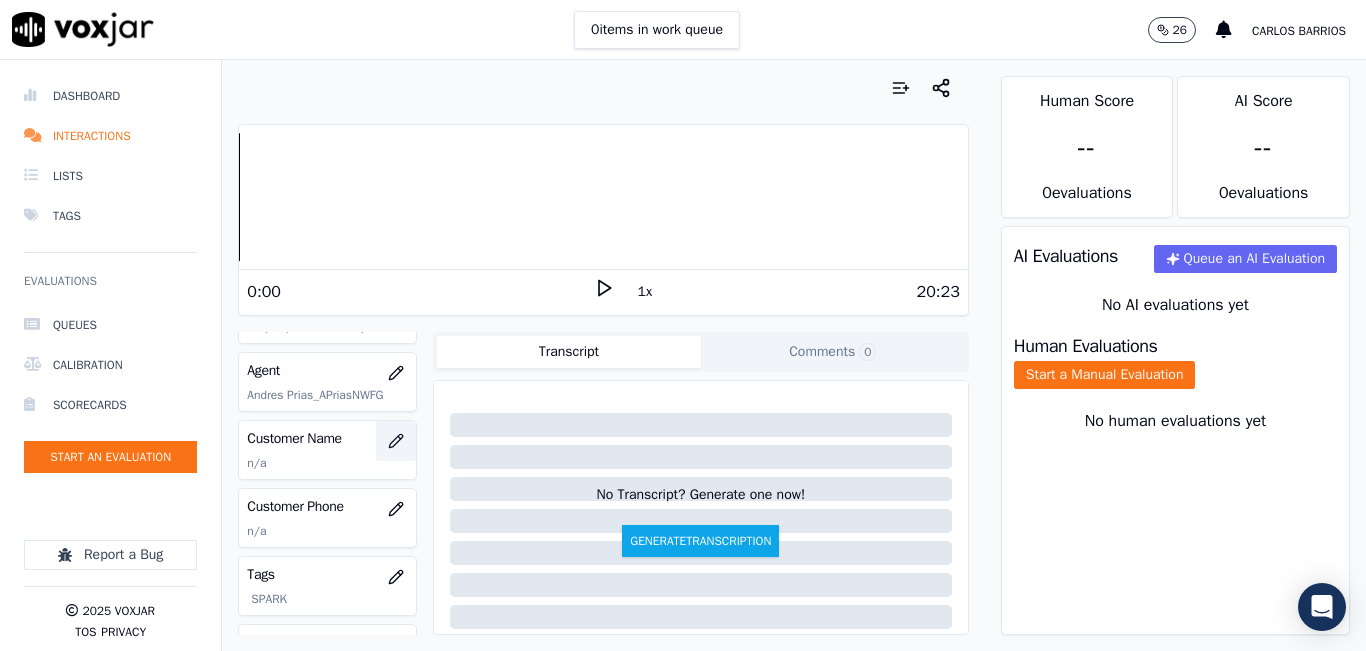 click 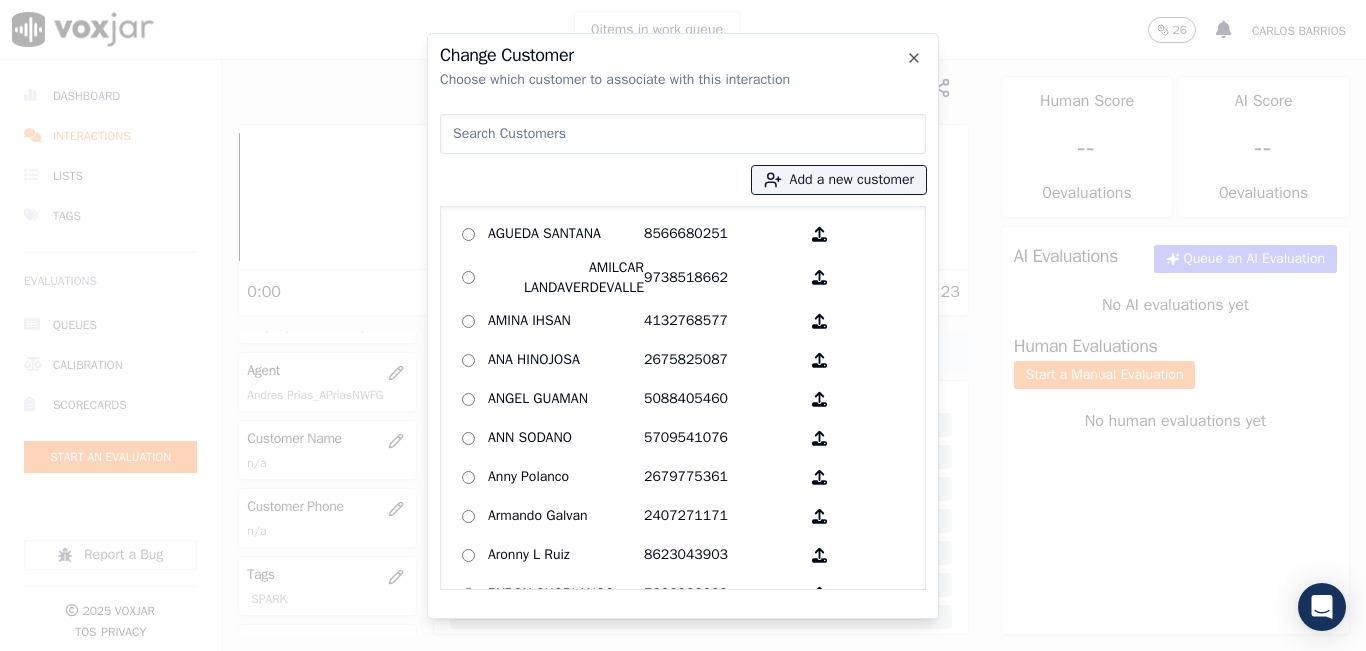 click at bounding box center [683, 134] 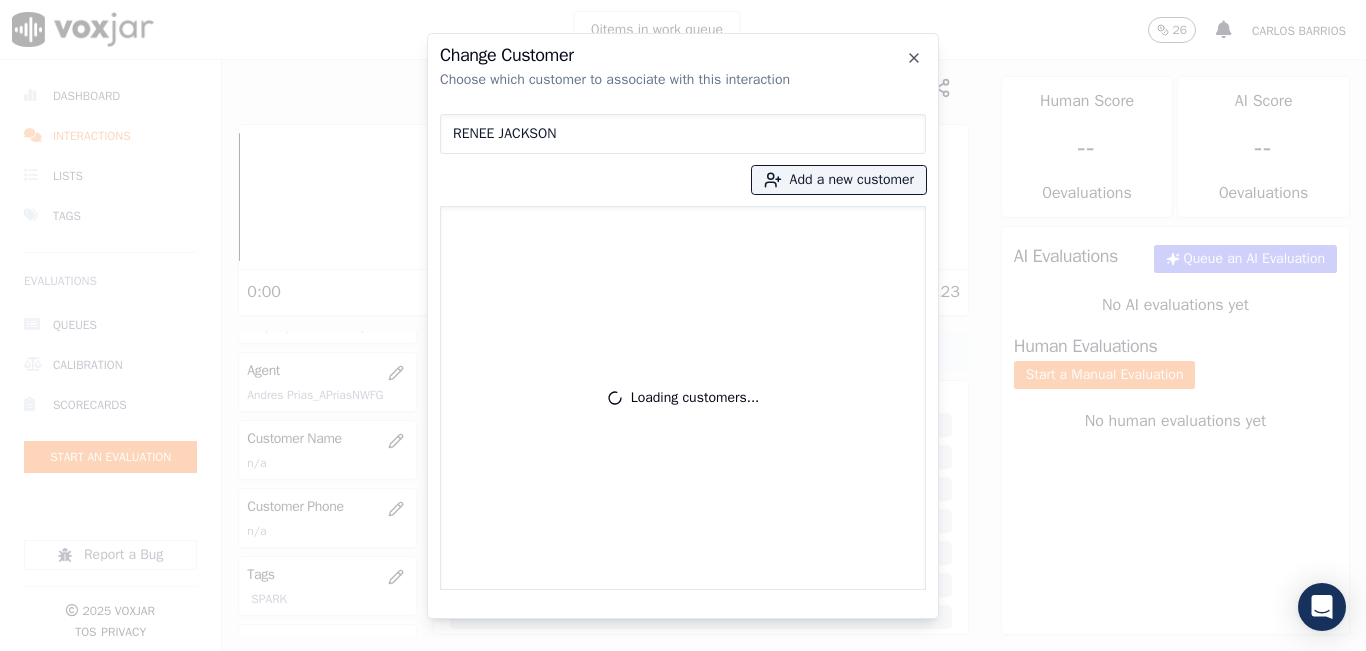 type on "RENEE JACKSON" 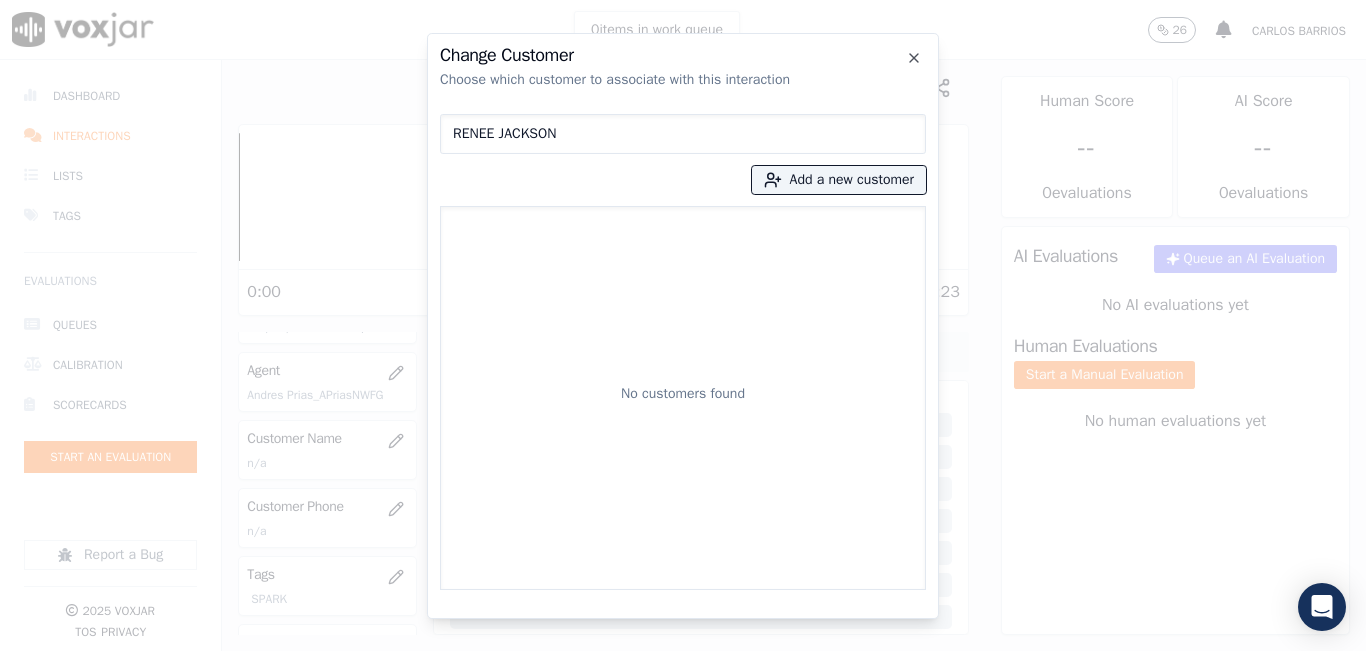 type 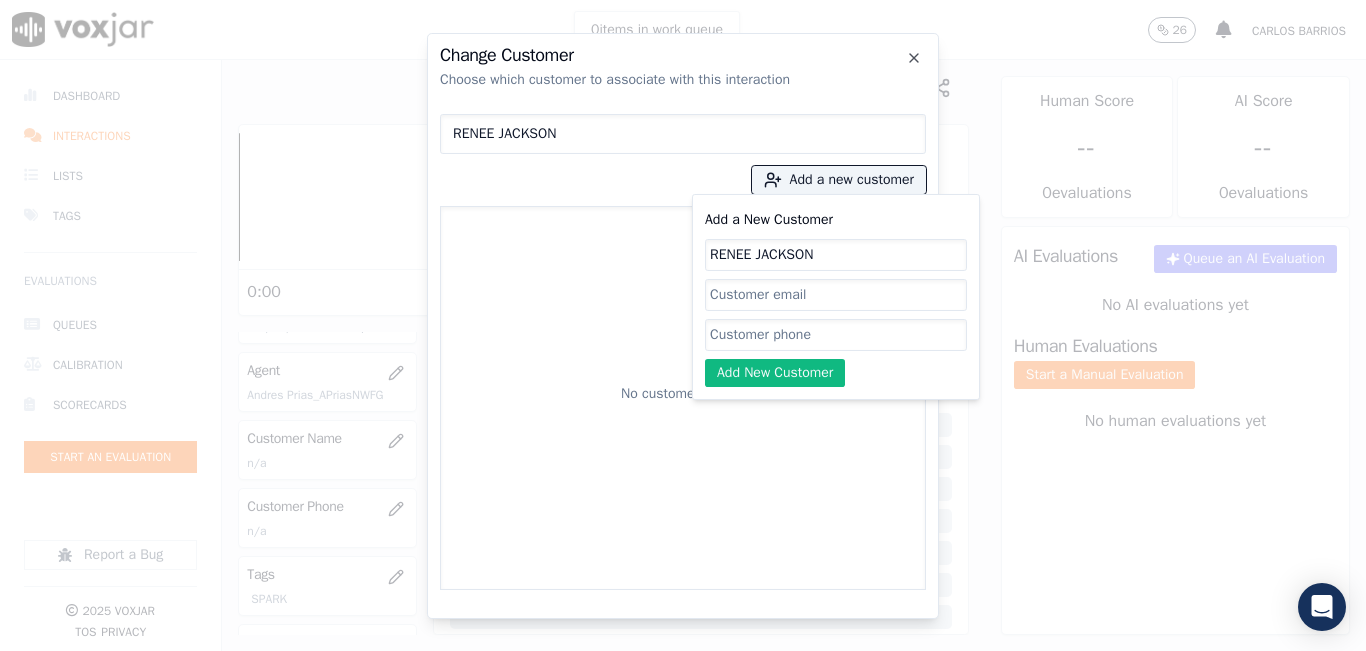 type on "RENEE JACKSON" 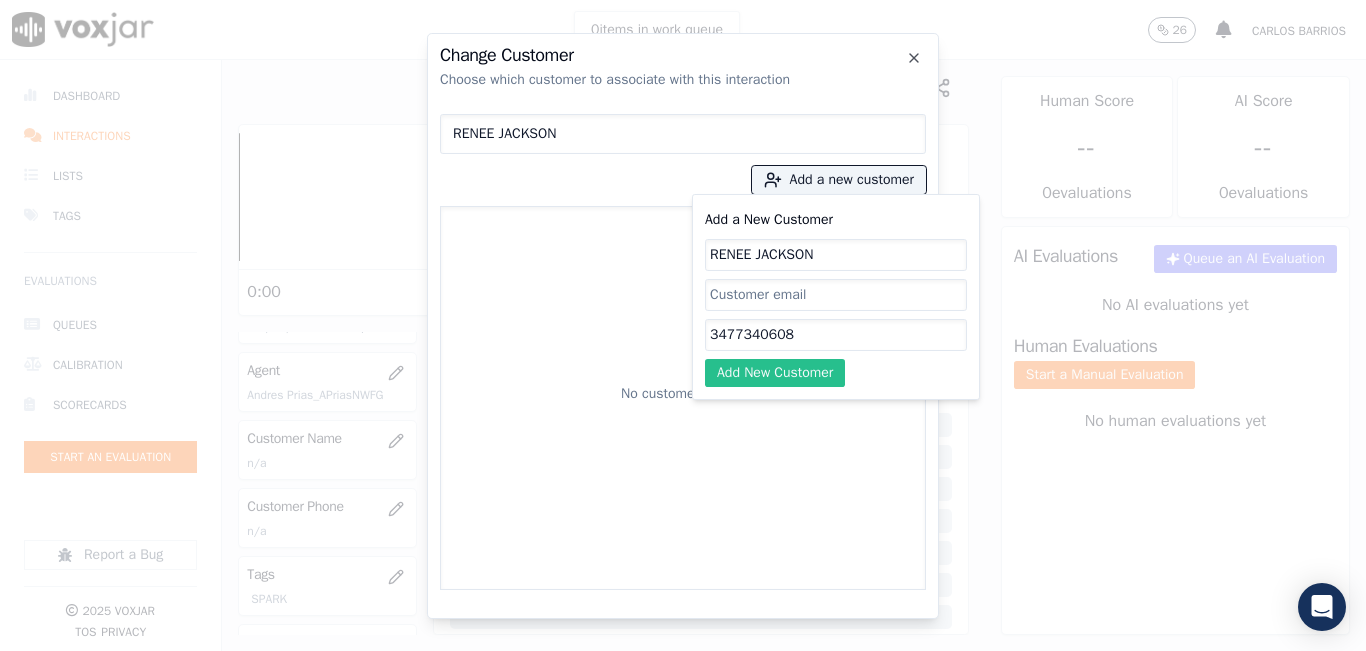 type on "3477340608" 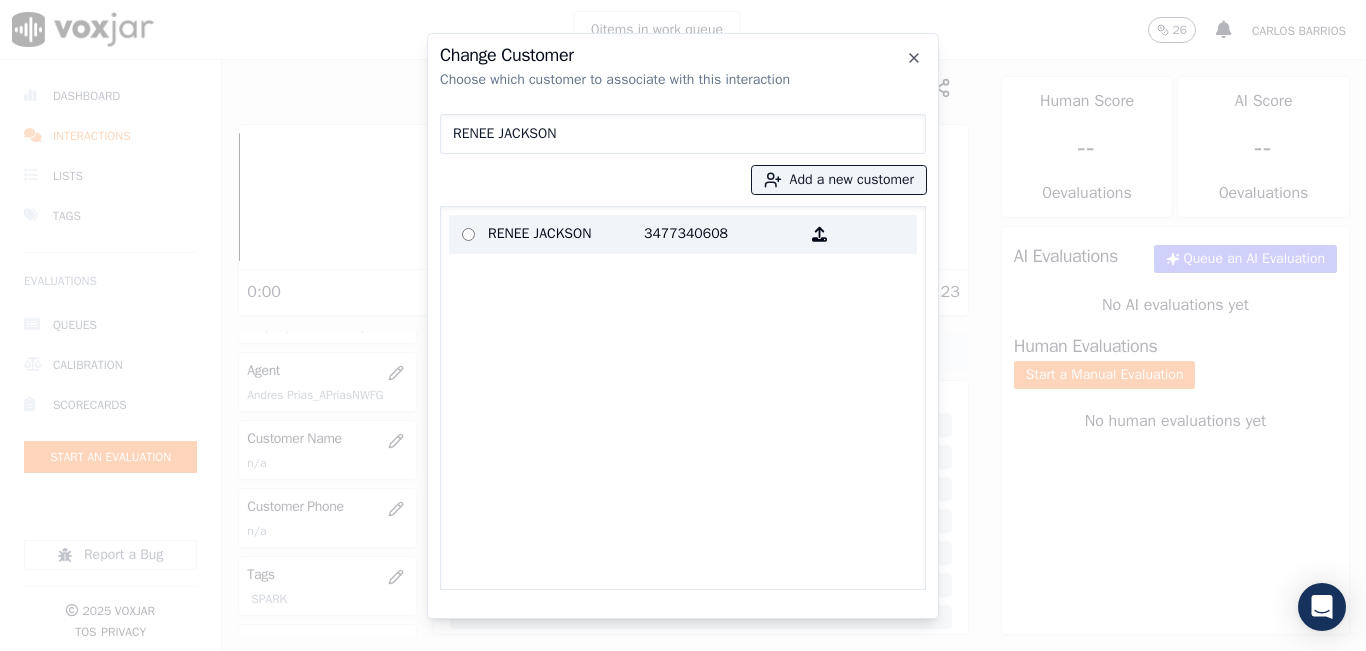 click on "3477340608" at bounding box center (722, 234) 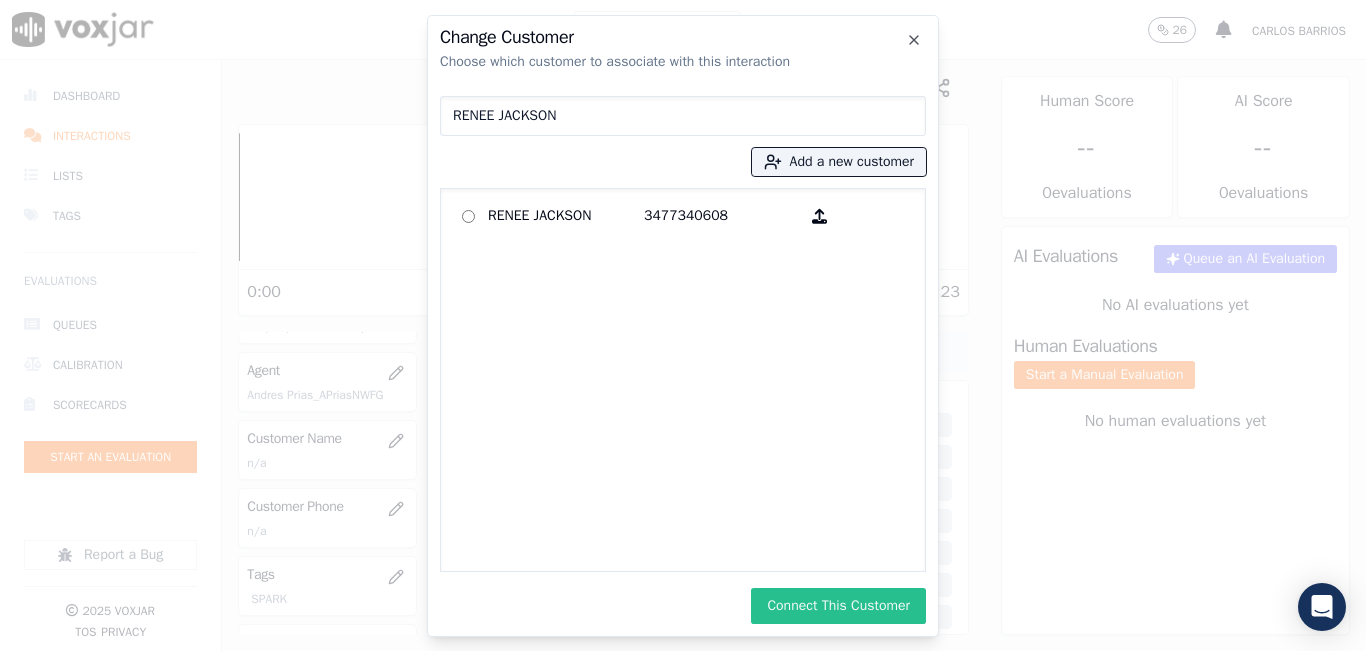 click on "Connect This Customer" at bounding box center [838, 606] 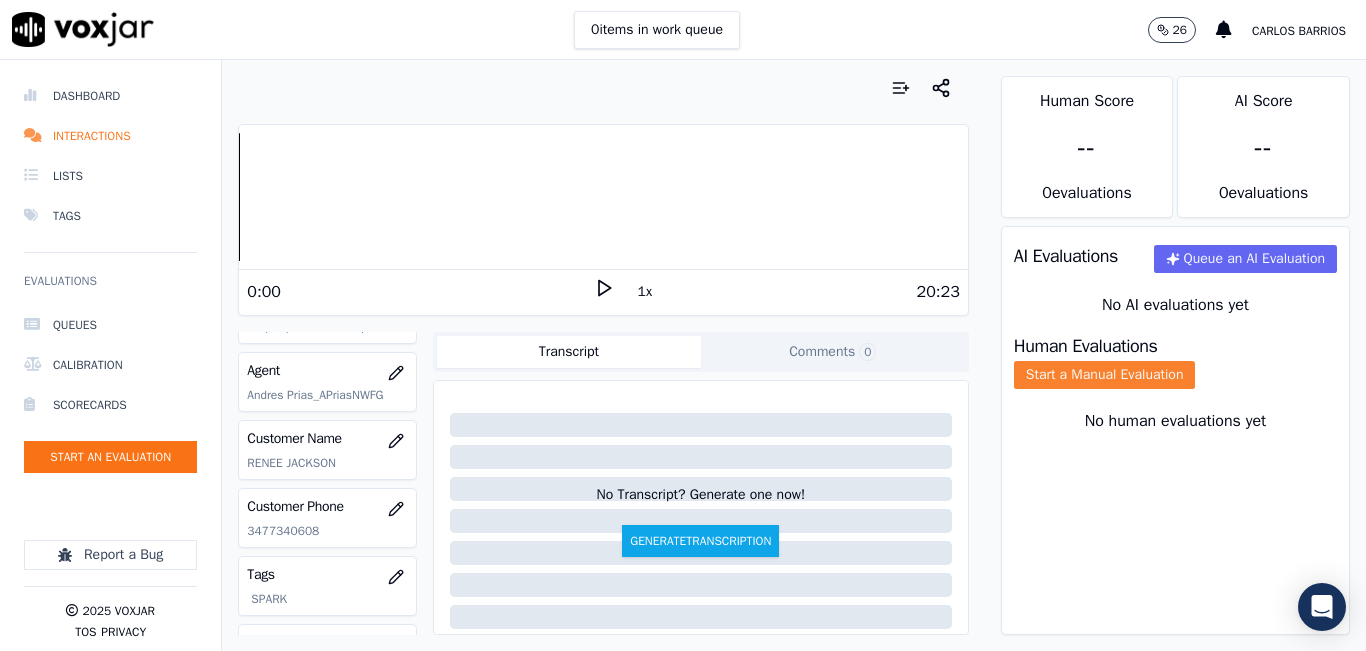 click on "Start a Manual Evaluation" 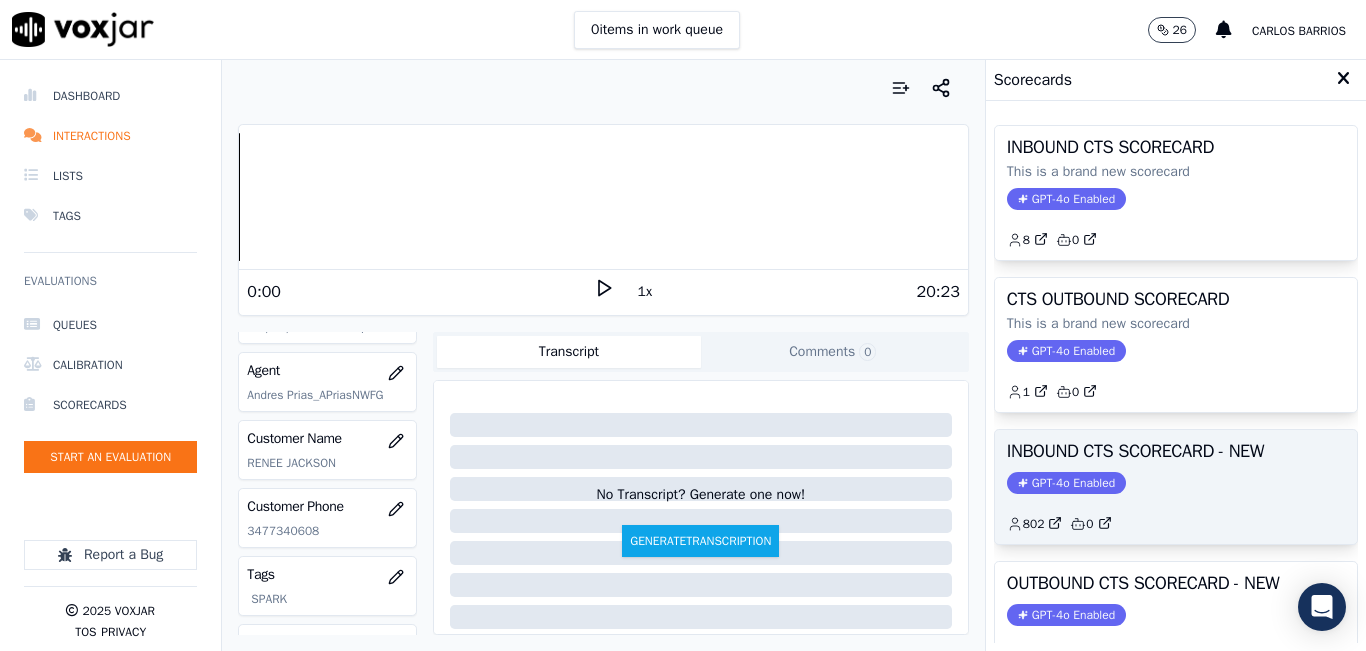 click on "GPT-4o Enabled" 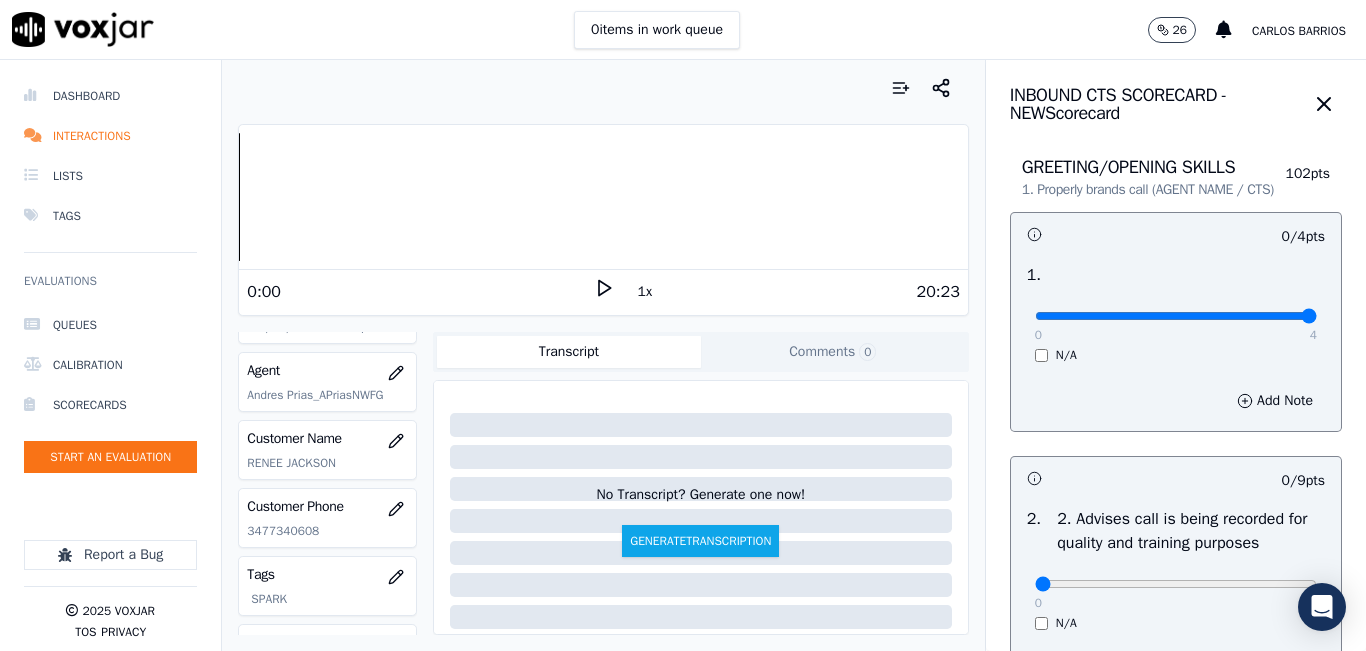 drag, startPoint x: 1333, startPoint y: 335, endPoint x: 1286, endPoint y: 329, distance: 47.38143 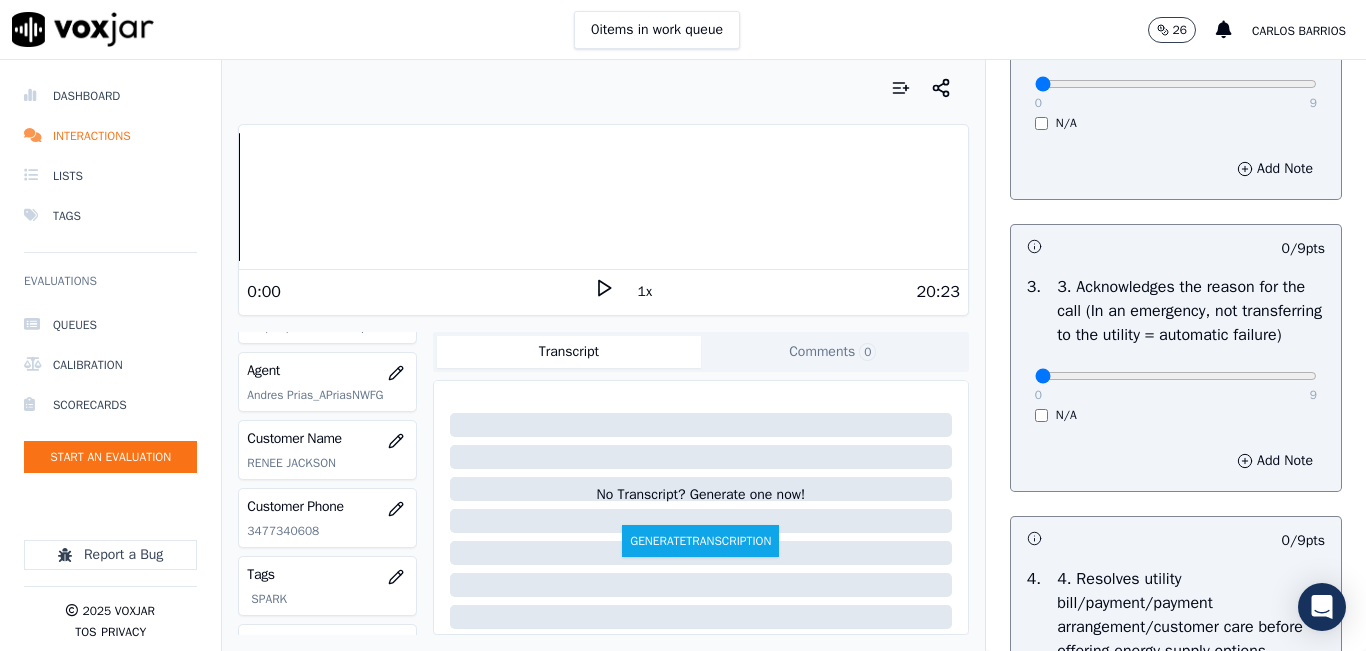 scroll, scrollTop: 600, scrollLeft: 0, axis: vertical 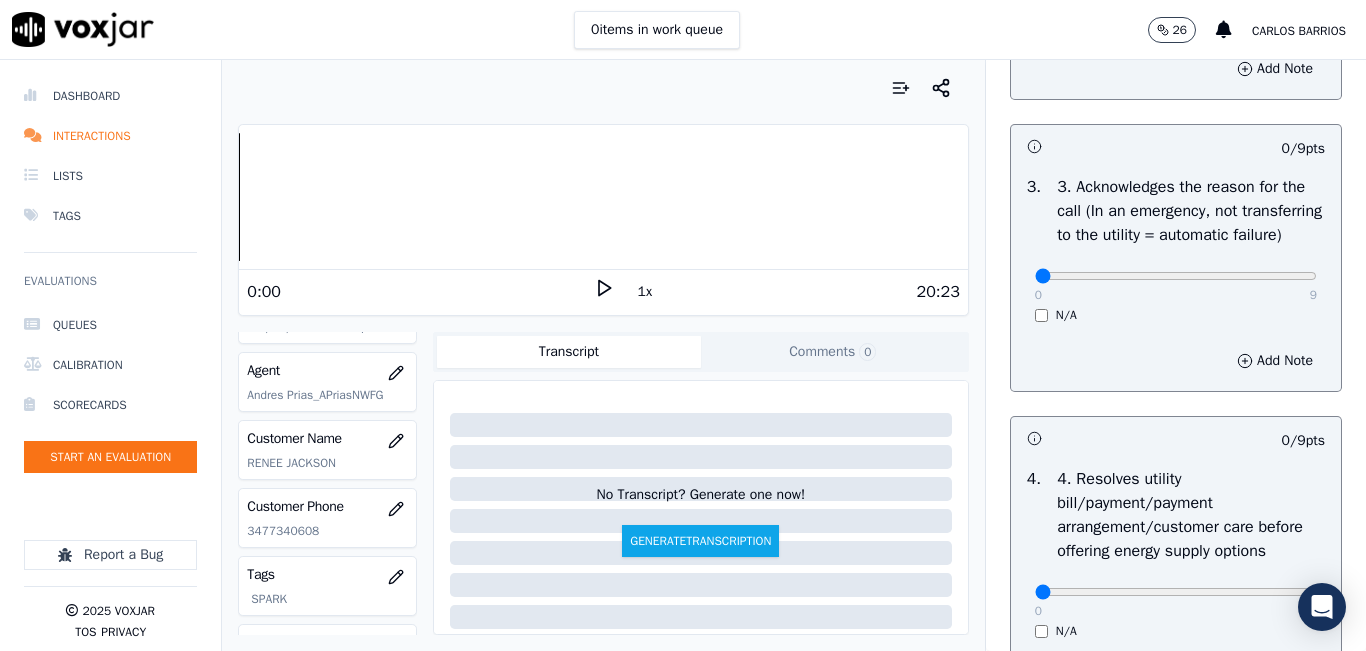 drag, startPoint x: 1240, startPoint y: 312, endPoint x: 1295, endPoint y: 311, distance: 55.00909 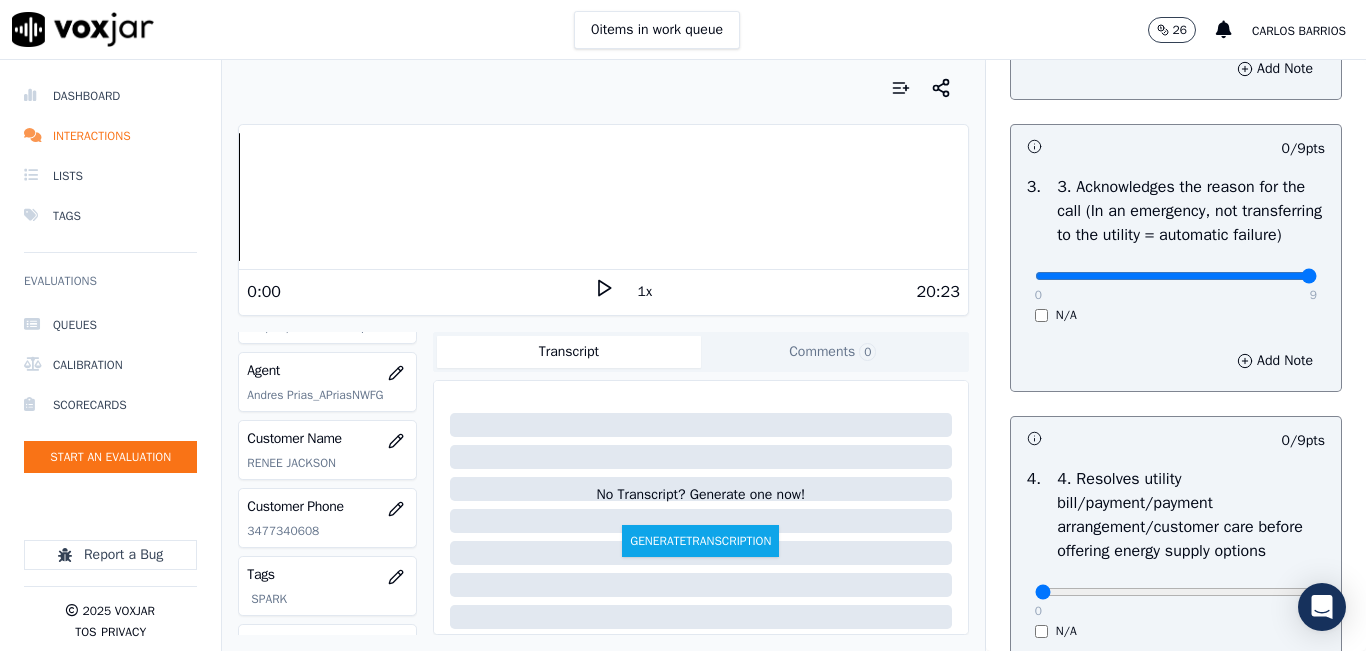 type on "9" 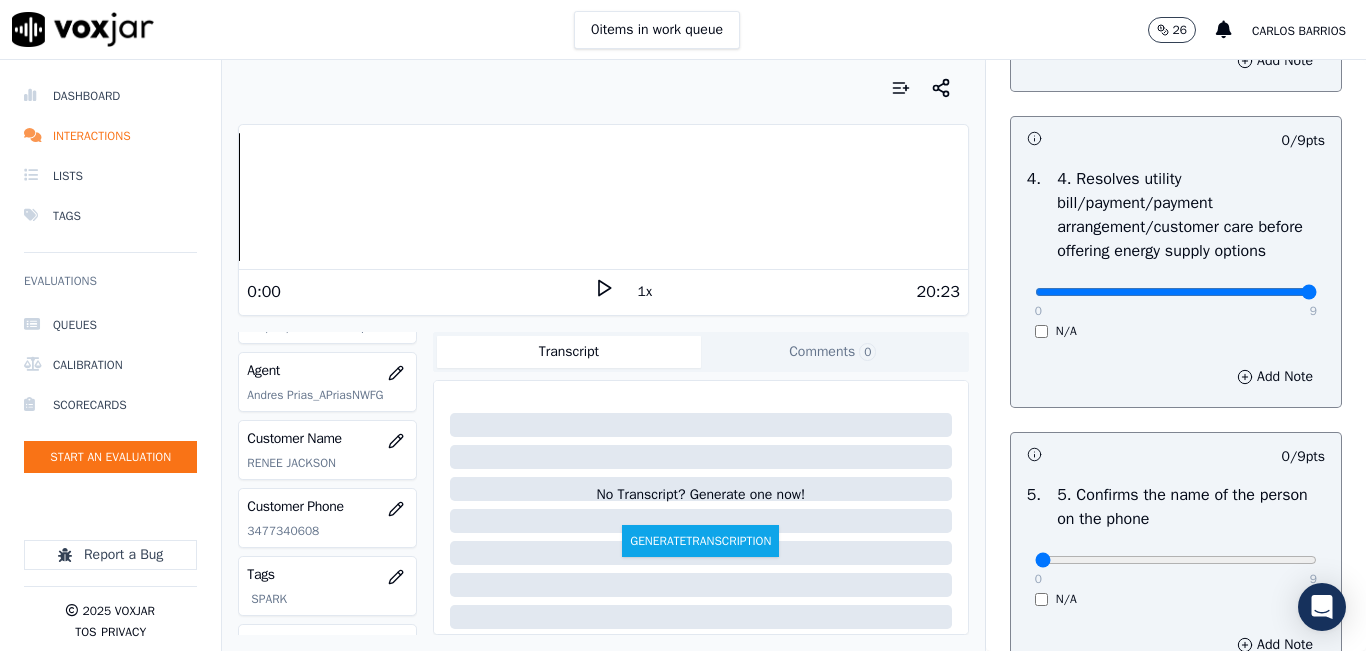 type on "9" 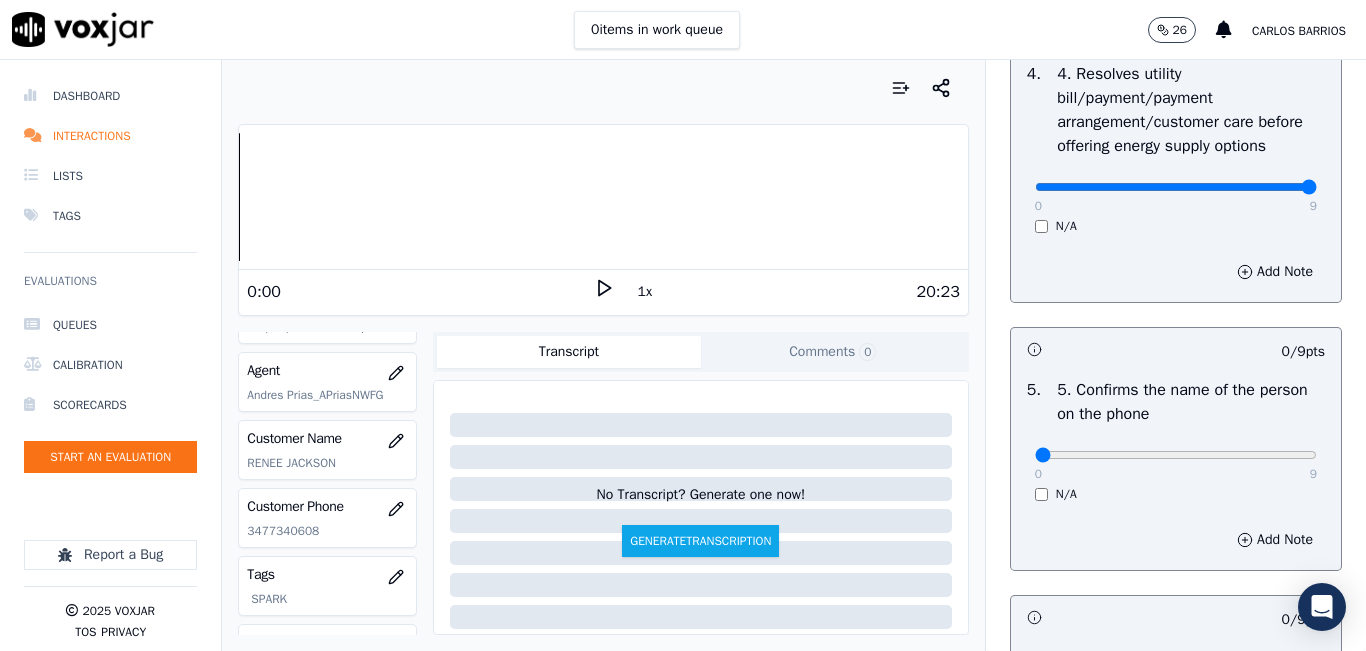 scroll, scrollTop: 1200, scrollLeft: 0, axis: vertical 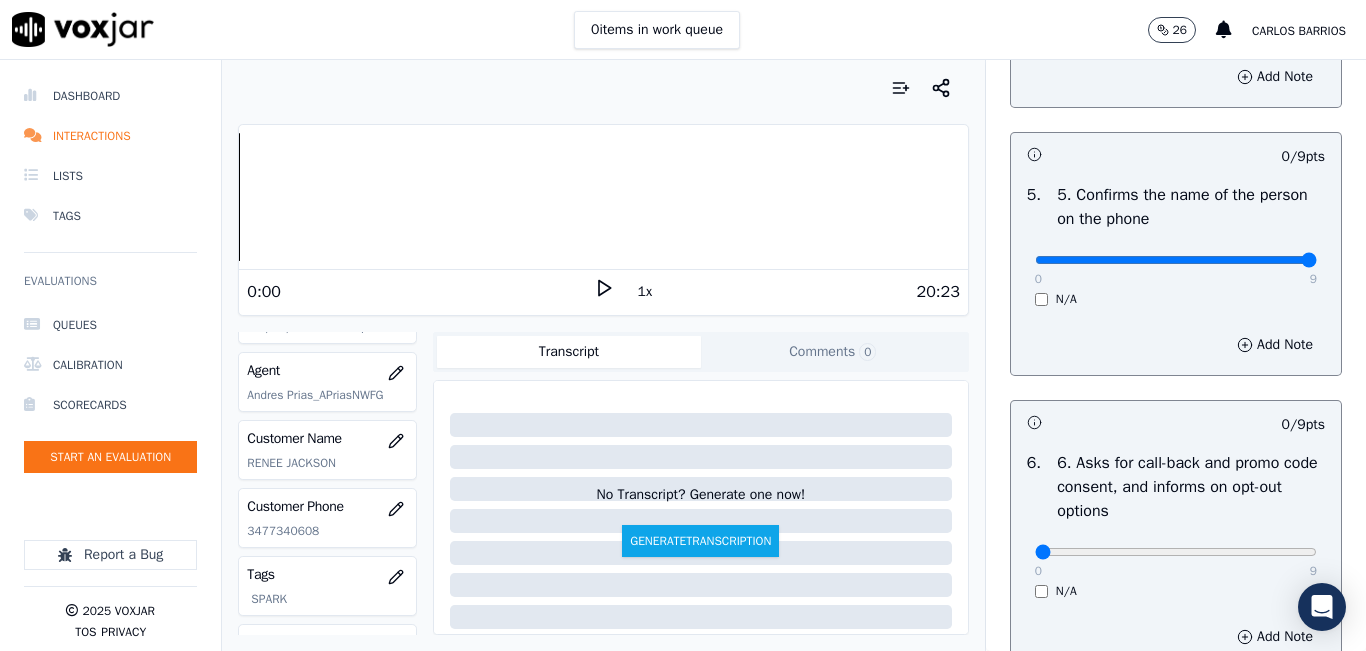 type on "9" 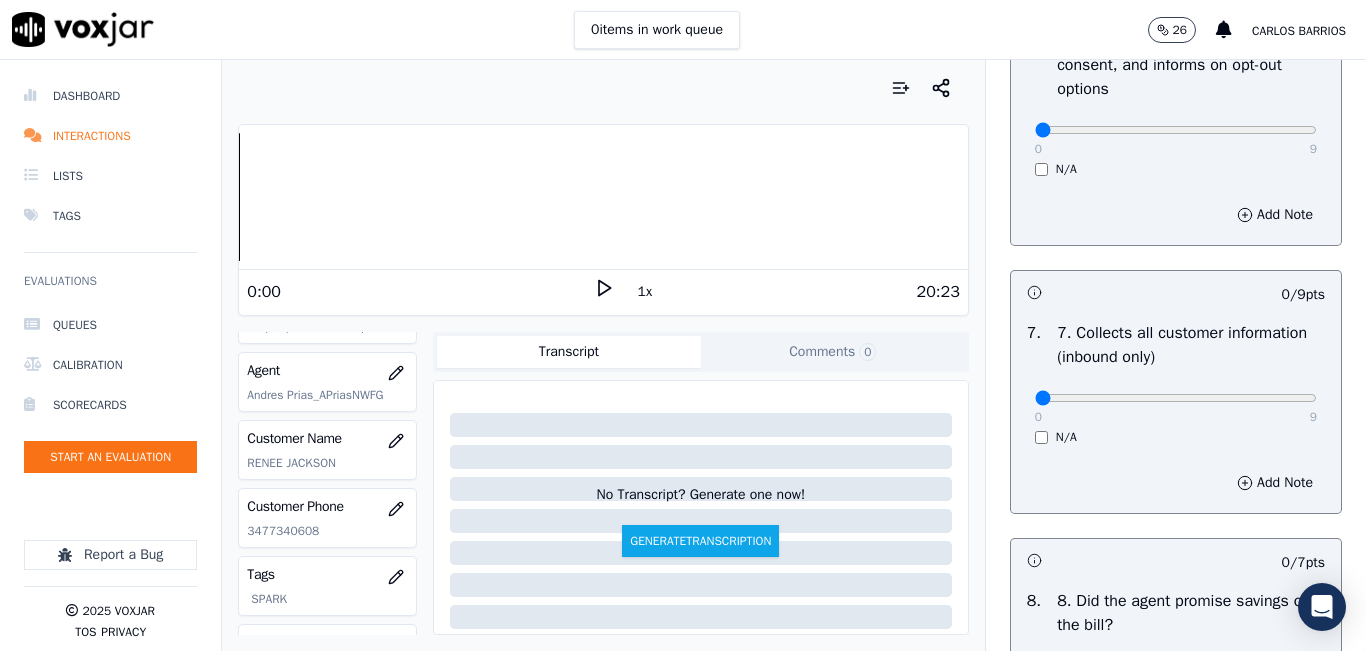 scroll, scrollTop: 1700, scrollLeft: 0, axis: vertical 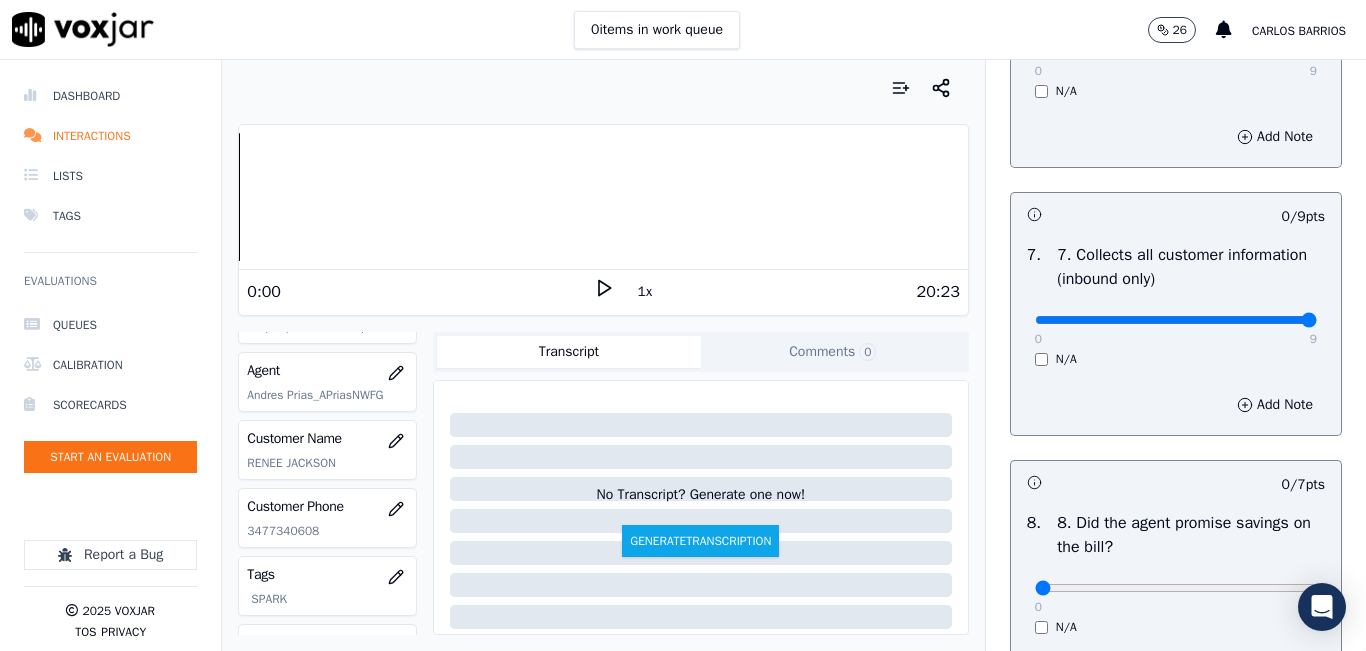 type on "9" 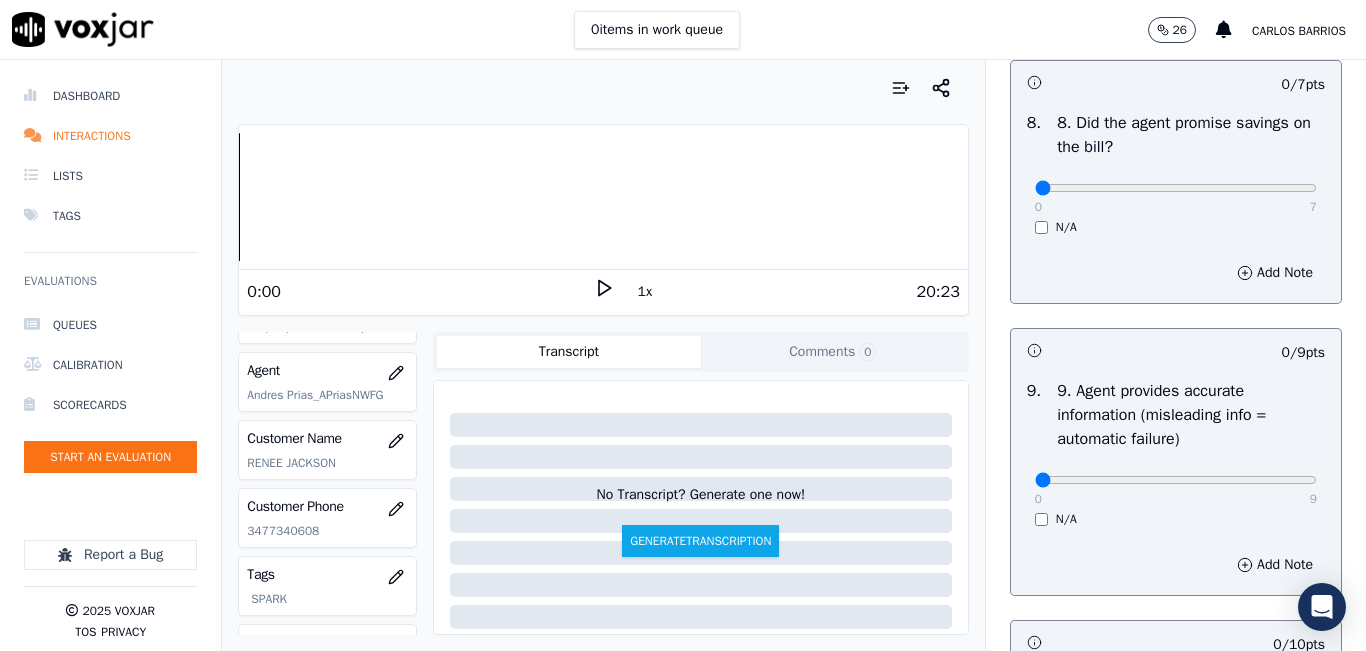 scroll, scrollTop: 2200, scrollLeft: 0, axis: vertical 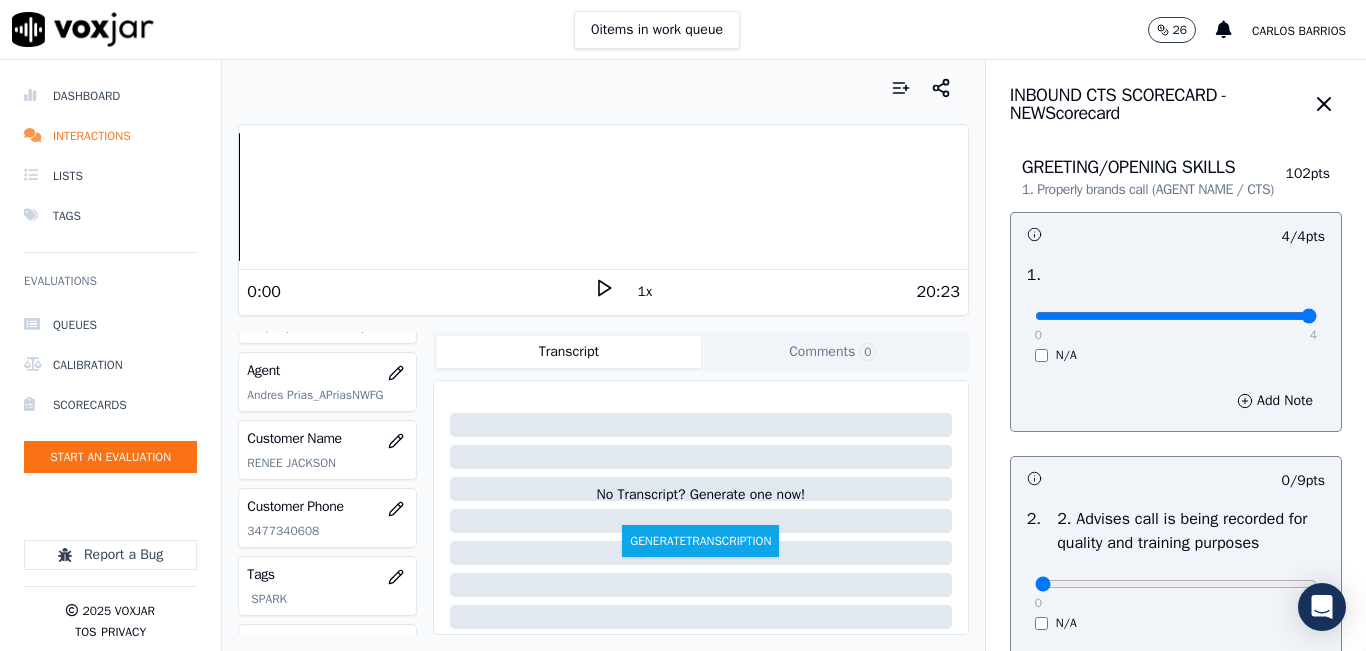 click 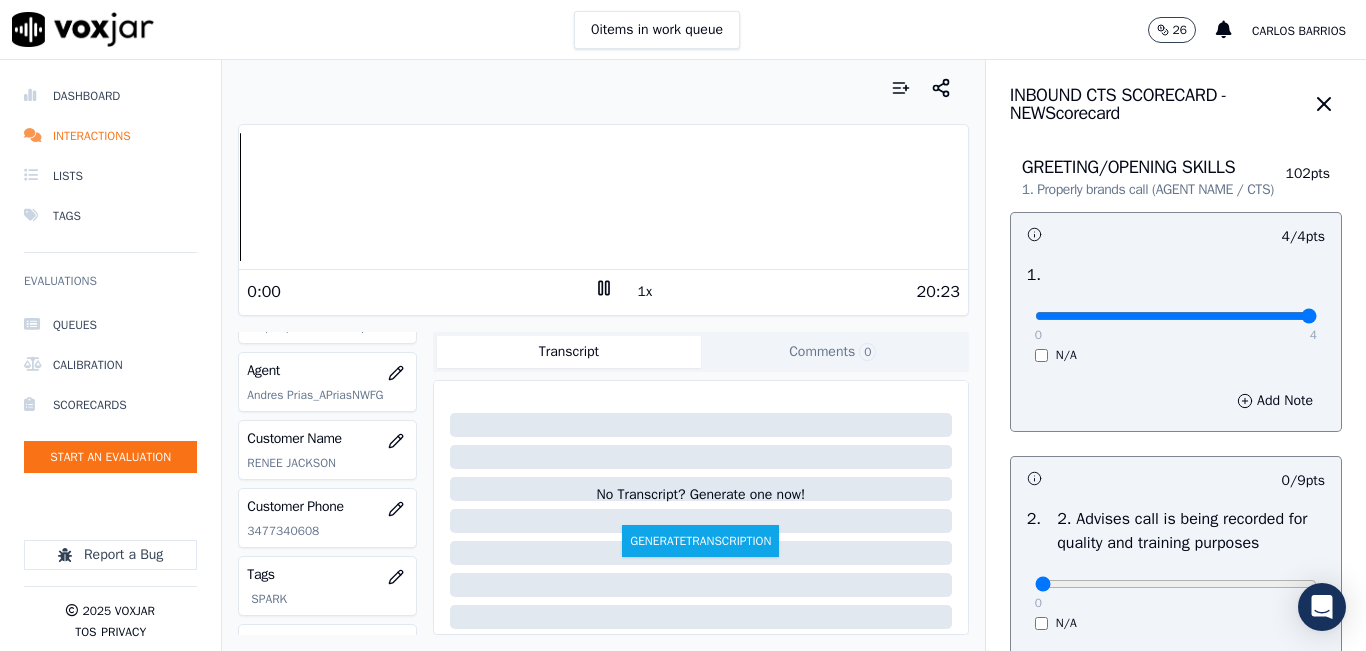 click on "1x" at bounding box center [645, 292] 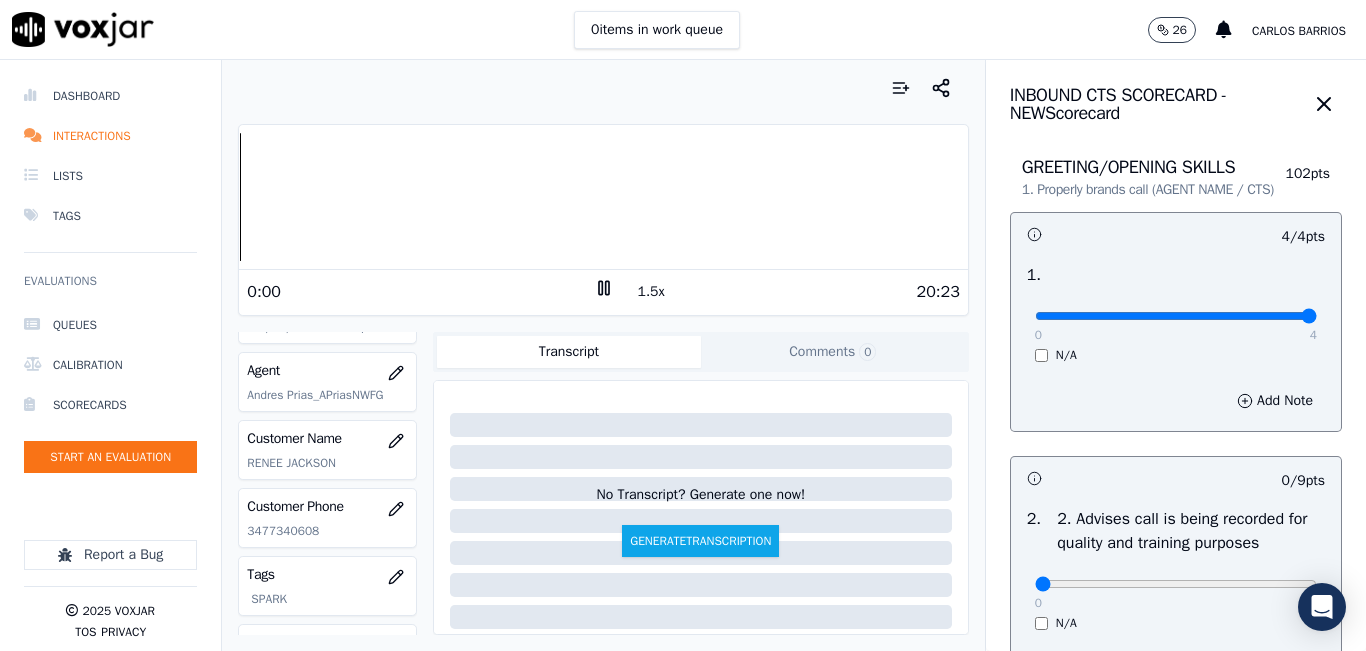 click on "1.5x" at bounding box center [651, 292] 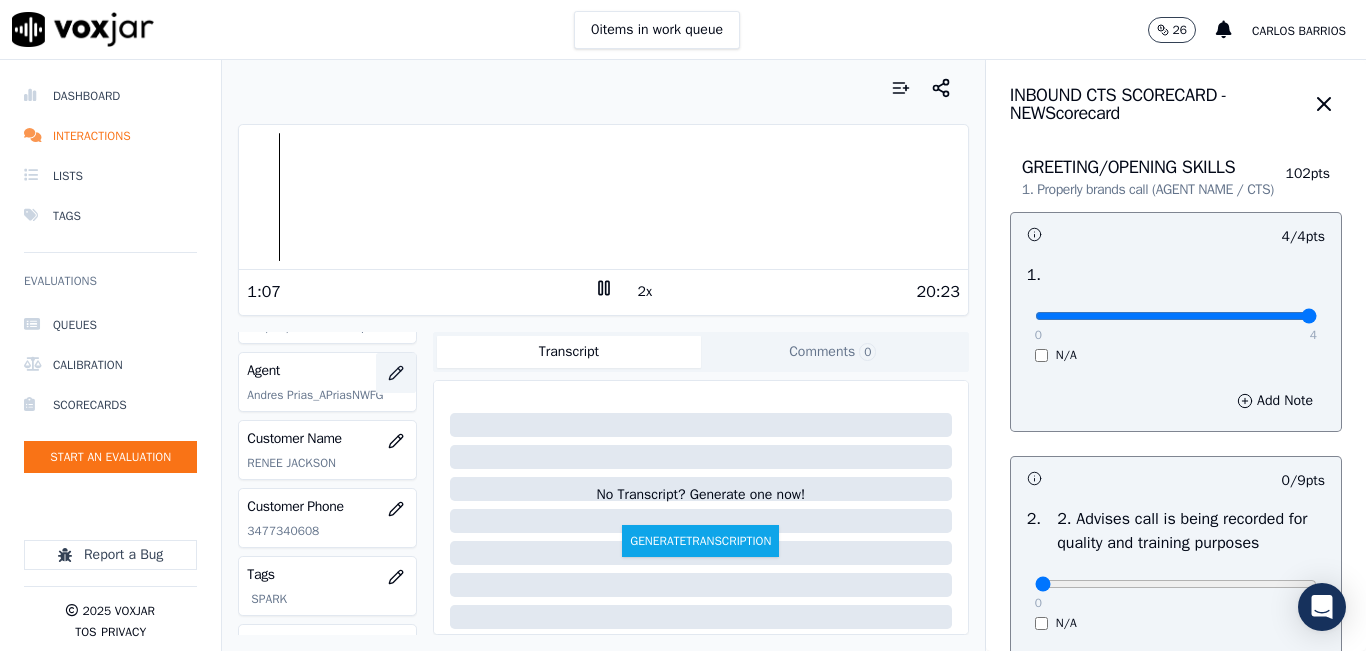 scroll, scrollTop: 0, scrollLeft: 0, axis: both 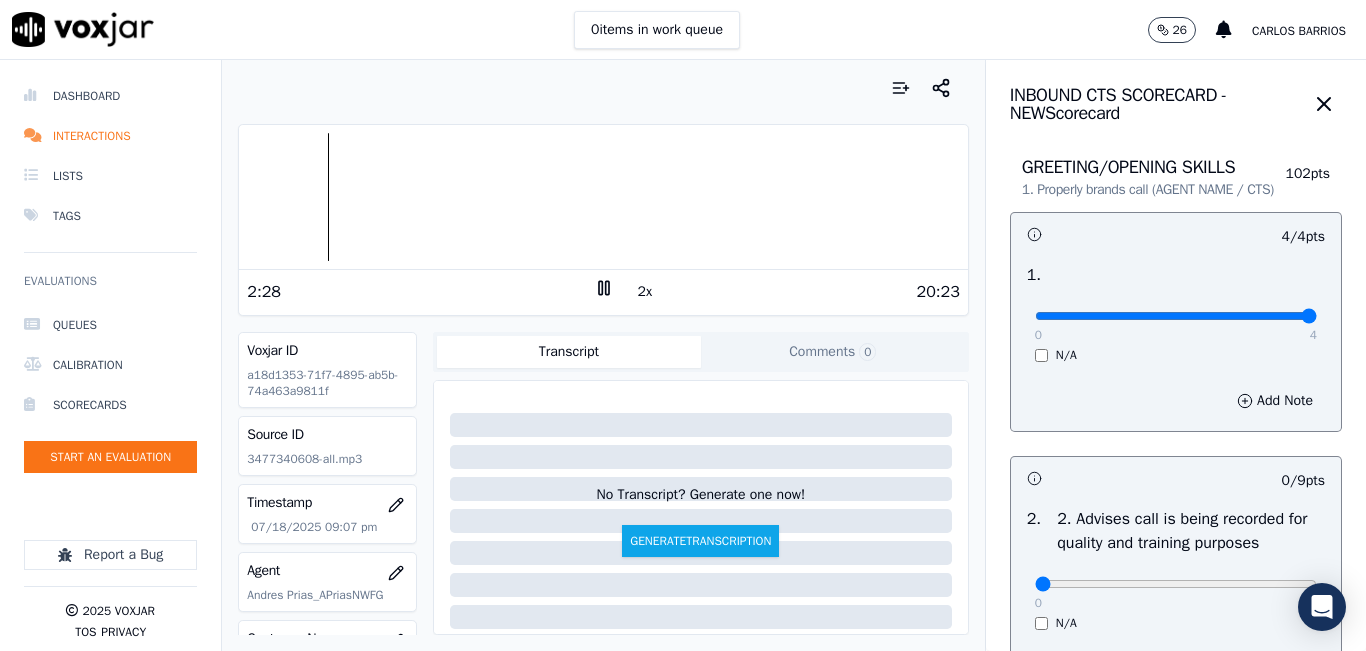 click 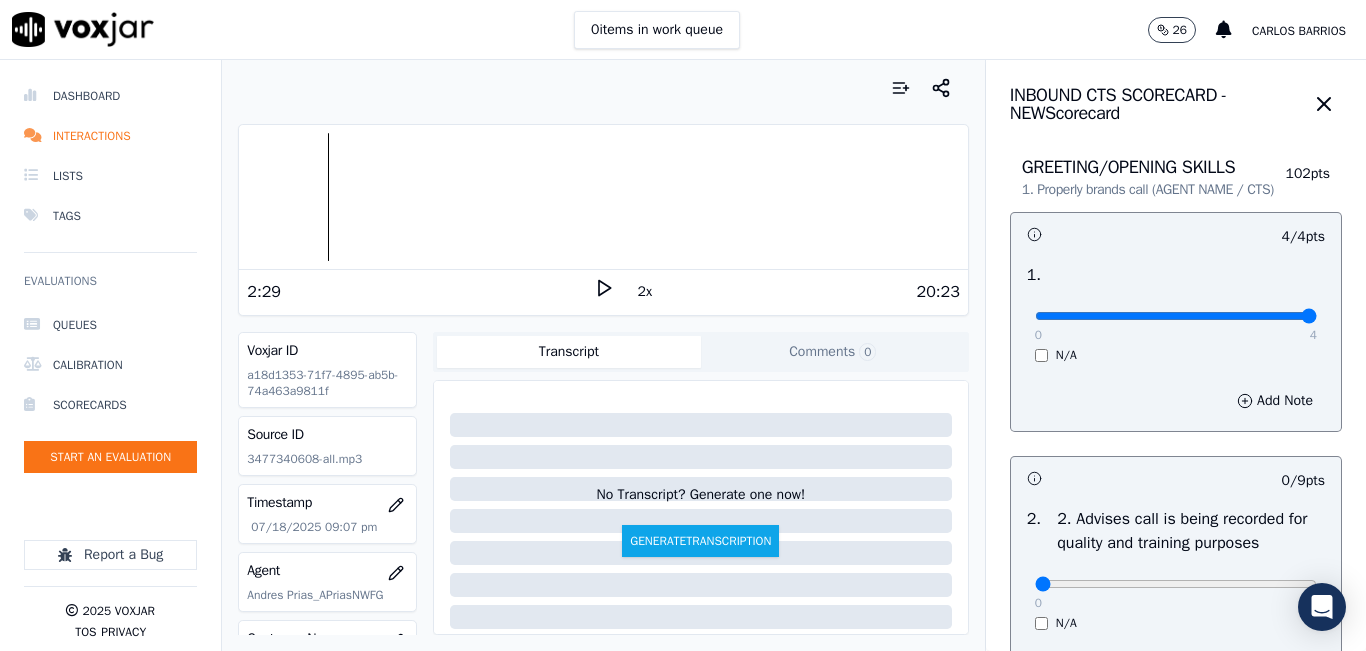 click on "2:29" at bounding box center (420, 292) 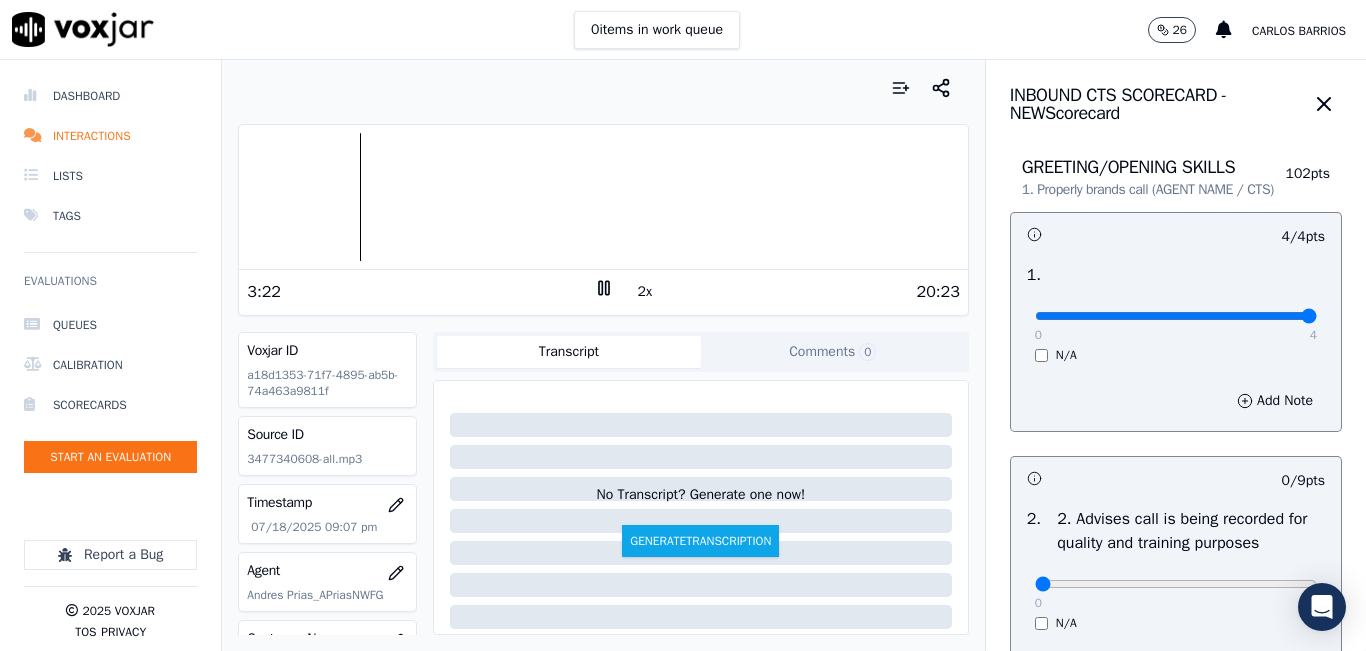 click at bounding box center (603, 197) 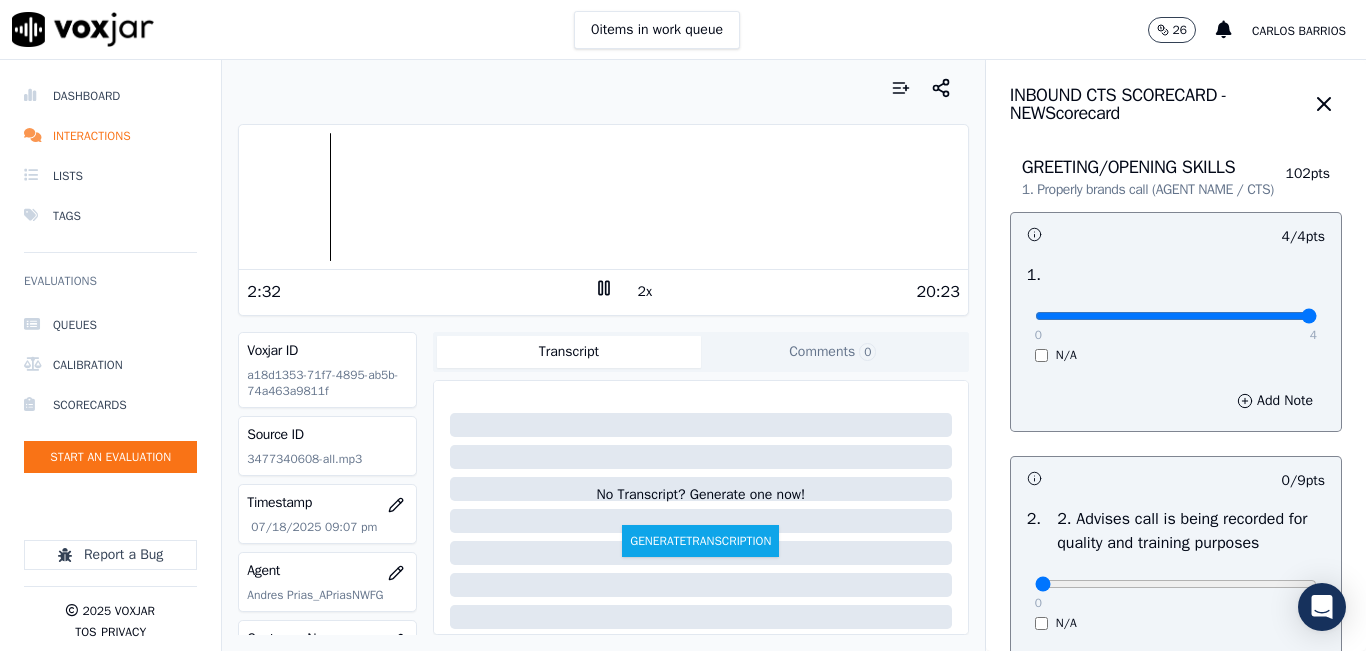click on "2x" at bounding box center [645, 292] 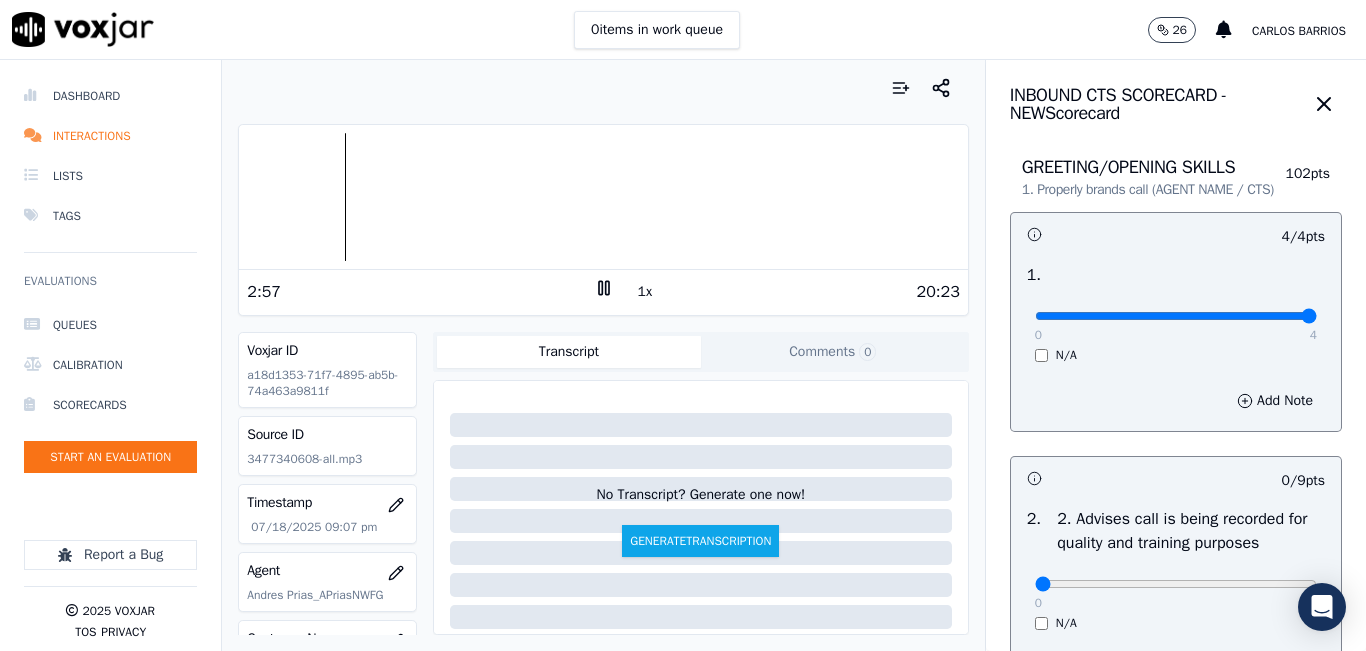 scroll, scrollTop: 100, scrollLeft: 0, axis: vertical 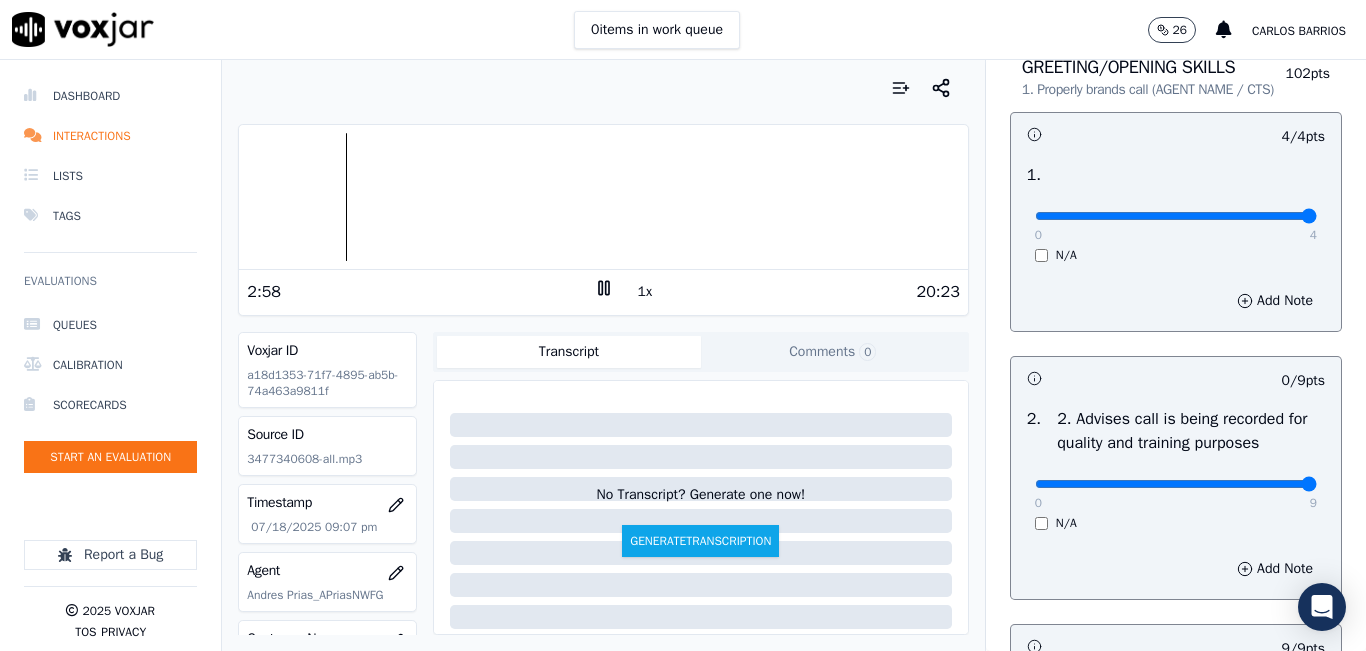 type on "9" 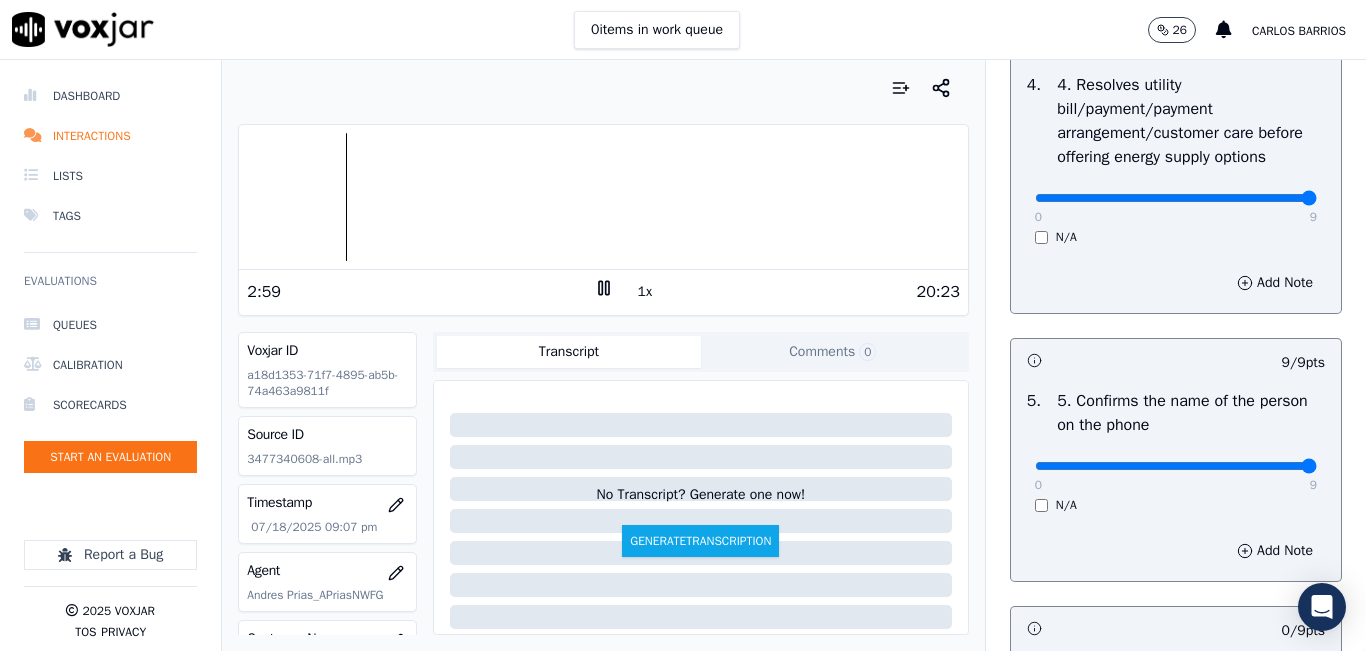 scroll, scrollTop: 1000, scrollLeft: 0, axis: vertical 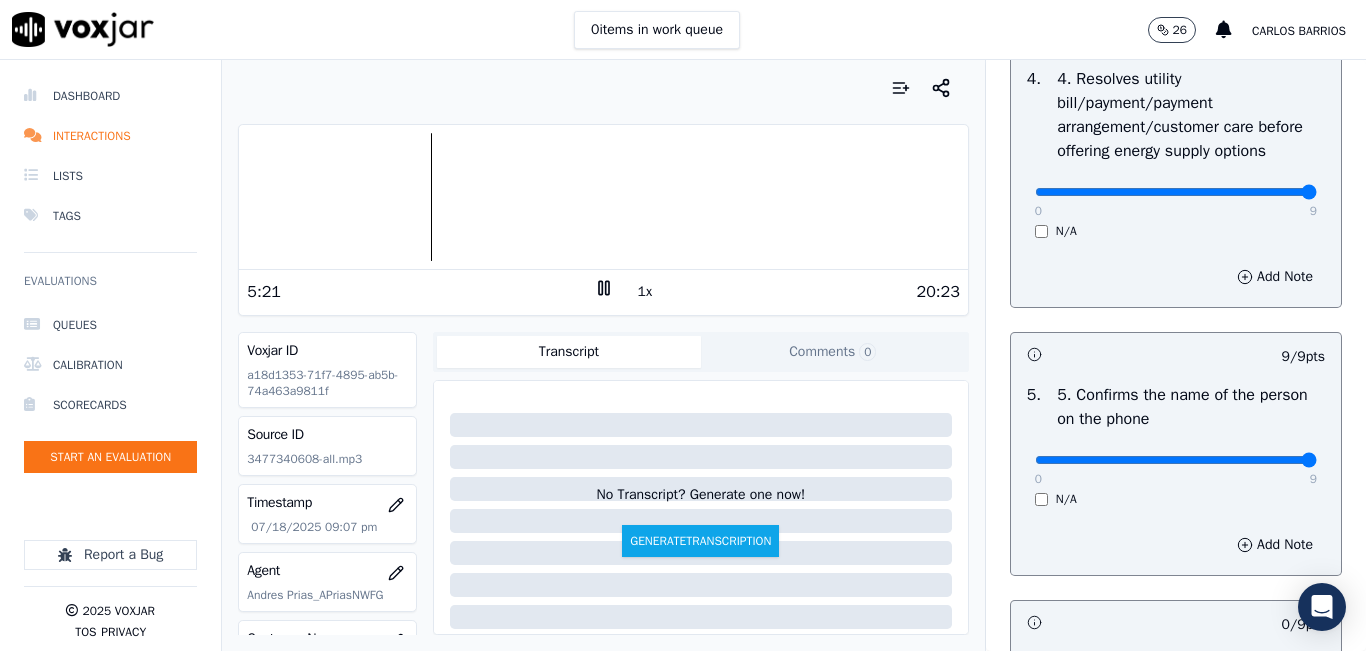 click on "1x" at bounding box center (645, 292) 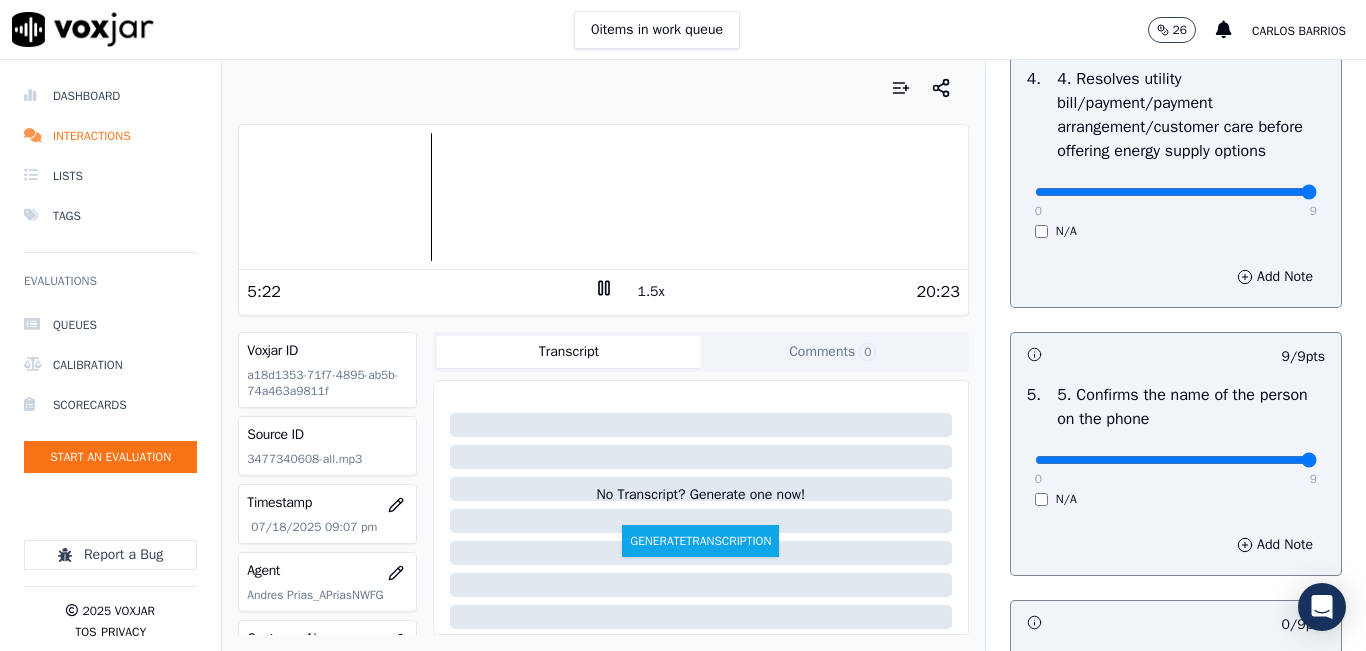 click on "1.5x" at bounding box center (651, 292) 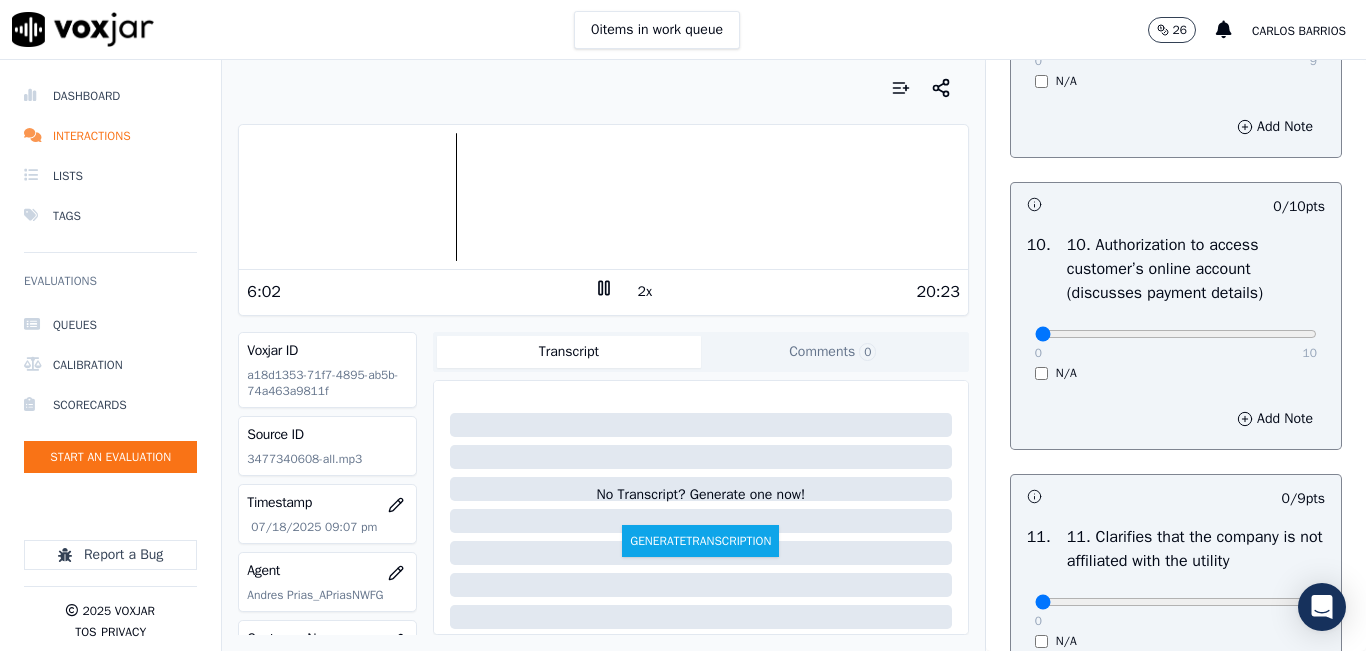 scroll, scrollTop: 2500, scrollLeft: 0, axis: vertical 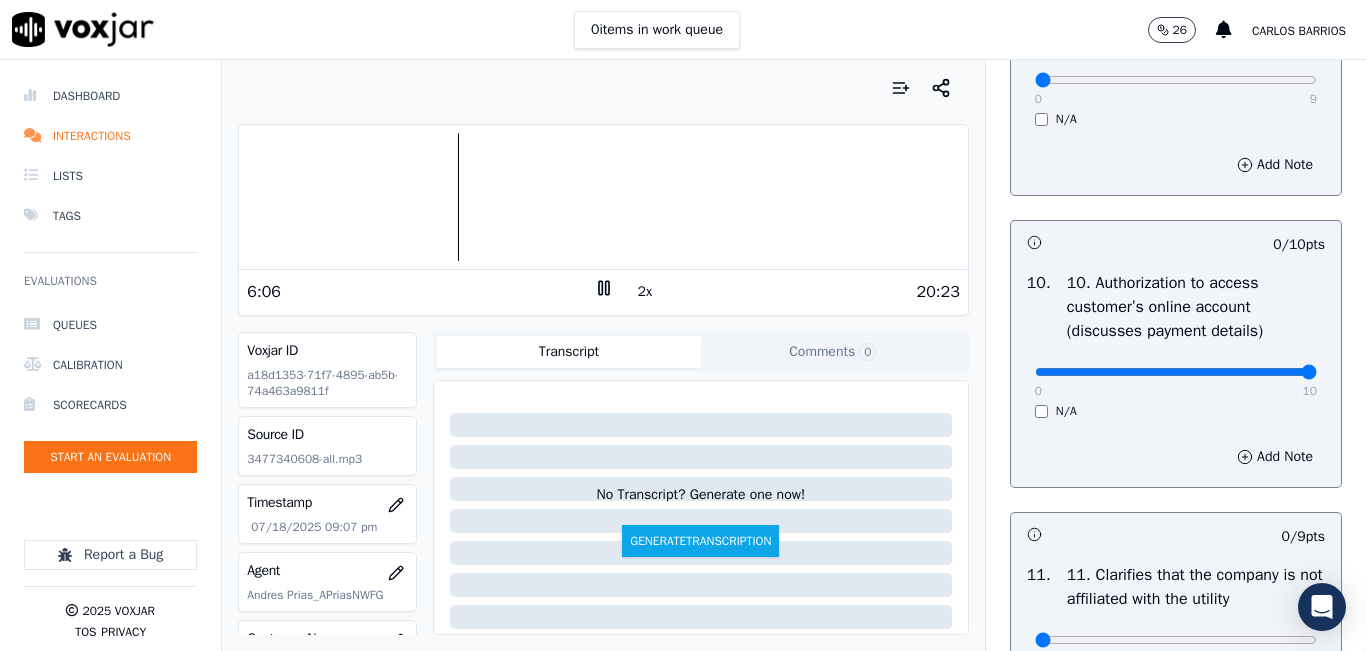 type on "10" 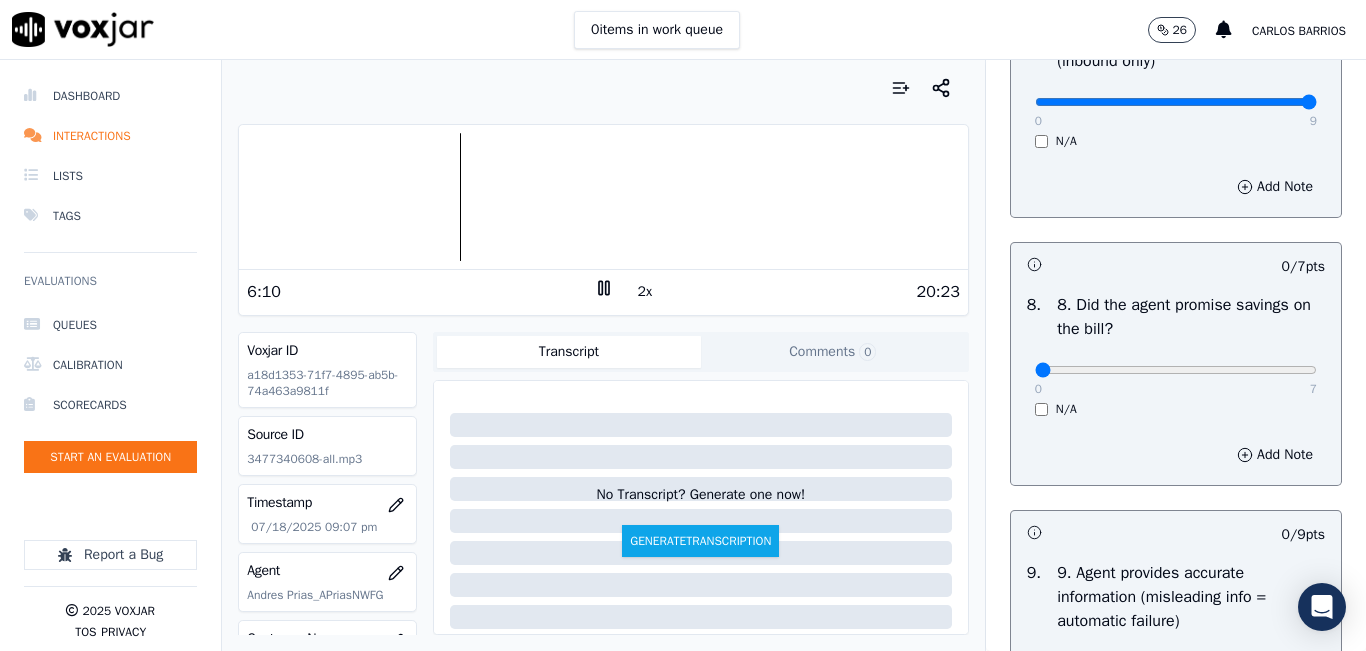 scroll, scrollTop: 1900, scrollLeft: 0, axis: vertical 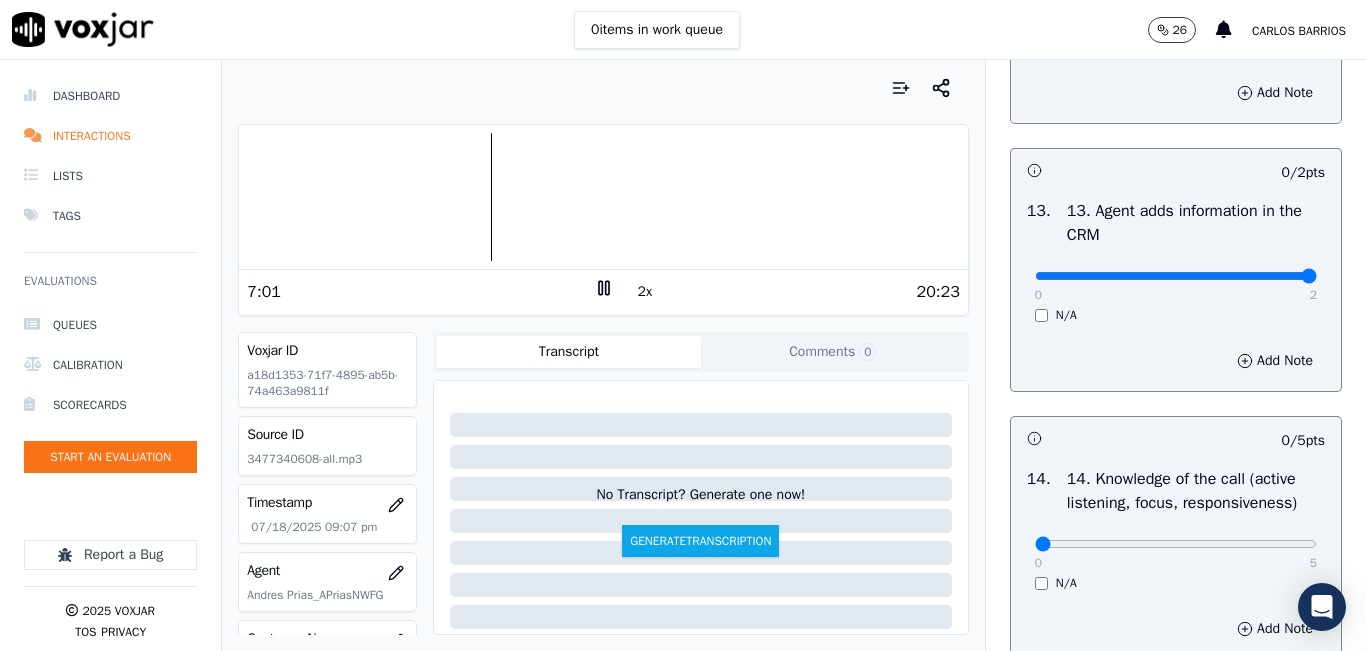 type on "2" 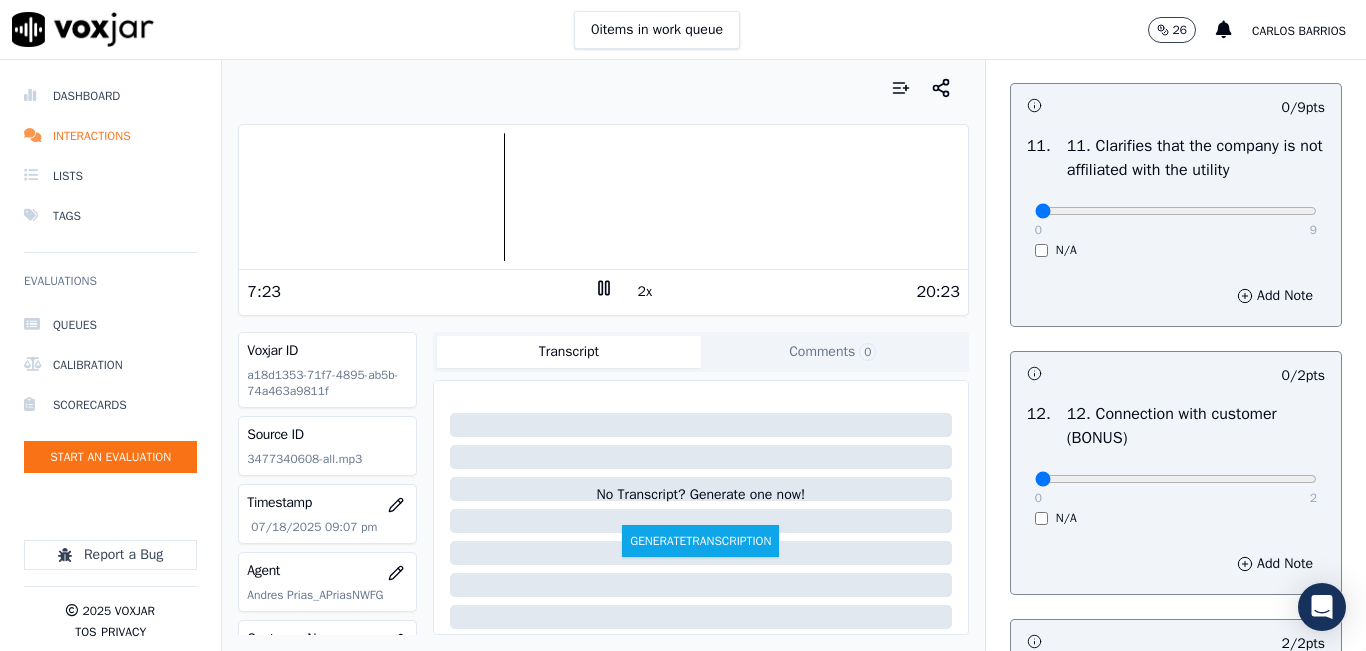 scroll, scrollTop: 2942, scrollLeft: 0, axis: vertical 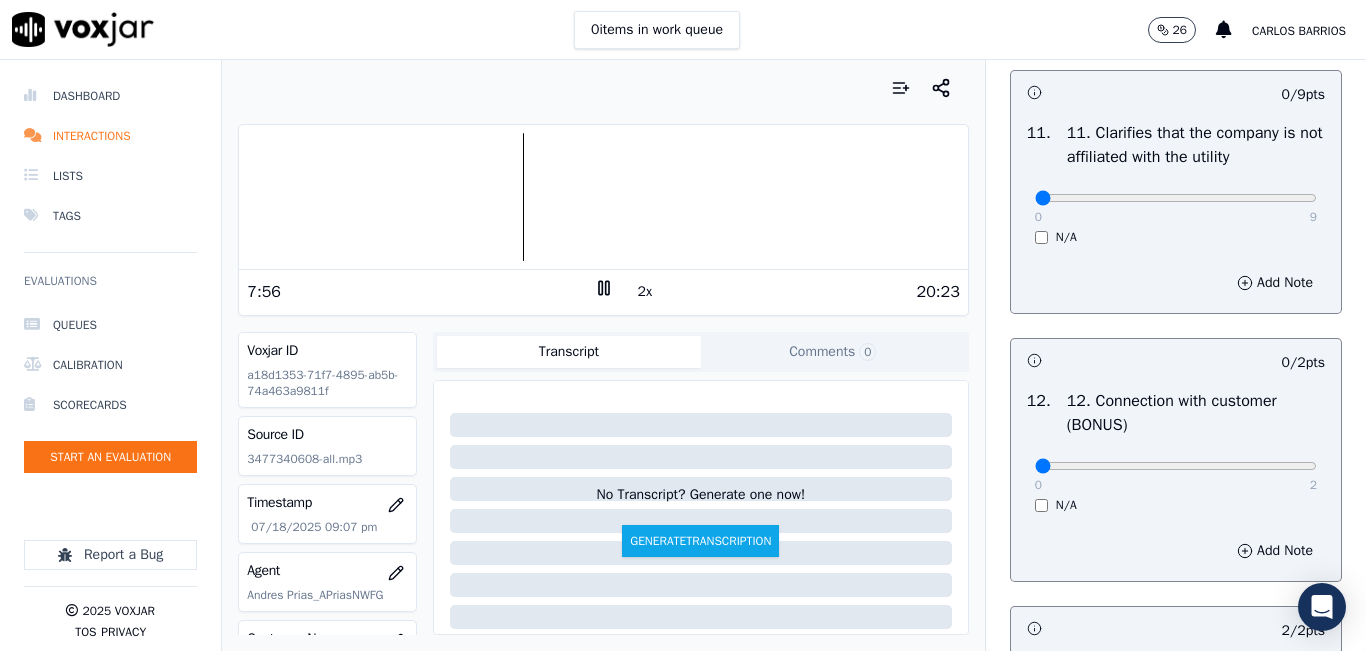 click at bounding box center (603, 197) 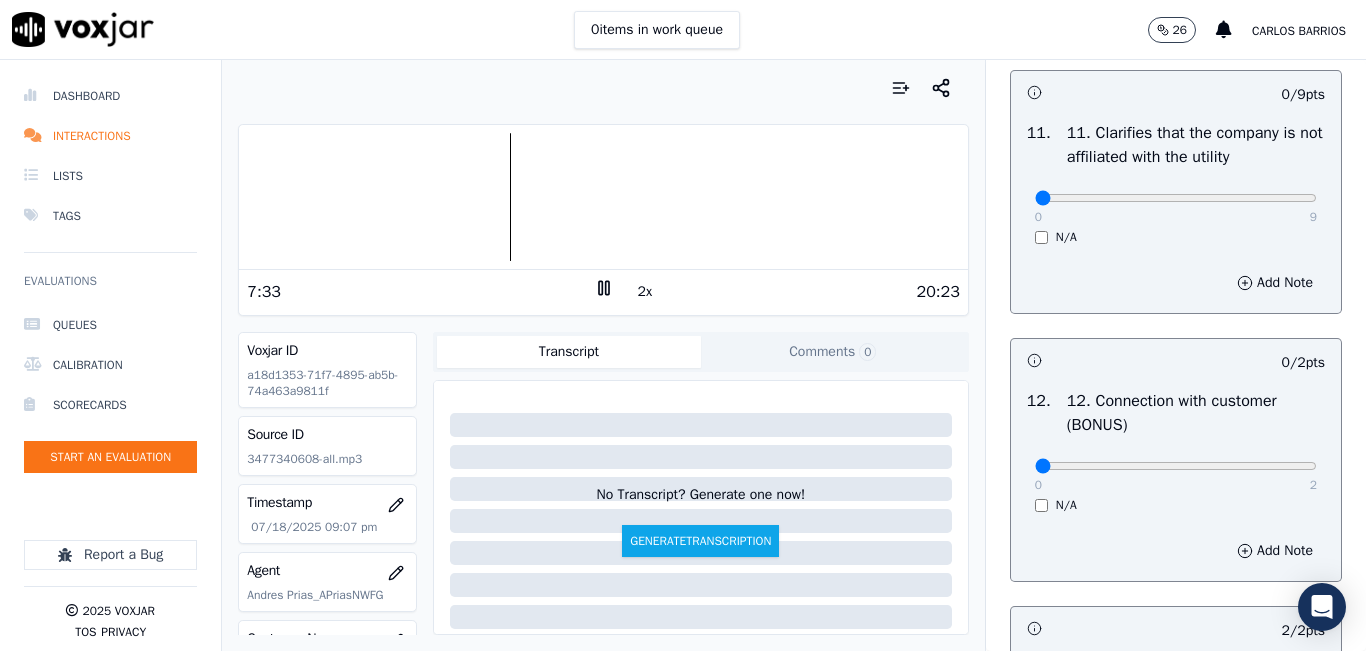 click at bounding box center [603, 197] 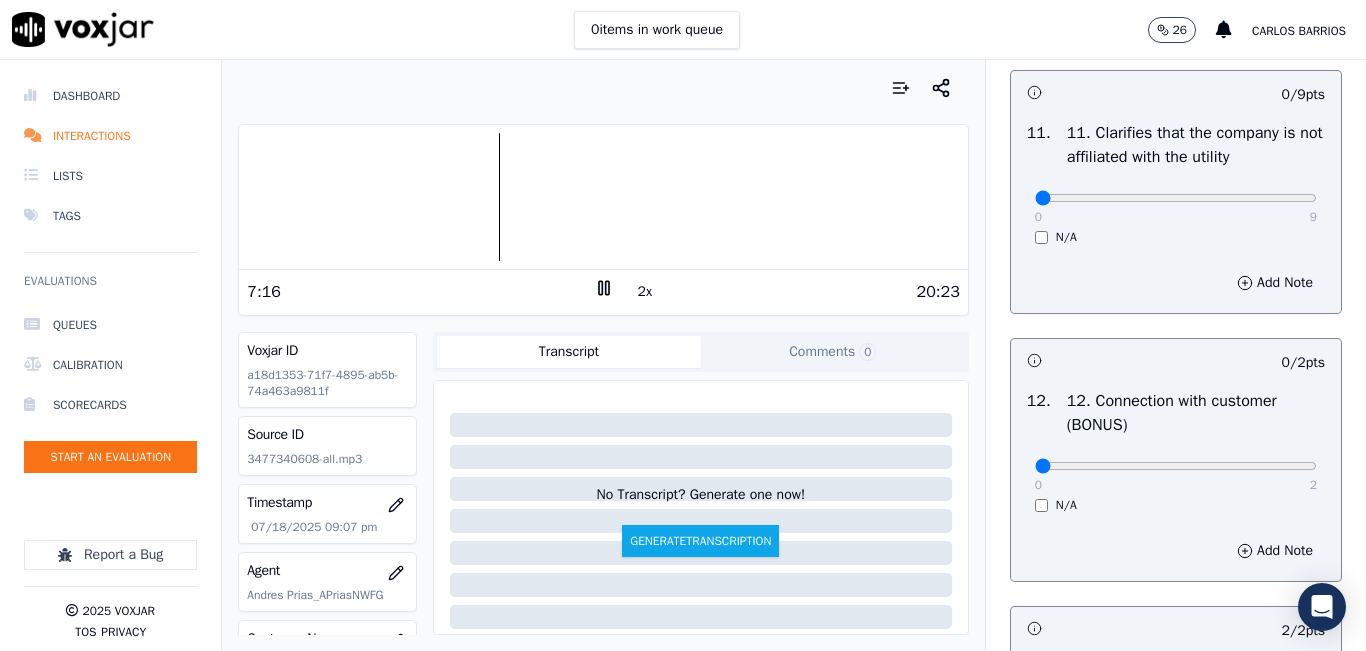 click at bounding box center (603, 197) 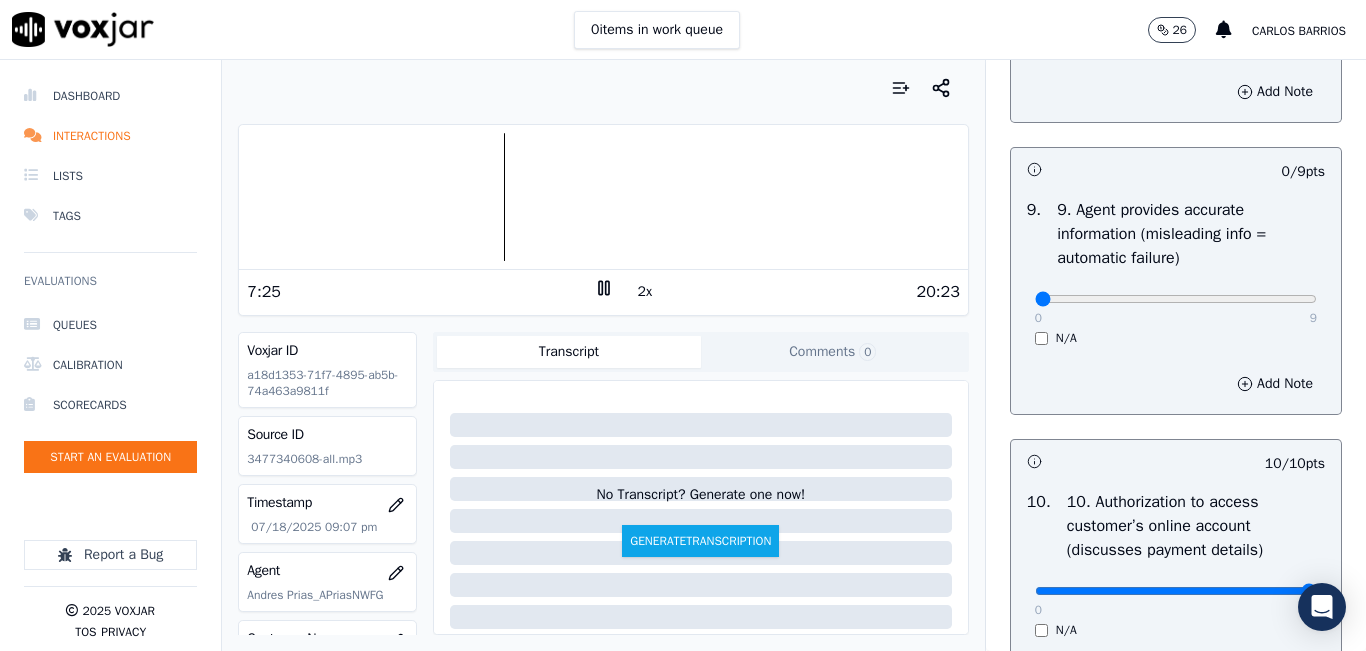 scroll, scrollTop: 2242, scrollLeft: 0, axis: vertical 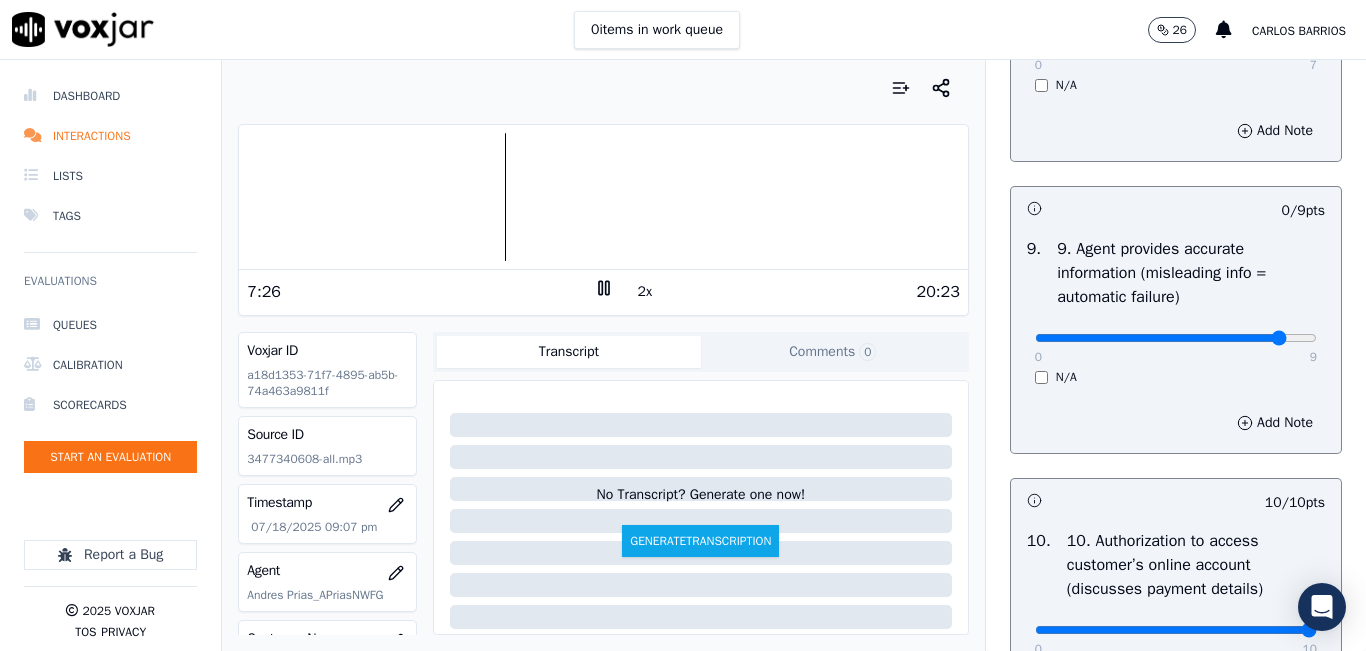 click at bounding box center (1176, -1926) 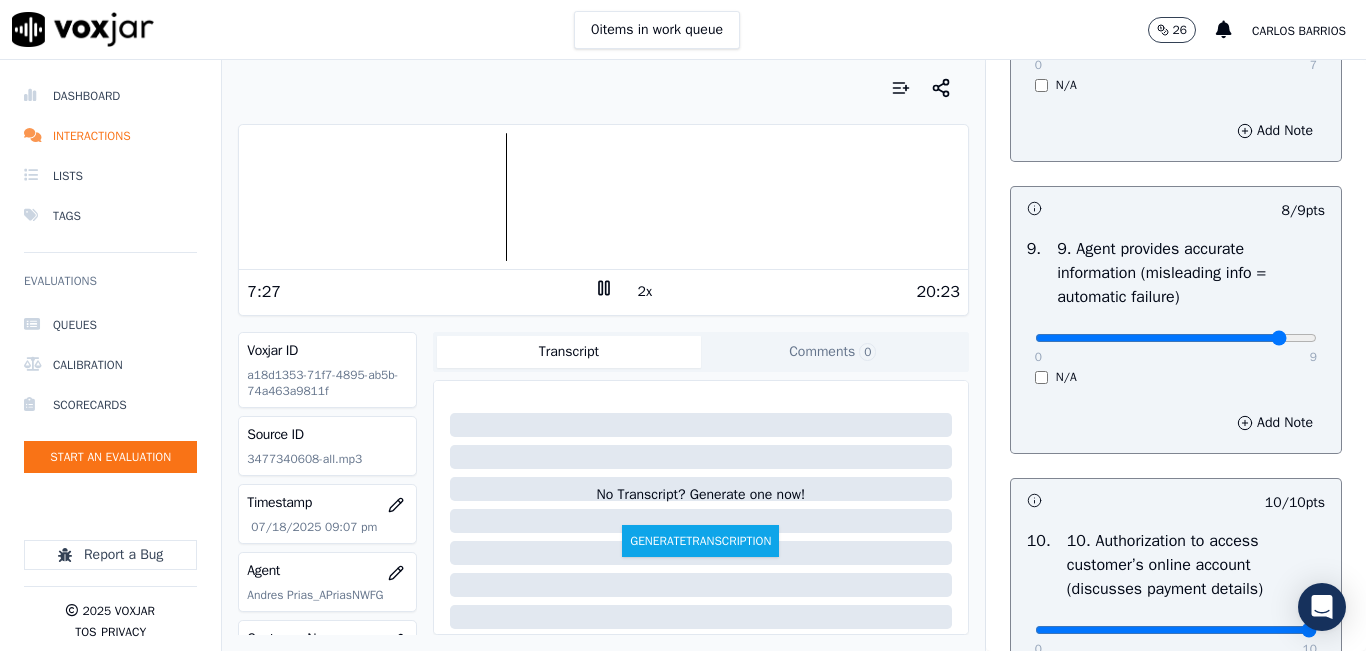 click at bounding box center (1176, -1926) 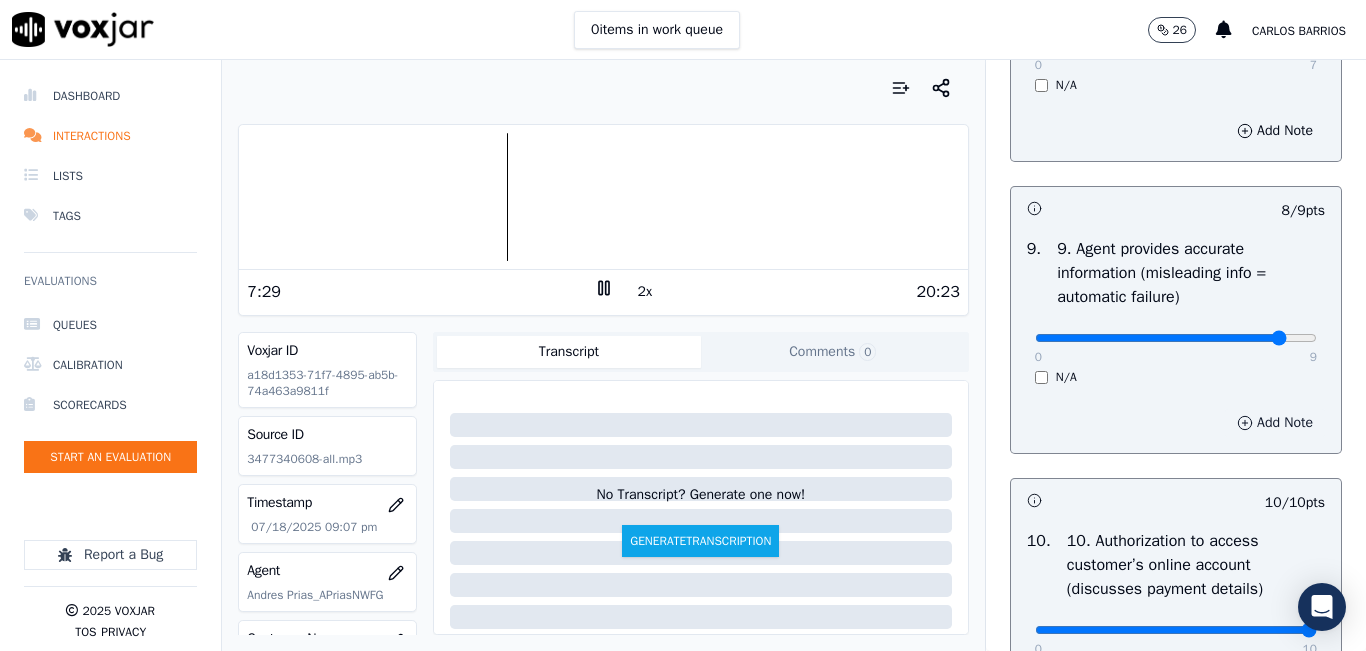 click on "Add Note" at bounding box center [1275, 423] 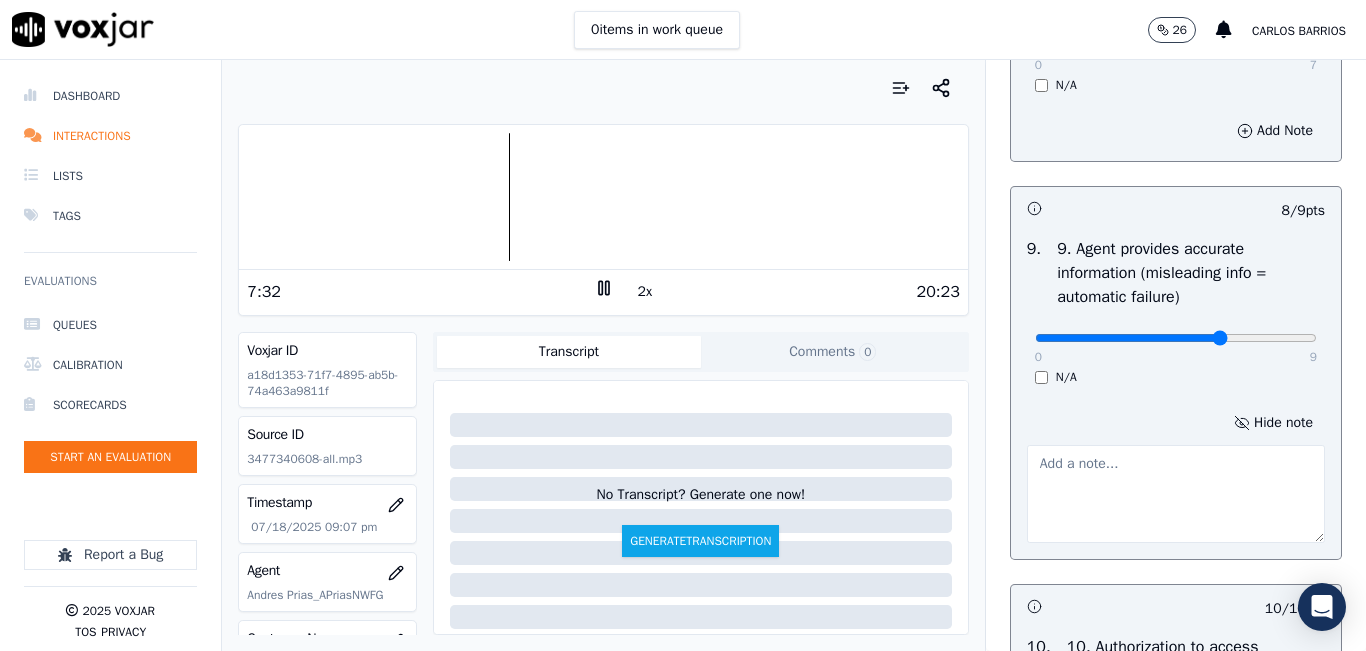 type on "6" 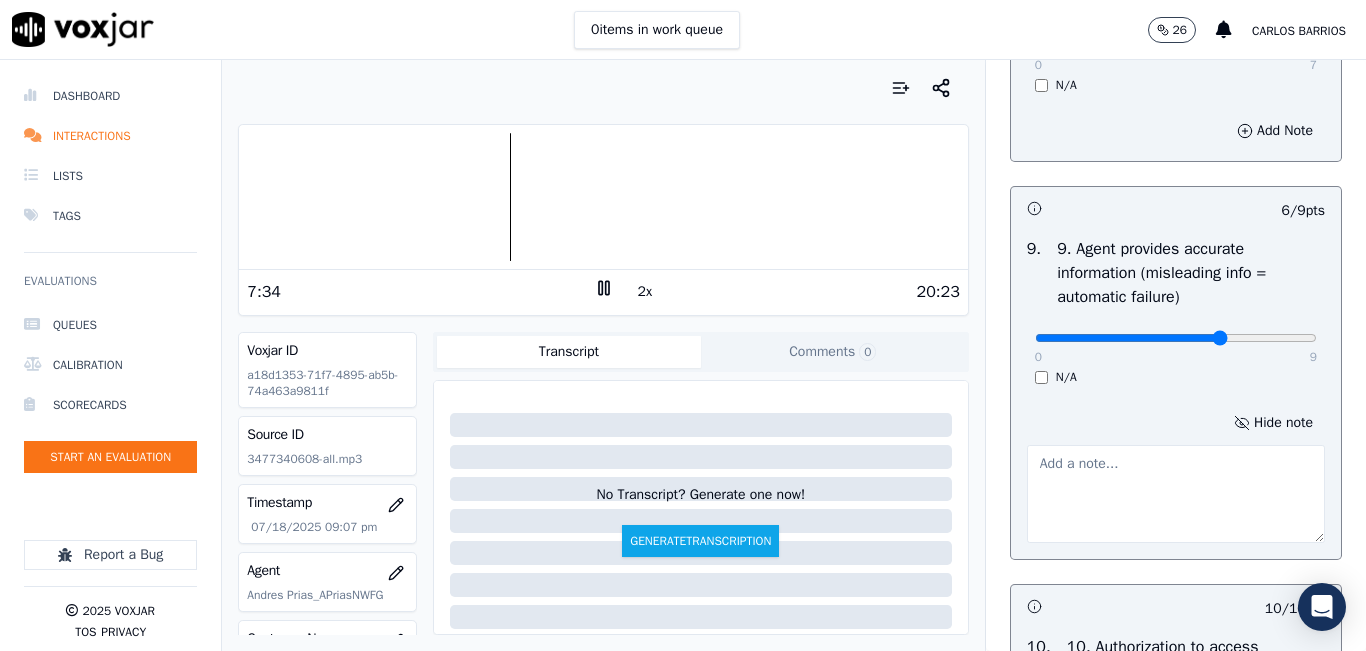 click at bounding box center [1176, 494] 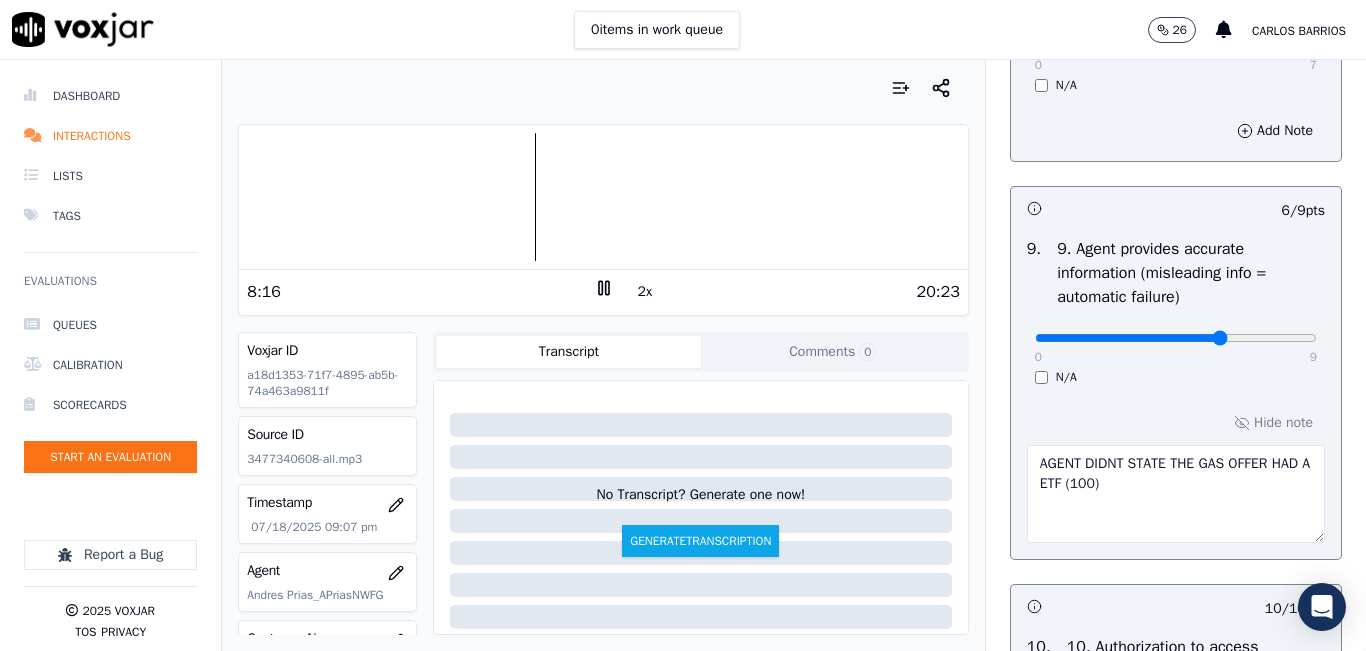 type on "AGENT DIDNT STATE THE GAS OFFER HAD A ETF (100)" 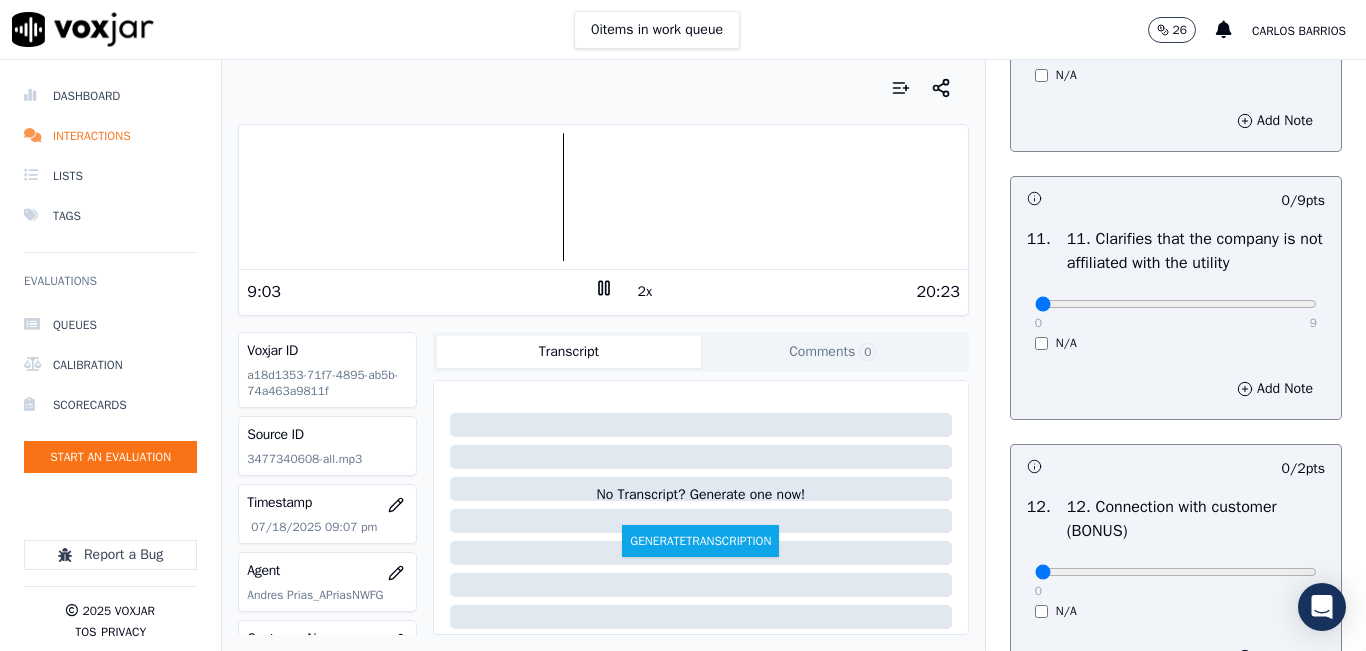 scroll, scrollTop: 3042, scrollLeft: 0, axis: vertical 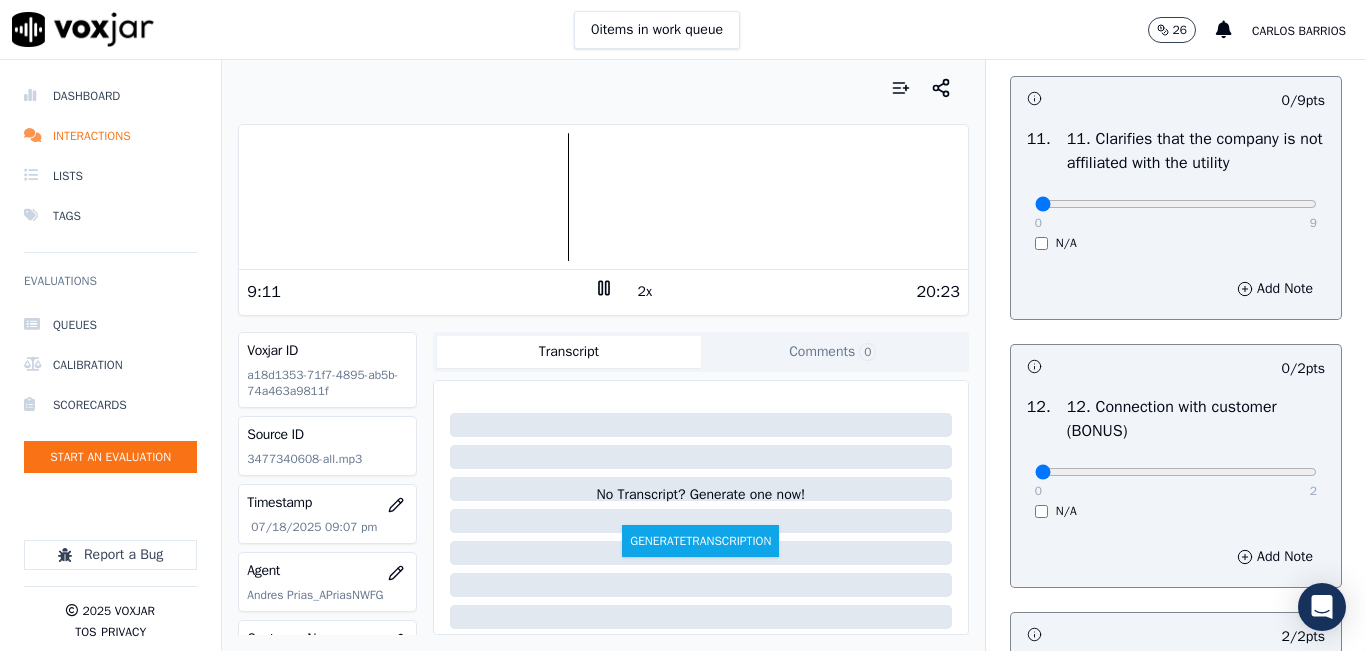 click at bounding box center (603, 197) 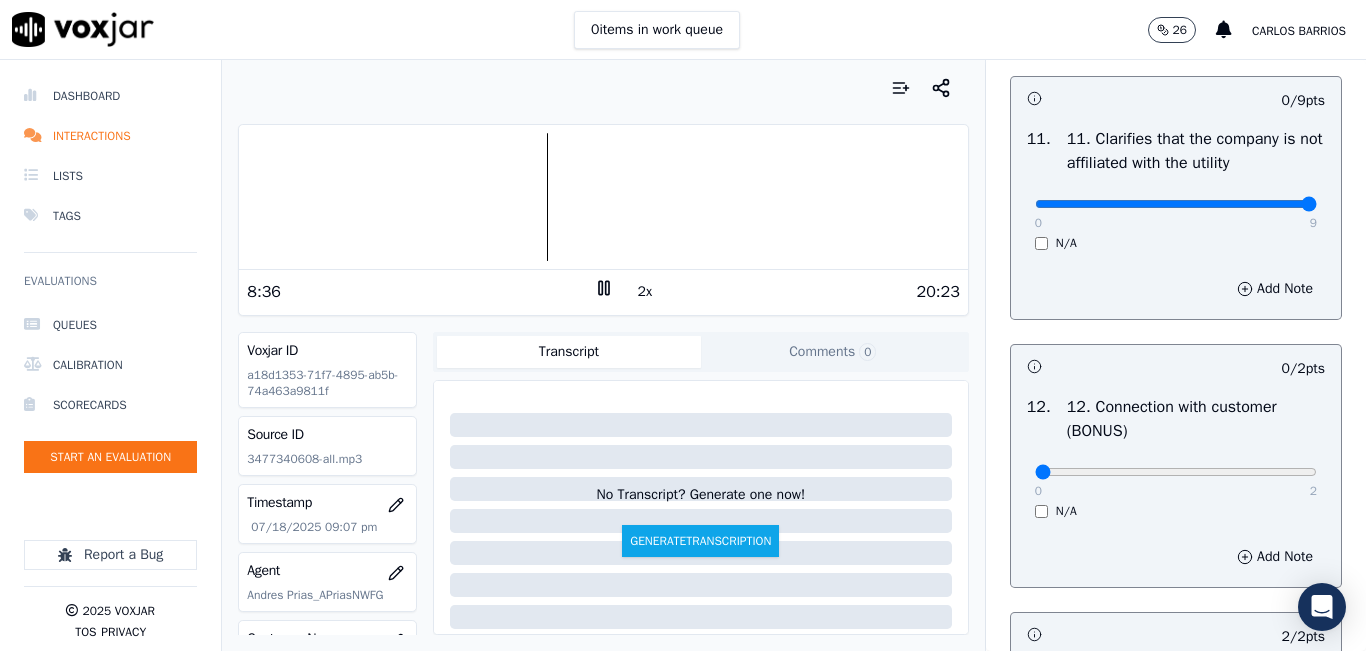 type on "9" 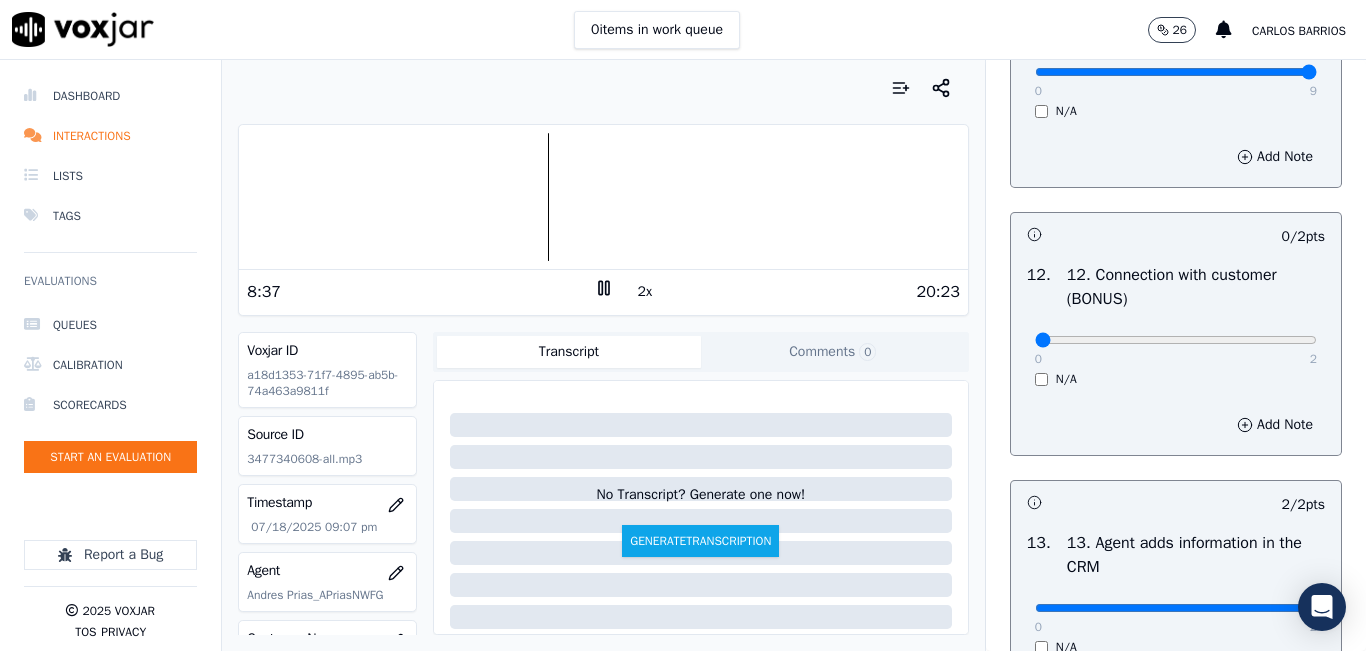 scroll, scrollTop: 3442, scrollLeft: 0, axis: vertical 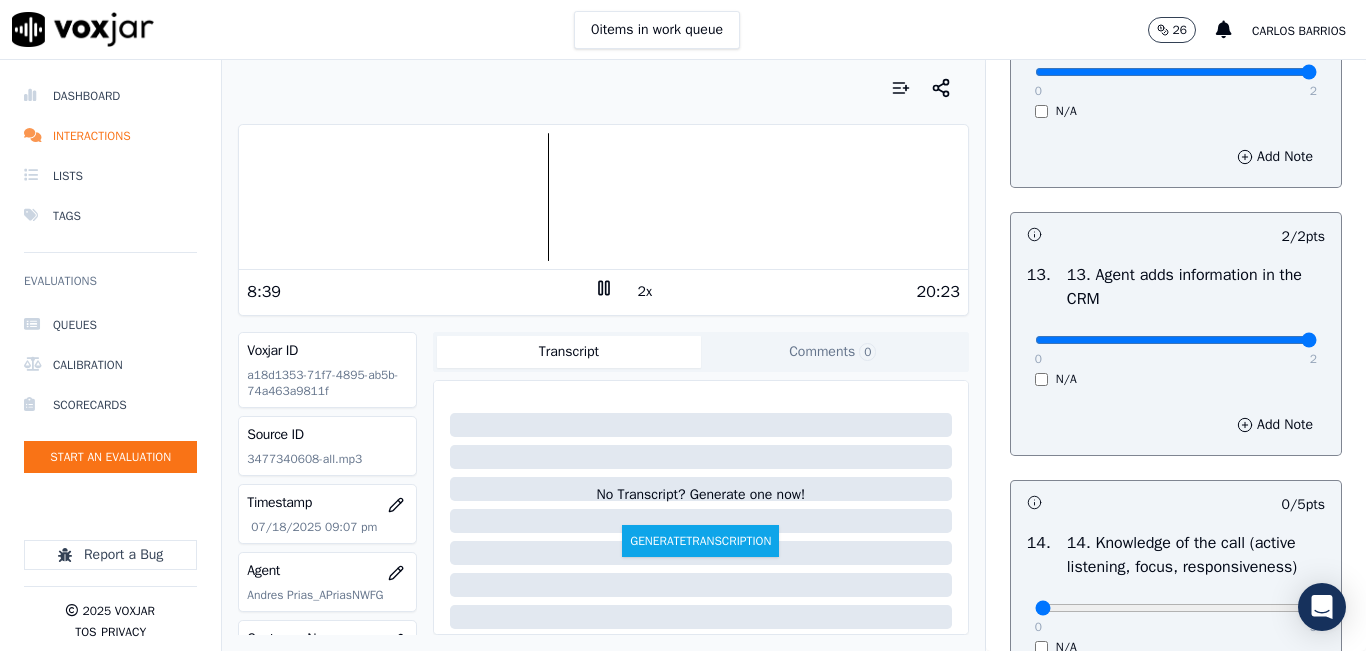 type on "2" 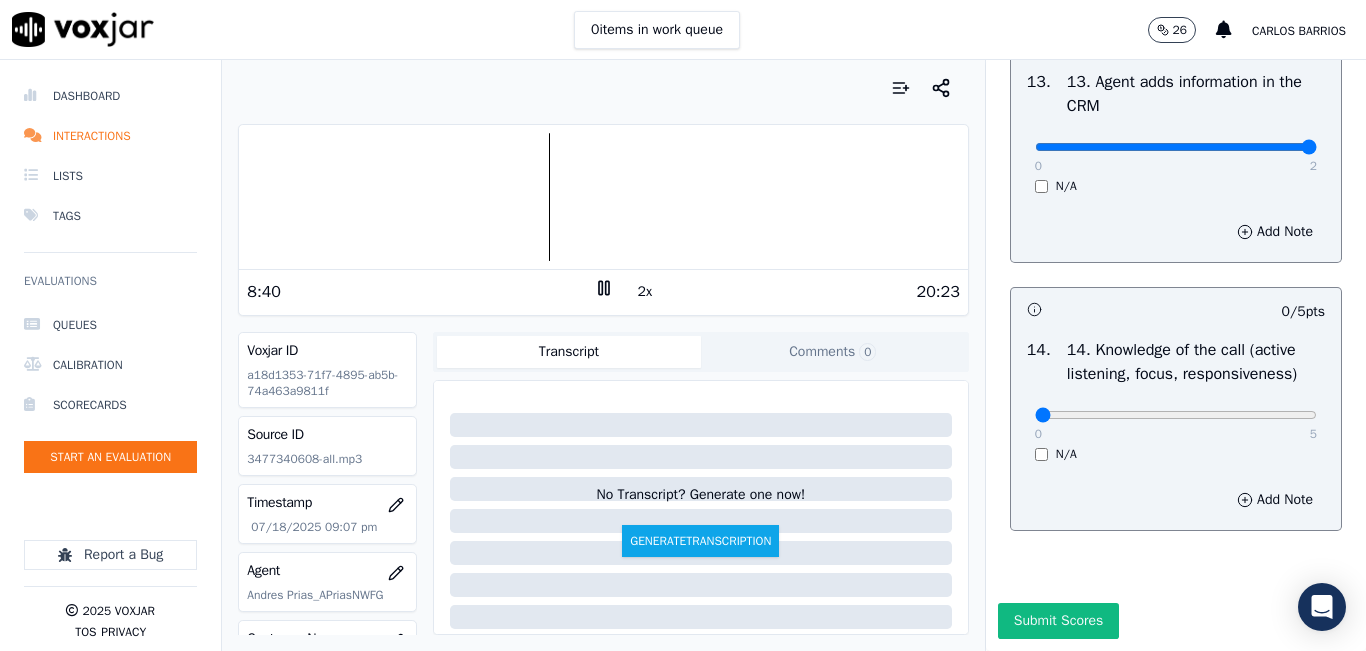 scroll, scrollTop: 3742, scrollLeft: 0, axis: vertical 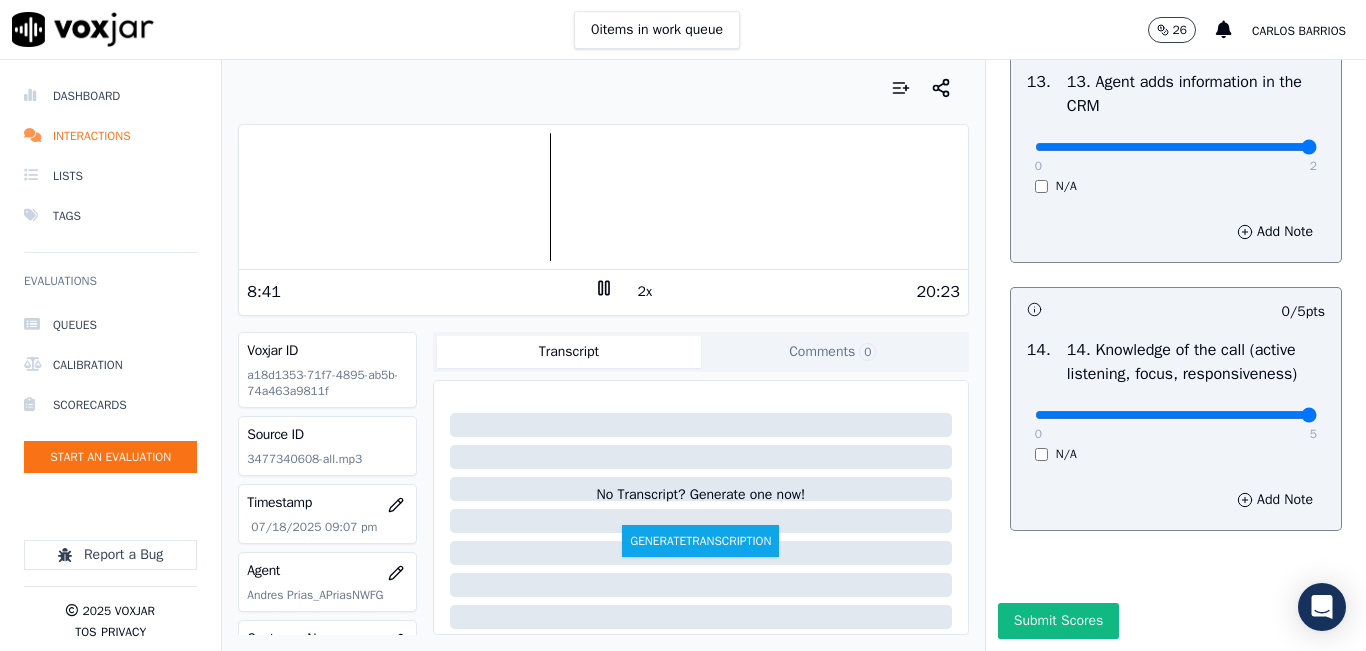 type on "5" 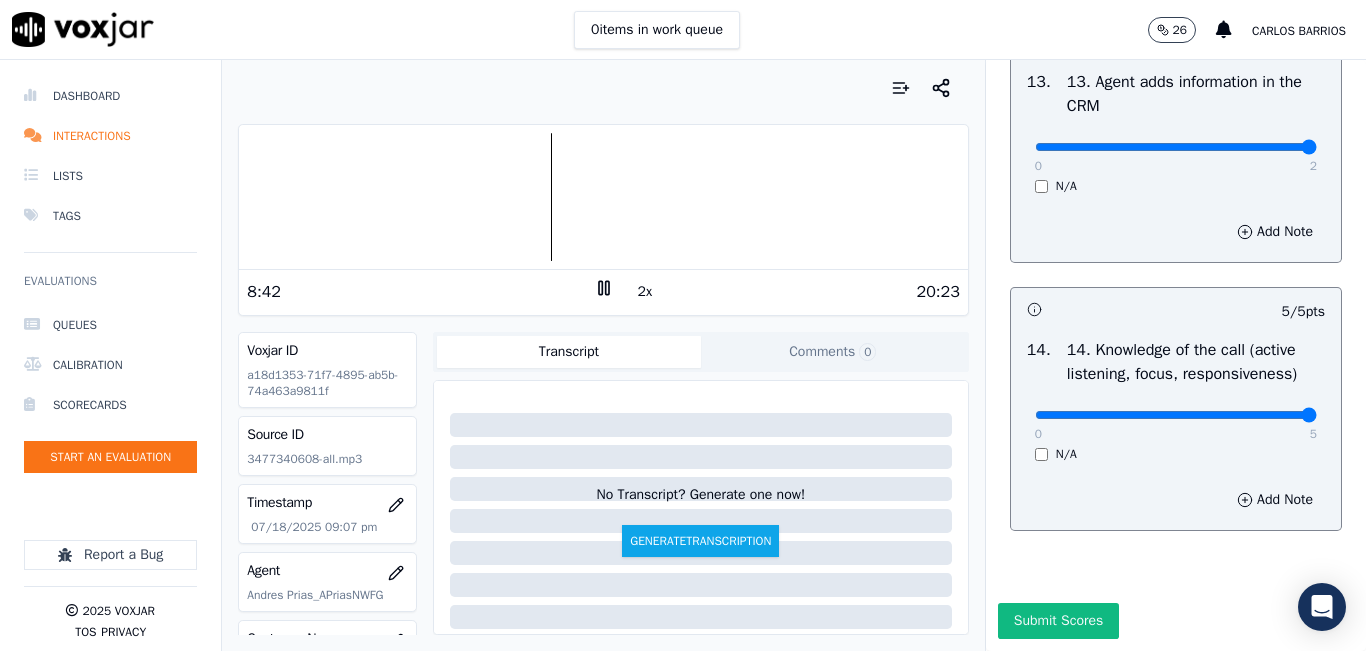 click on "Your browser does not support the audio element." at bounding box center (603, 197) 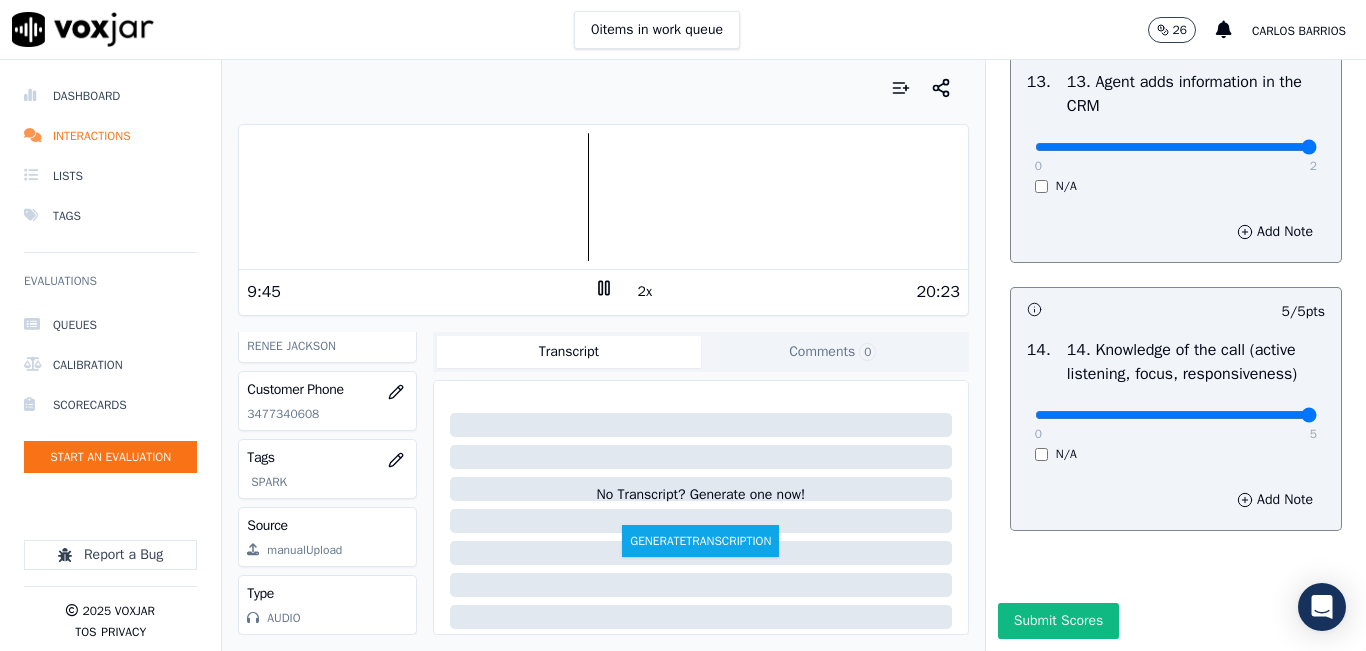 scroll, scrollTop: 0, scrollLeft: 0, axis: both 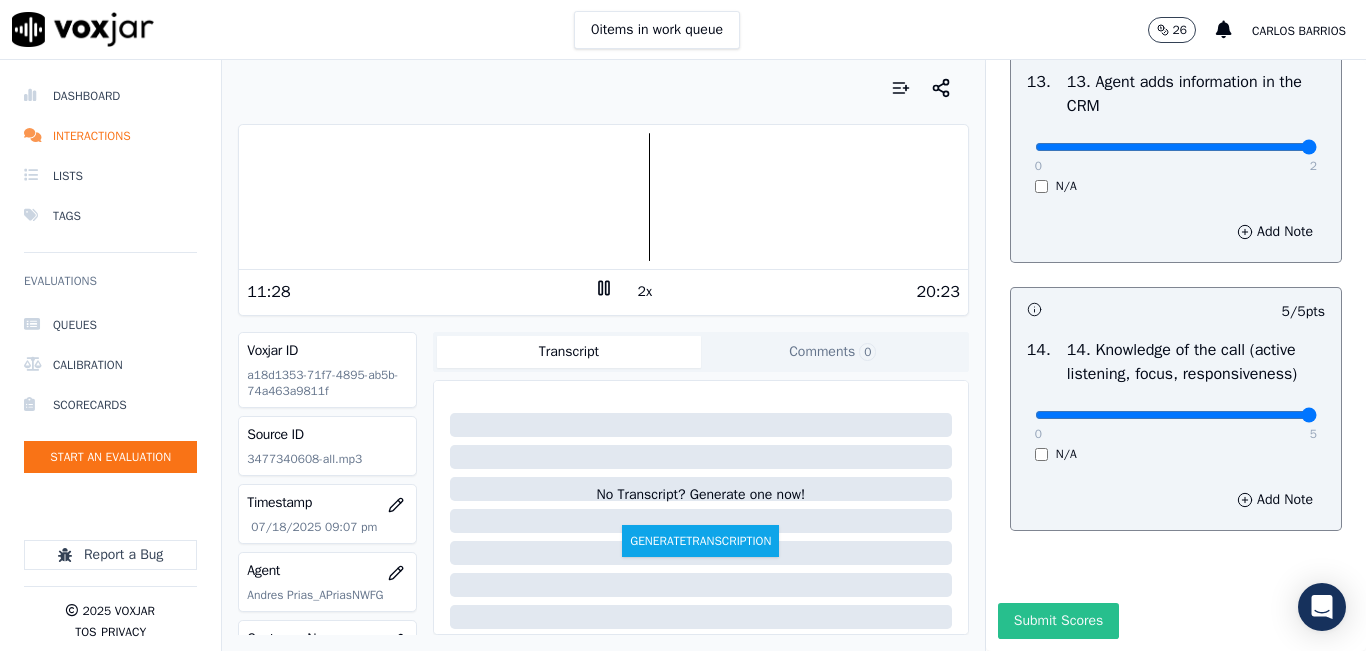 click on "Submit Scores" at bounding box center (1058, 621) 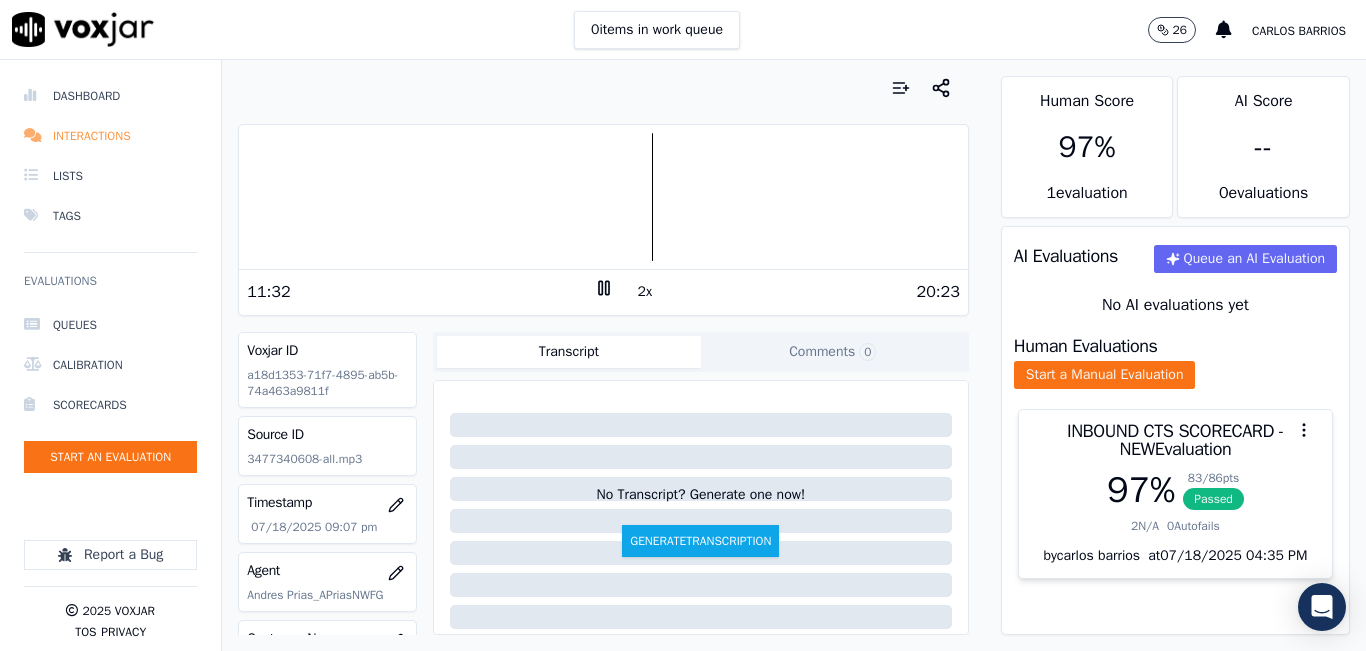 click on "Interactions" at bounding box center [110, 136] 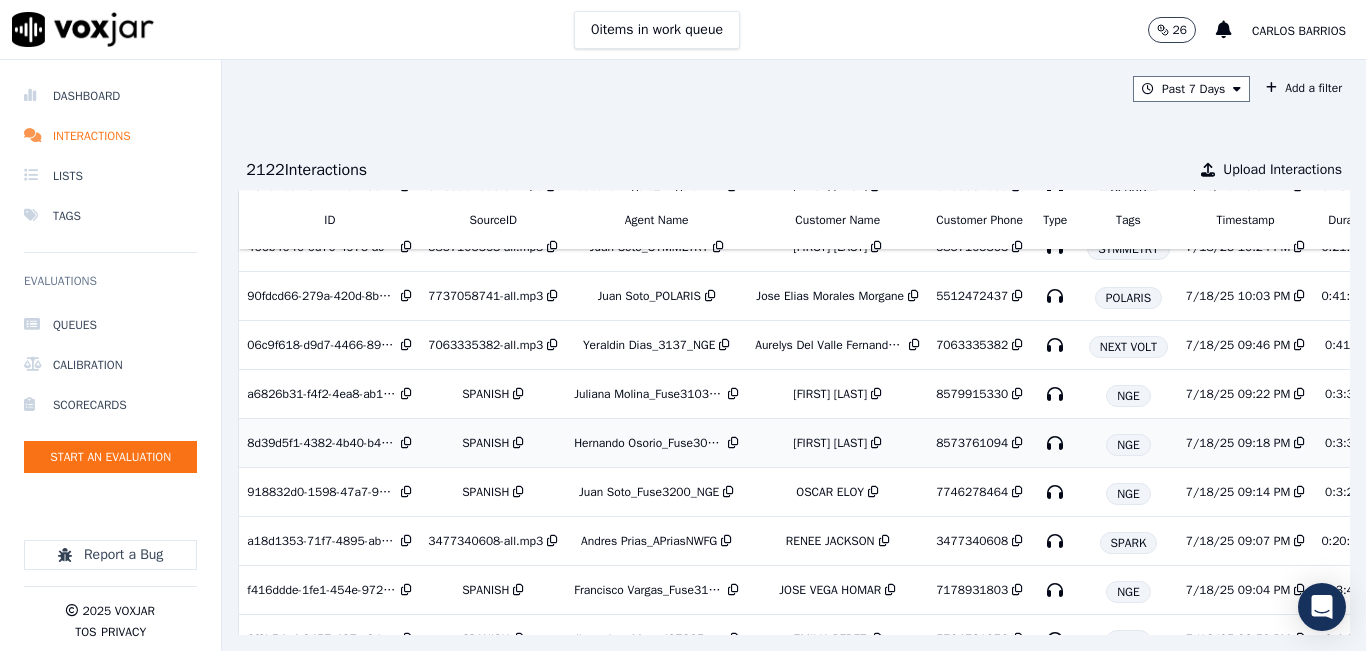 scroll, scrollTop: 0, scrollLeft: 0, axis: both 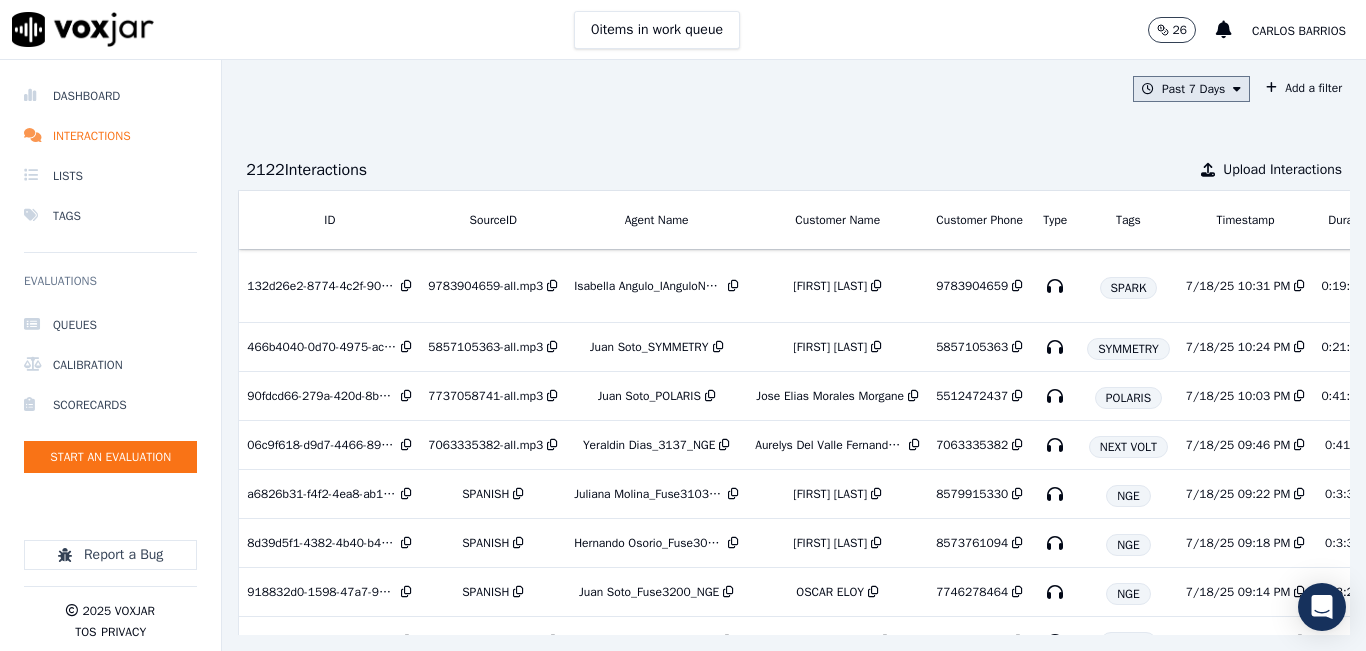 click on "Past 7 Days" at bounding box center [1191, 89] 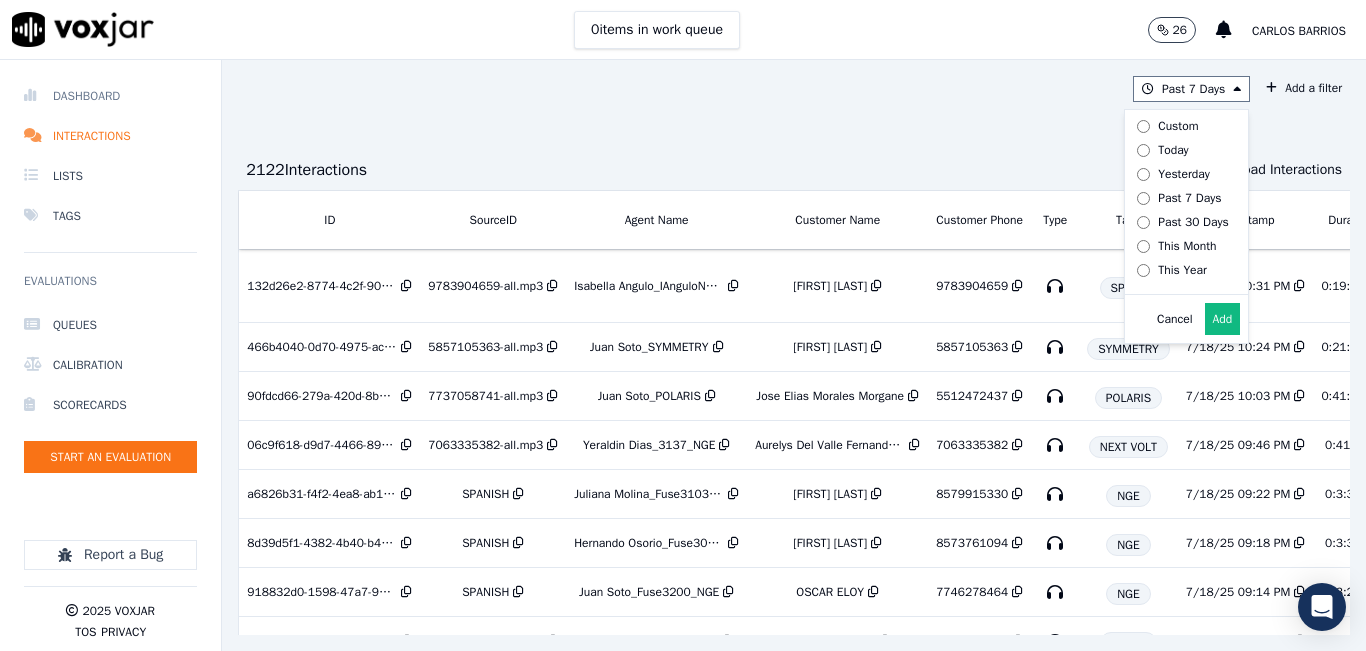 click on "Dashboard" at bounding box center (110, 96) 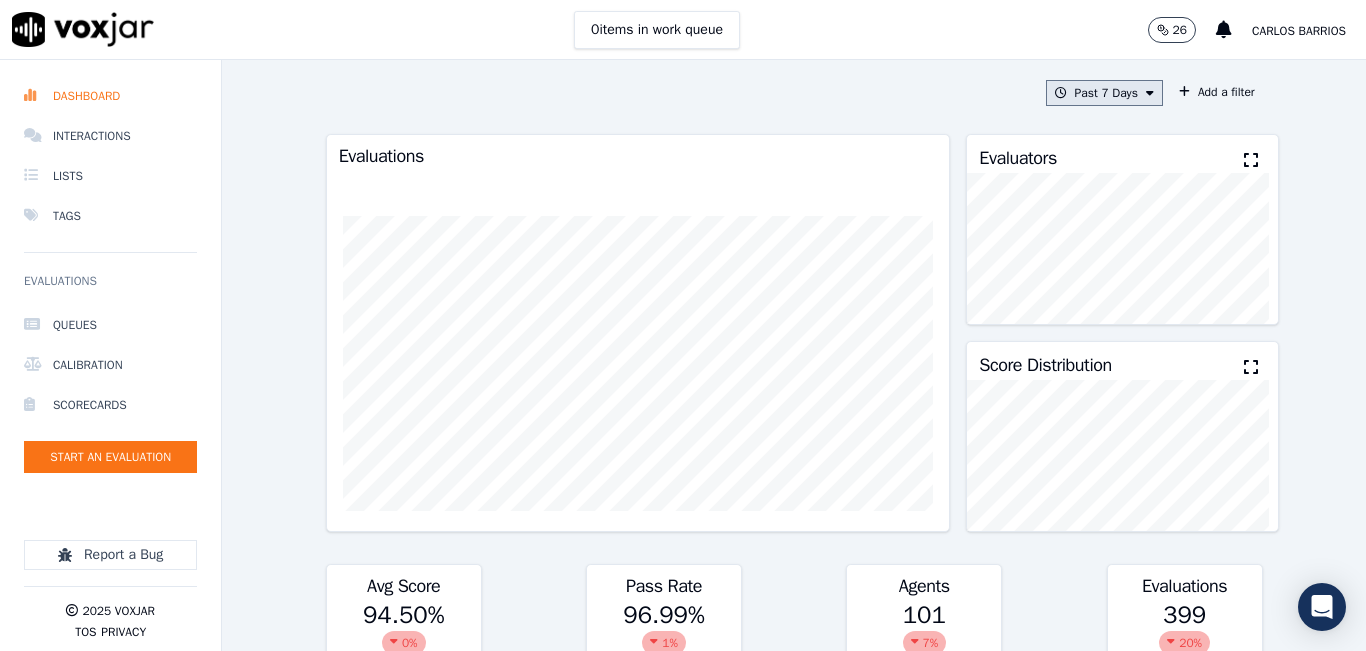 click on "Past 7 Days" at bounding box center (1104, 93) 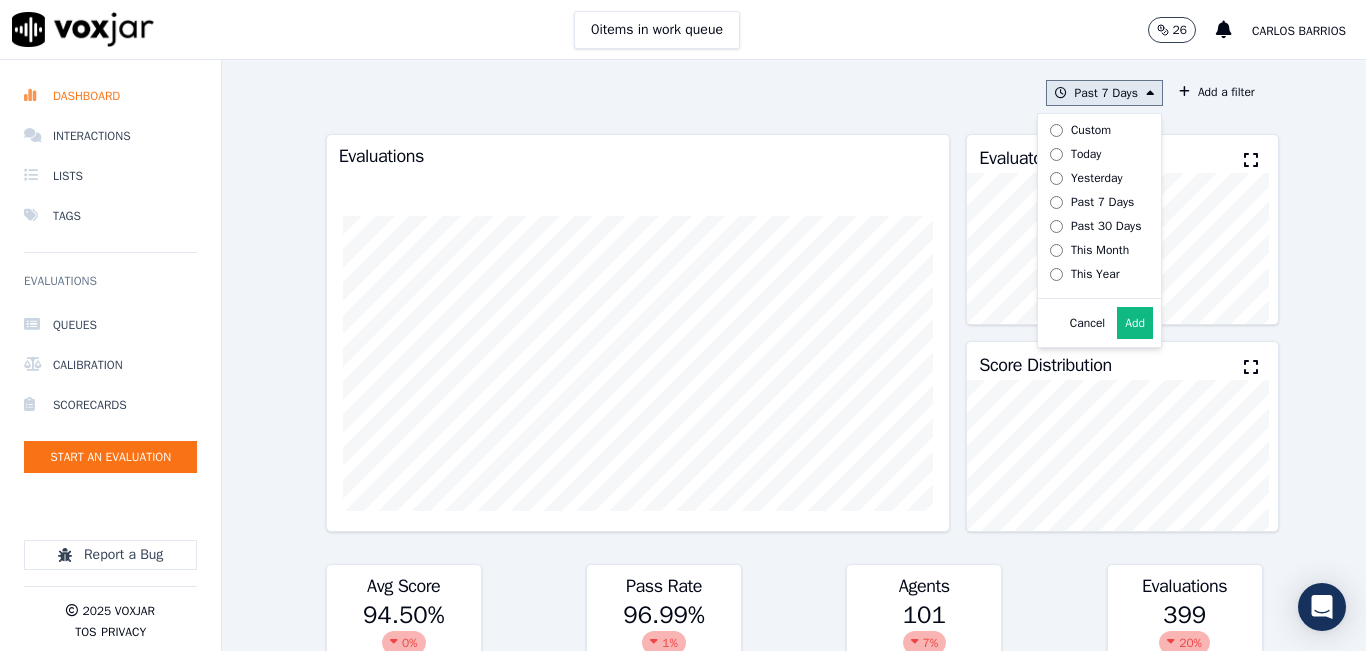 click on "Add" at bounding box center (1135, 323) 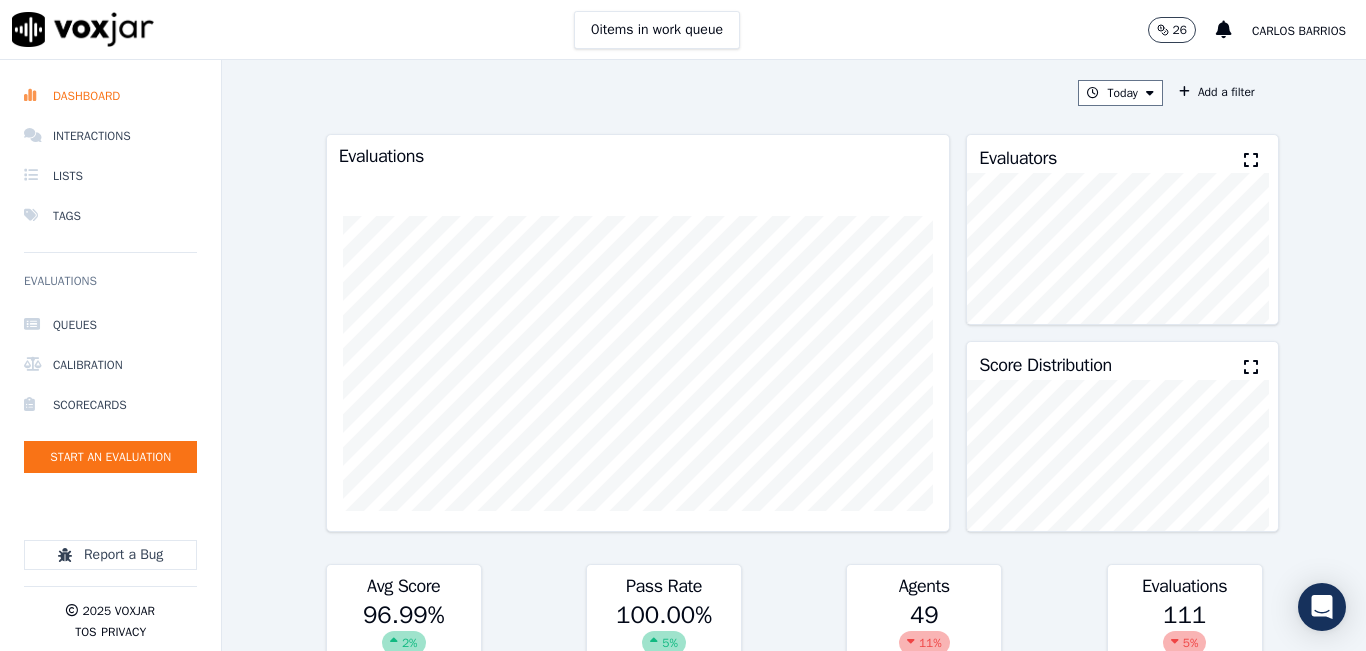 click at bounding box center (1251, 160) 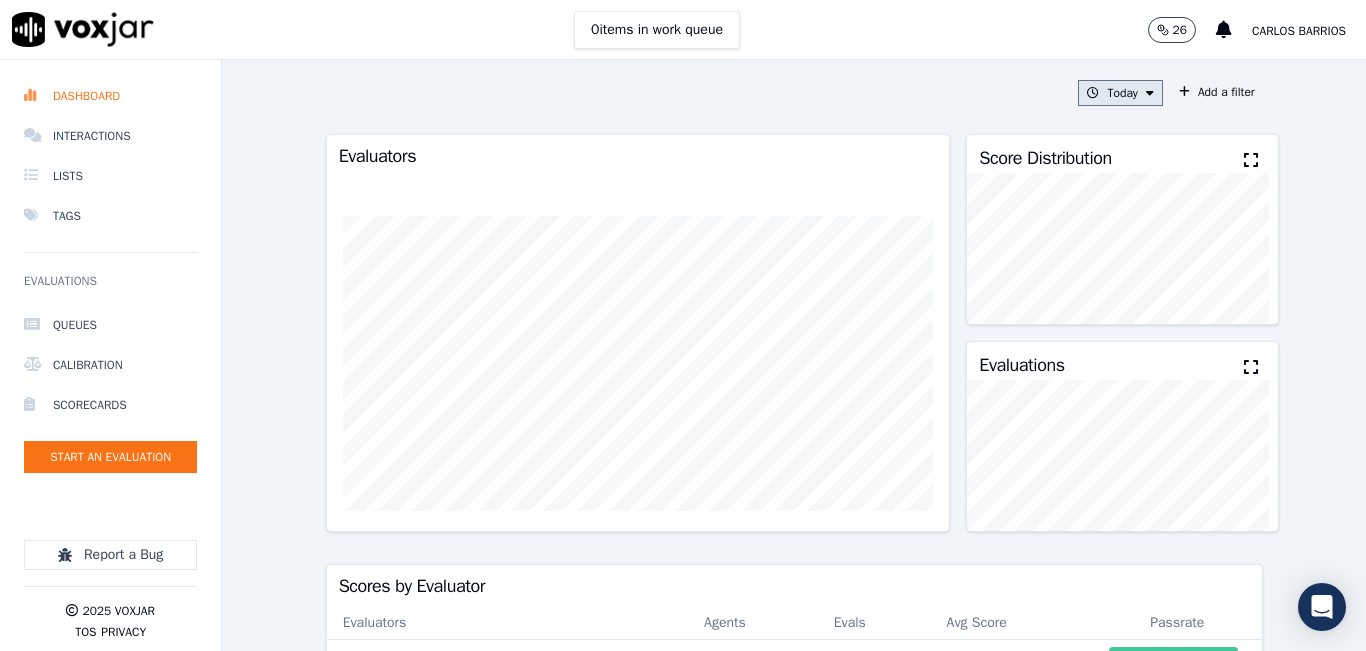 click on "Today" at bounding box center [1120, 93] 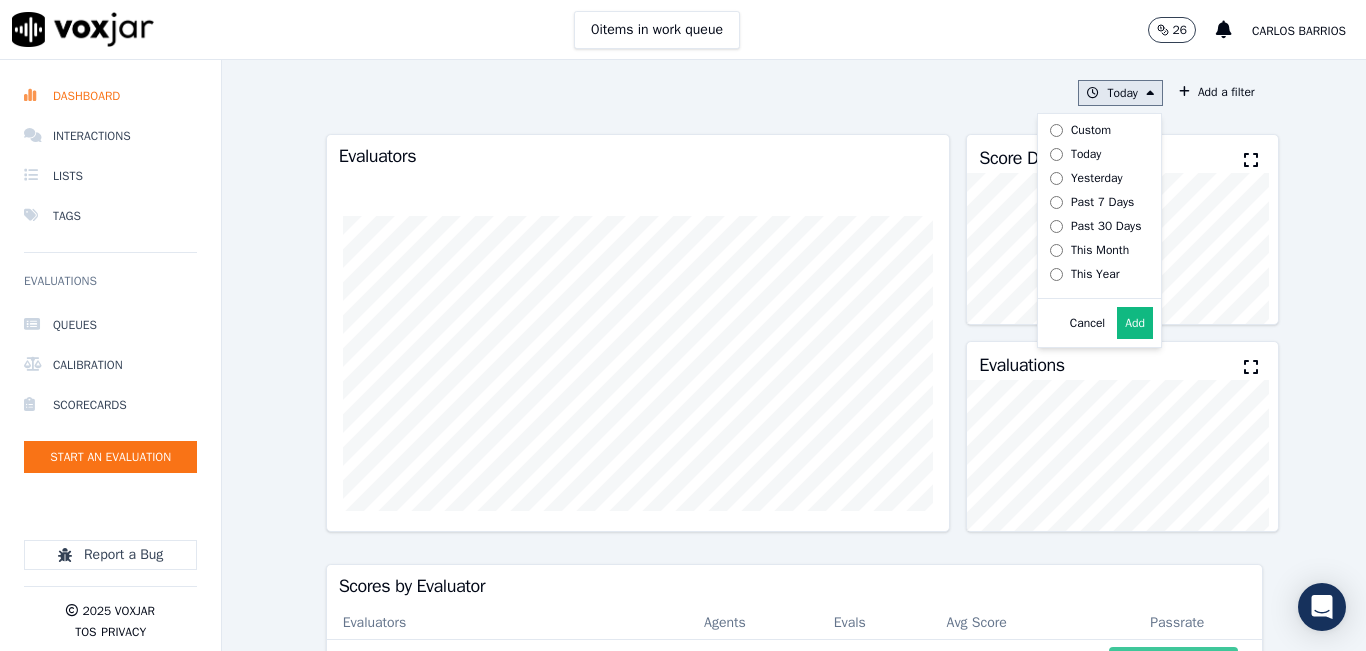 click on "Add" at bounding box center (1135, 323) 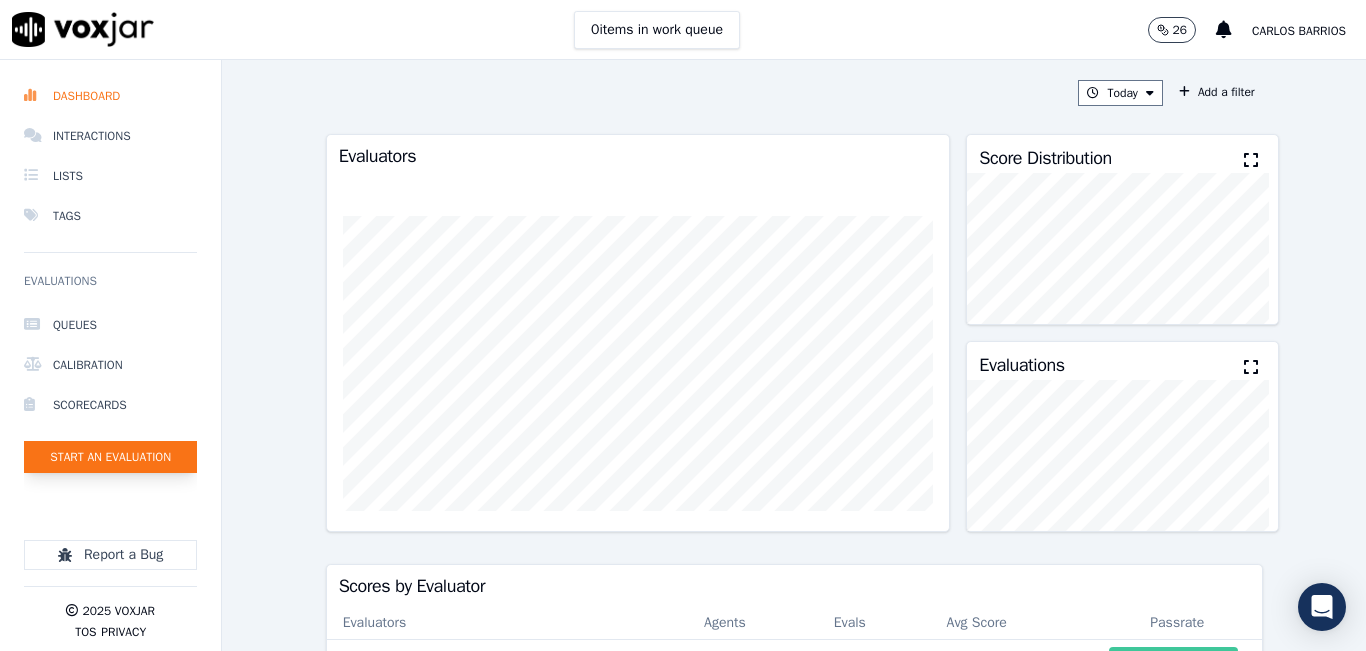 click on "Start an Evaluation" 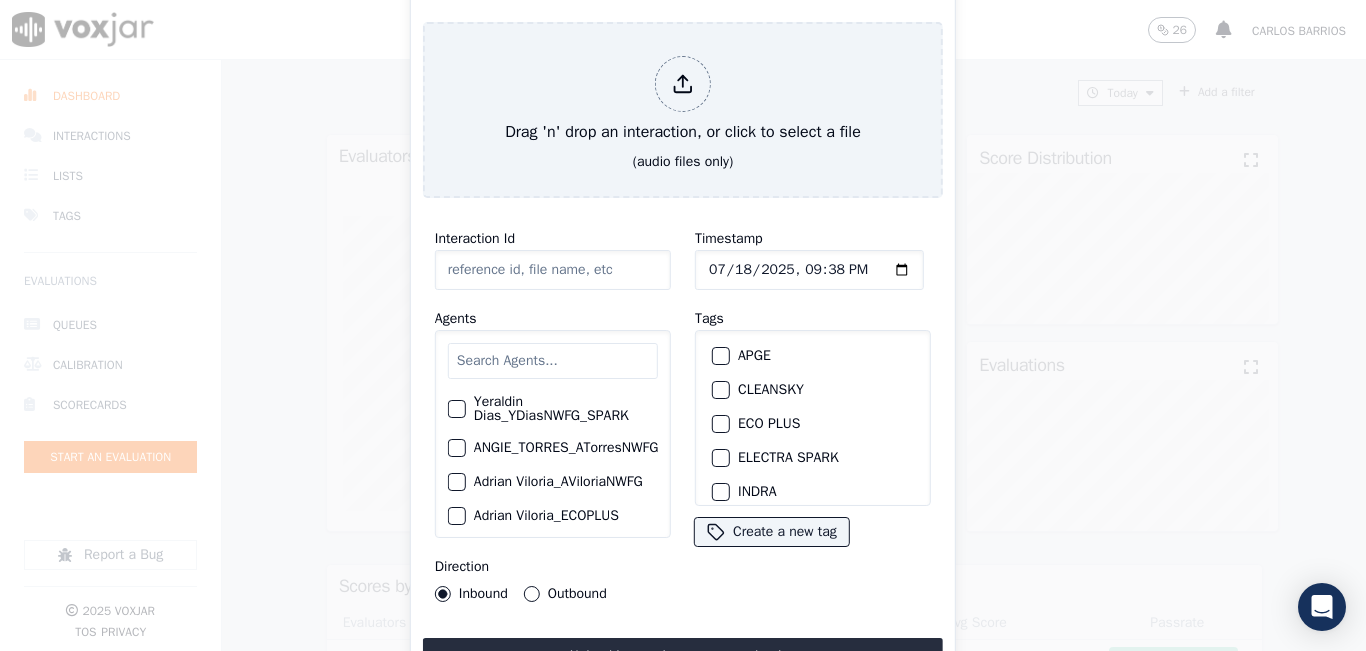 click at bounding box center [553, 361] 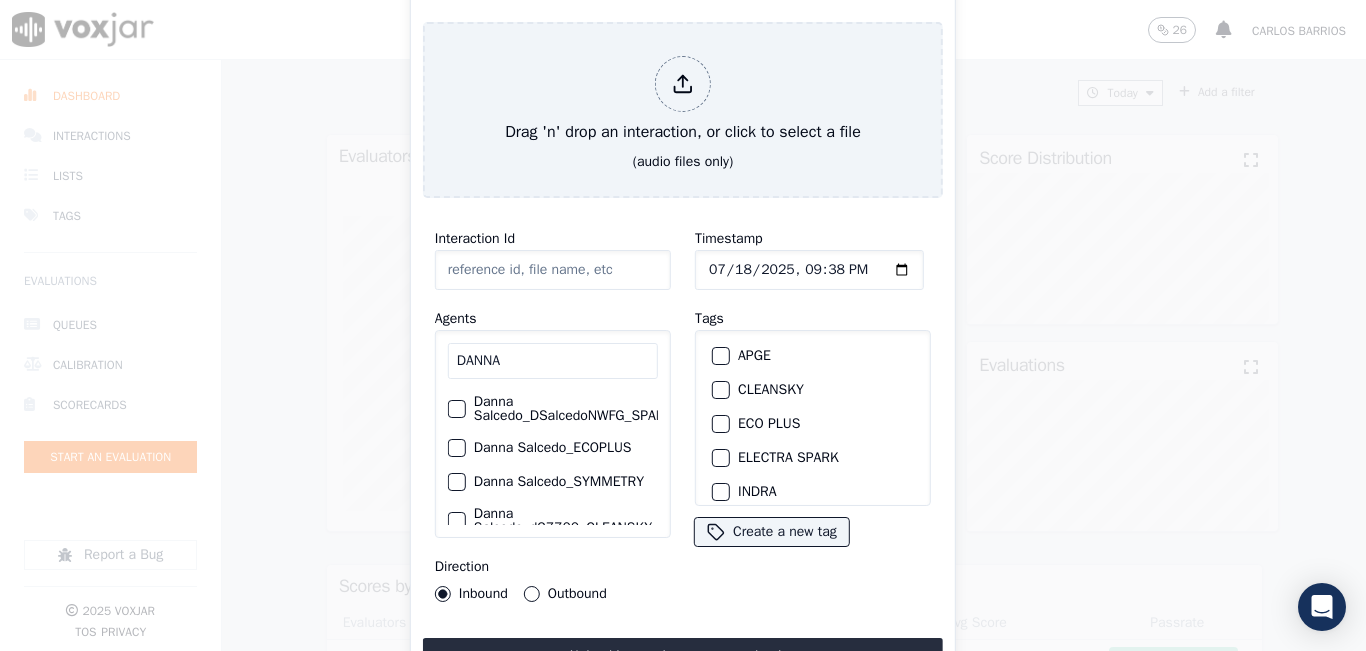 type on "DANNA" 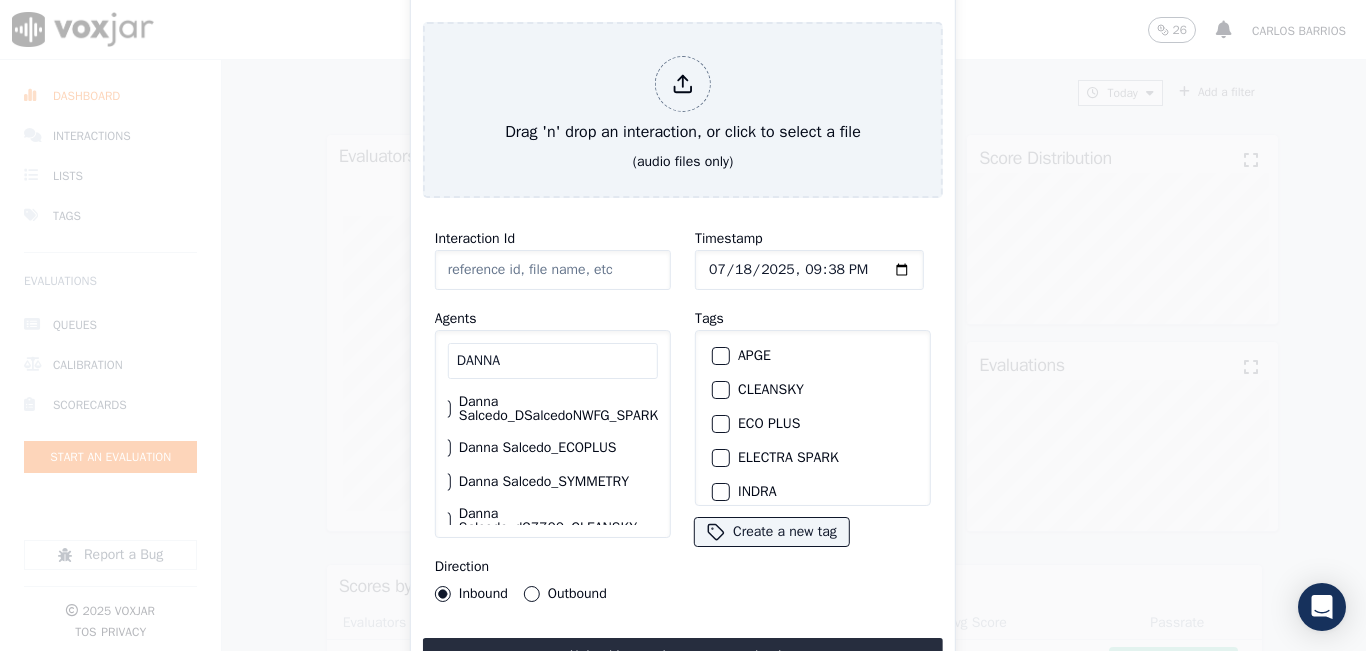 click on "Danna Salcedo_DSalcedoNWFG_SPARK" 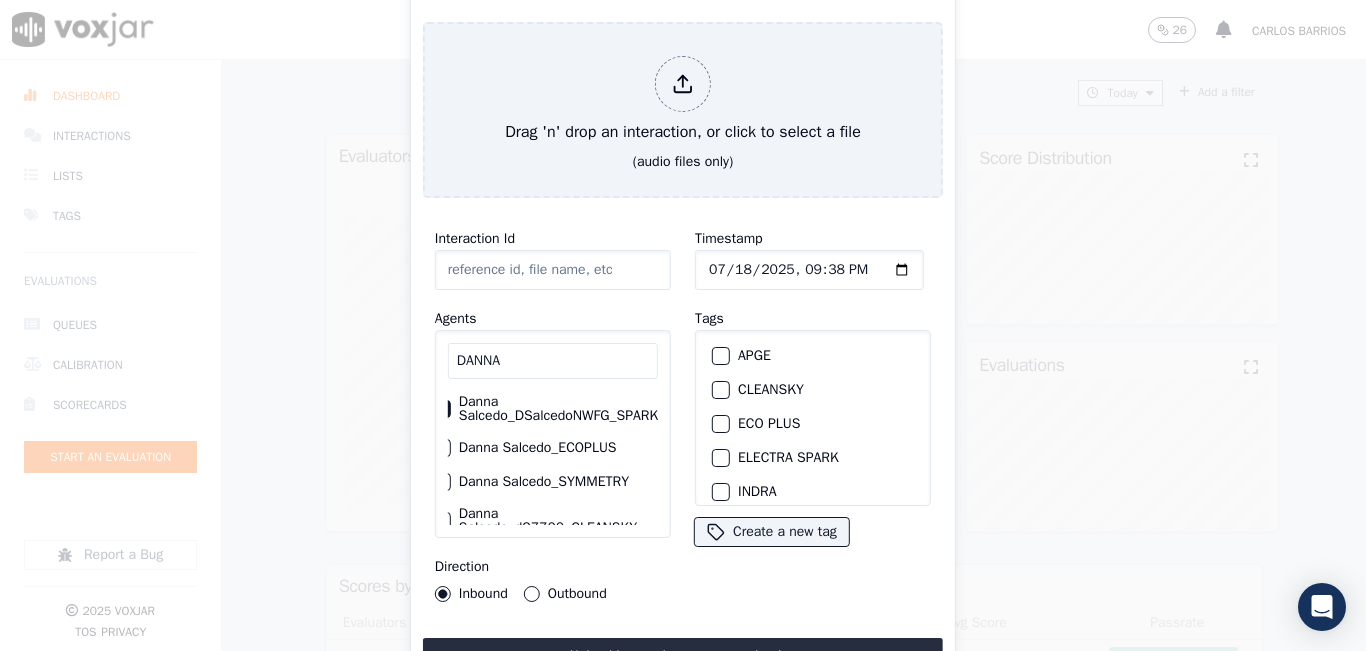 scroll, scrollTop: 0, scrollLeft: 0, axis: both 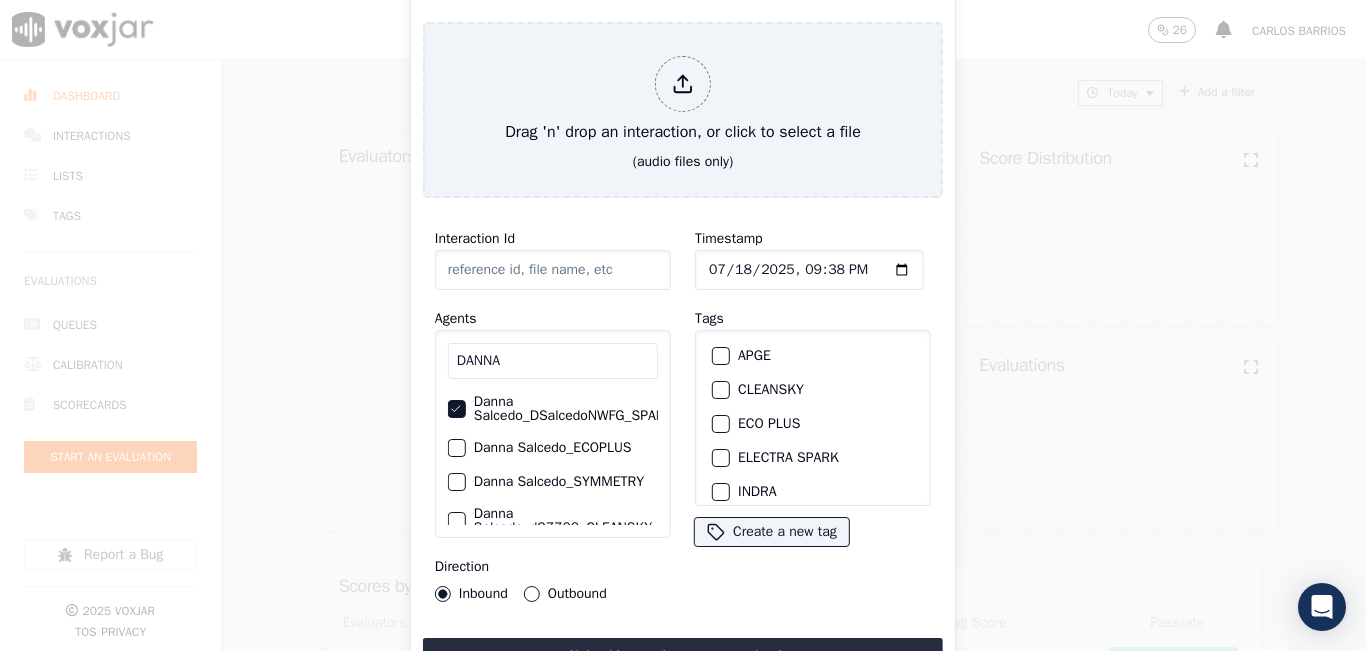 click on "Outbound" at bounding box center (532, 594) 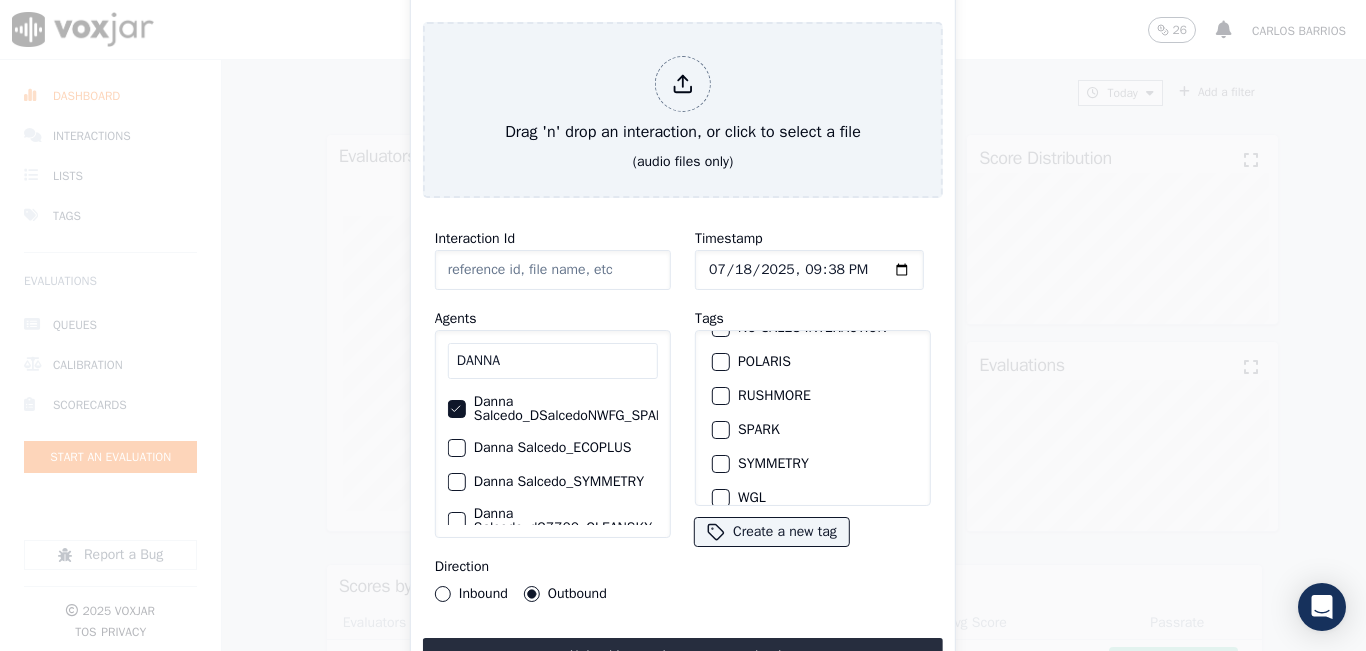 scroll, scrollTop: 309, scrollLeft: 0, axis: vertical 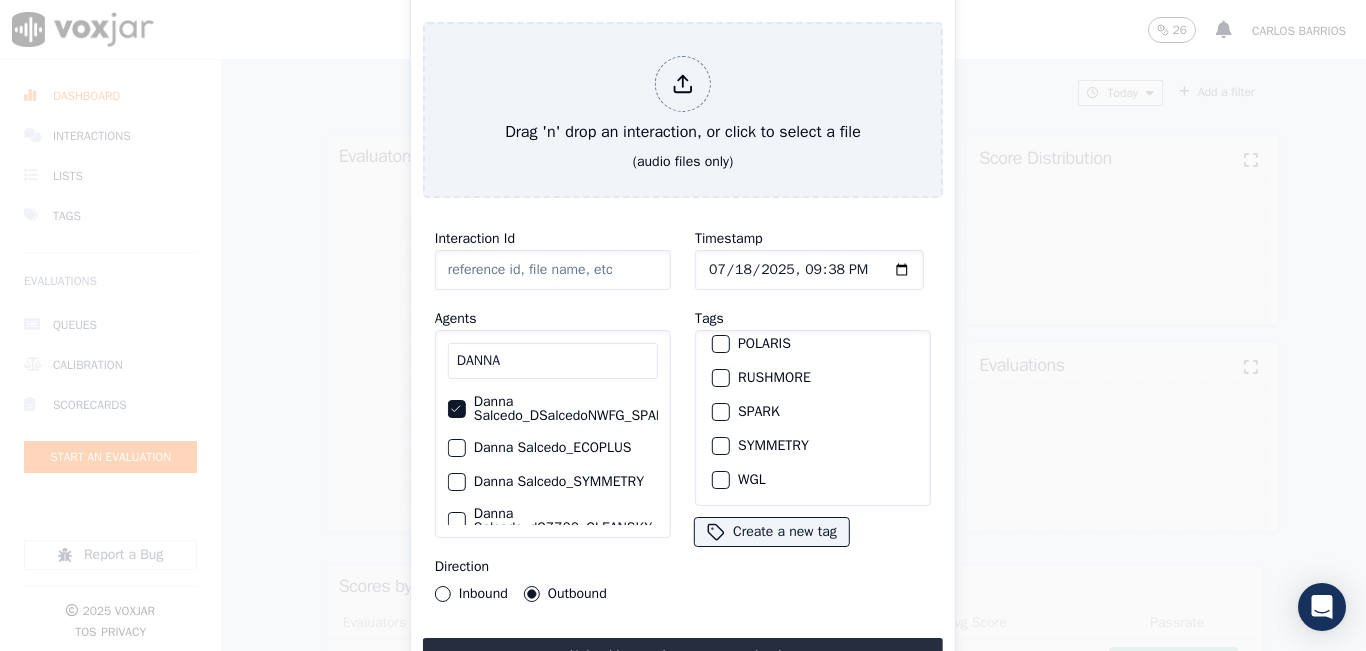 click on "SPARK" at bounding box center (721, 412) 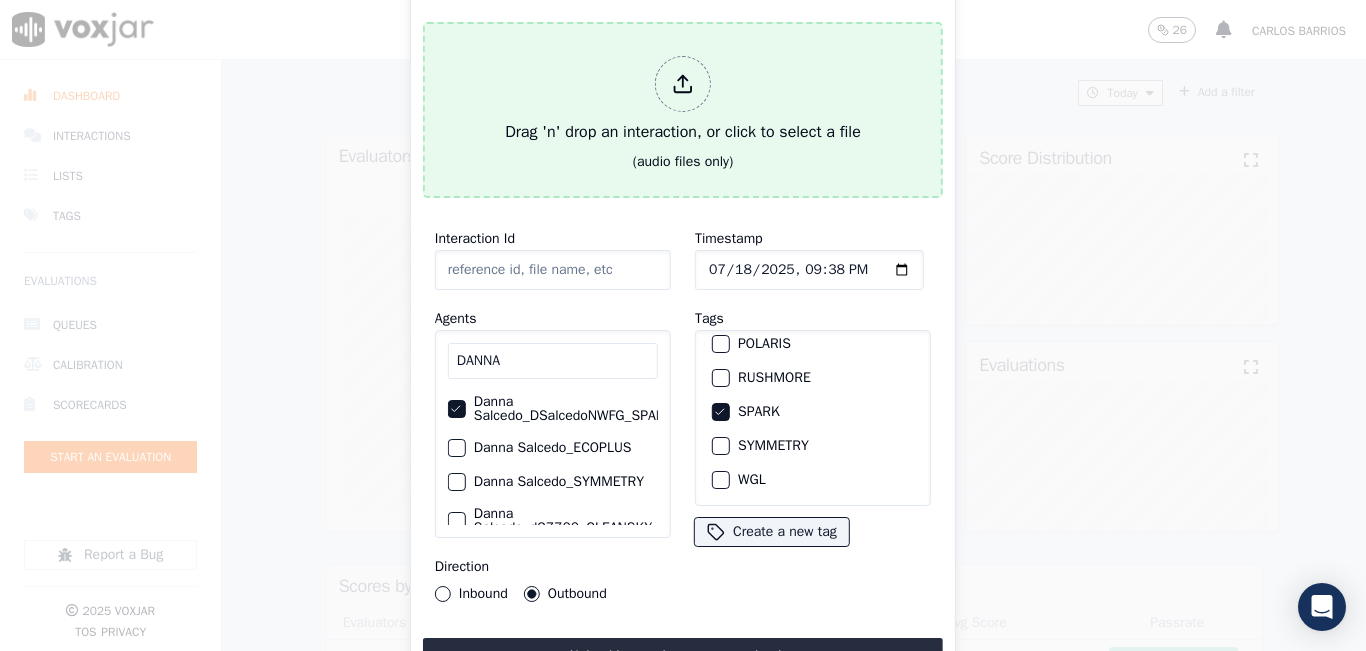 click at bounding box center [683, 84] 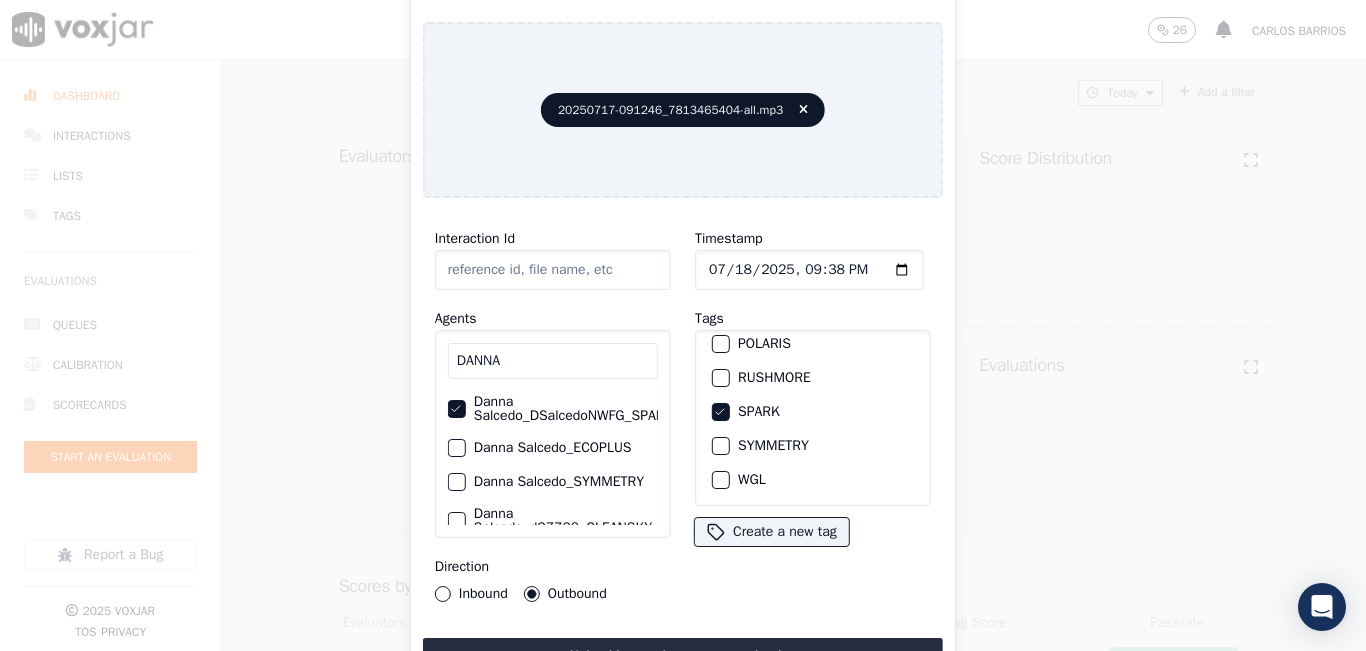 type on "20250717-091246_7813465404-all.mp3" 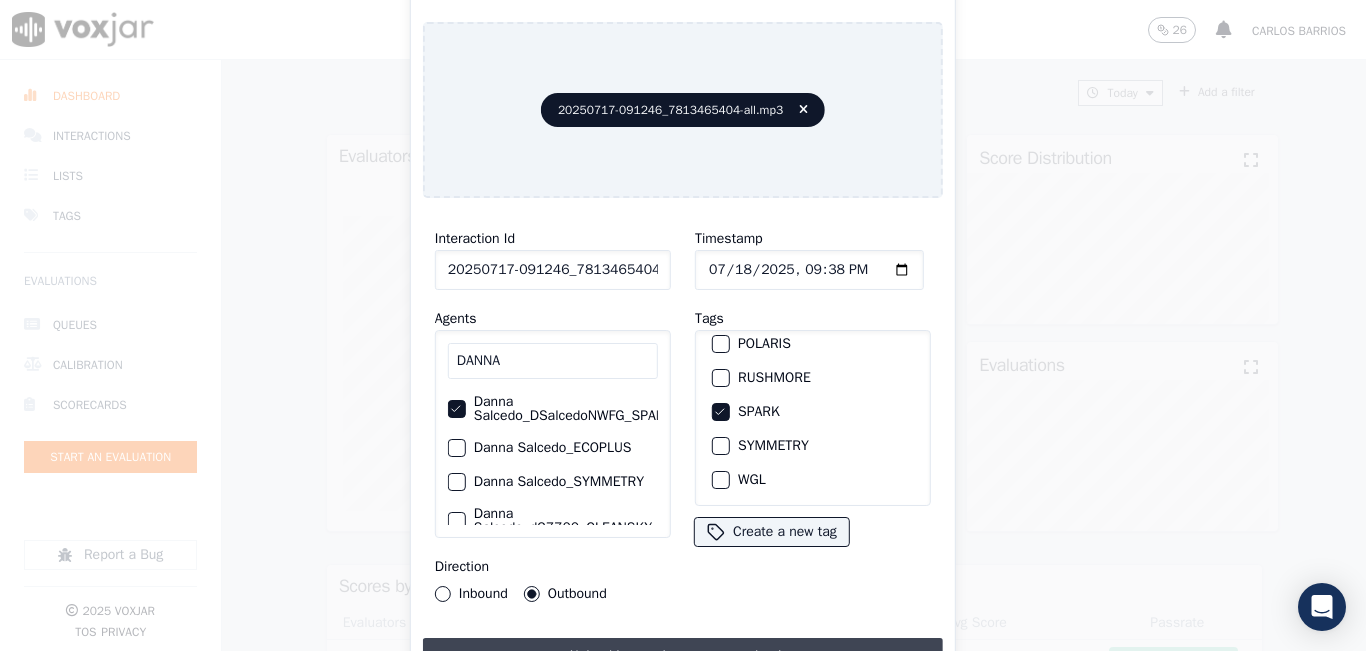 click on "Upload interaction to start evaluation" at bounding box center [683, 656] 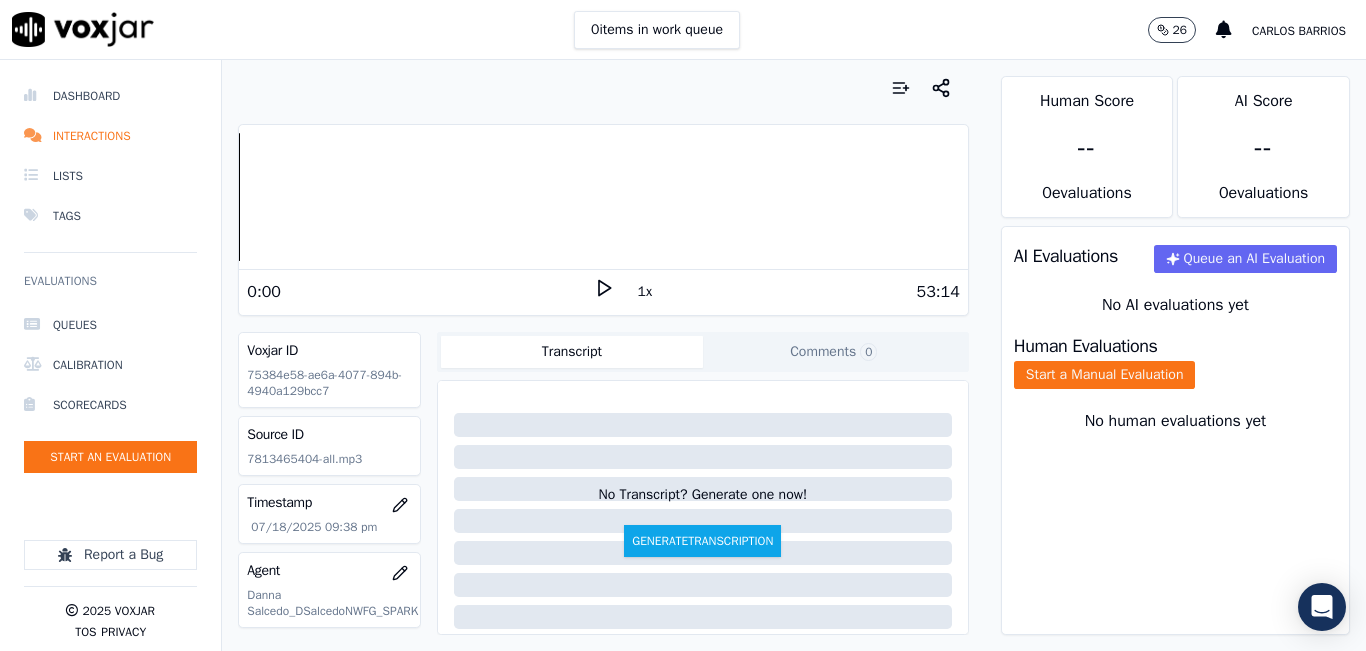 click on "1x" at bounding box center [645, 292] 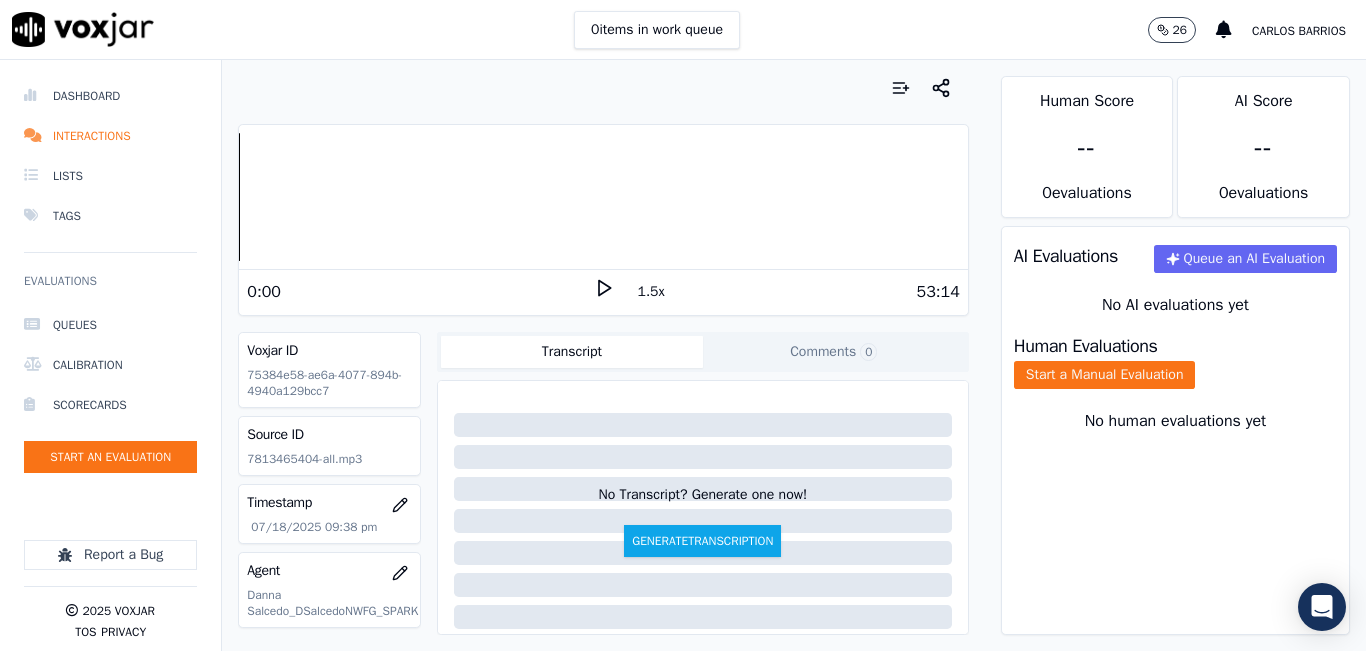 click on "1.5x" at bounding box center (651, 292) 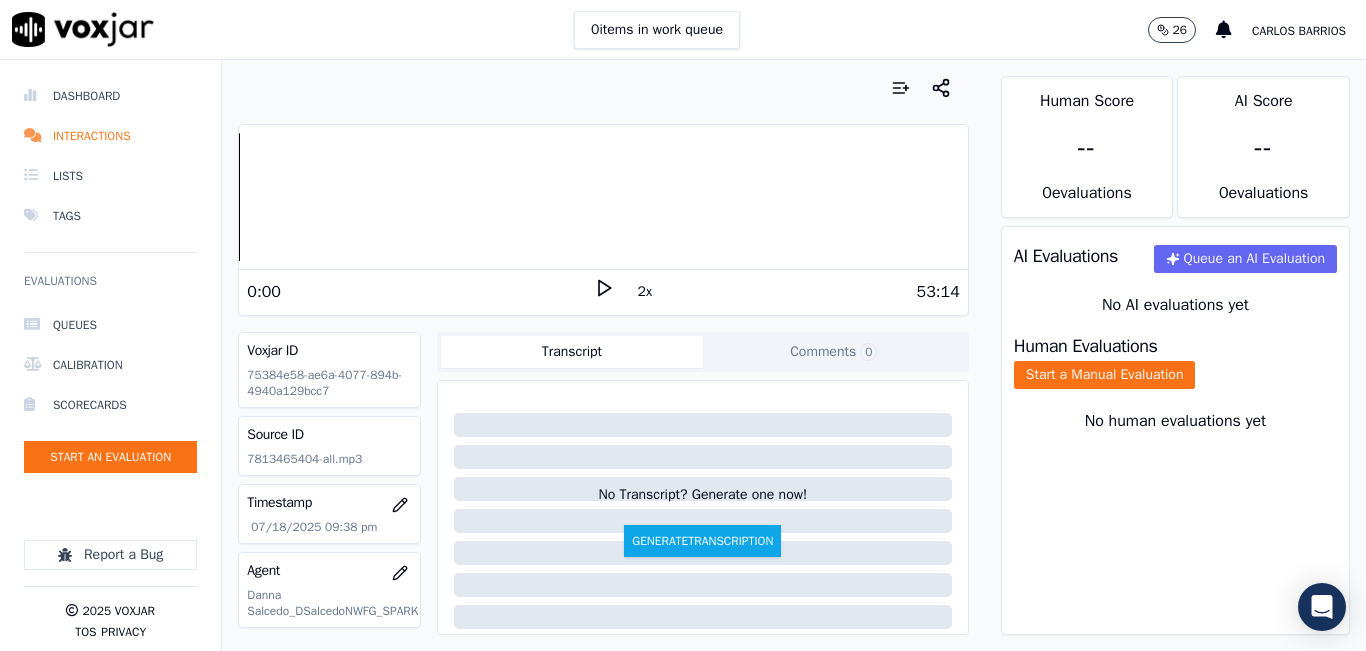 click 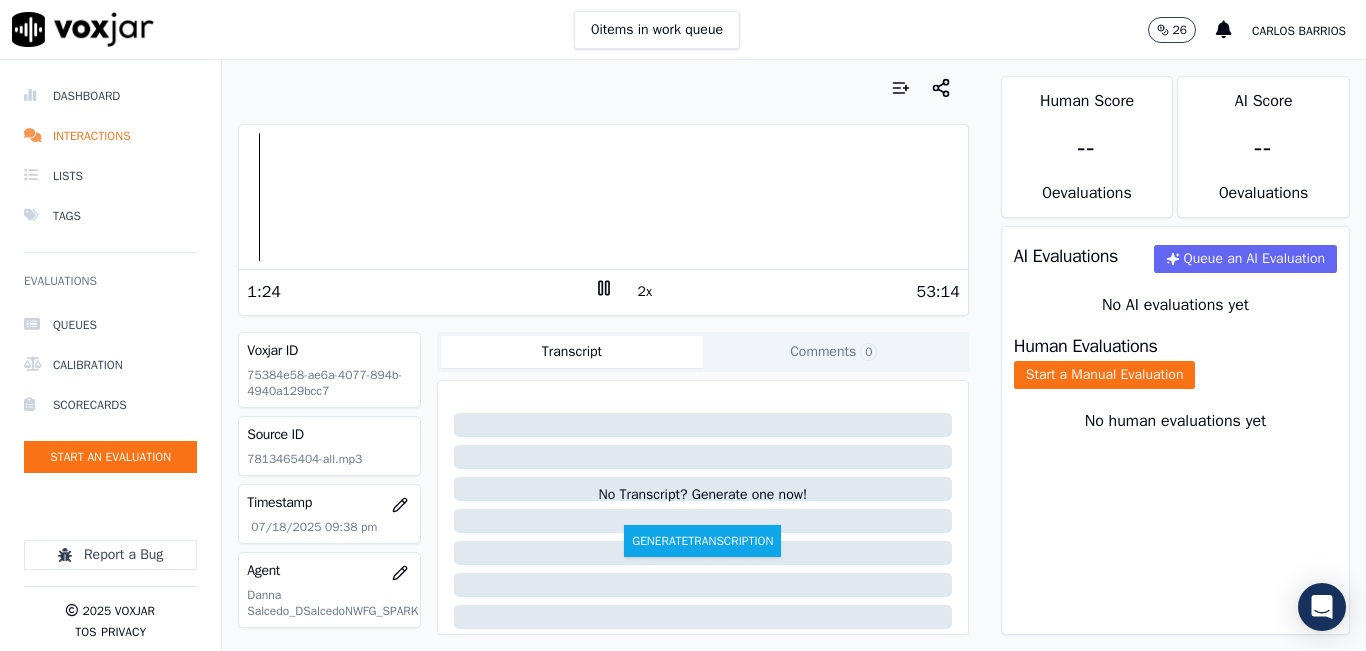 click at bounding box center (603, 197) 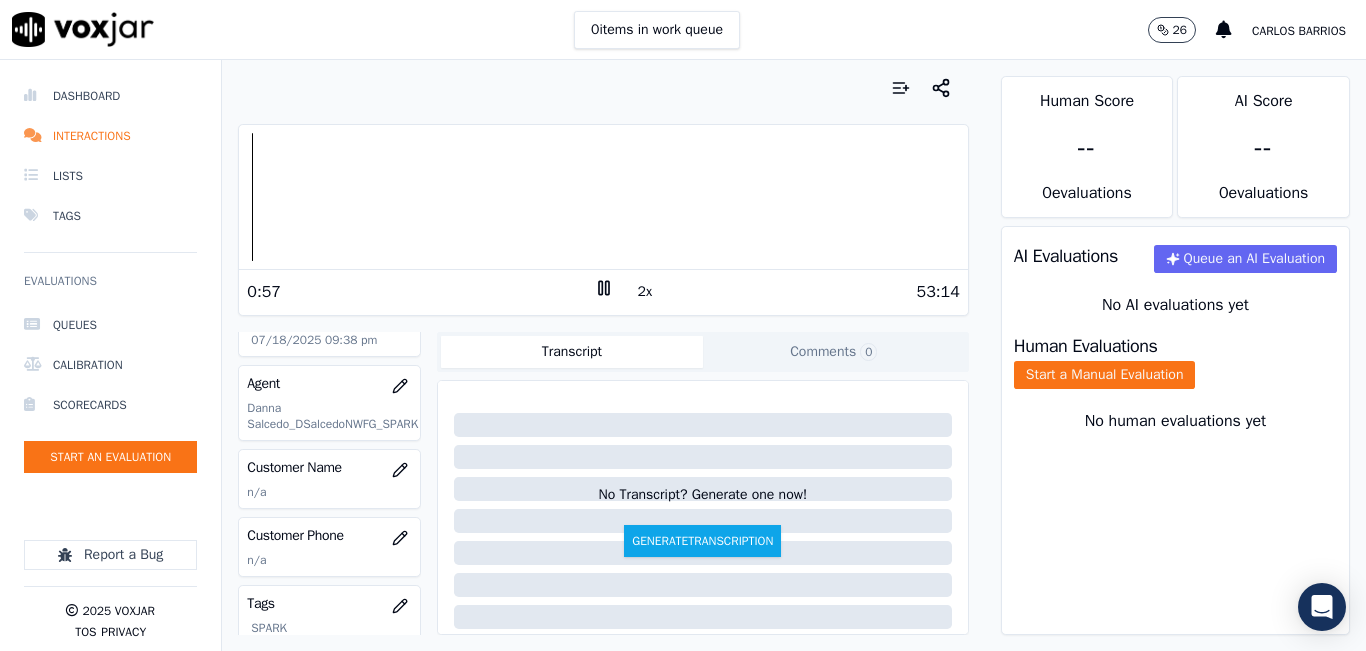 scroll, scrollTop: 200, scrollLeft: 0, axis: vertical 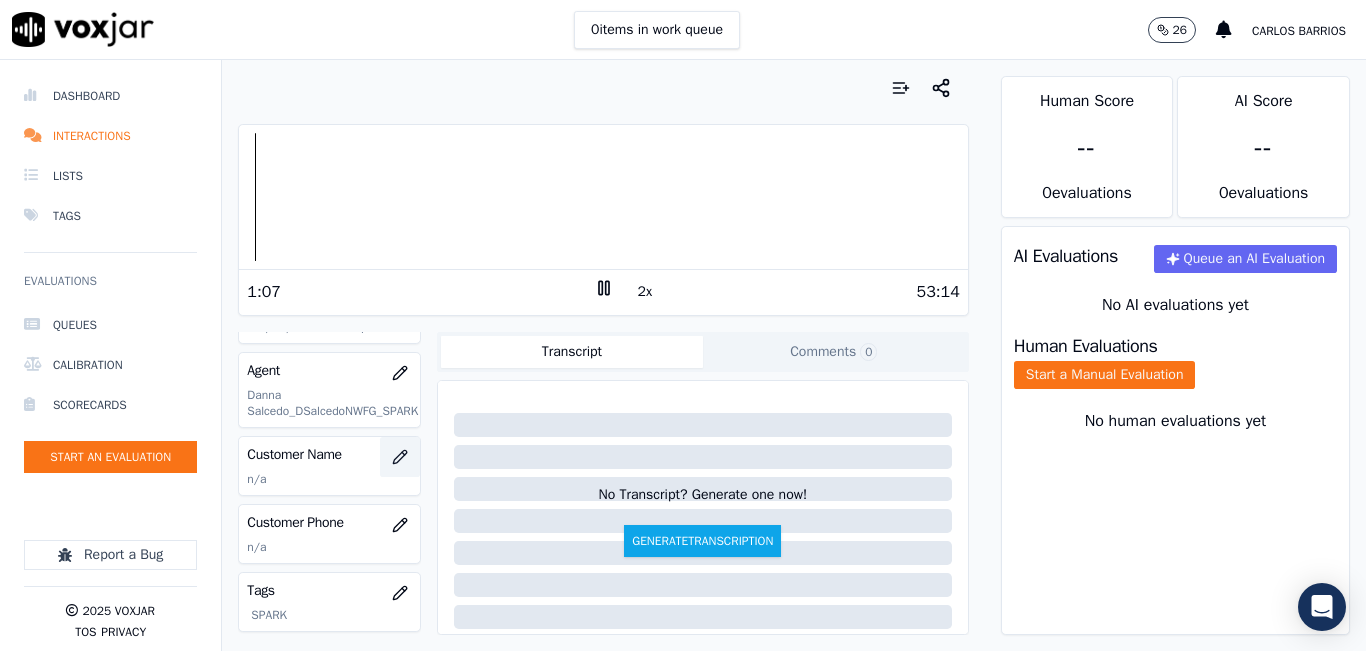 click 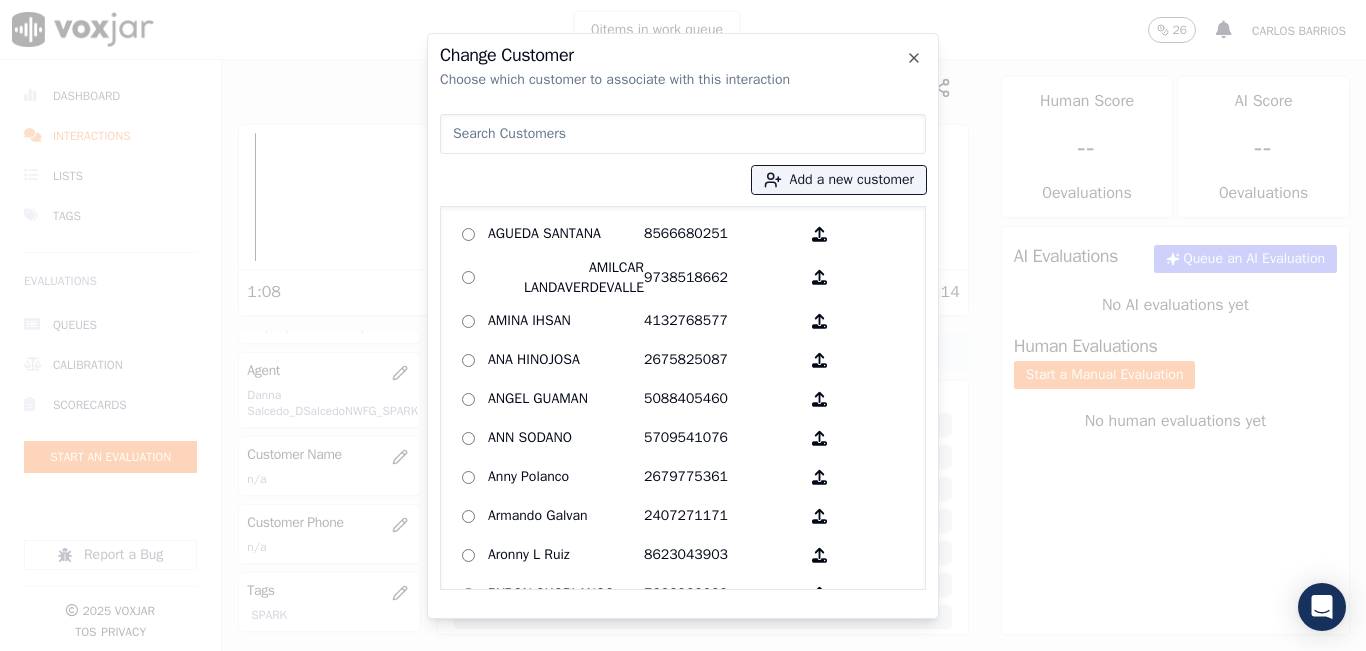 click at bounding box center (683, 134) 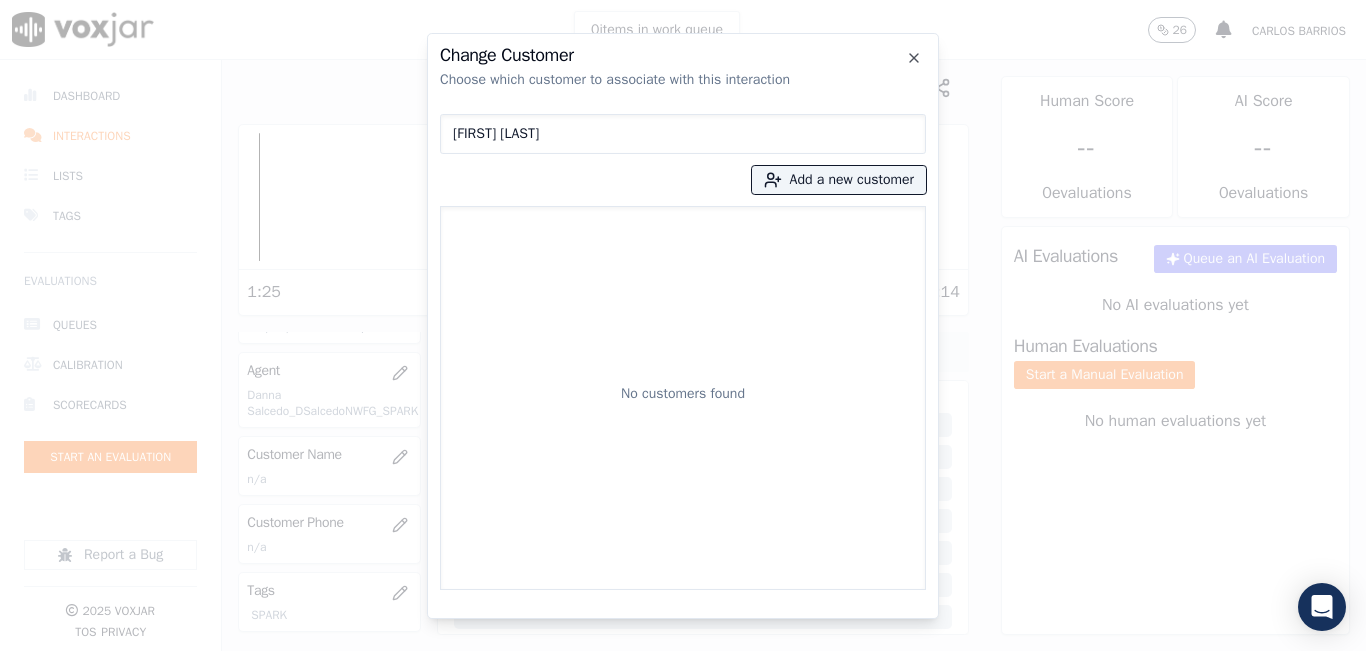 type on "JOSE DEL CARMEN POCHE" 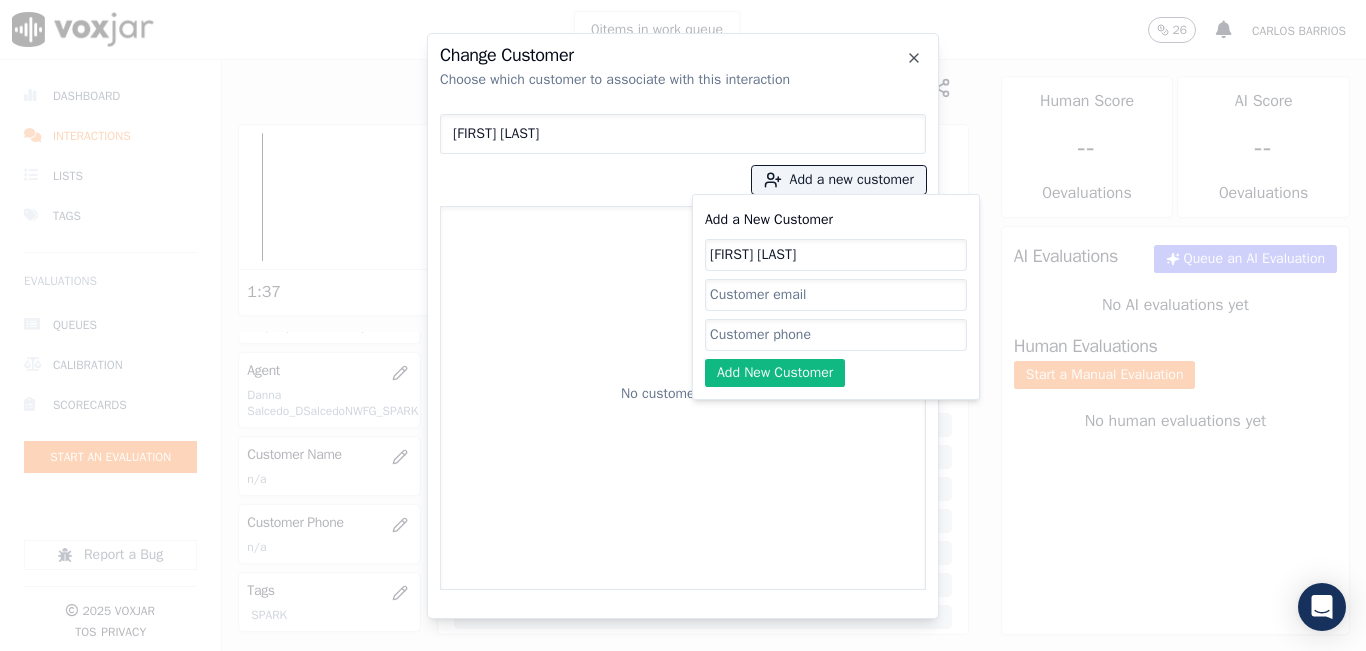type on "JOSE DEL CARMEN POCHE" 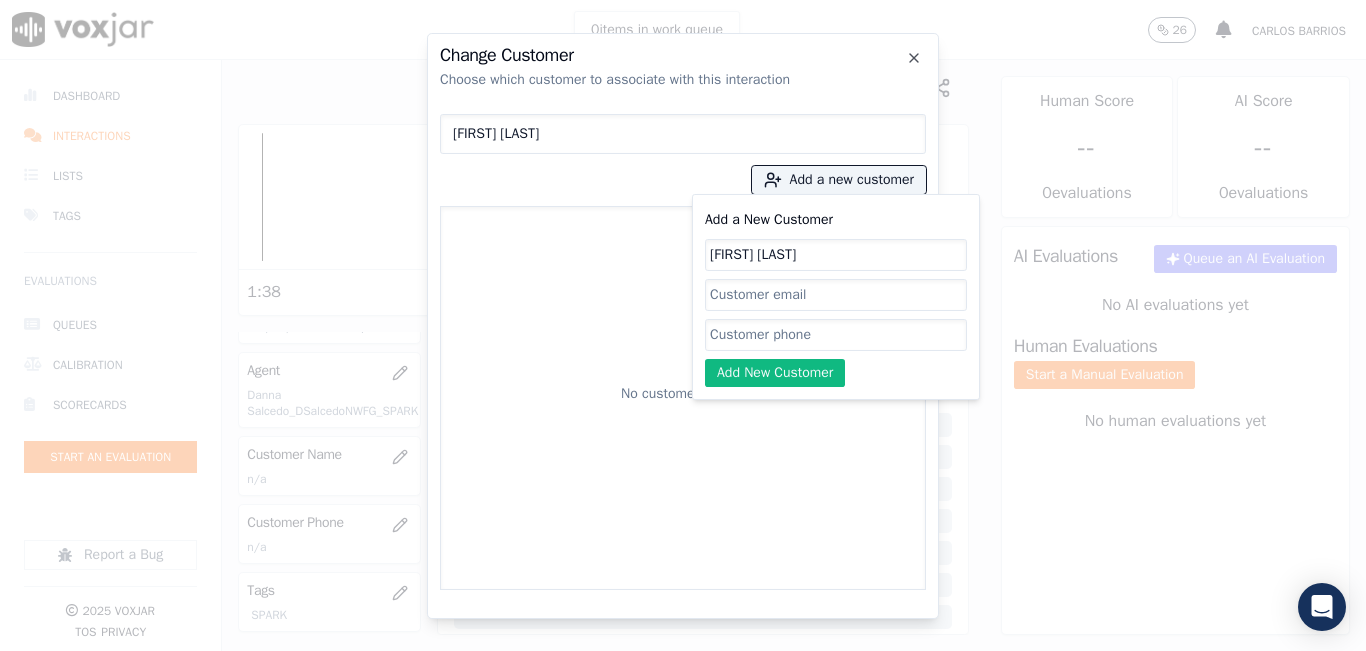 paste on "9788159002" 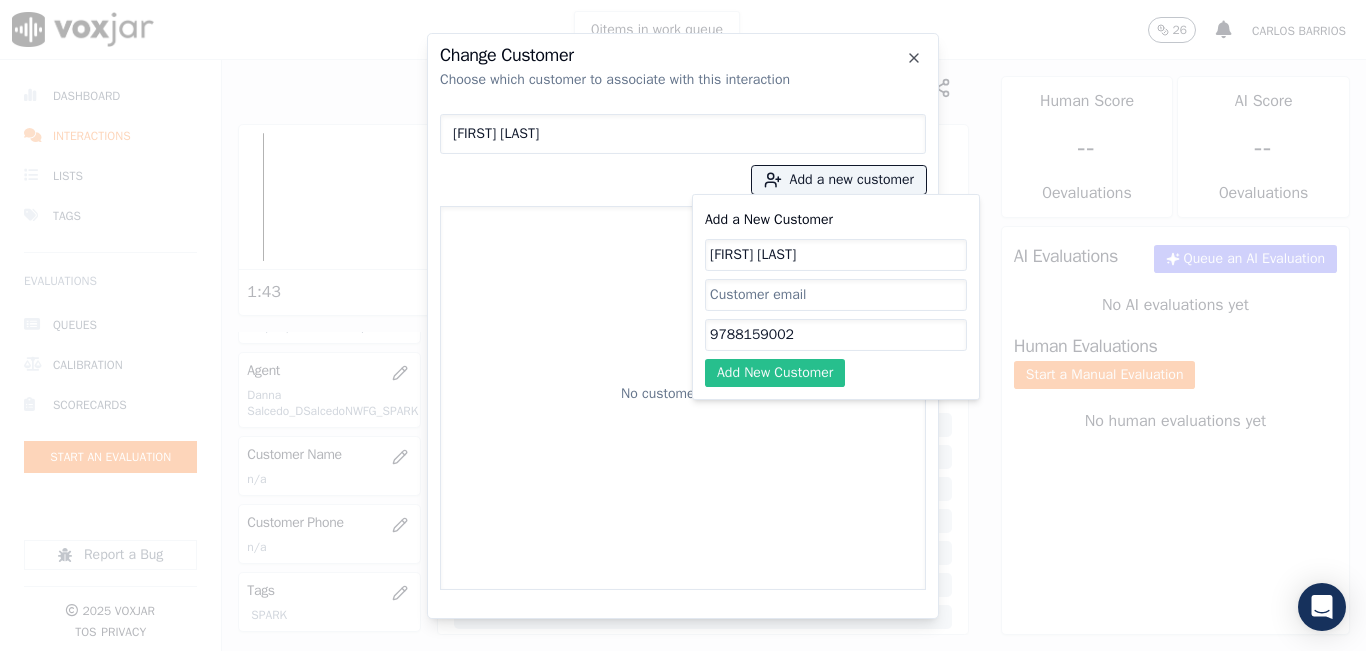 type on "9788159002" 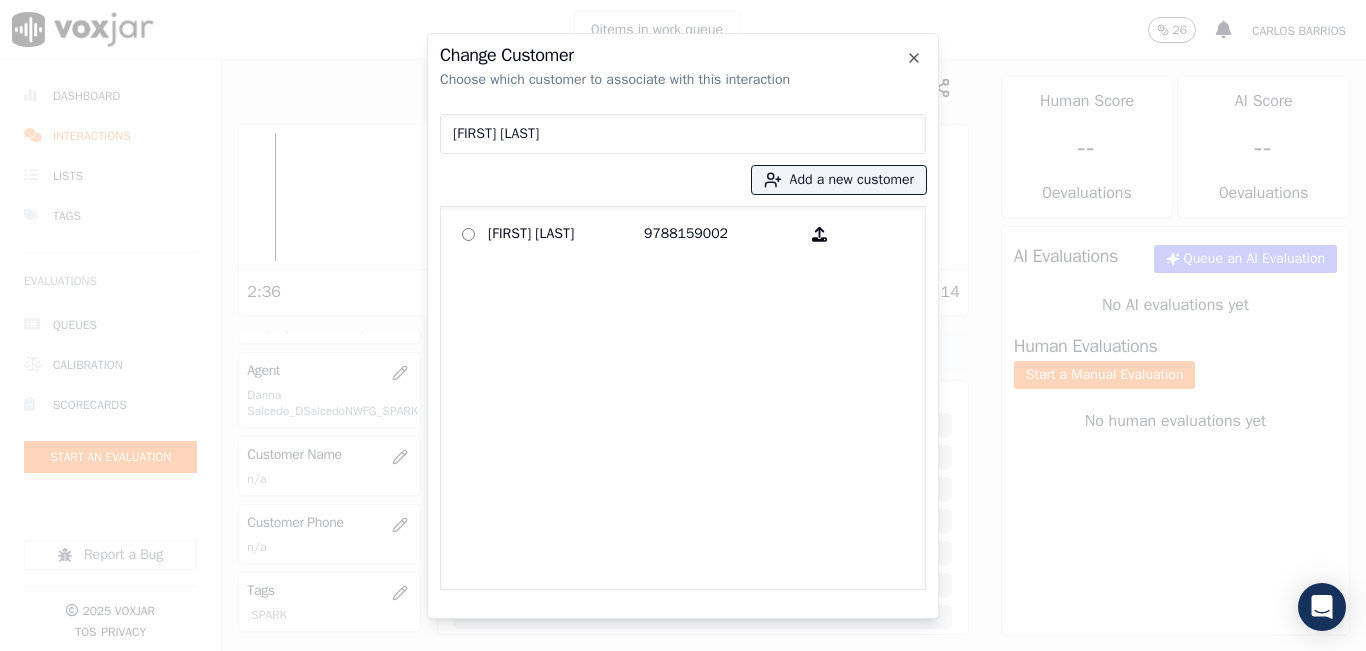 click on "JOSE DEL CARMEN POCHE" at bounding box center (683, 134) 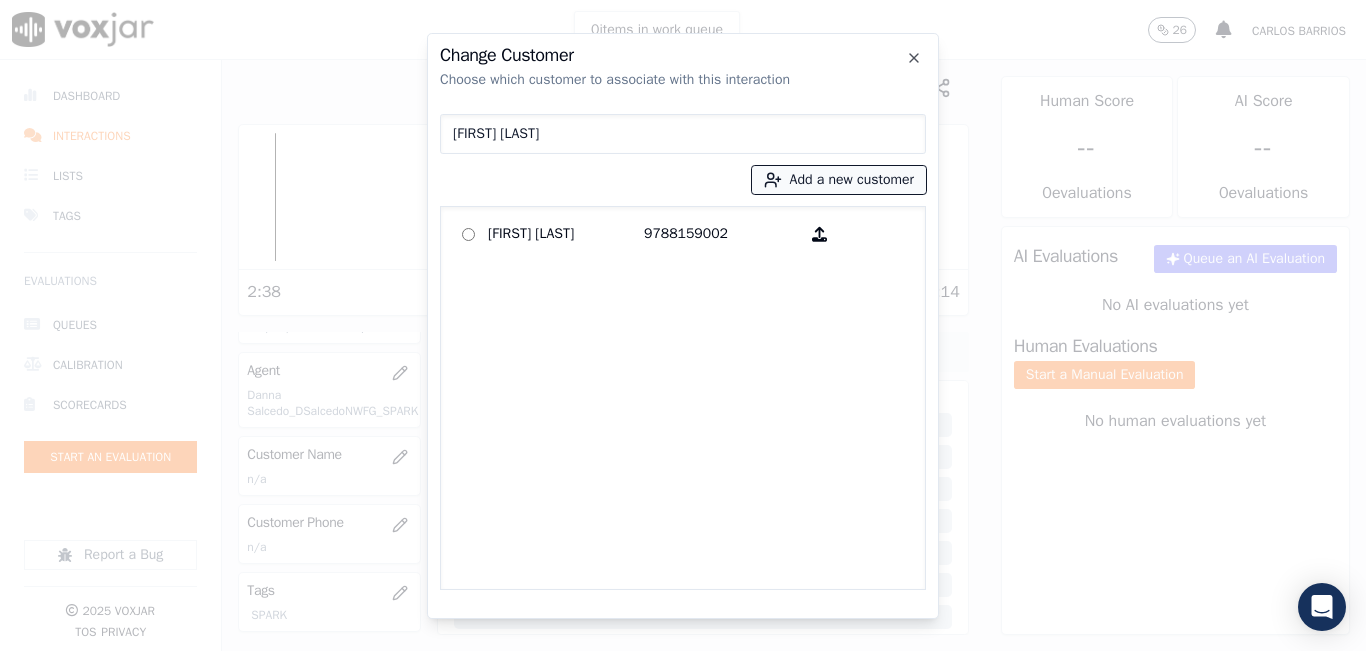 click on "Add a new customer" at bounding box center (839, 180) 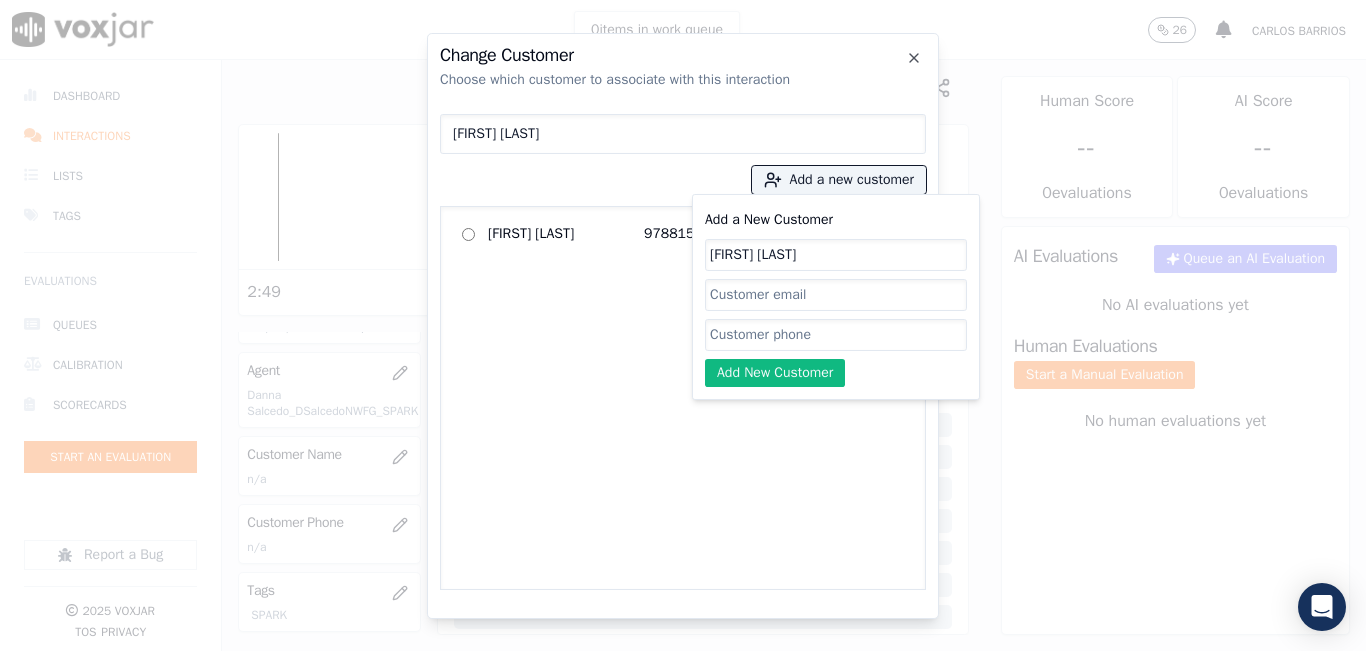 type on "JOSE DEL CARMEN POCHE" 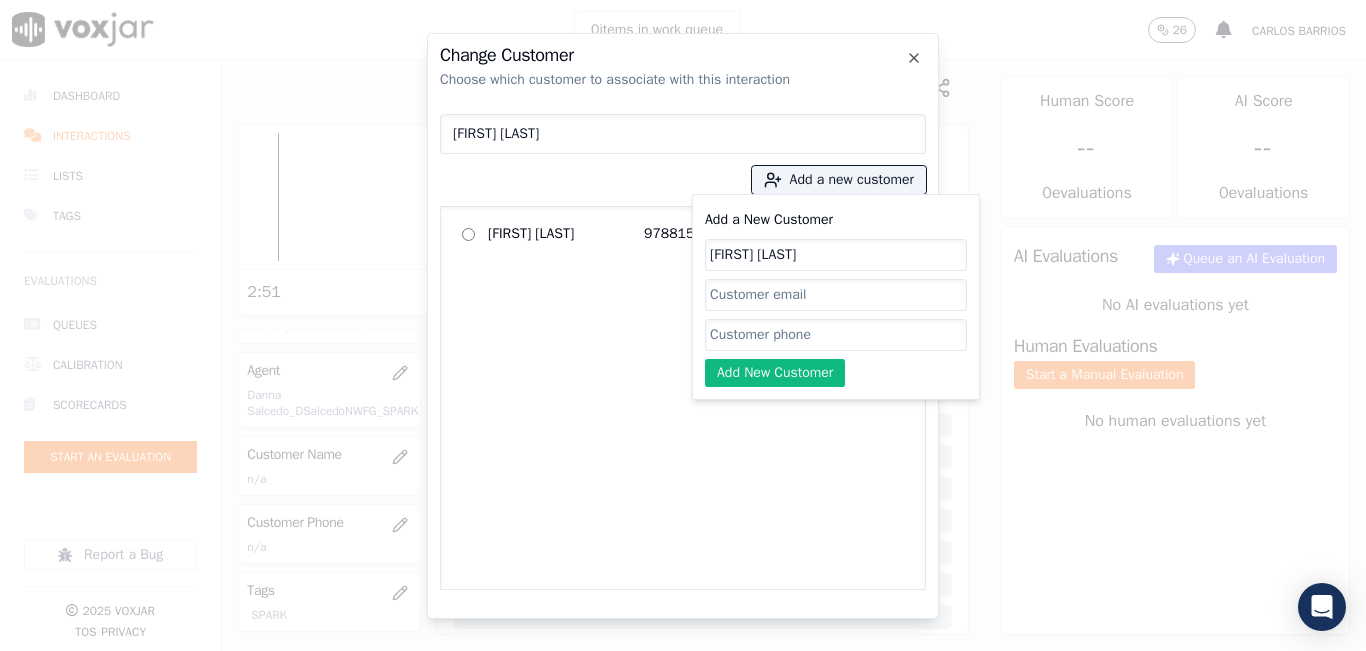 paste on "7813465404" 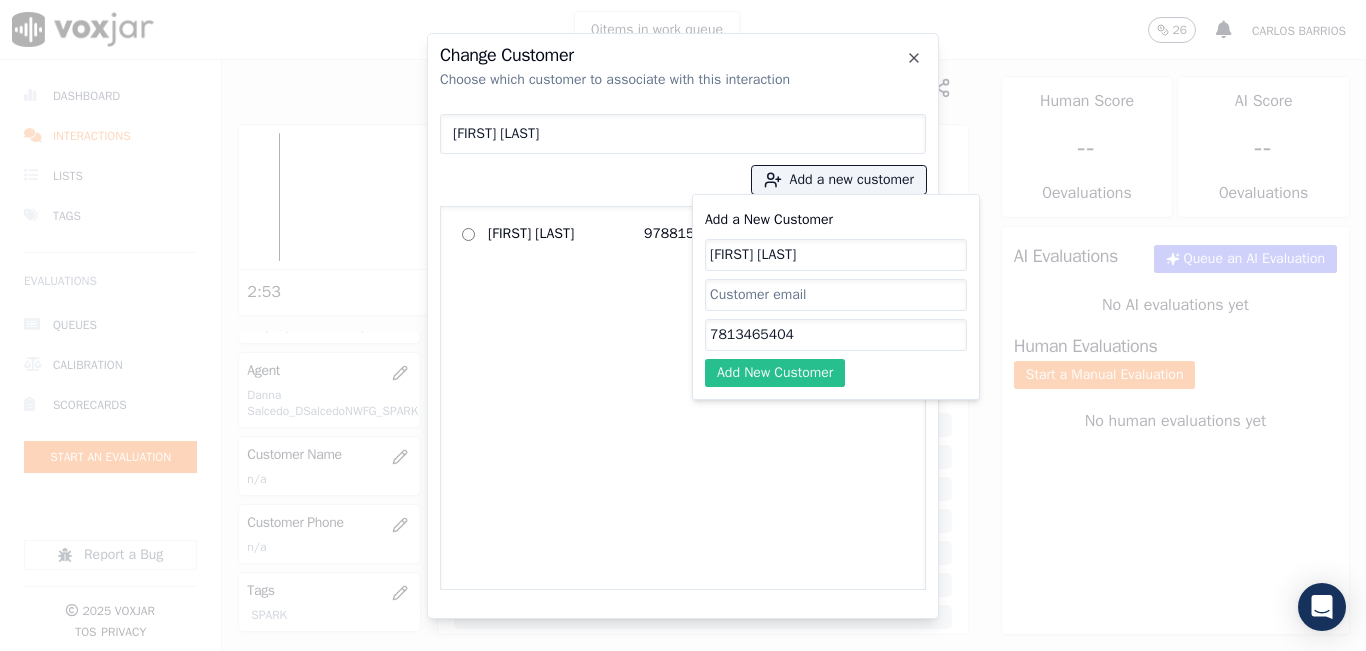 type on "7813465404" 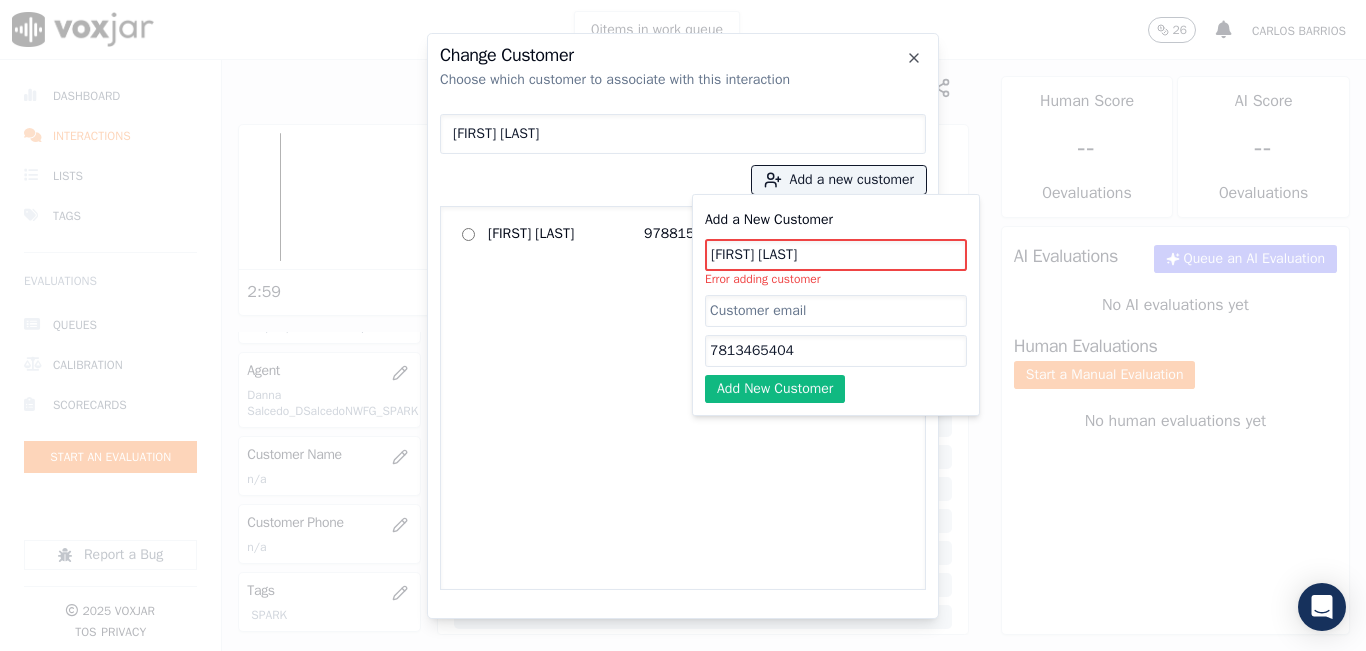 click on "JOSE DEL CARMEN POCHE" 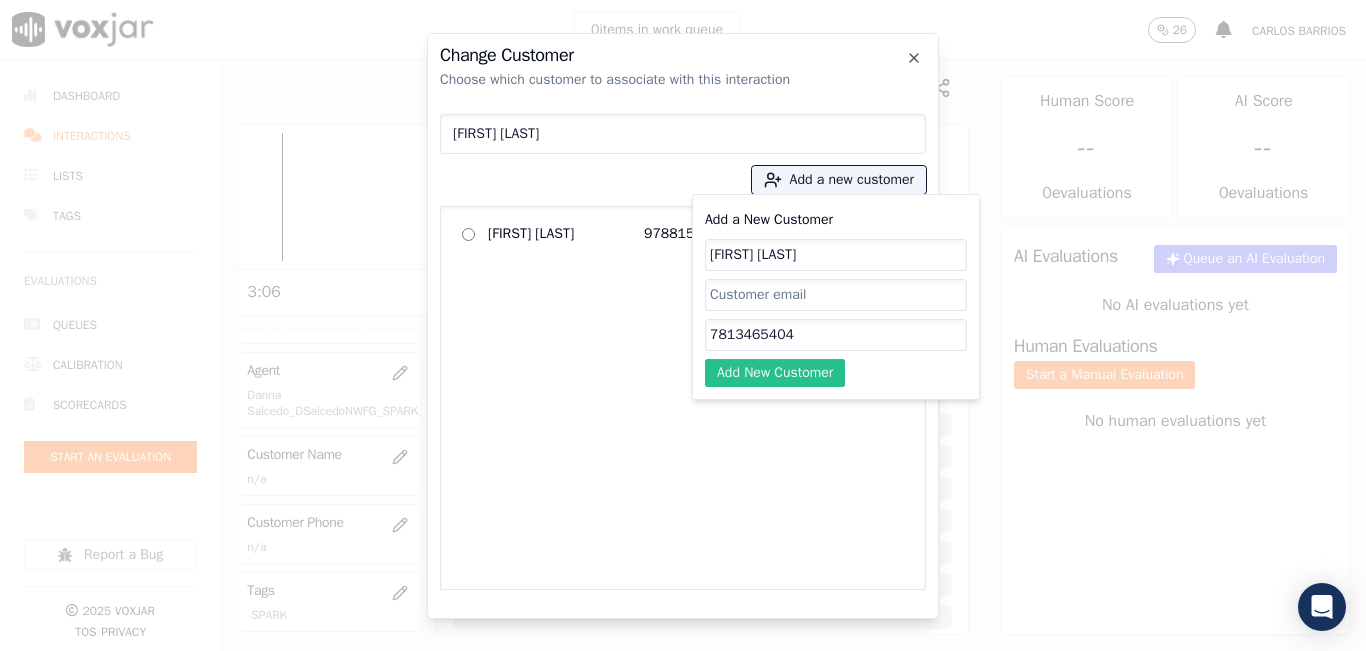 type on "[FIRST] [MIDDLE] [LAST]" 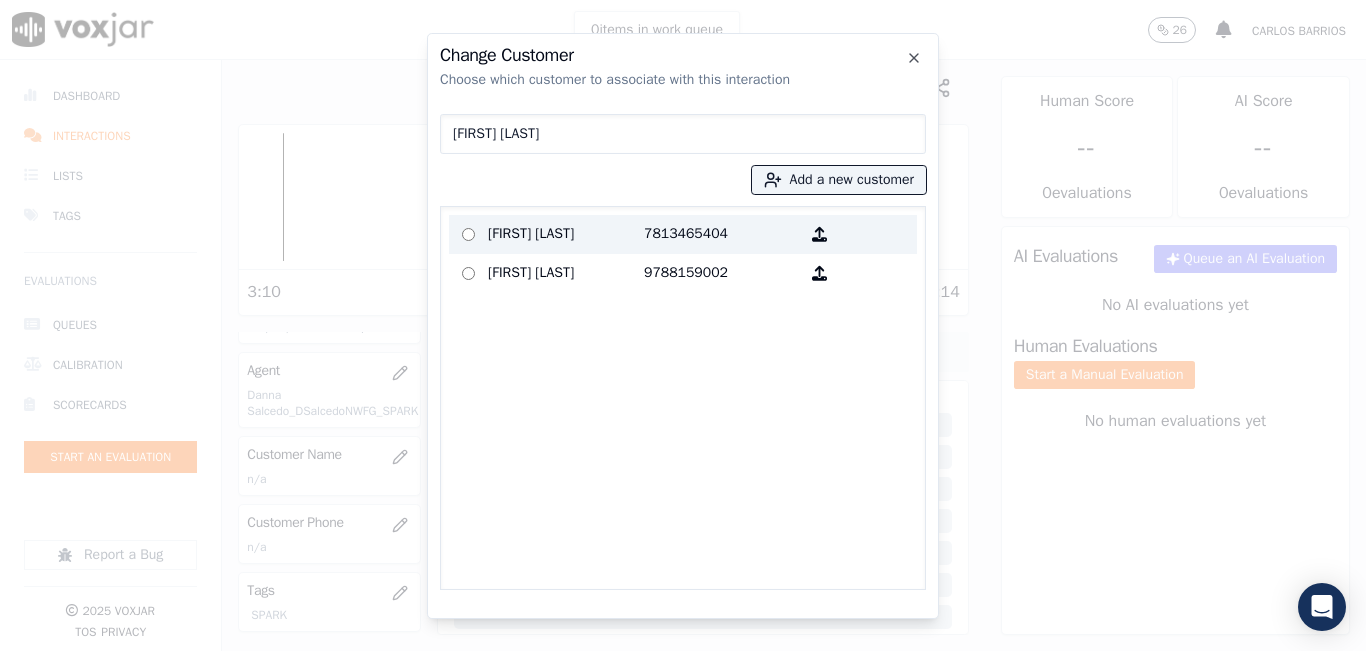 click on "7813465404" at bounding box center (722, 234) 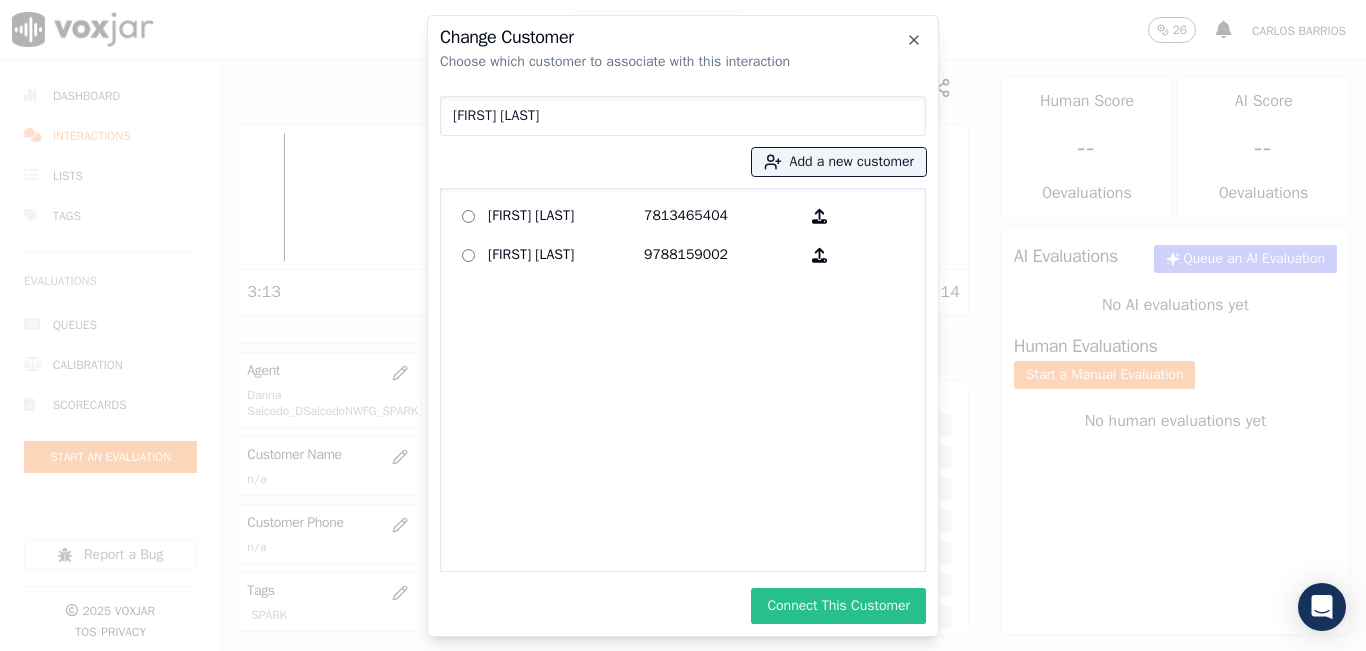 click on "Connect This Customer" at bounding box center (838, 606) 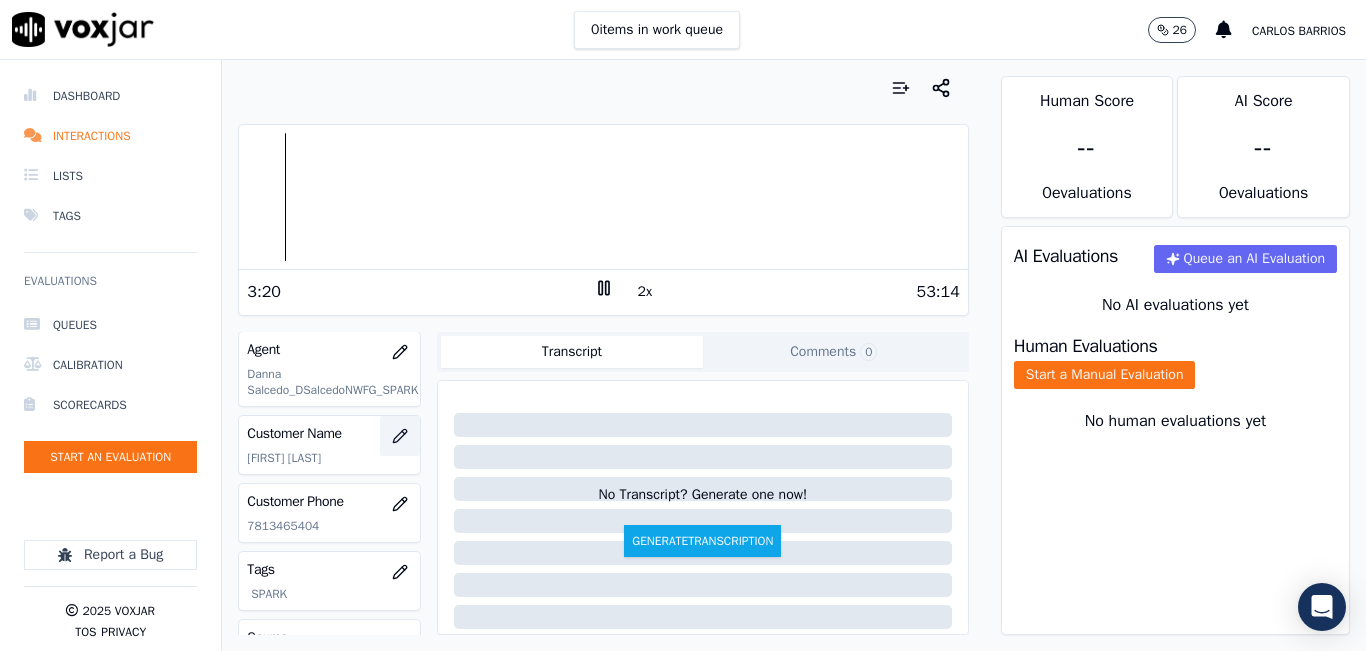 scroll, scrollTop: 0, scrollLeft: 0, axis: both 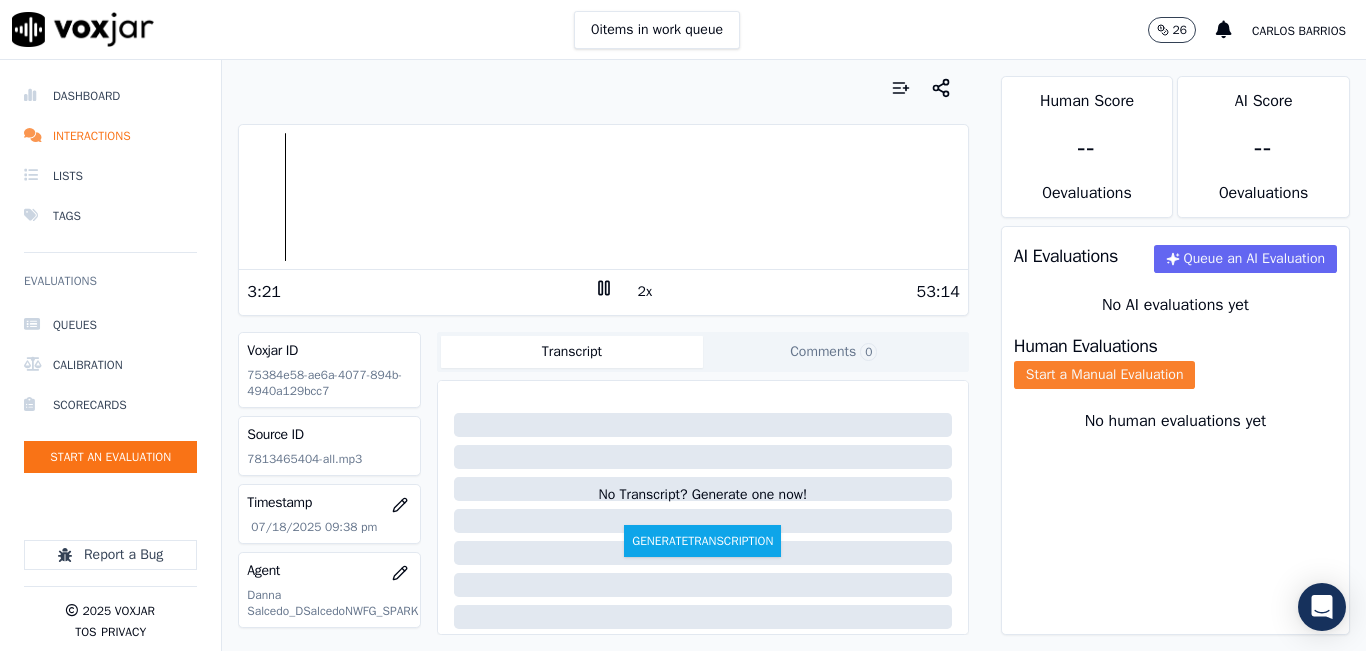 click on "Start a Manual Evaluation" 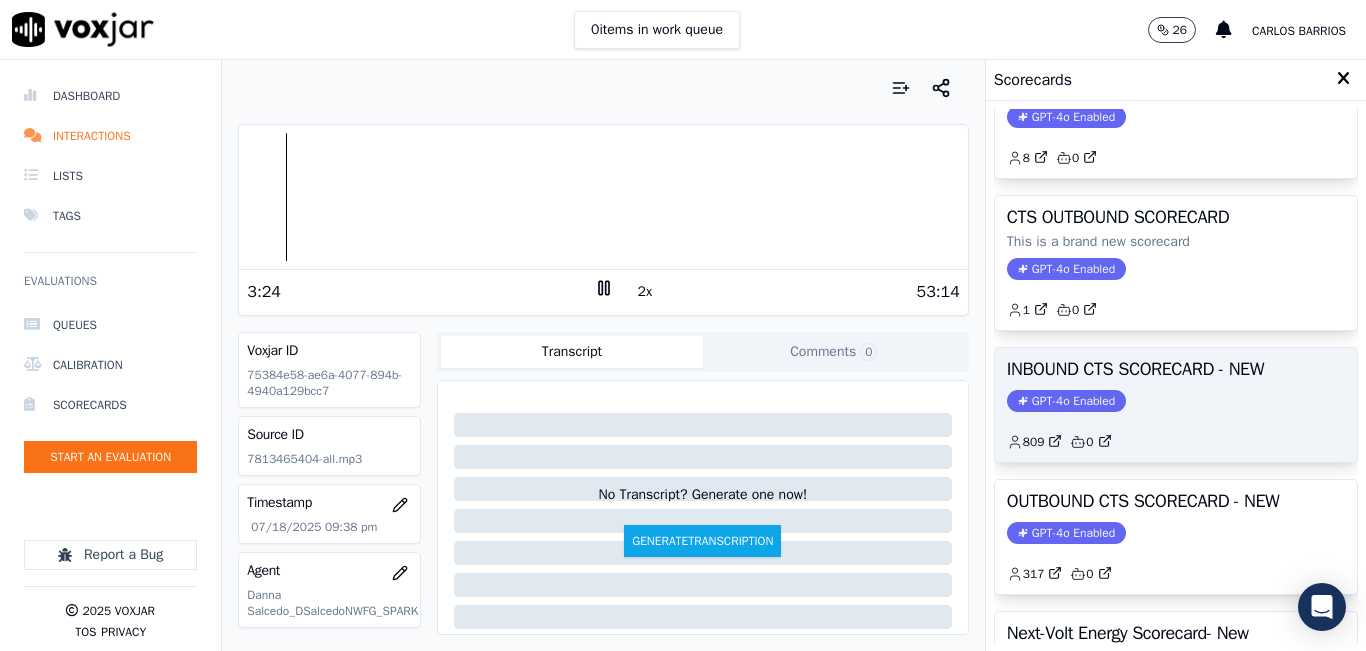 scroll, scrollTop: 200, scrollLeft: 0, axis: vertical 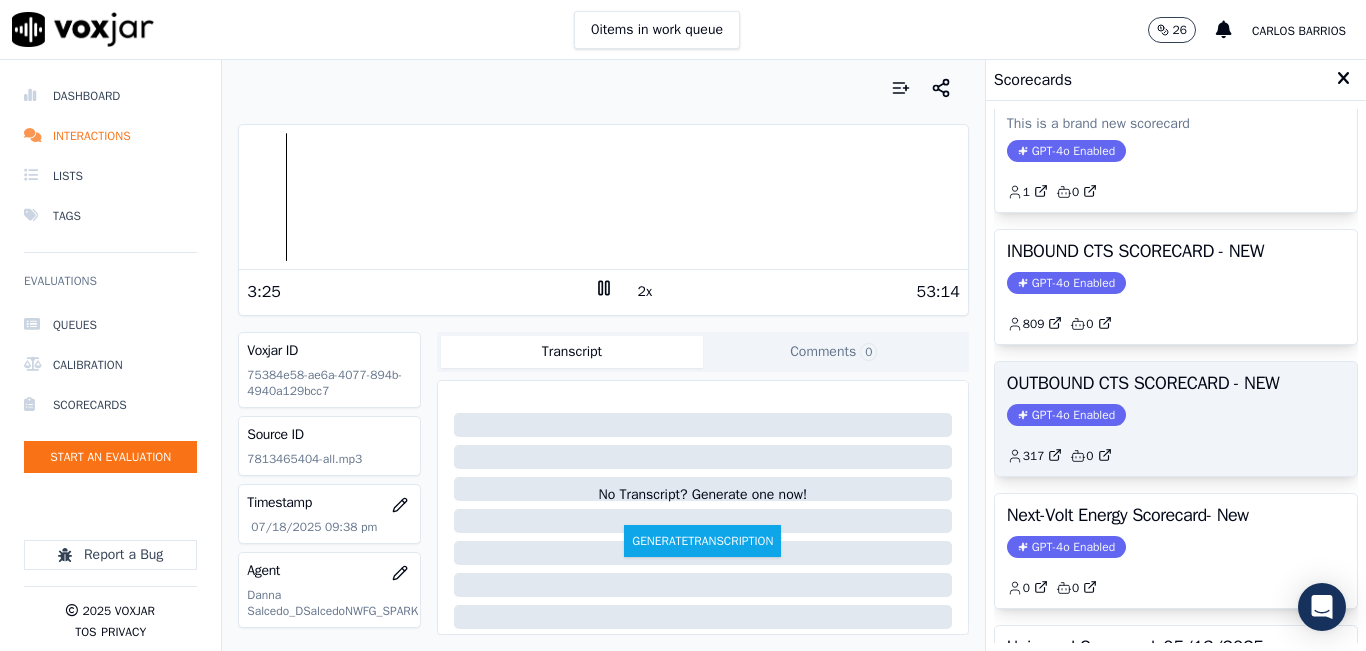 click on "GPT-4o Enabled" 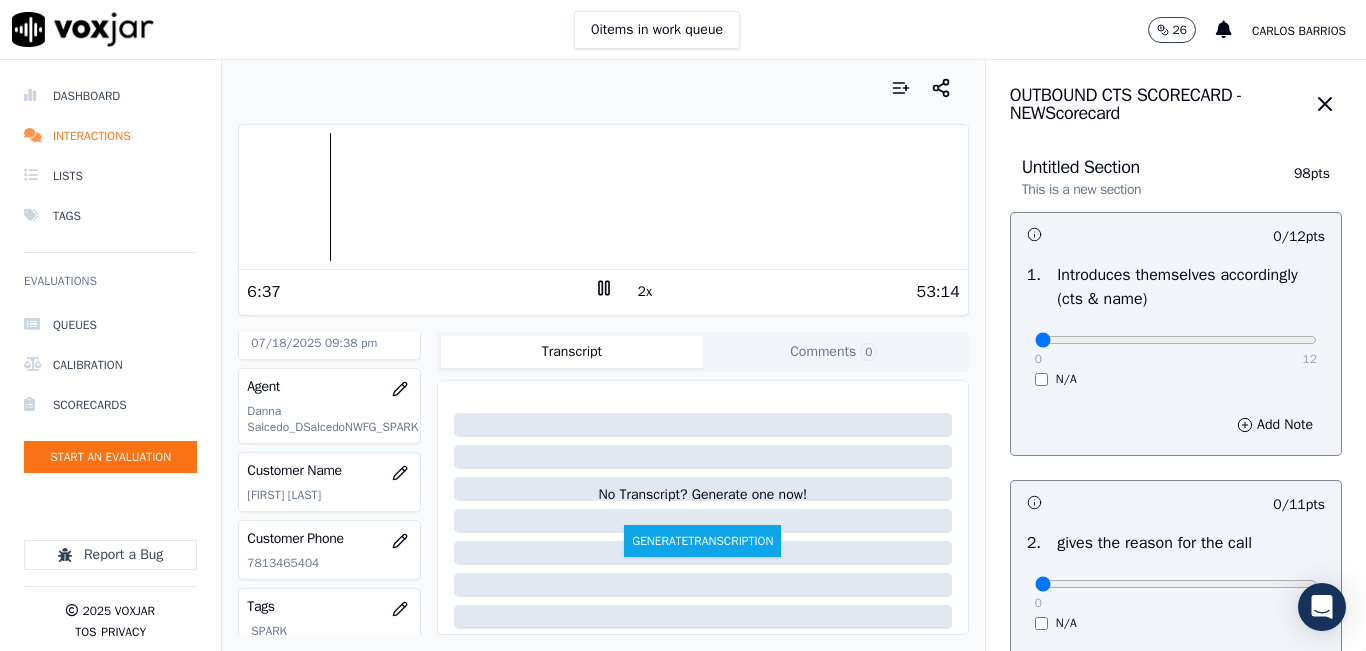 scroll, scrollTop: 200, scrollLeft: 0, axis: vertical 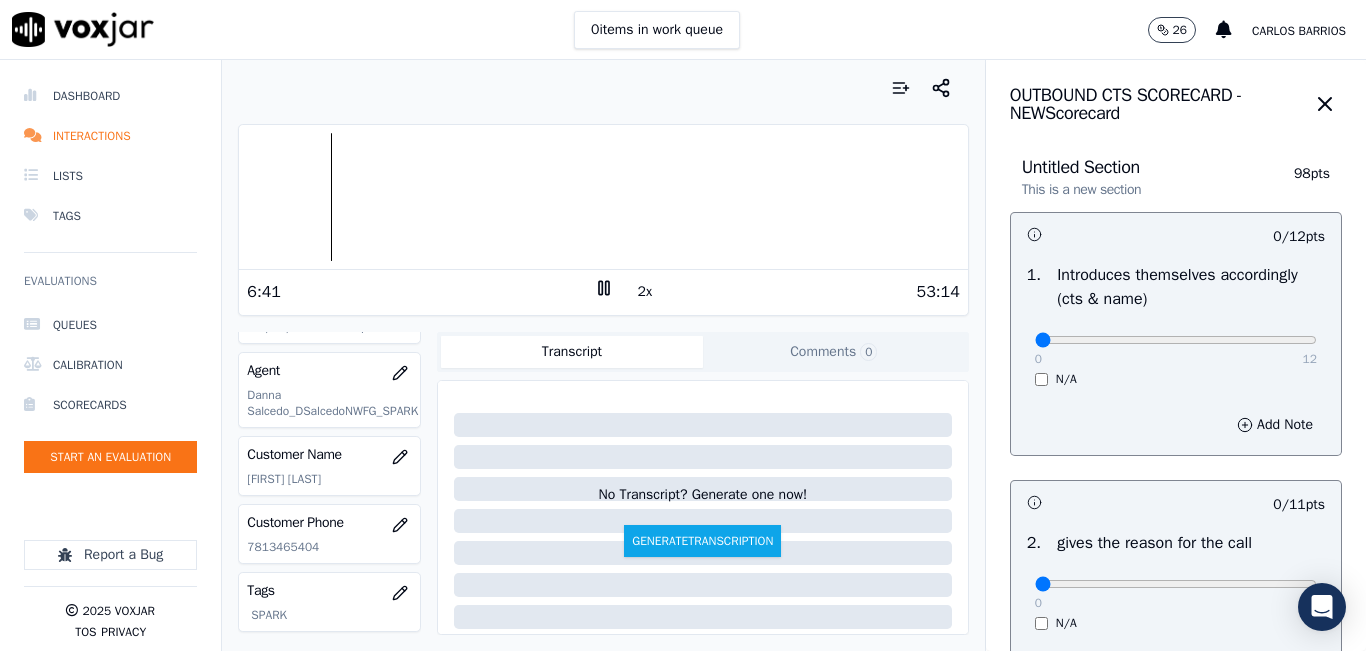 click on "7813465404" 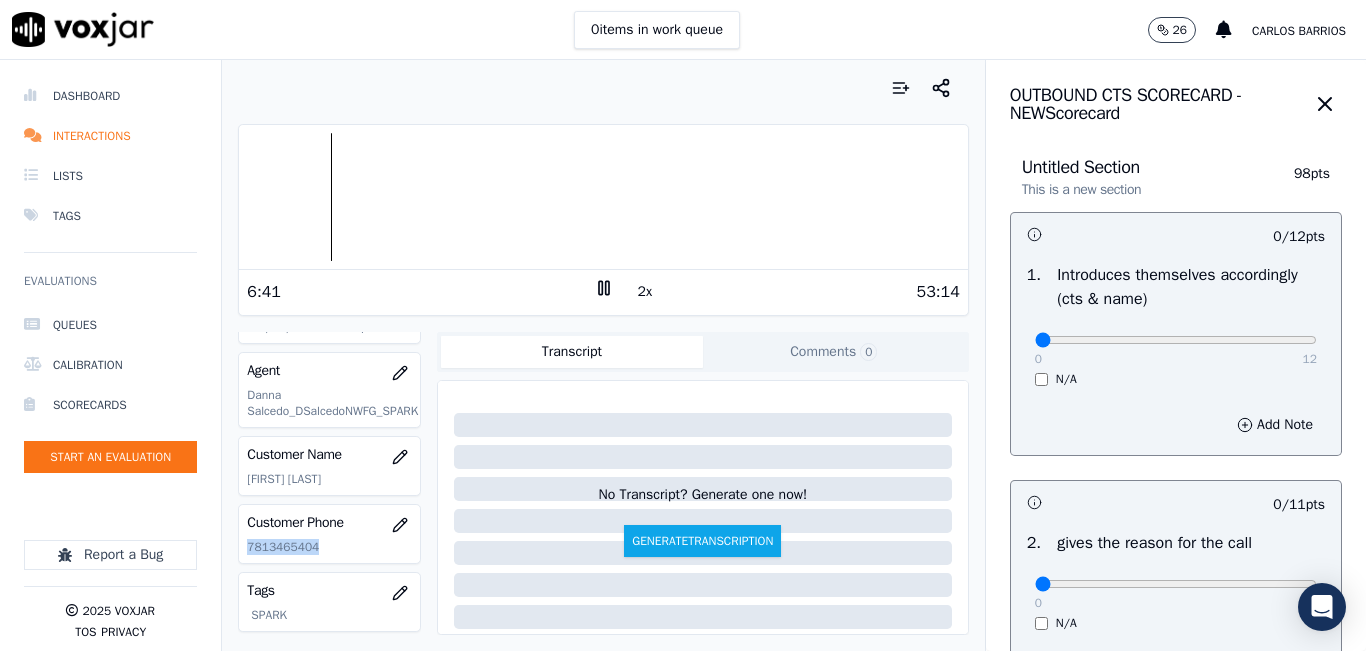click on "7813465404" 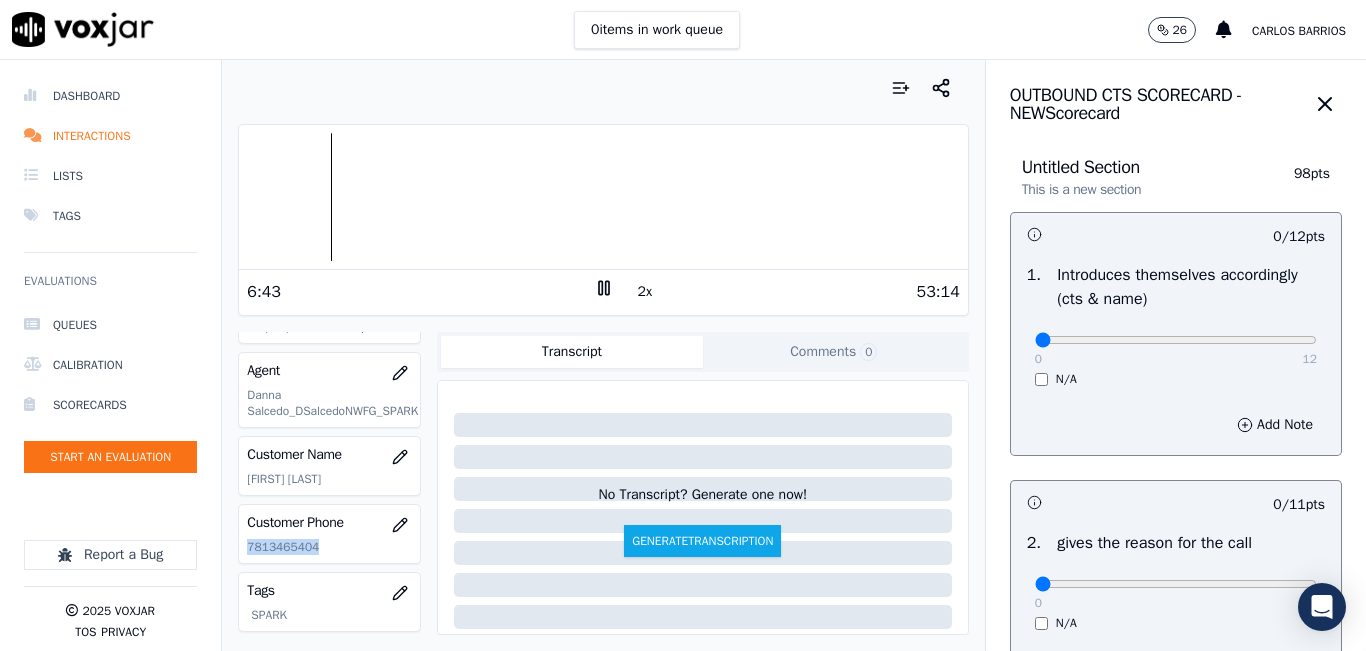 copy on "7813465404" 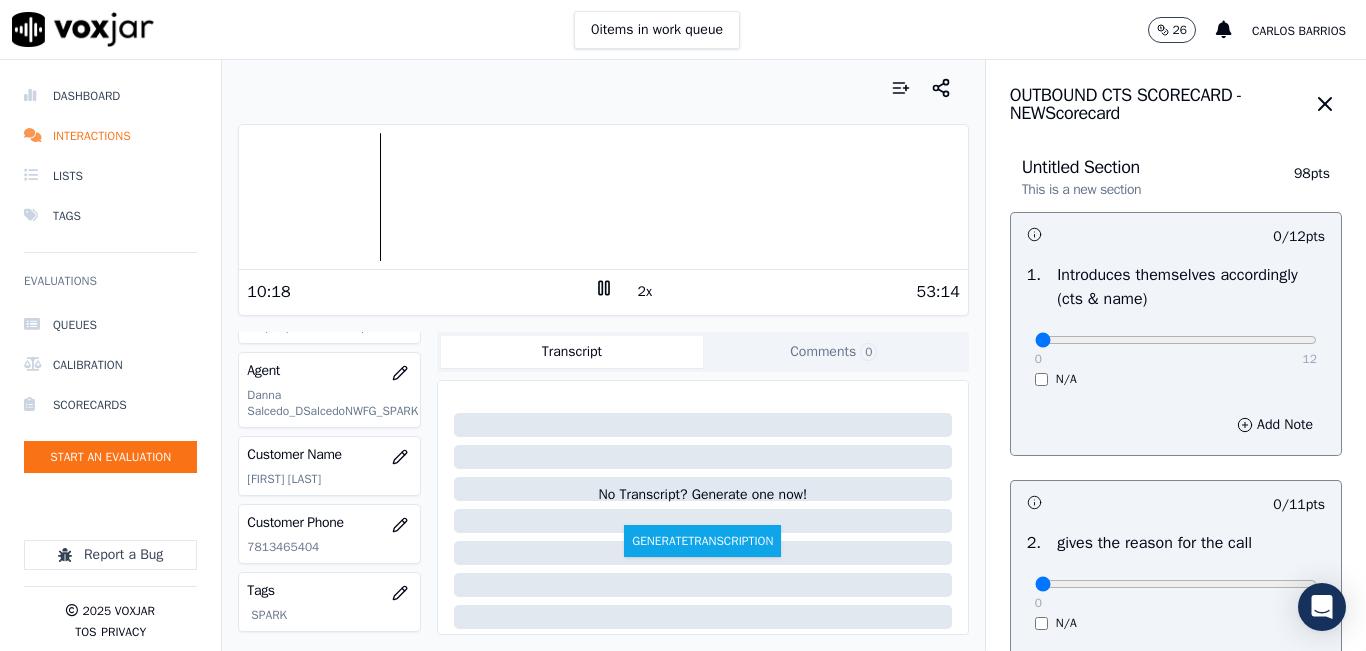 click on "Your browser does not support the audio element." at bounding box center (603, 197) 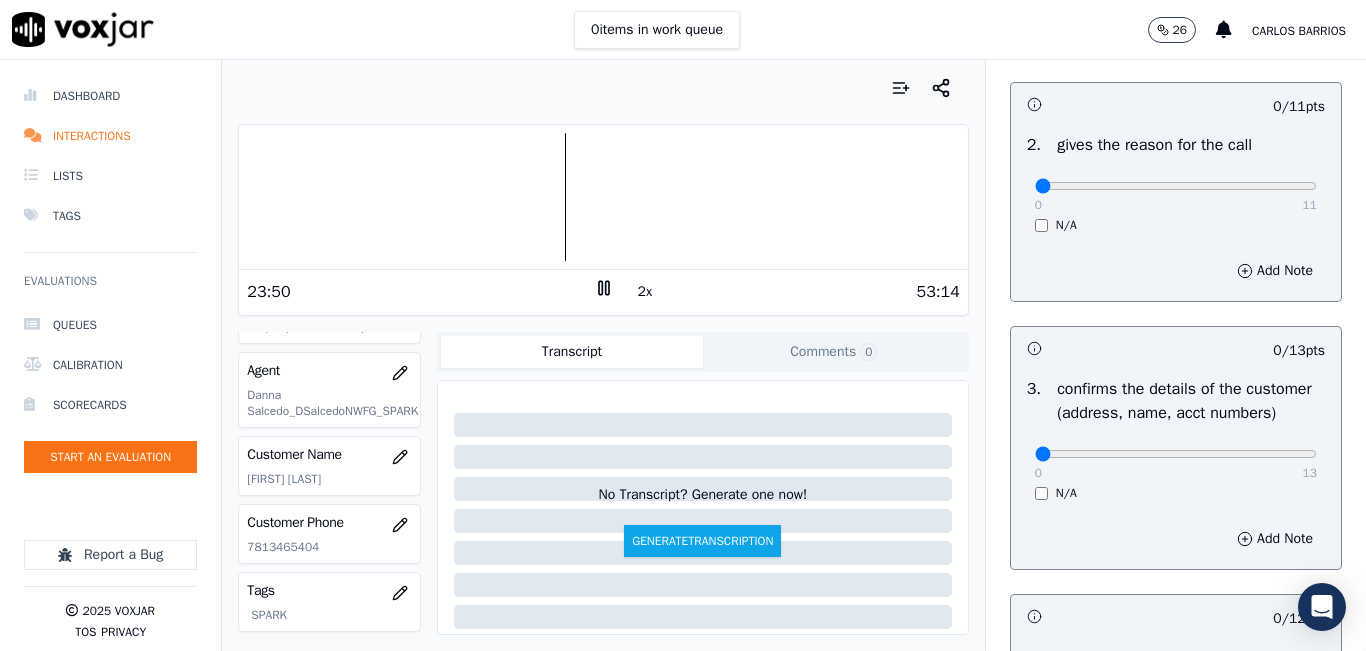 scroll, scrollTop: 400, scrollLeft: 0, axis: vertical 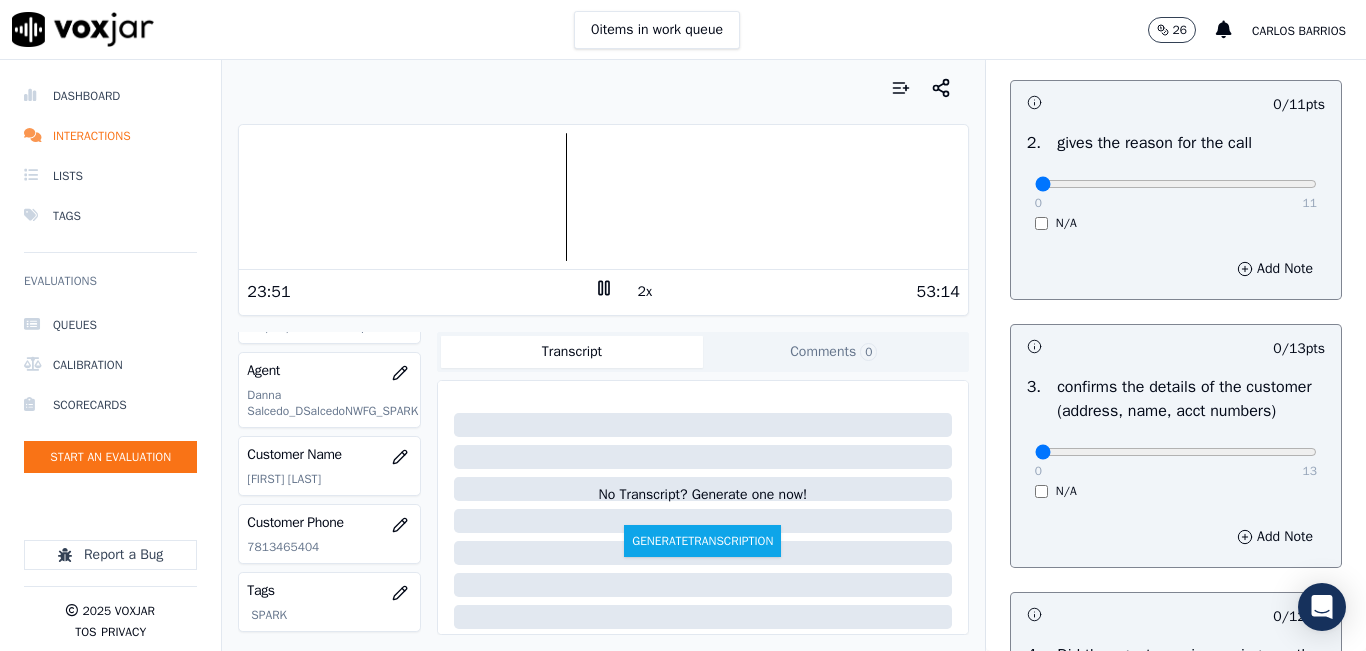click on "0   11" at bounding box center [1176, 183] 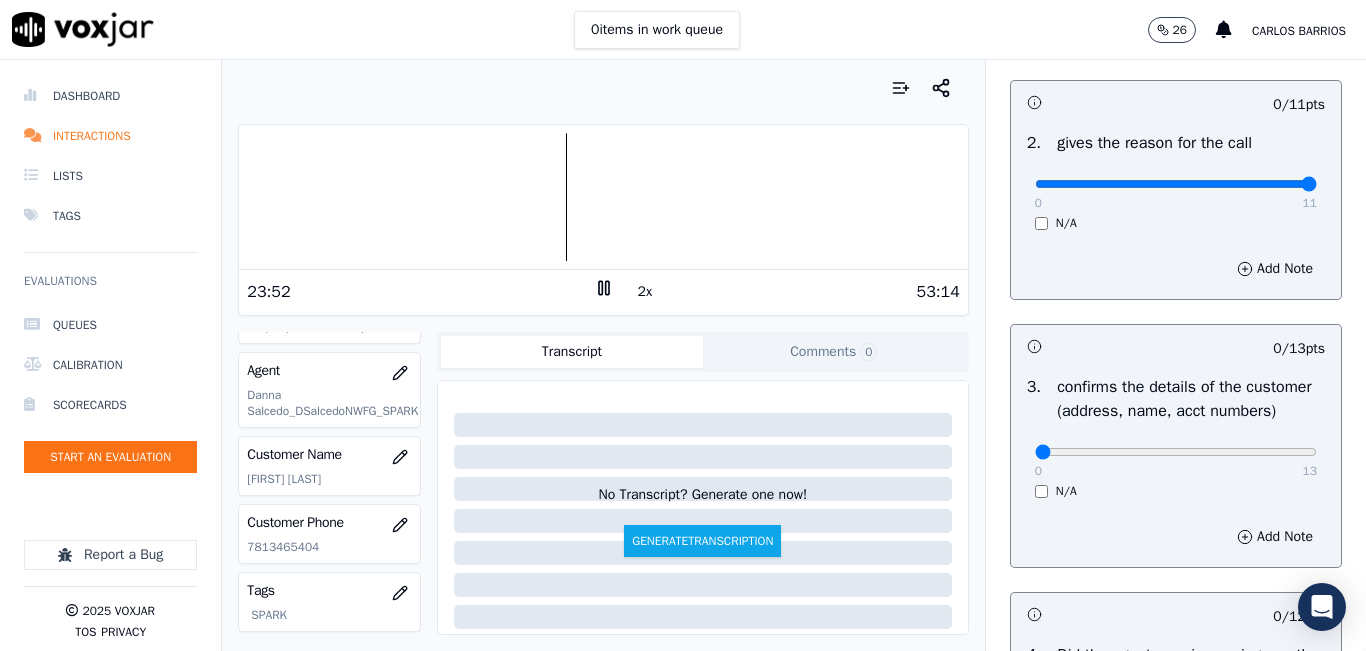 type on "11" 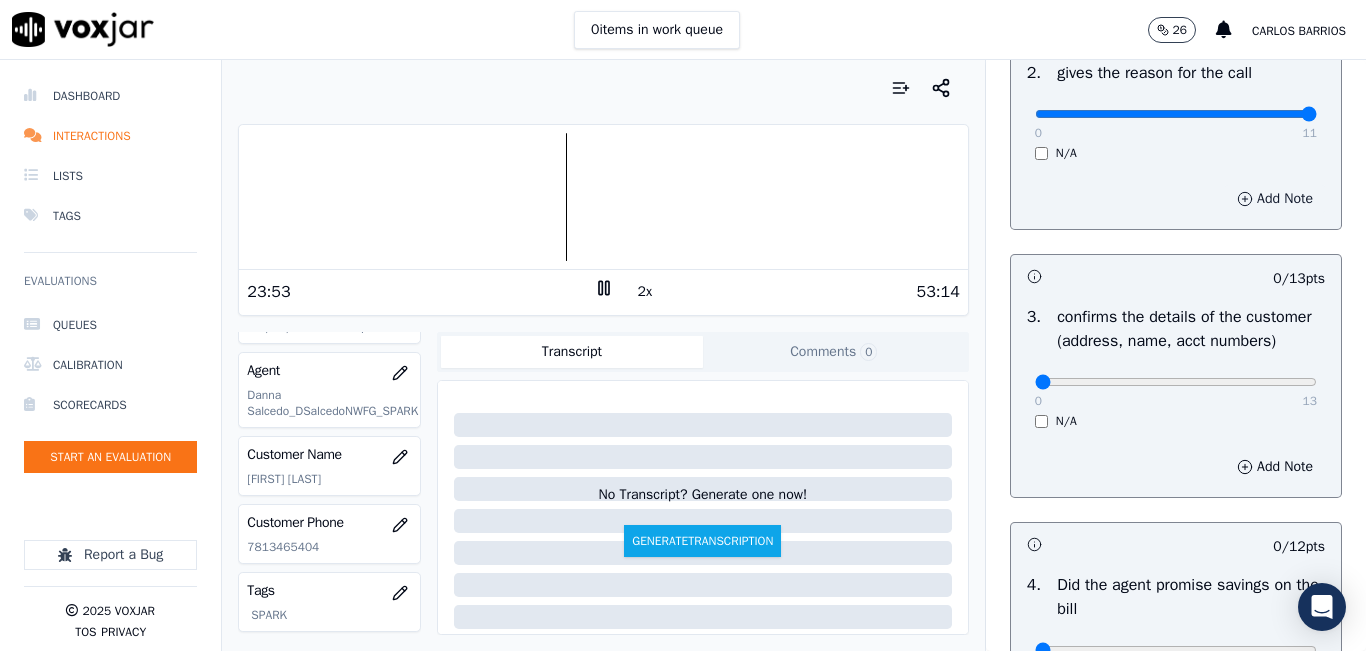 scroll, scrollTop: 600, scrollLeft: 0, axis: vertical 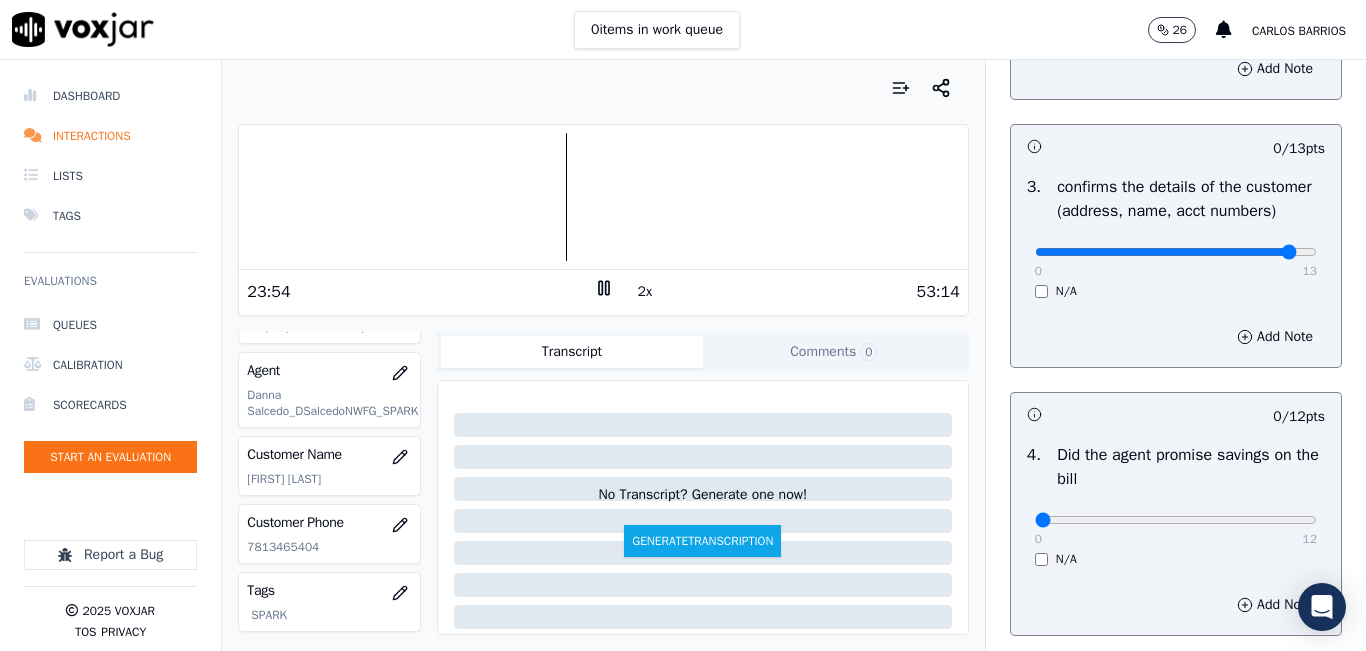 click at bounding box center (1176, -260) 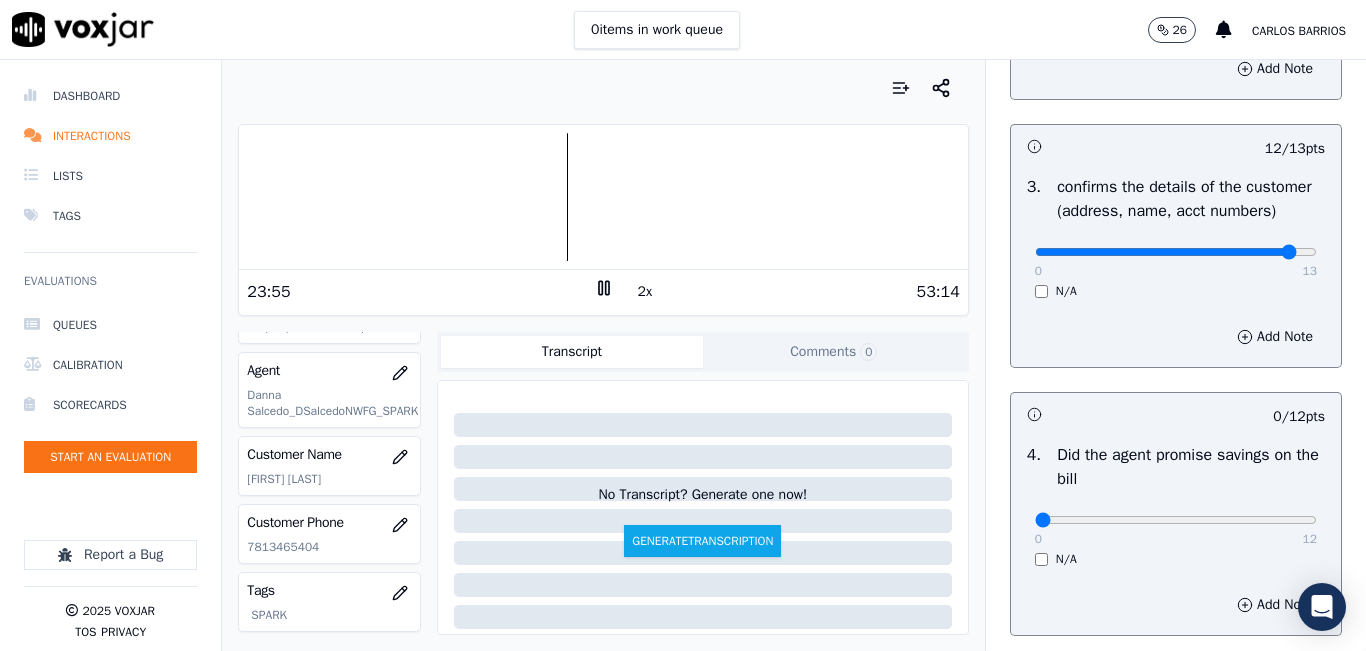scroll, scrollTop: 700, scrollLeft: 0, axis: vertical 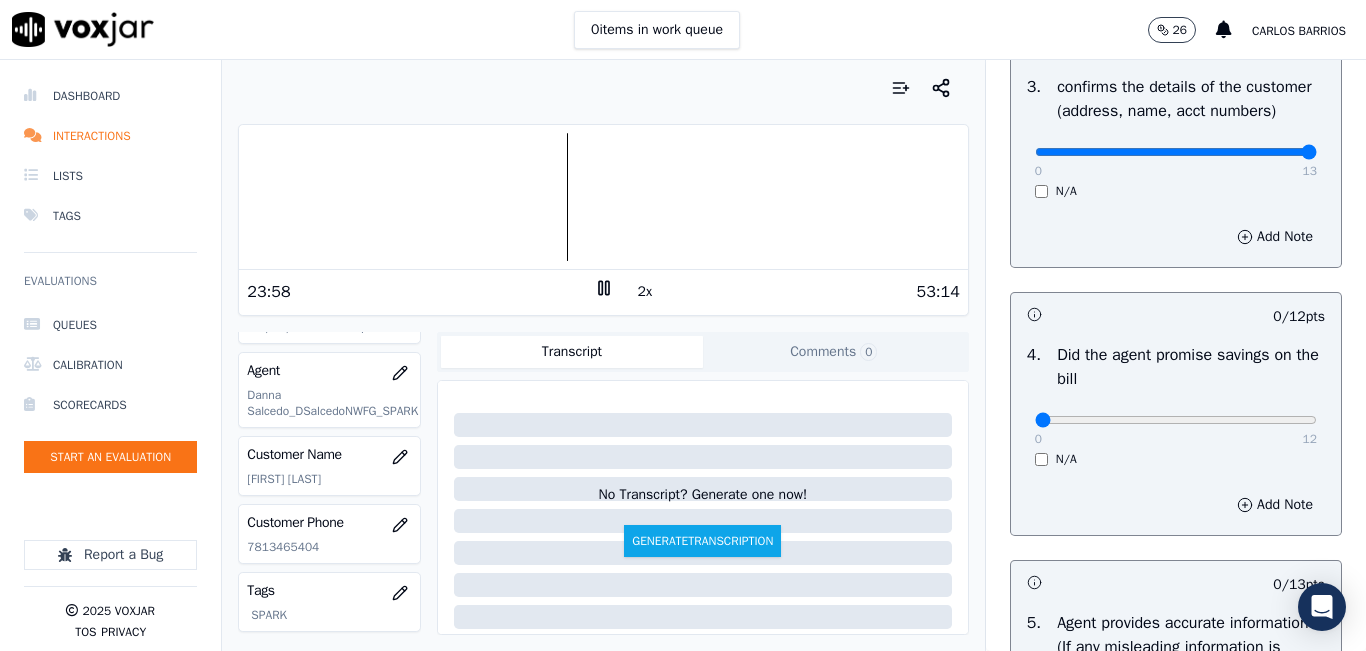 click at bounding box center (1176, -360) 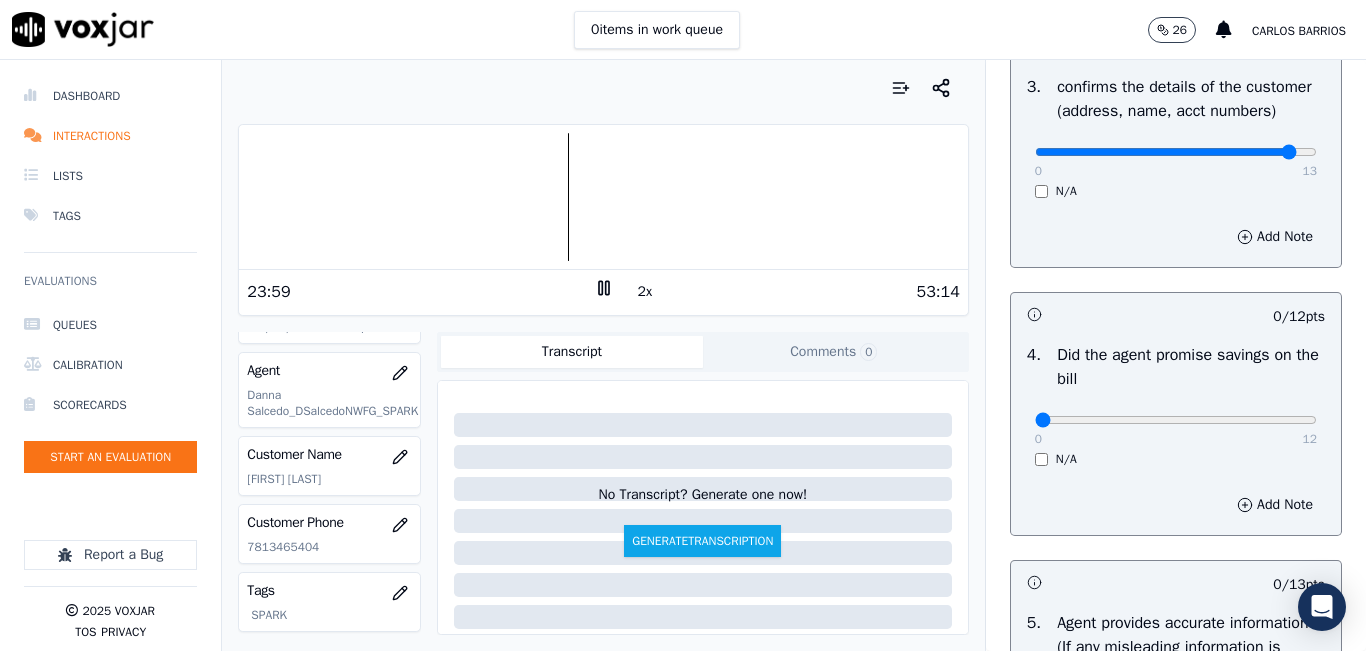 click at bounding box center [1176, -360] 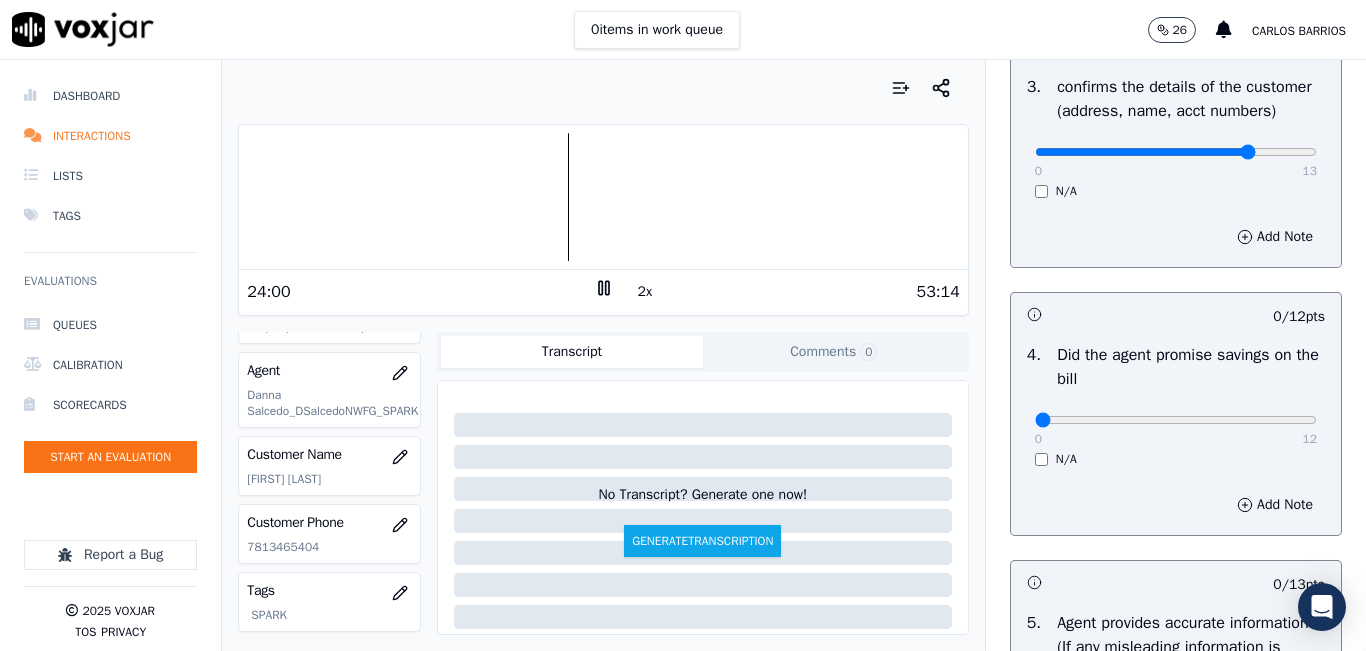 type on "10" 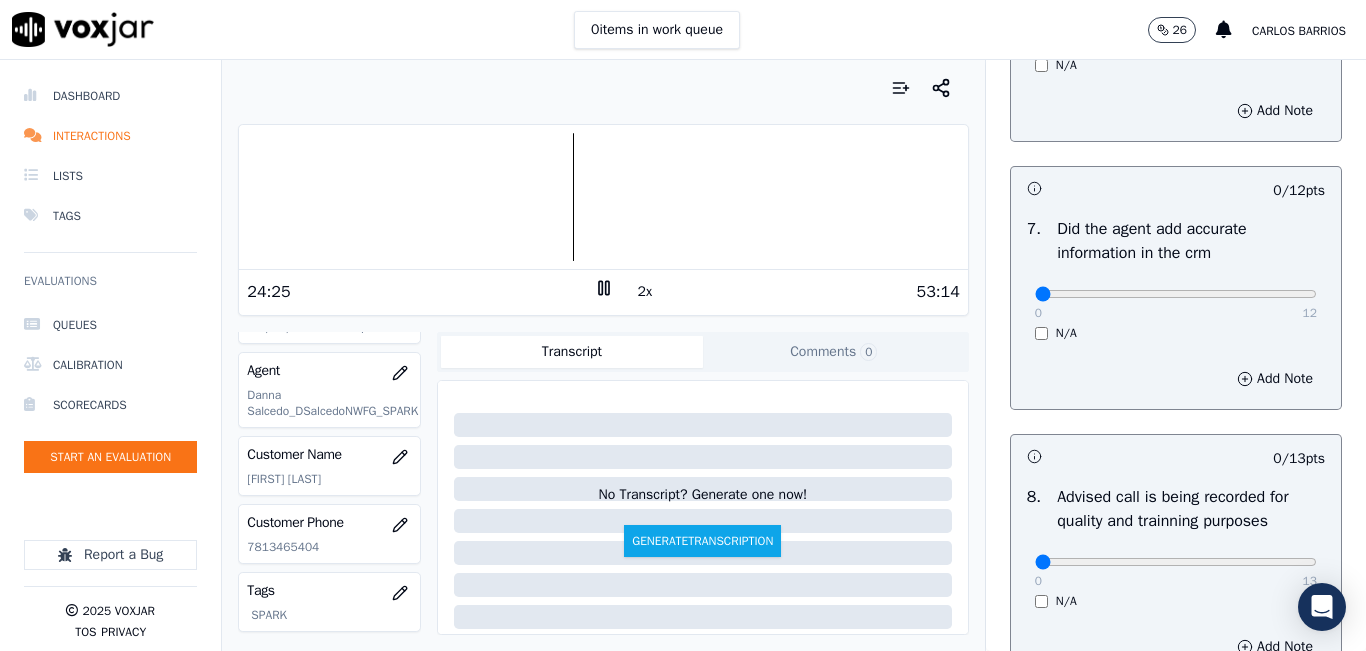 scroll, scrollTop: 1700, scrollLeft: 0, axis: vertical 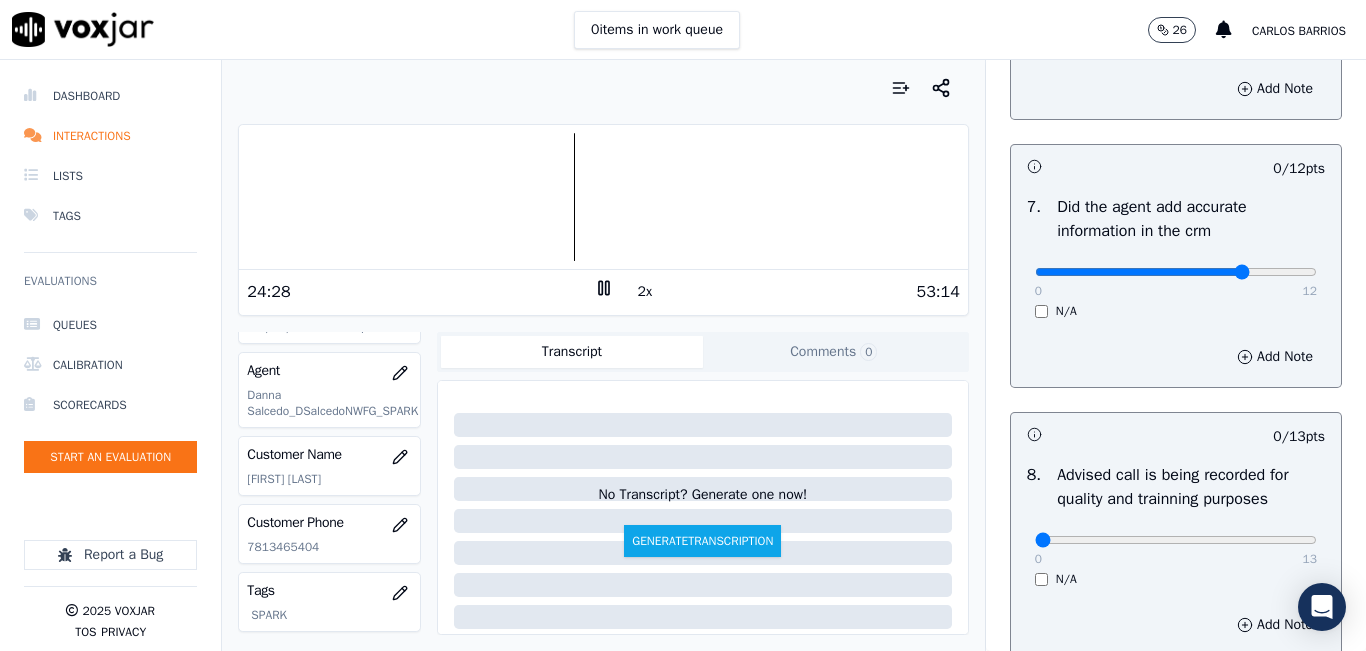 type on "9" 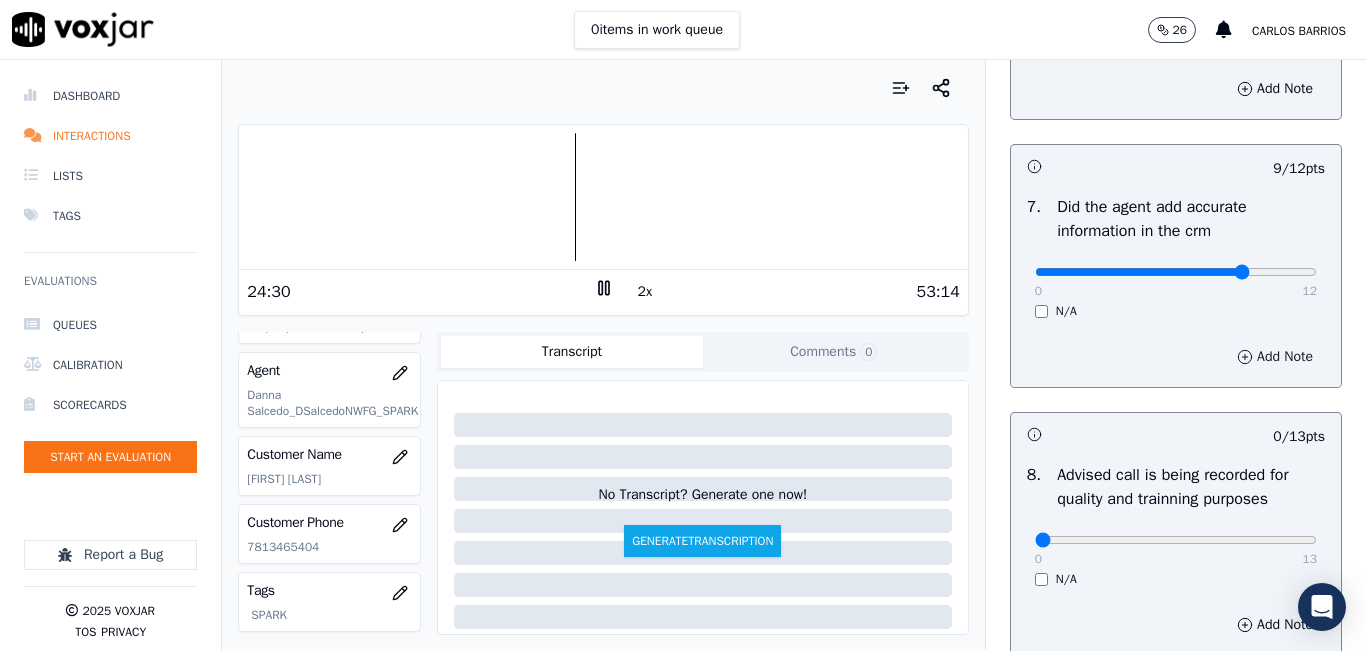 click on "Add Note" at bounding box center [1275, 357] 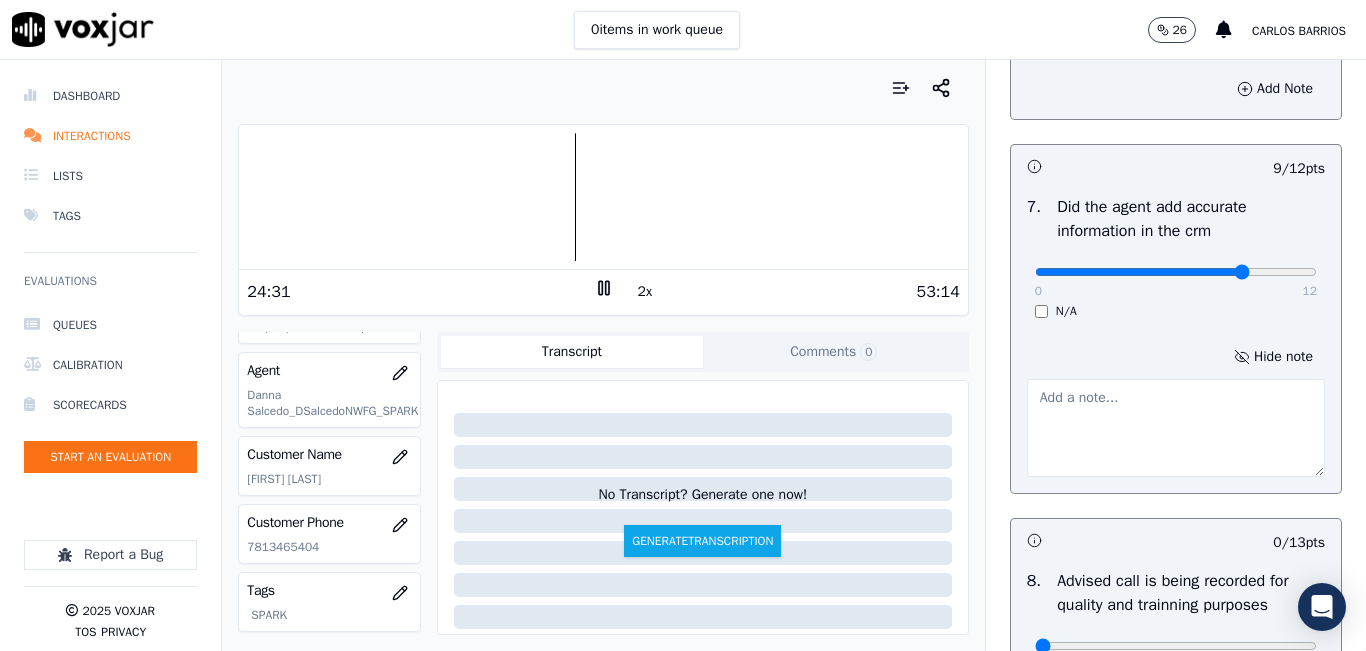 click at bounding box center (1176, 428) 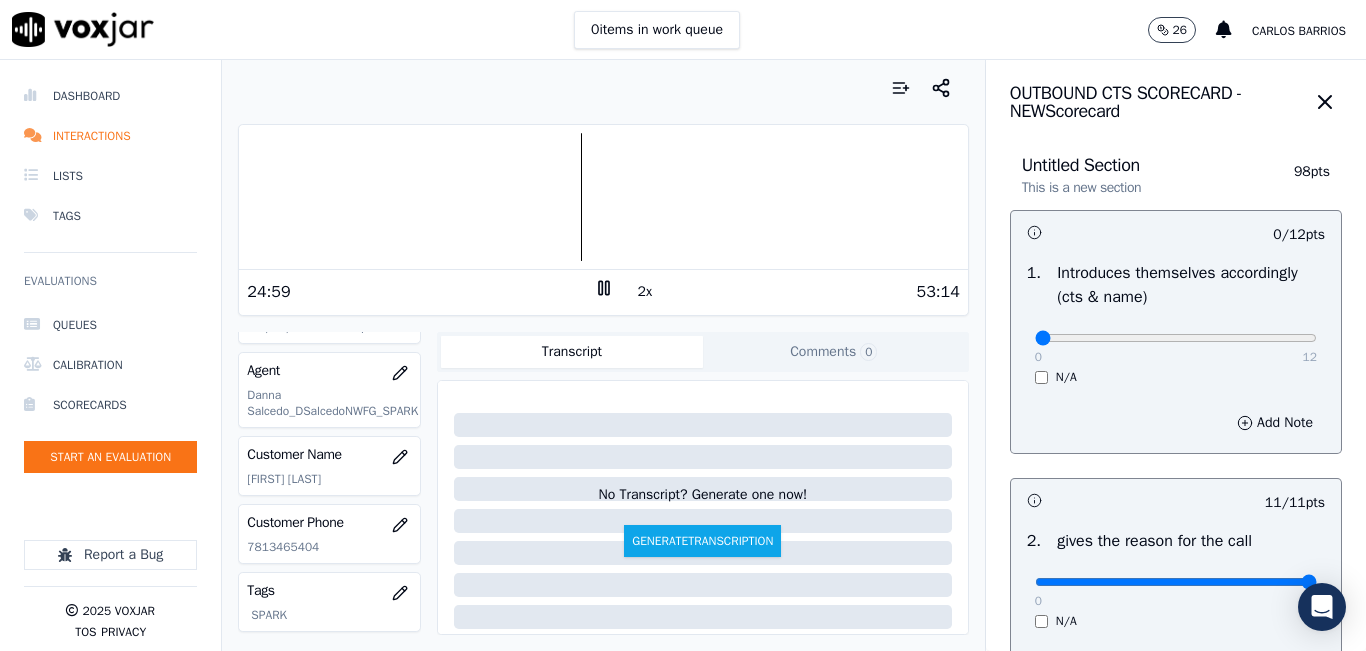 scroll, scrollTop: 0, scrollLeft: 0, axis: both 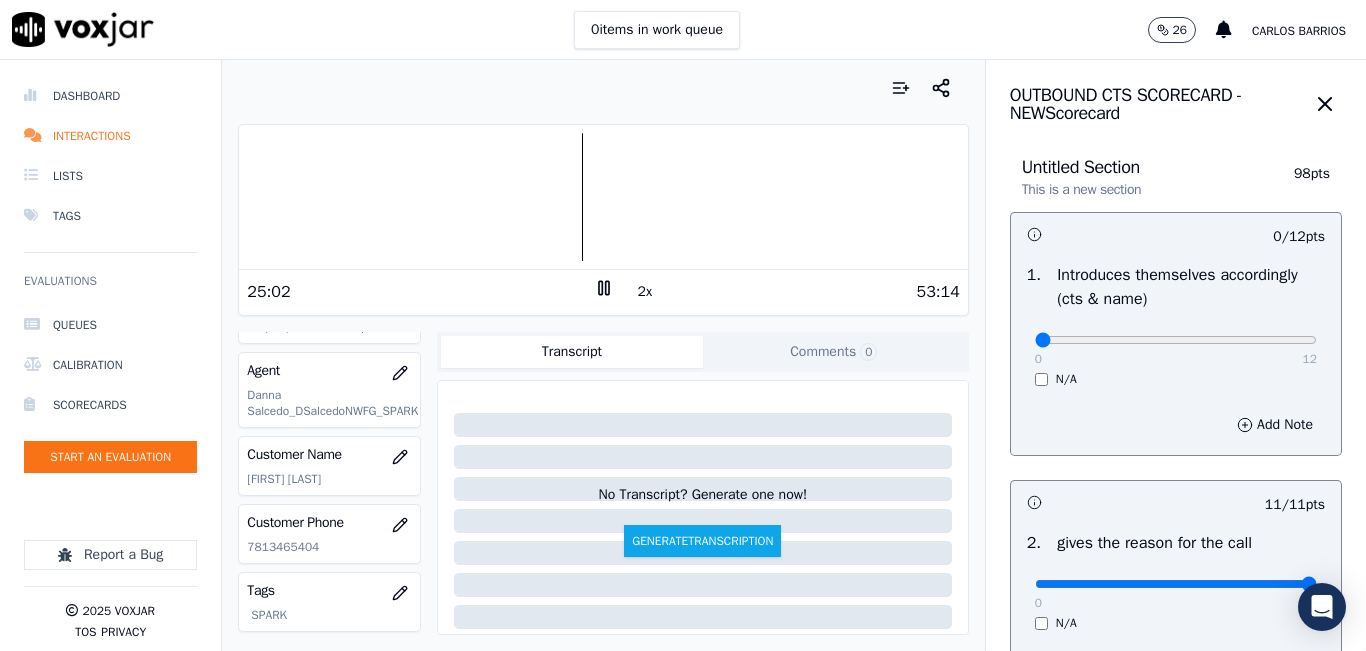 type on "ETF (100)" 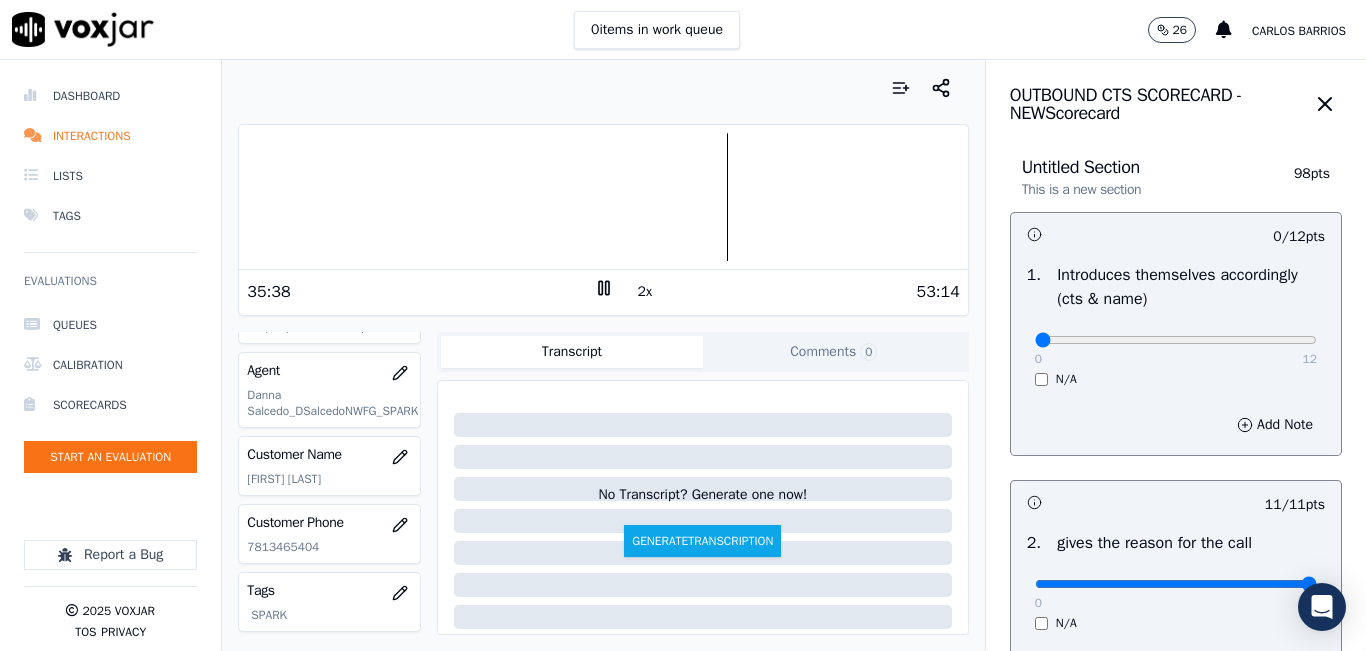 click on "7813465404" 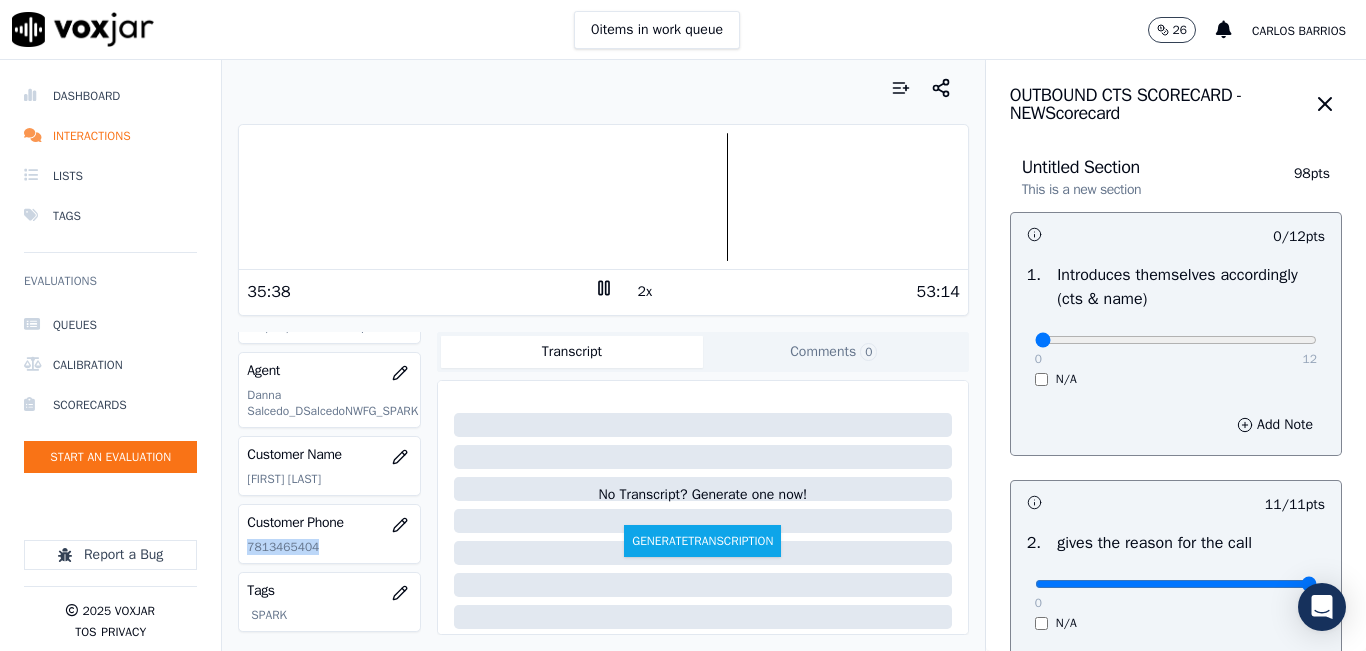 click on "7813465404" 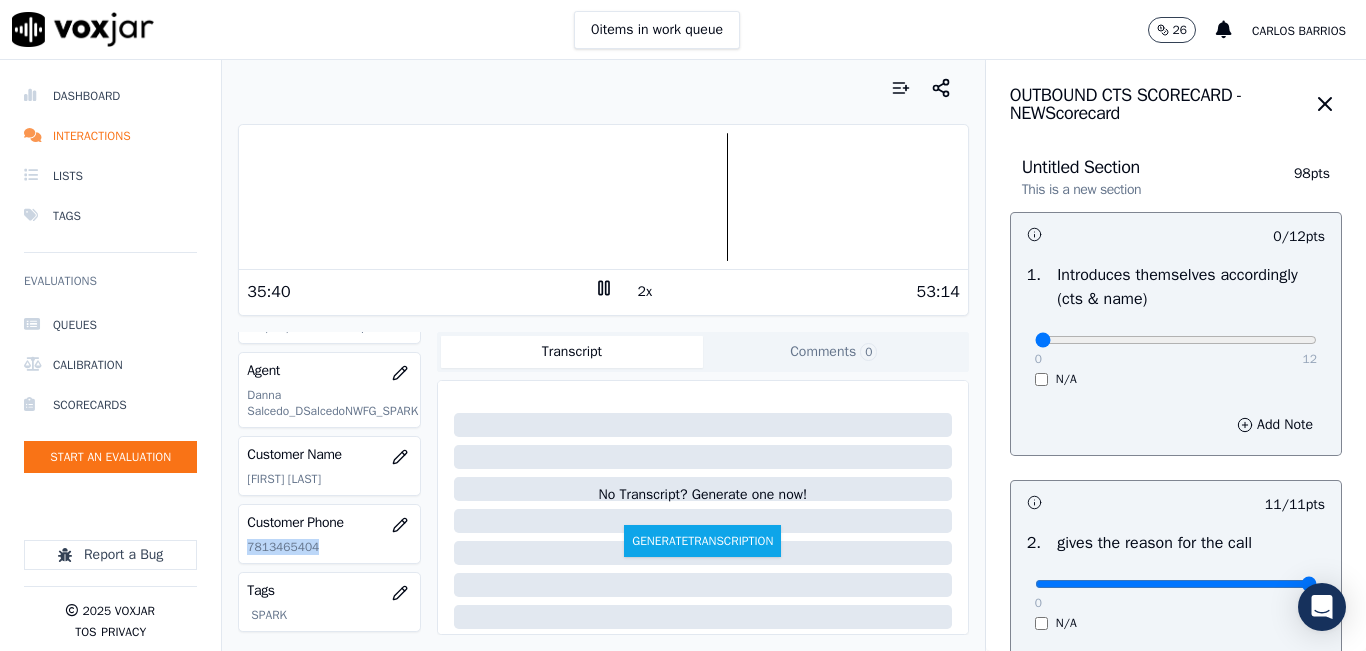 copy on "7813465404" 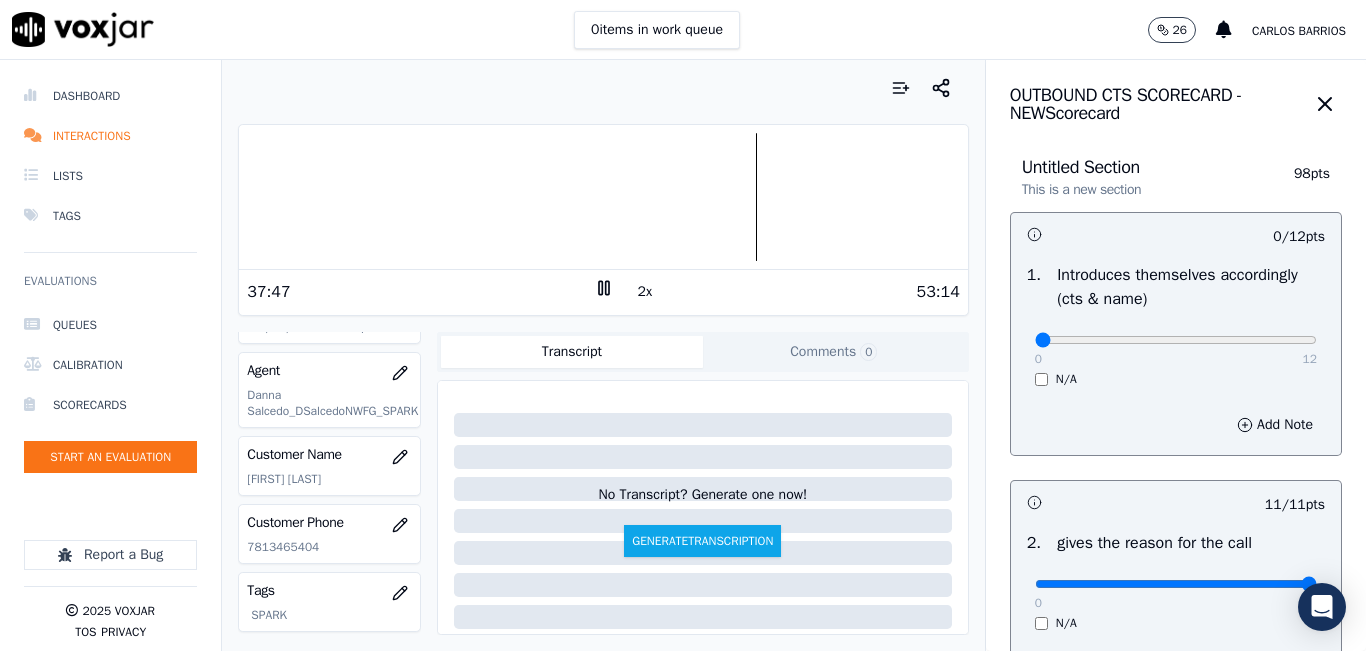 click on "0   12     N/A" at bounding box center [1176, 349] 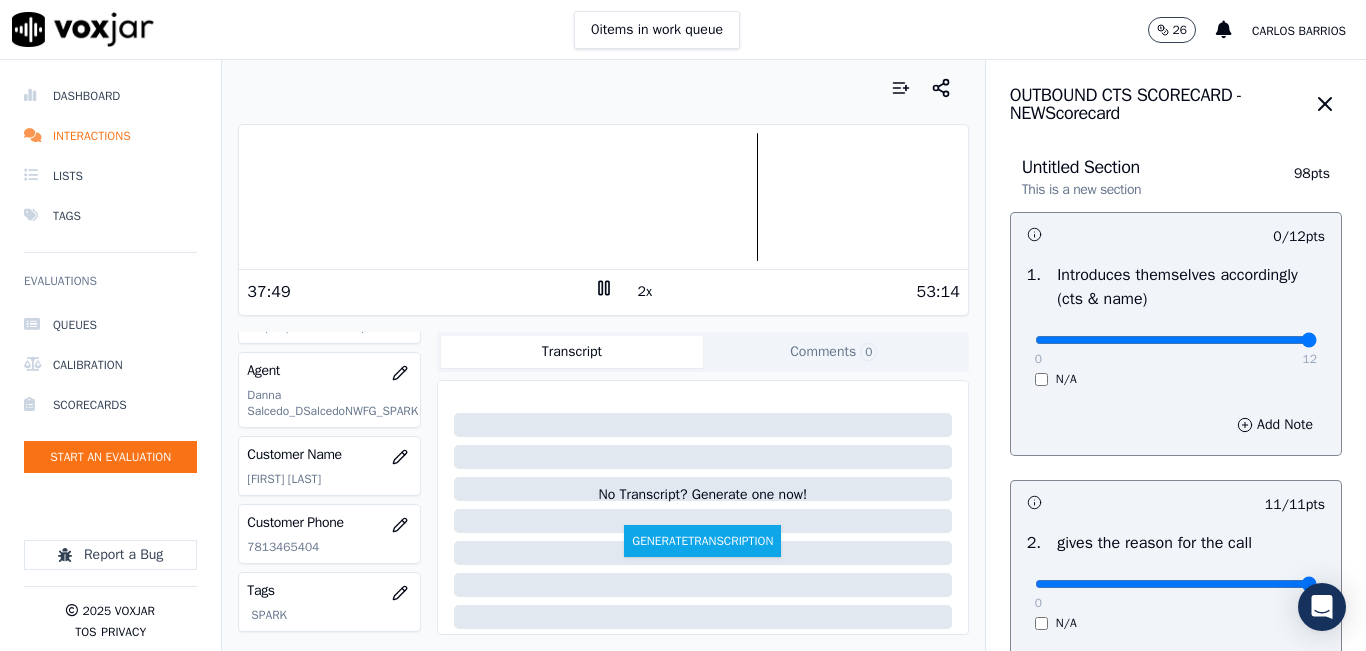 type on "12" 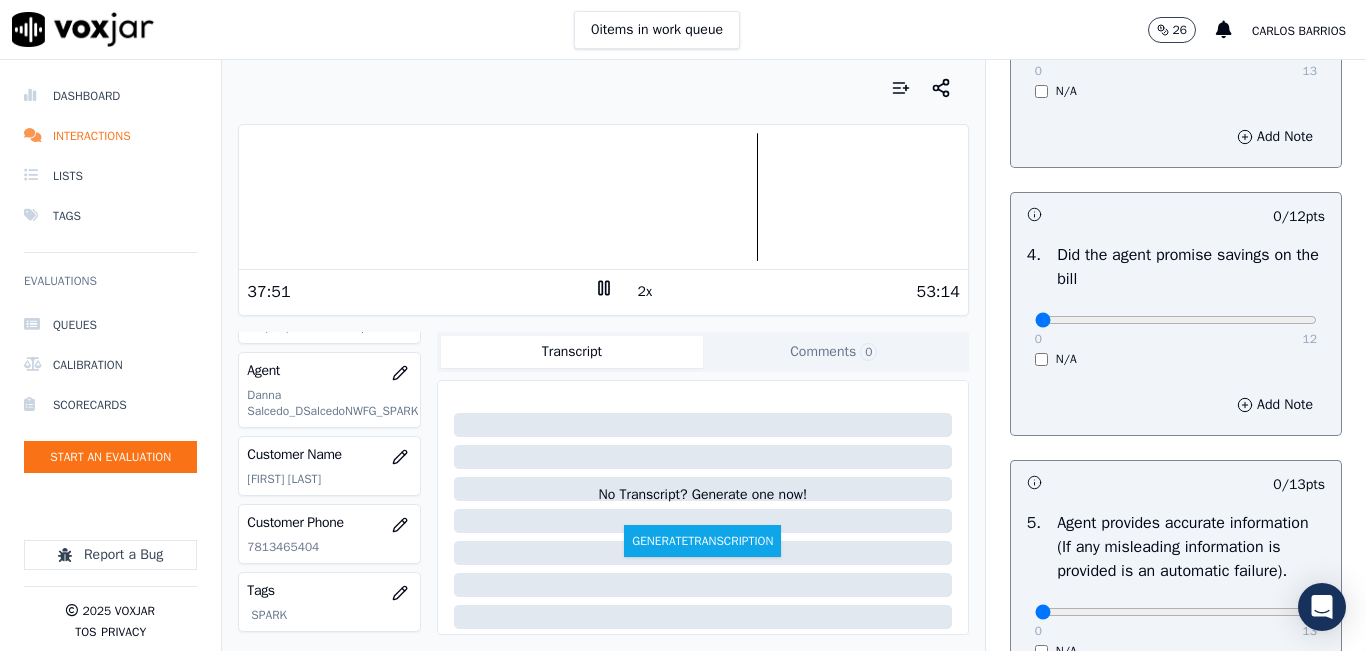 scroll, scrollTop: 900, scrollLeft: 0, axis: vertical 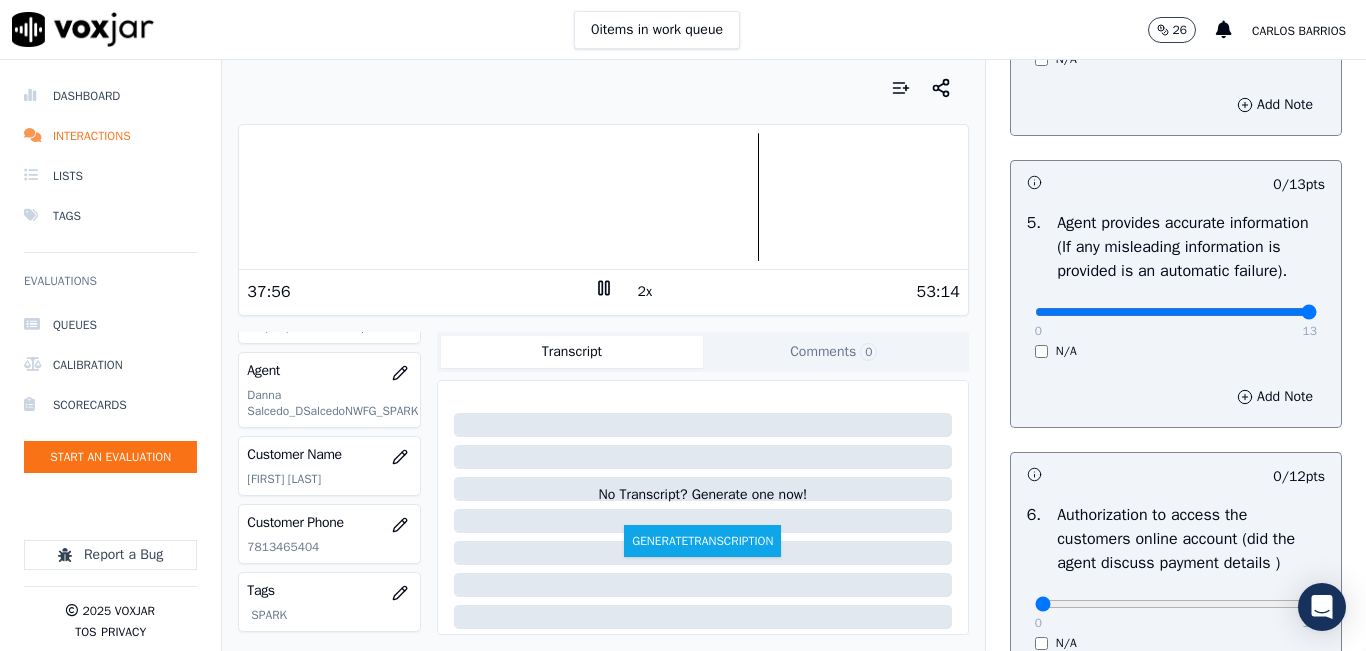 type on "13" 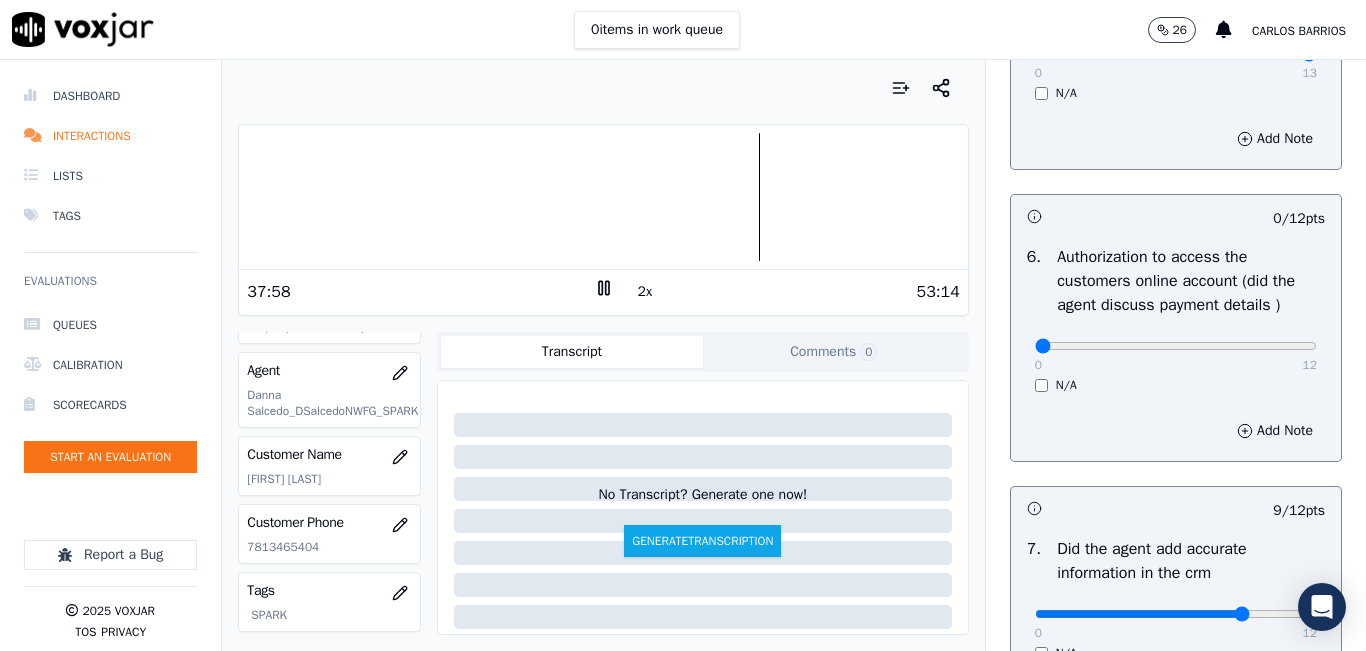 scroll, scrollTop: 1400, scrollLeft: 0, axis: vertical 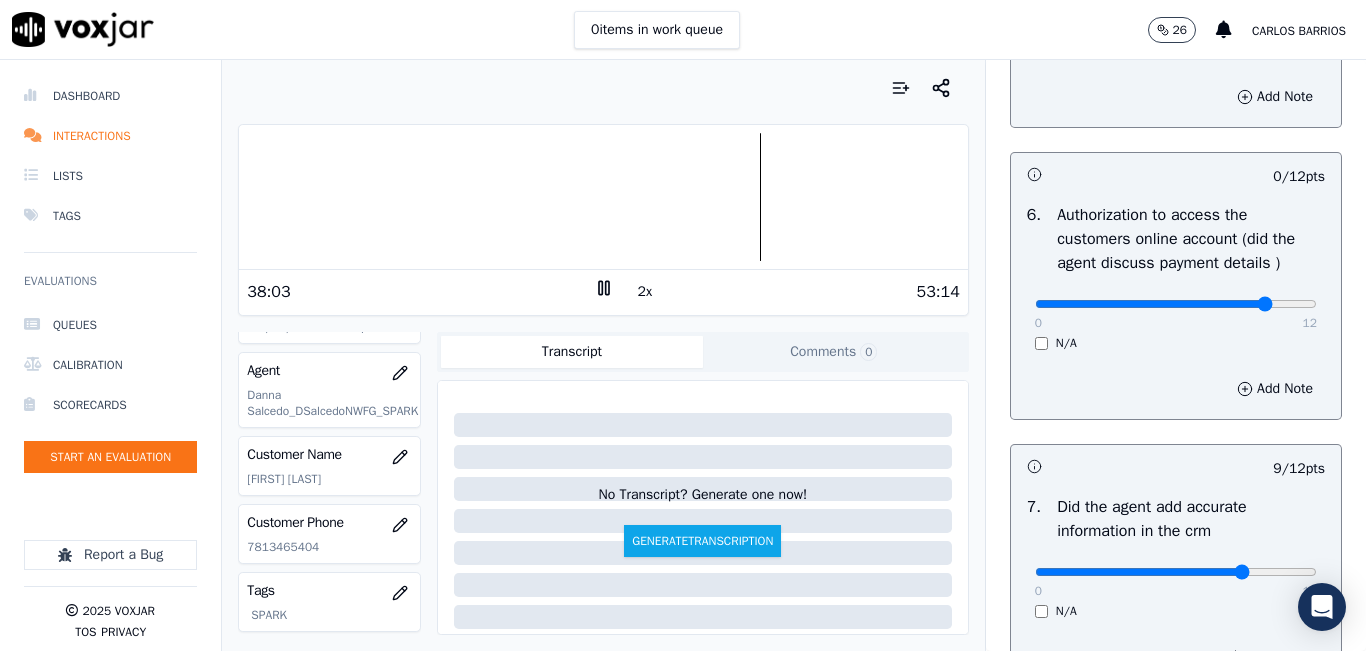 type on "10" 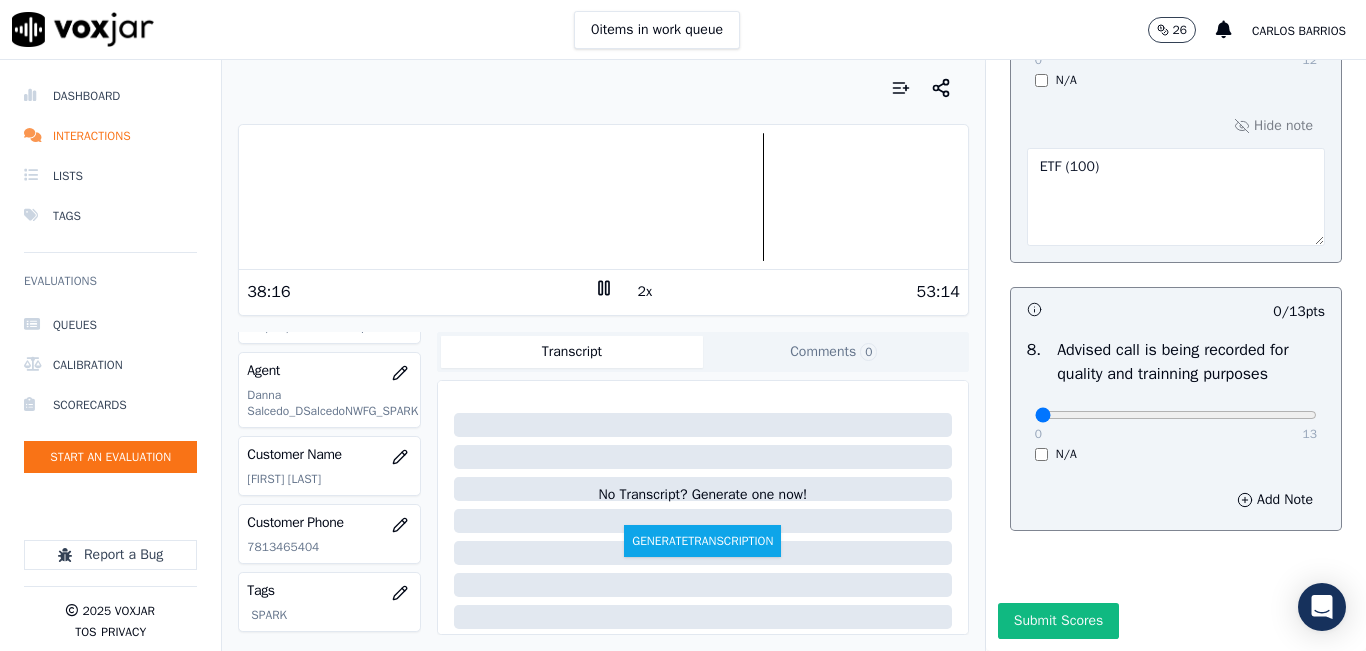 scroll, scrollTop: 2024, scrollLeft: 0, axis: vertical 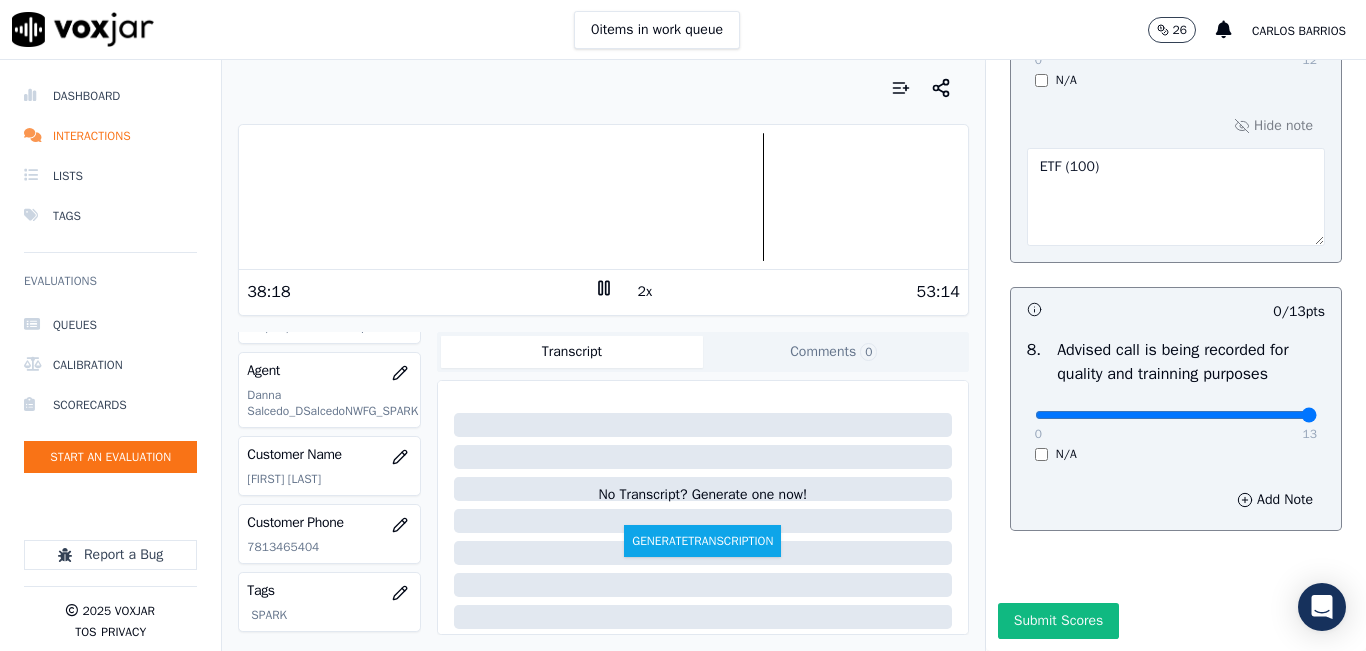 drag, startPoint x: 1247, startPoint y: 372, endPoint x: 1273, endPoint y: 369, distance: 26.172504 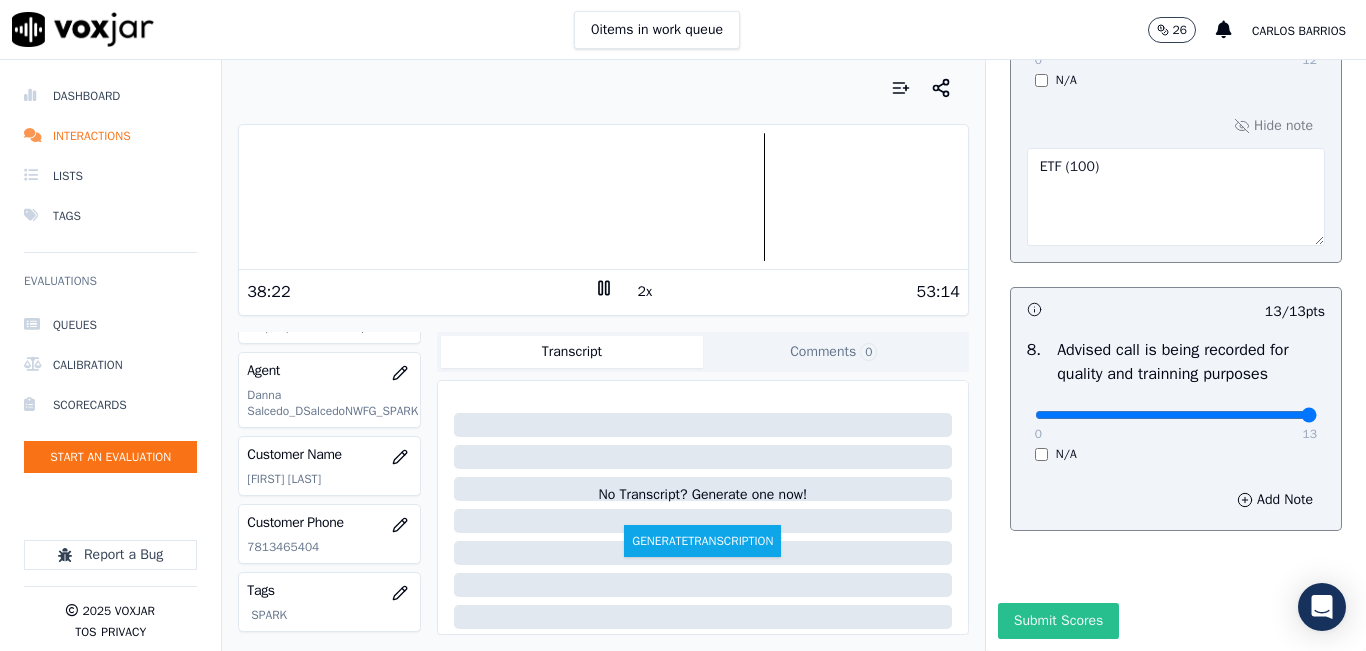 click on "Submit Scores" at bounding box center [1058, 621] 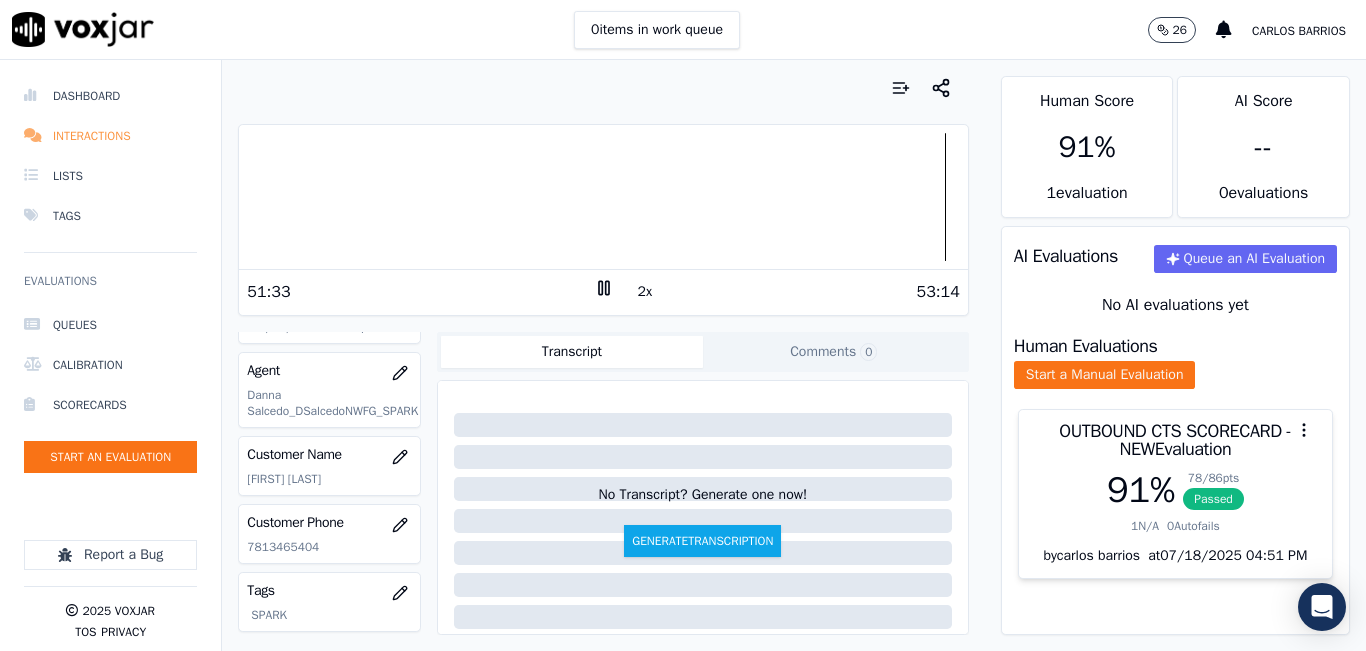 click on "Interactions" at bounding box center [110, 136] 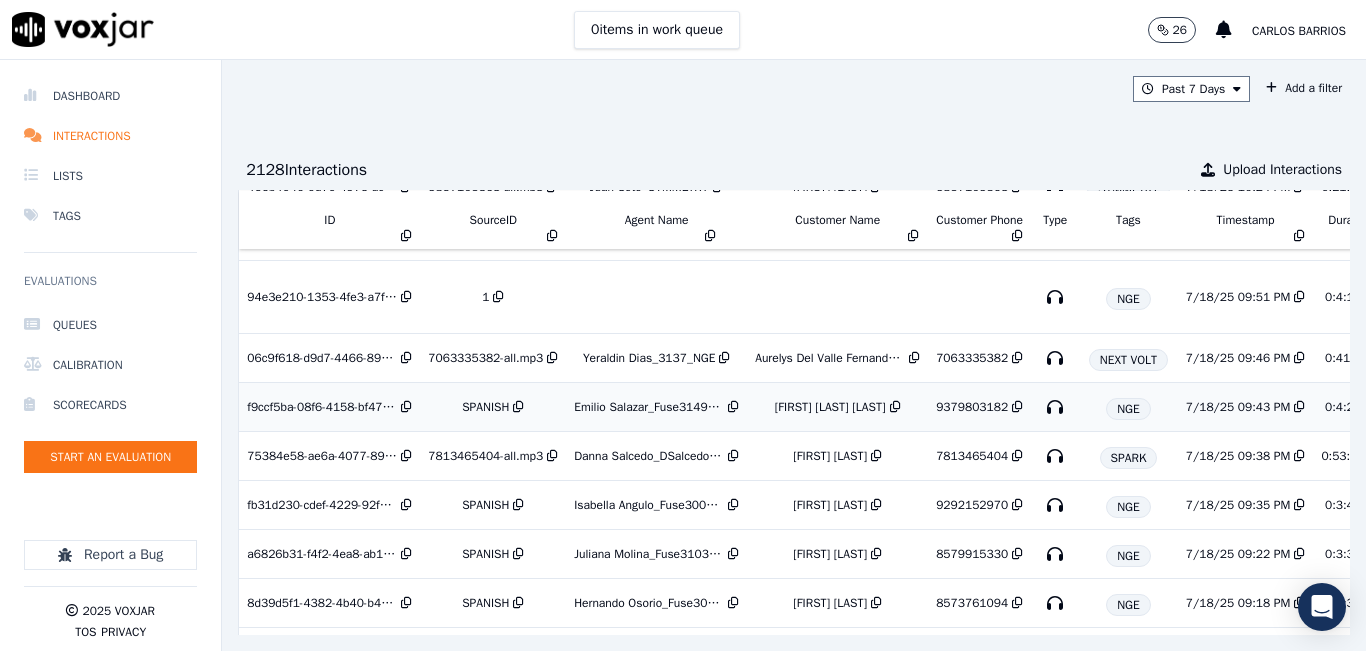 scroll, scrollTop: 300, scrollLeft: 0, axis: vertical 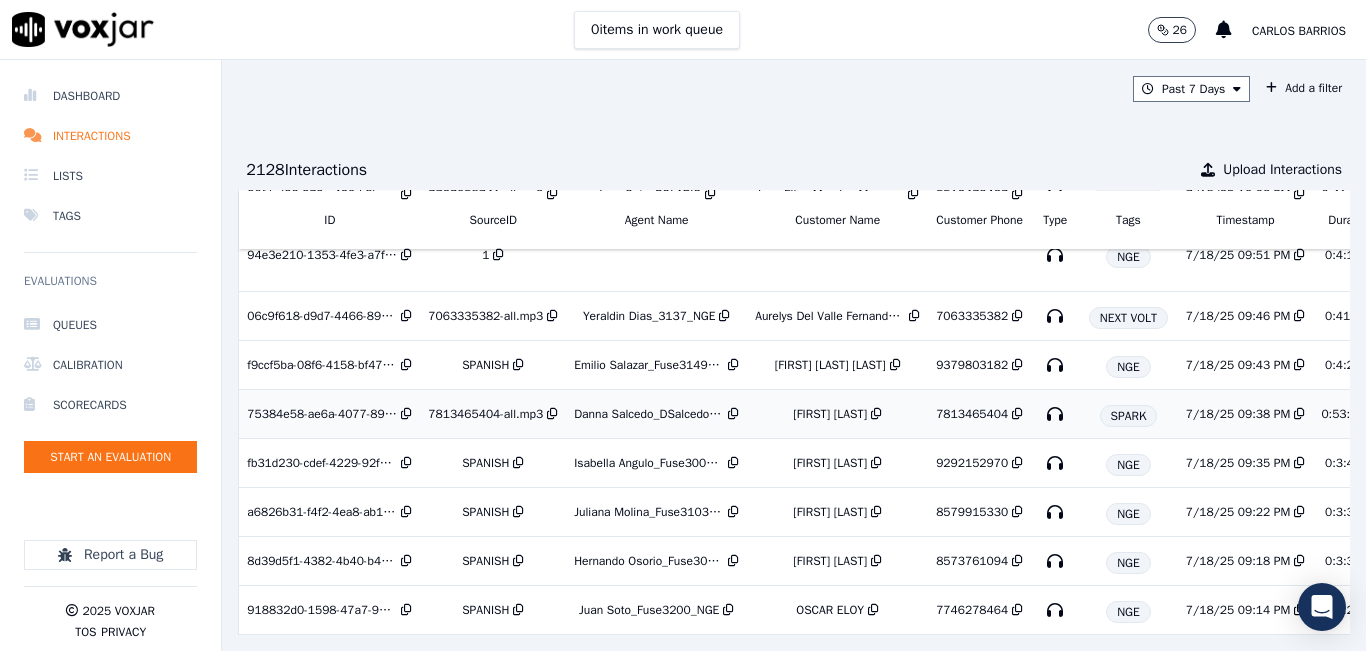 click on "Danna Salcedo_DSalcedoNWFG_SPARK" at bounding box center [649, 414] 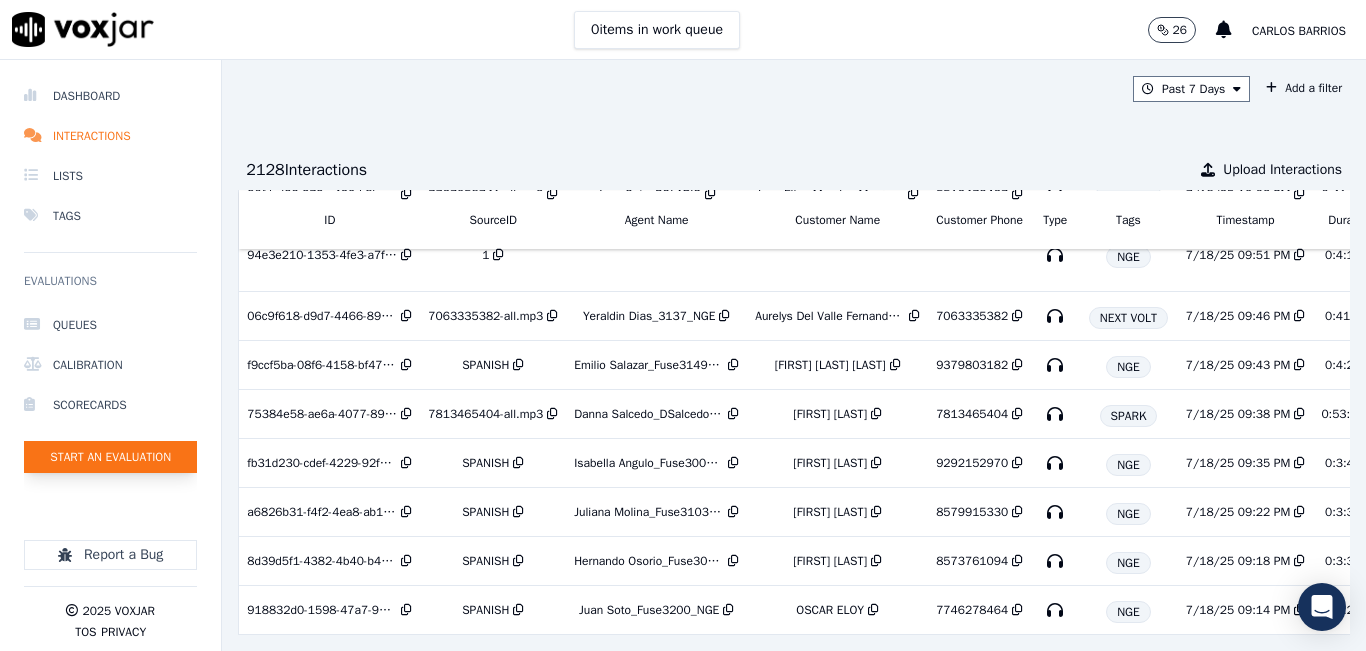 click on "Start an Evaluation" 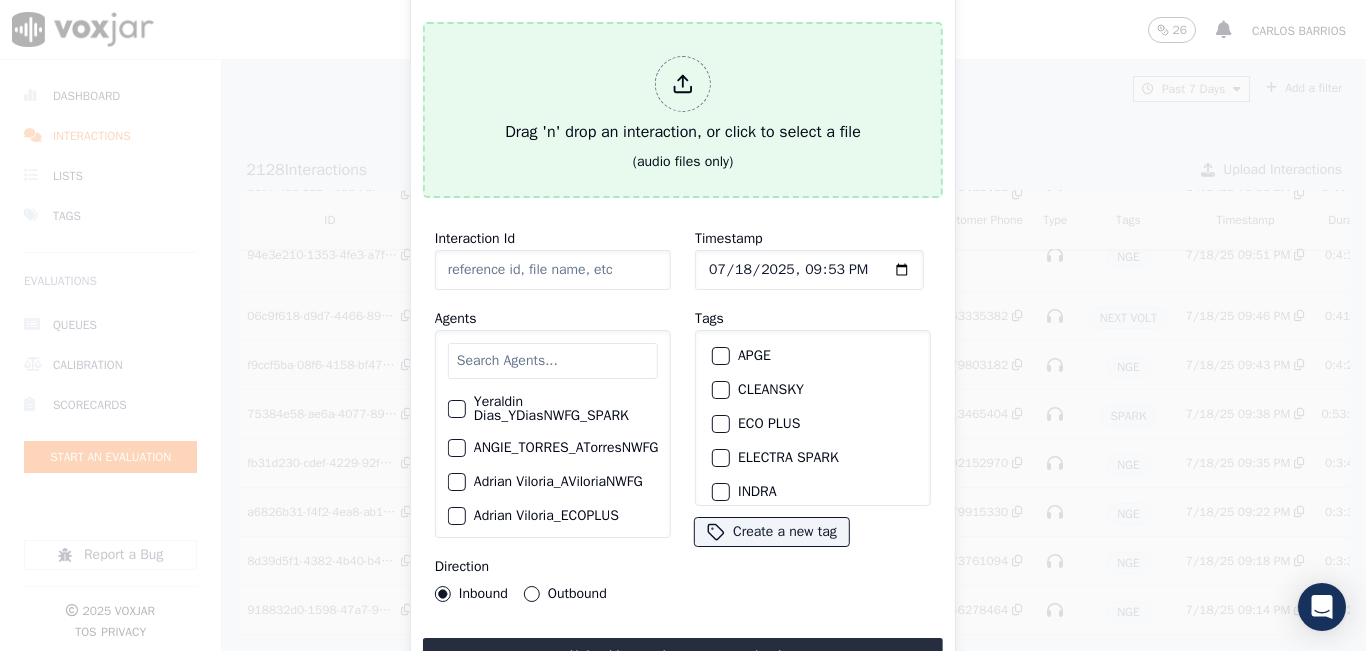 click on "Drag 'n' drop an interaction, or click to select a file" at bounding box center (683, 100) 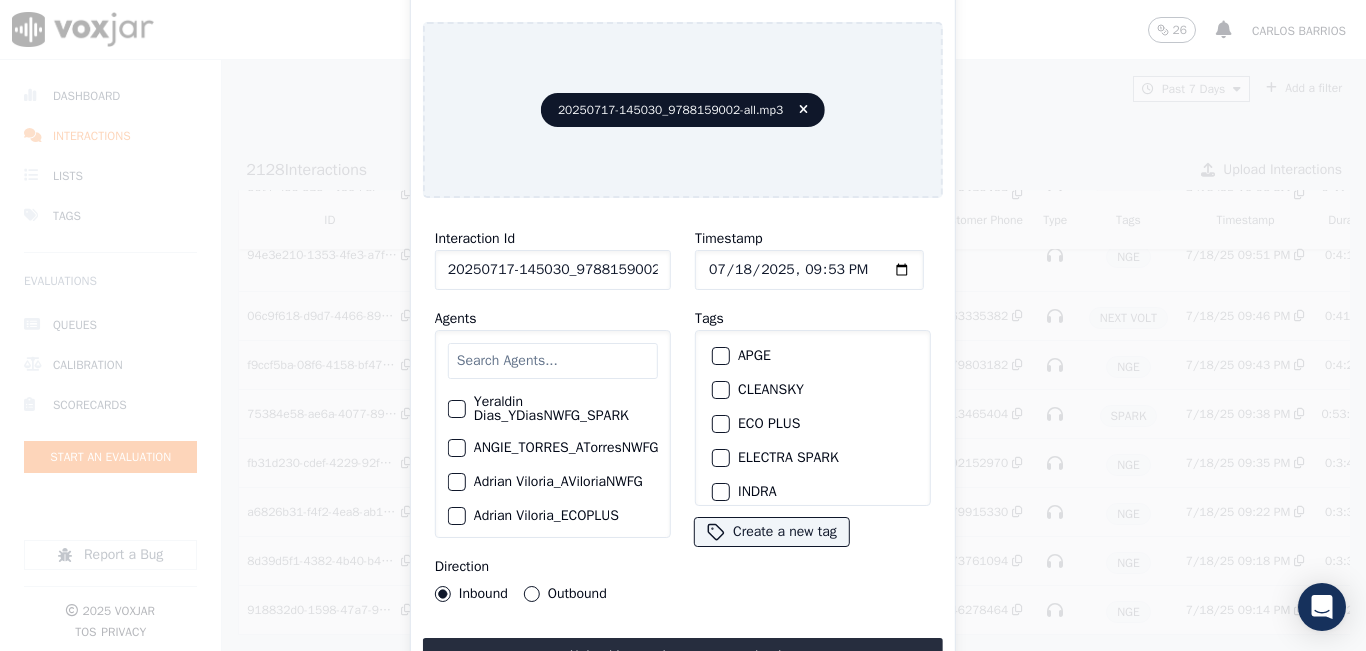 click at bounding box center (553, 361) 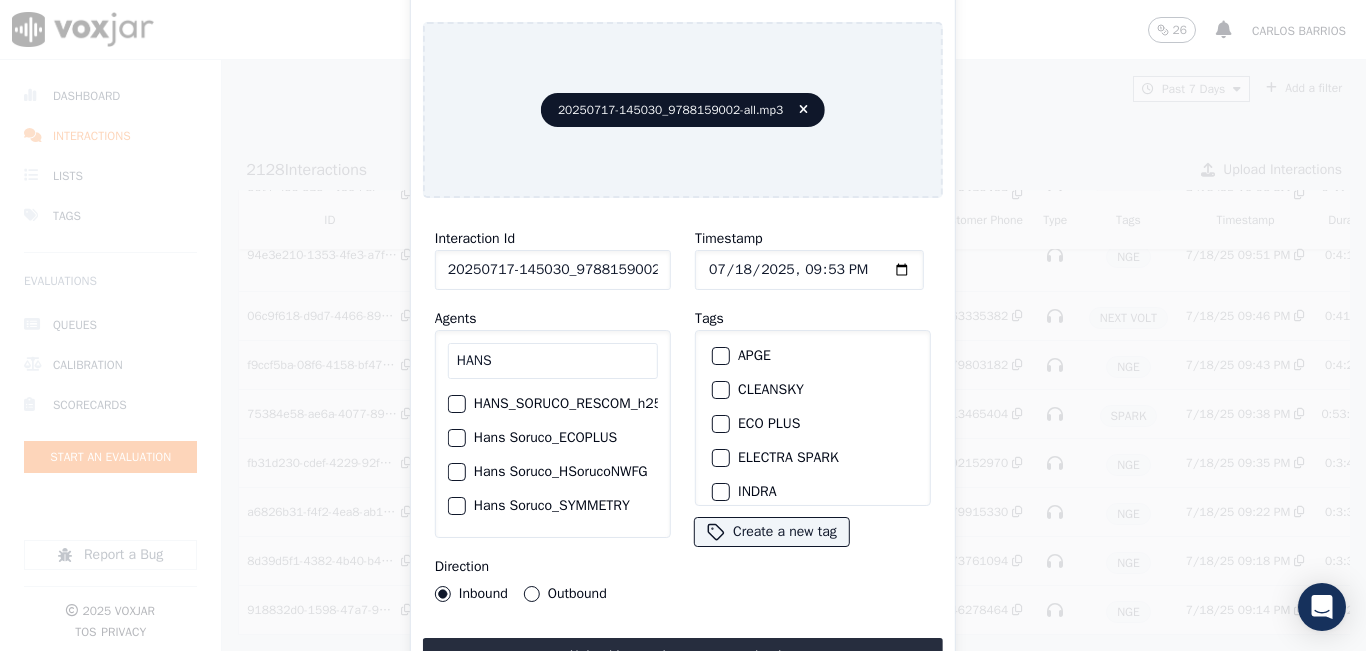 type on "HANS" 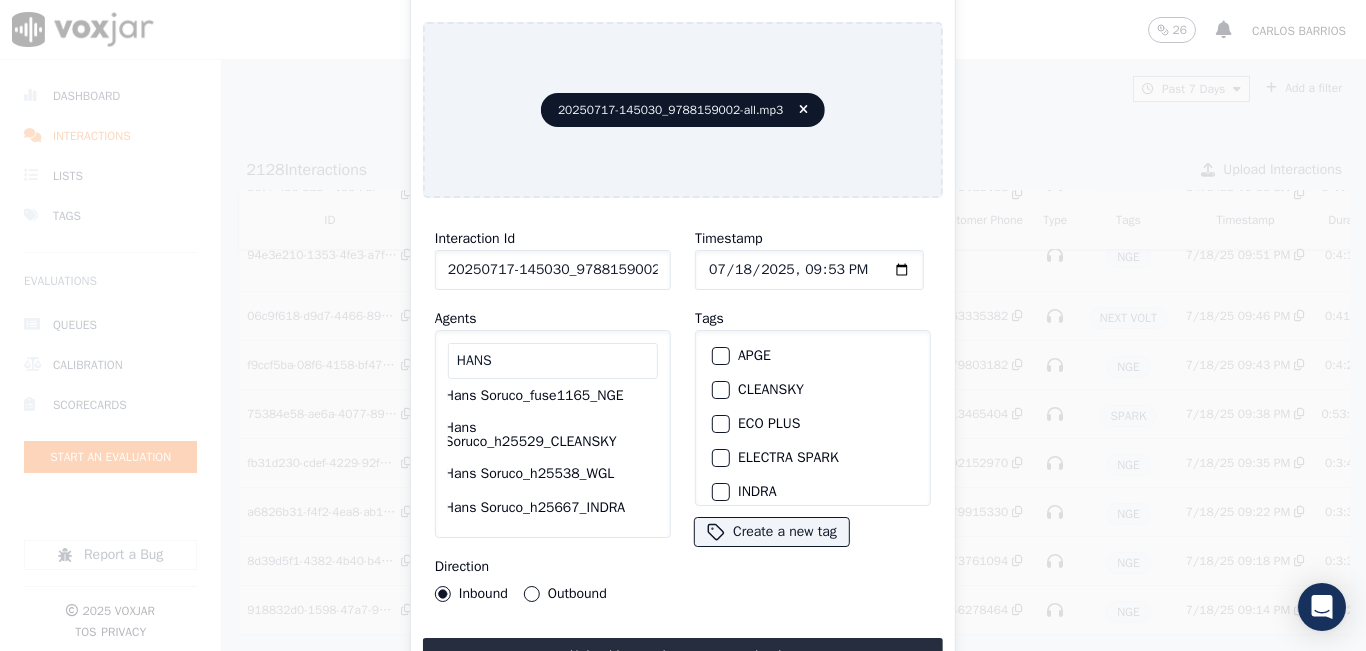 scroll, scrollTop: 200, scrollLeft: 52, axis: both 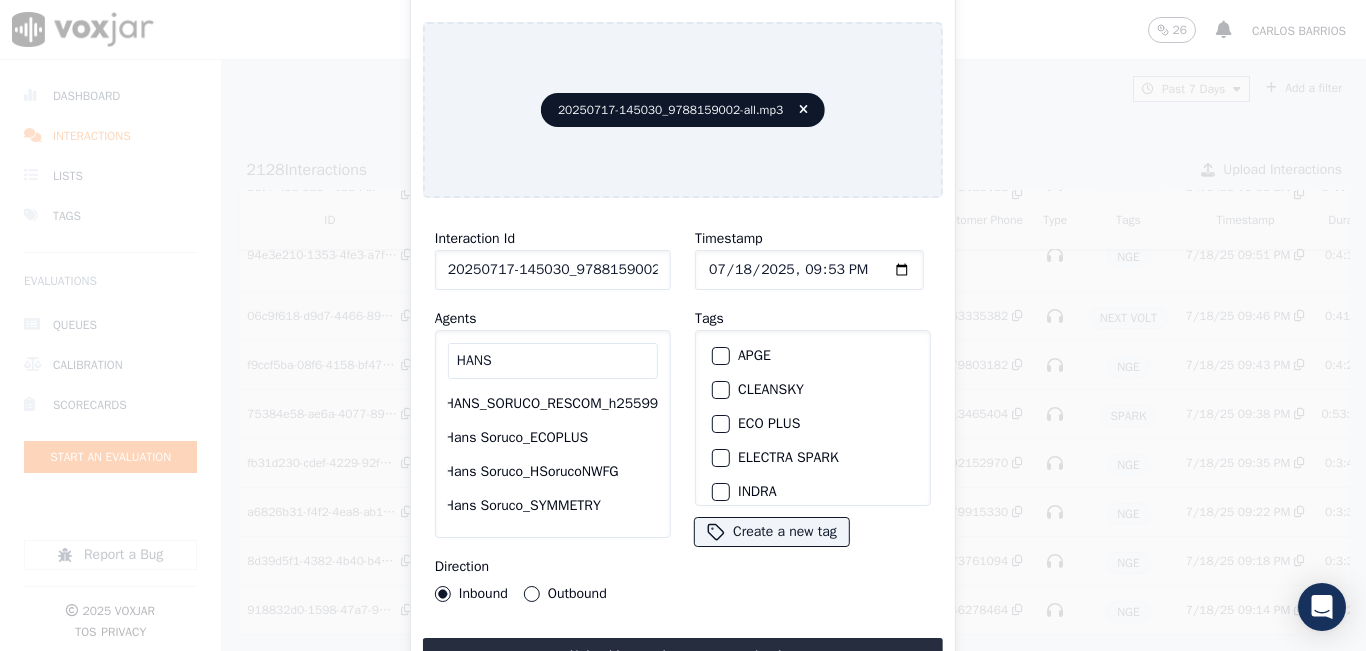 click on "Hans Soruco_HSorucoNWFG" 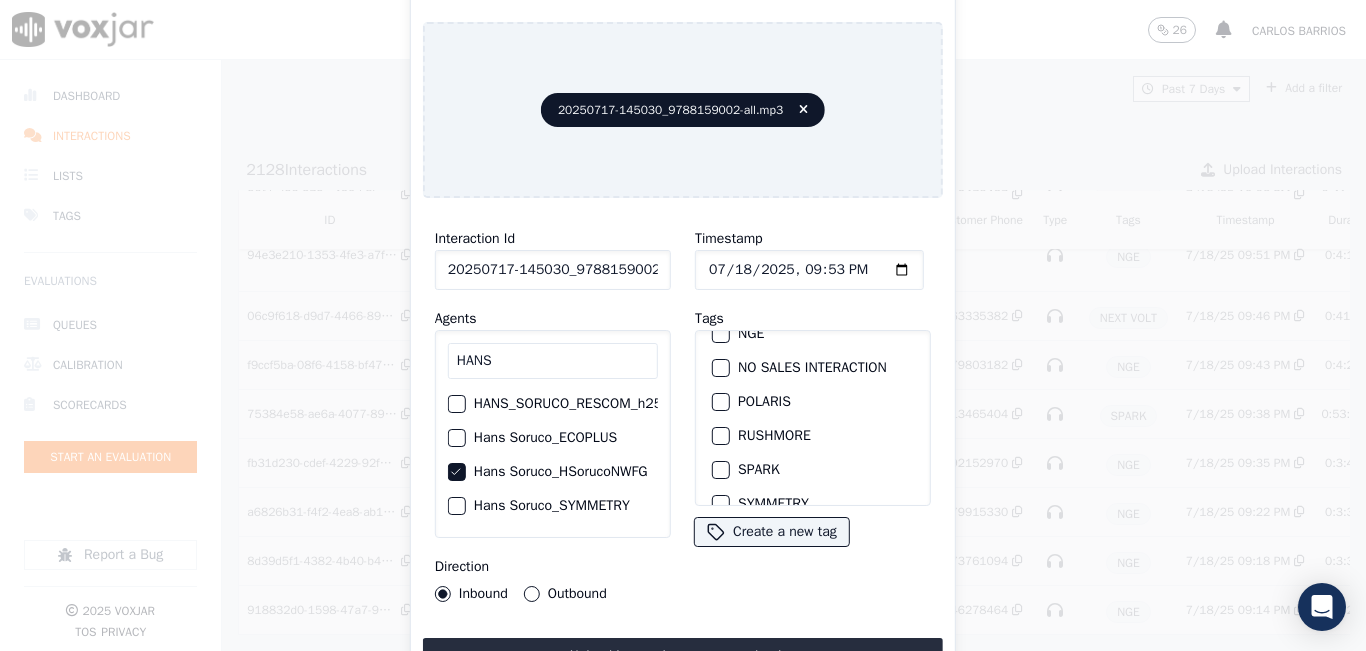 scroll, scrollTop: 309, scrollLeft: 0, axis: vertical 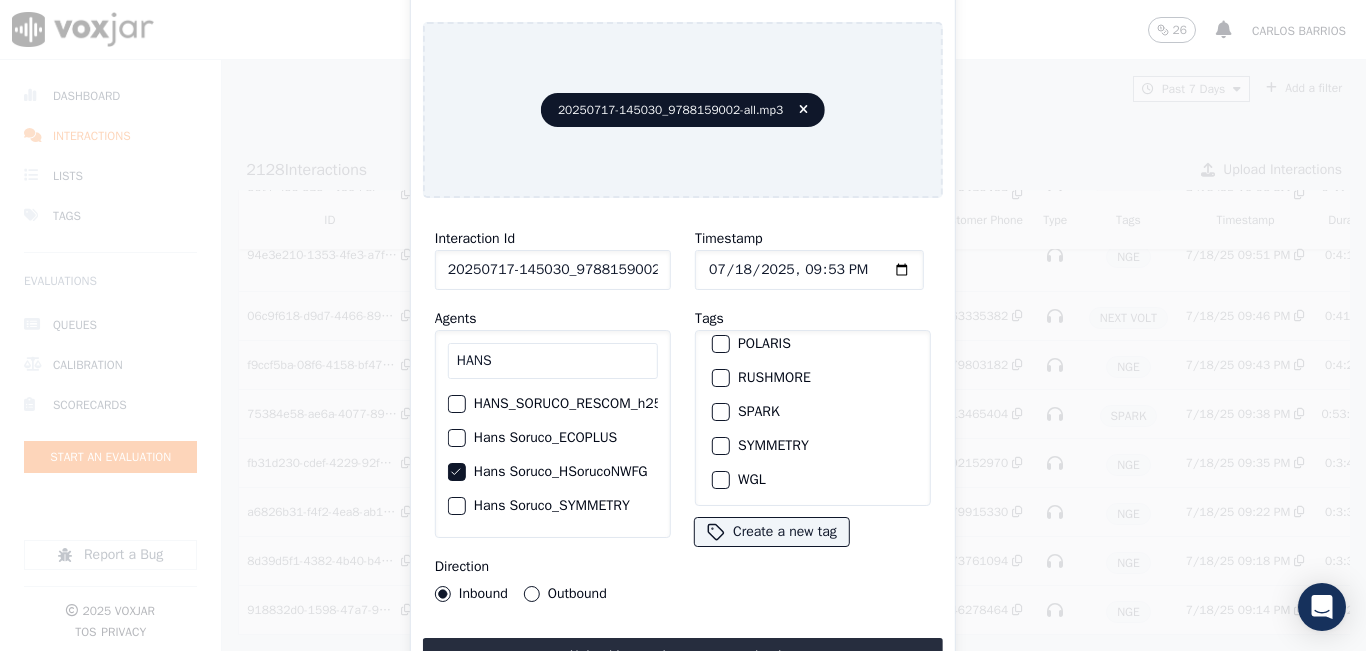click at bounding box center [720, 412] 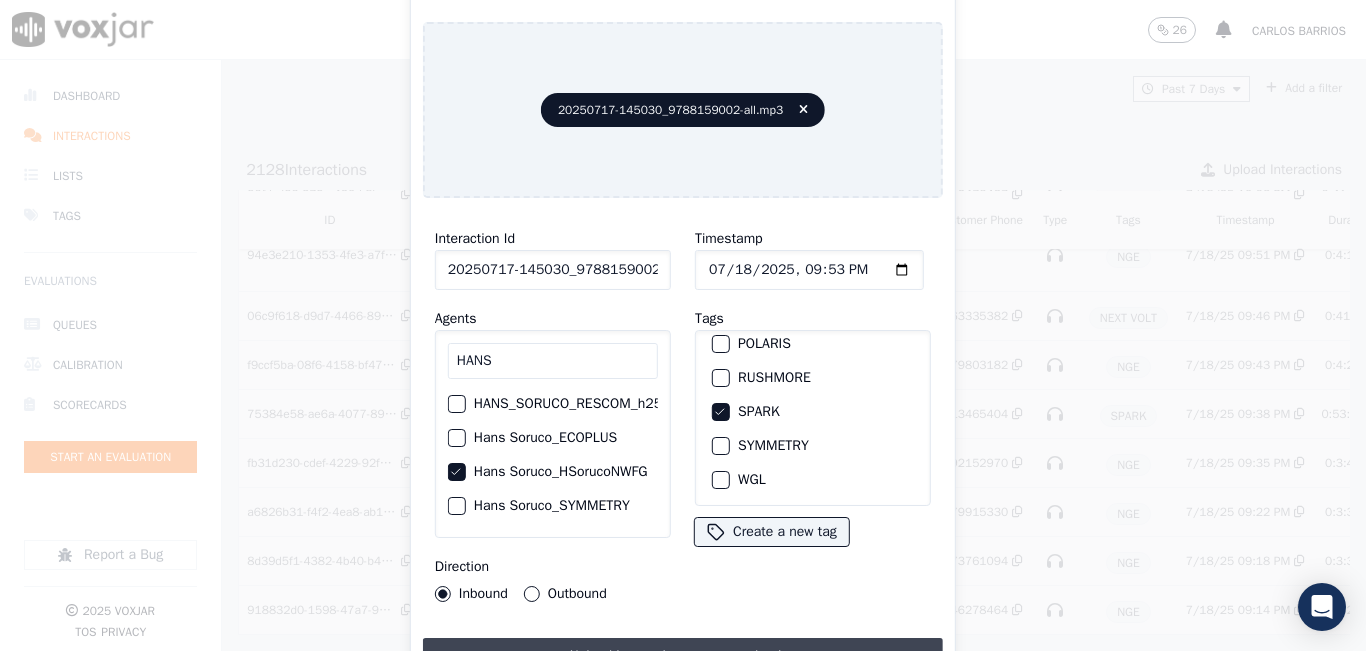 click on "Upload interaction to start evaluation" at bounding box center (683, 656) 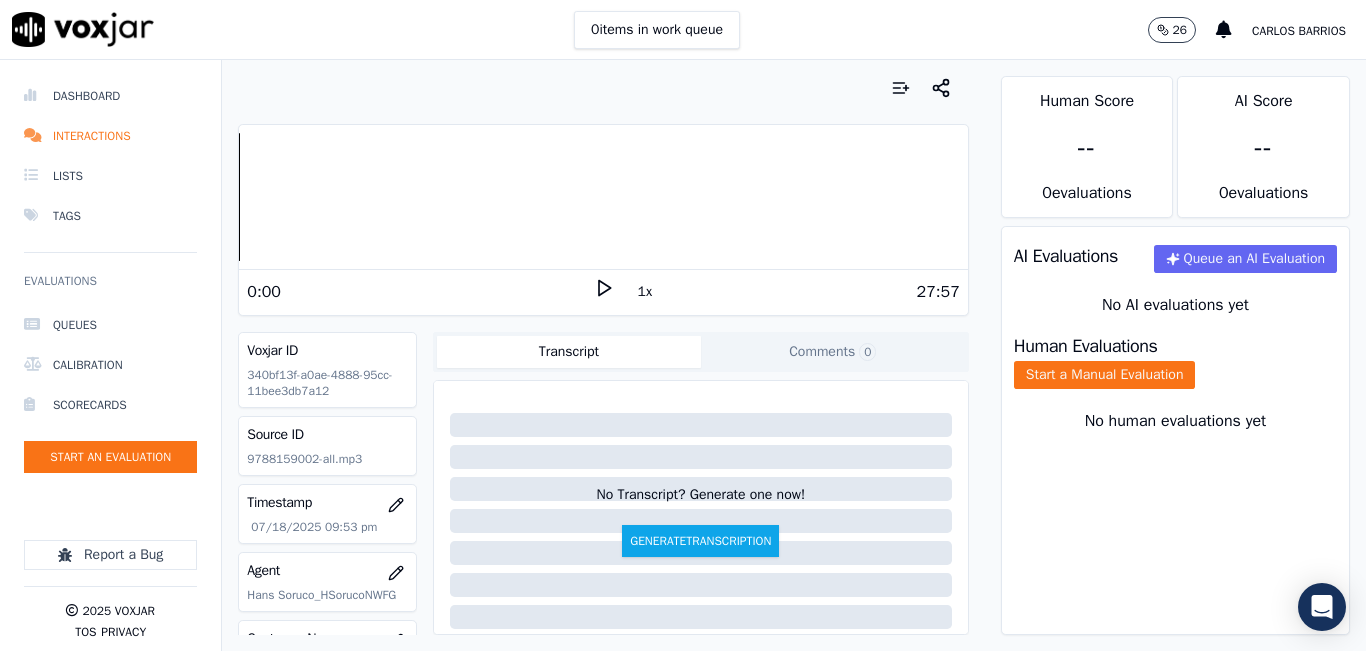 click 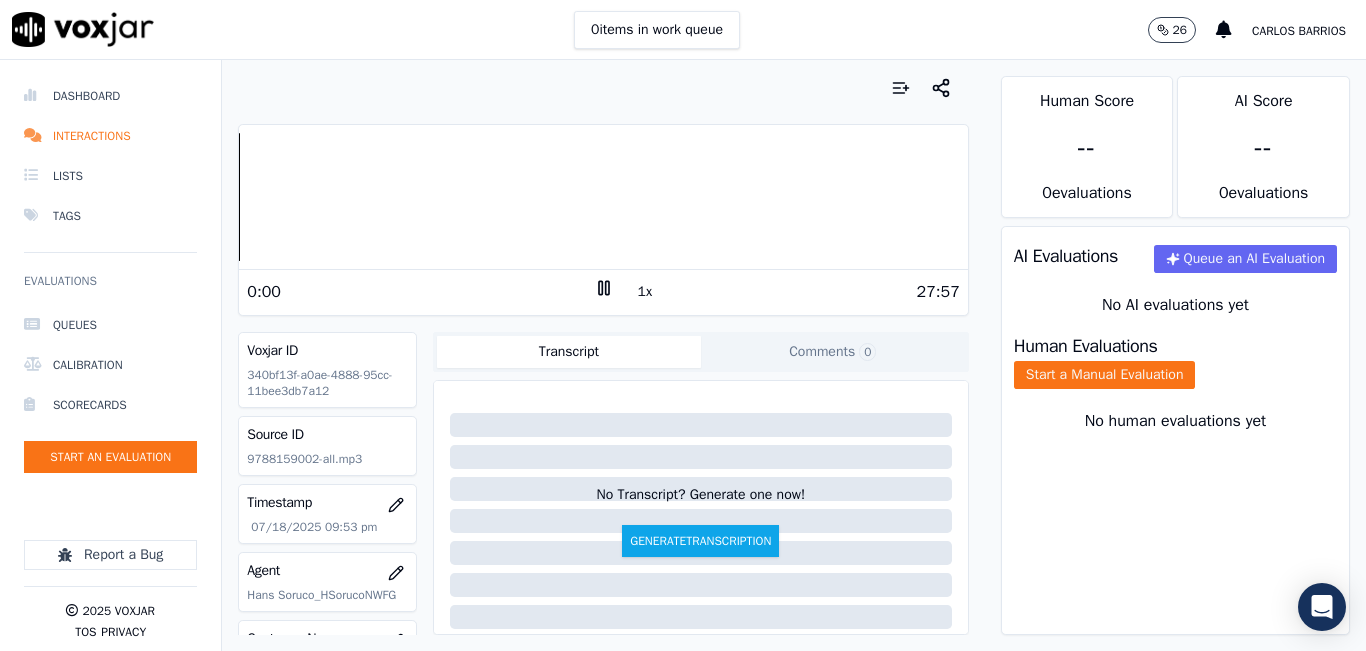 click on "1x" at bounding box center [645, 292] 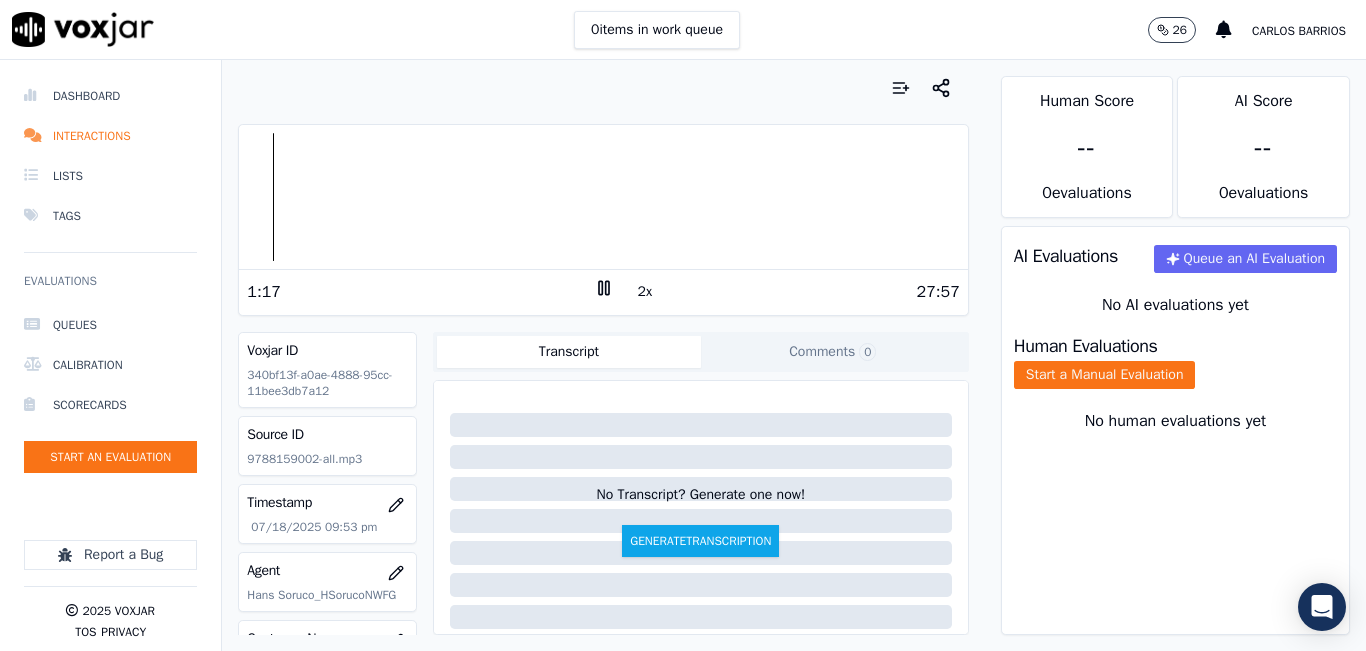 click at bounding box center [603, 197] 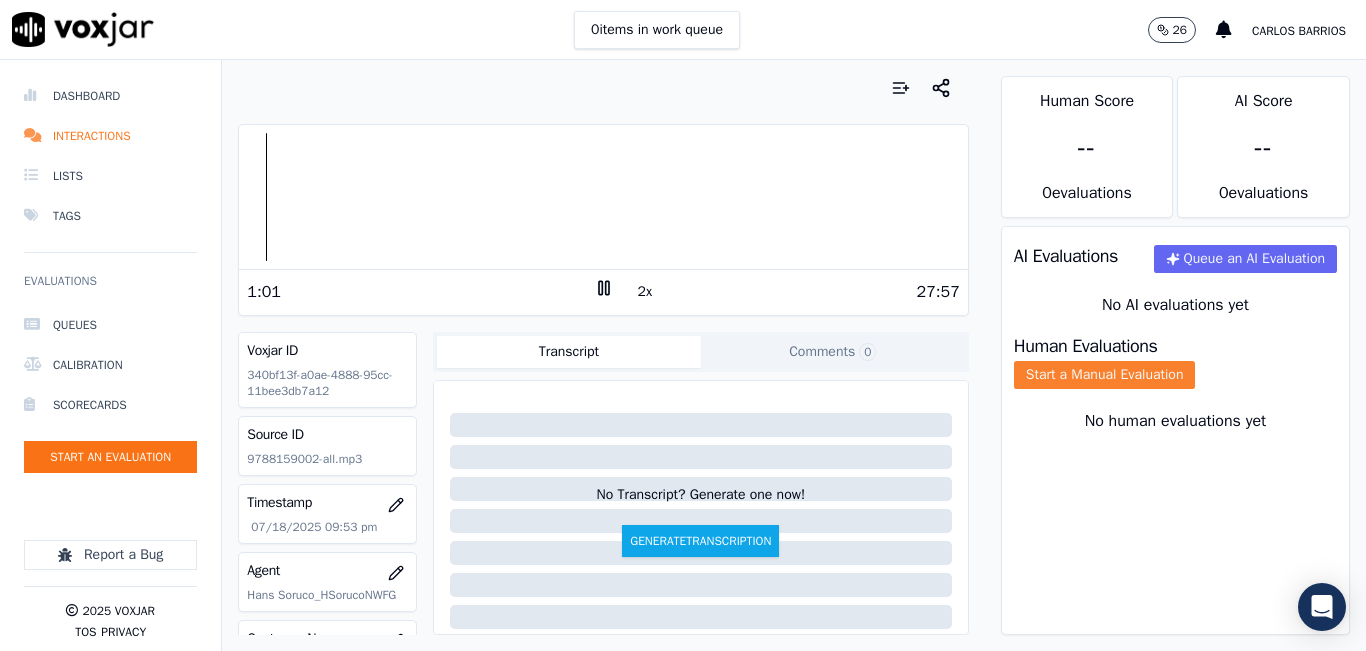 click on "Start a Manual Evaluation" 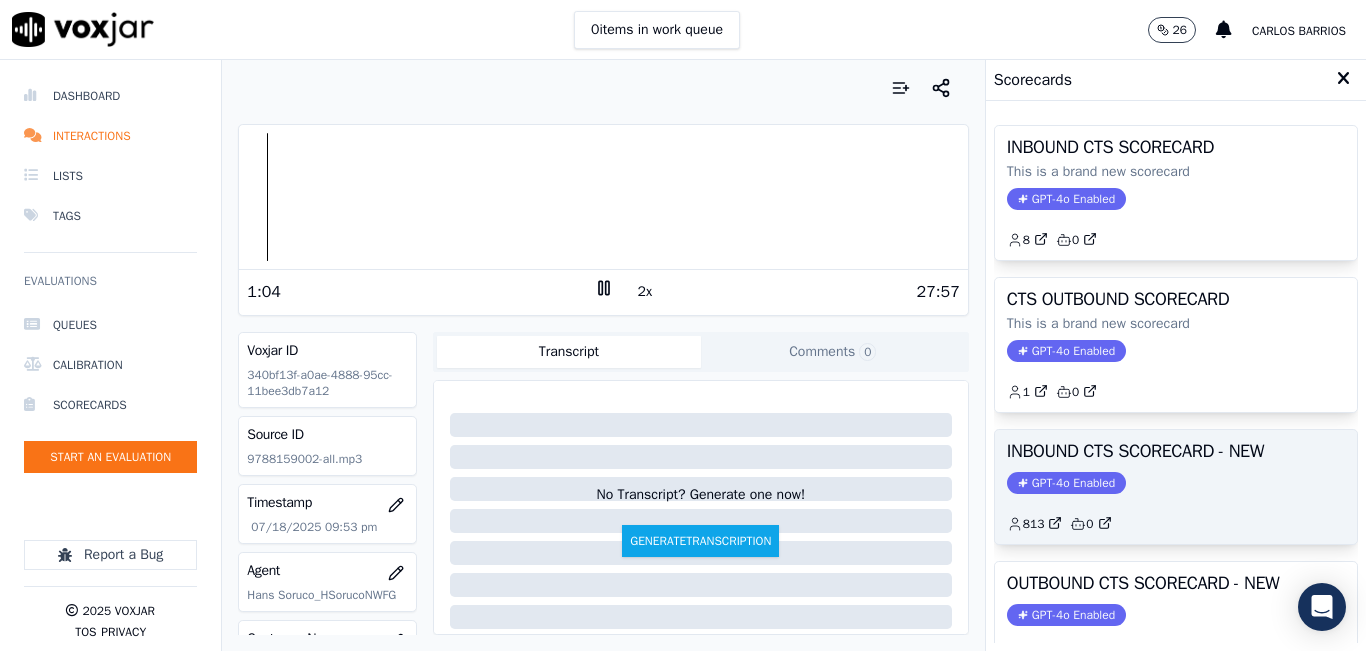 click on "INBOUND CTS SCORECARD - NEW" at bounding box center (1176, 451) 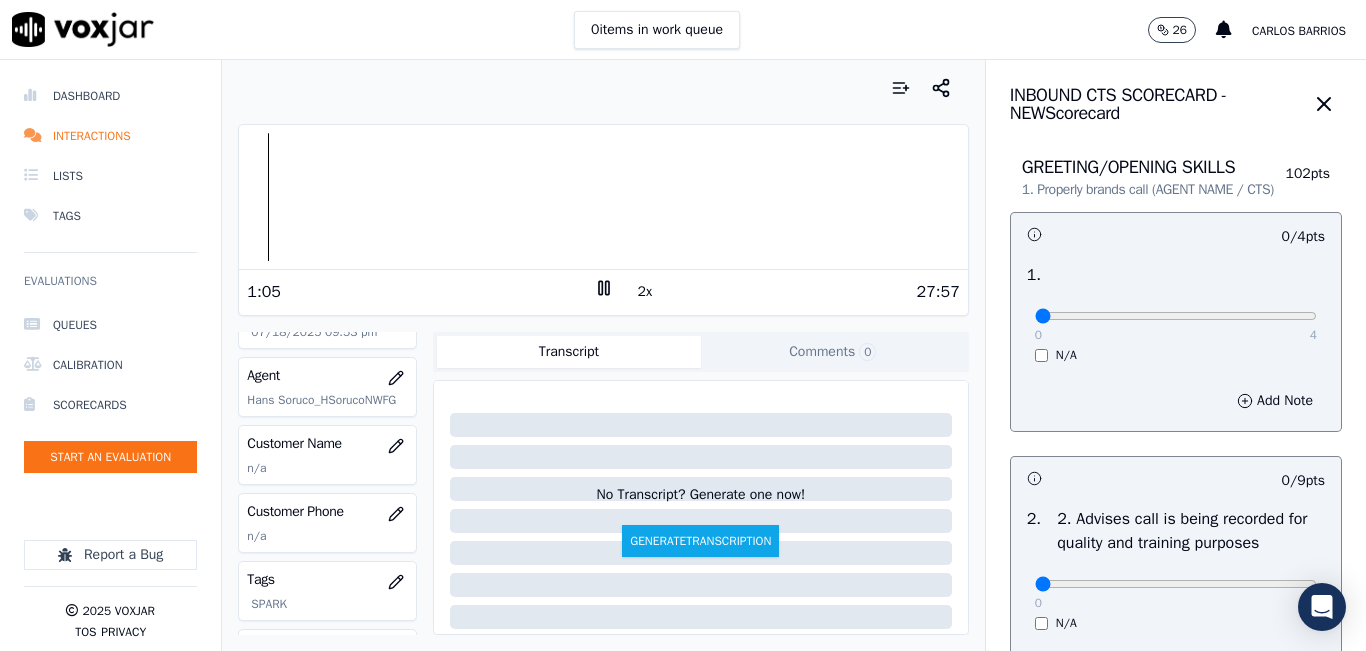 scroll, scrollTop: 200, scrollLeft: 0, axis: vertical 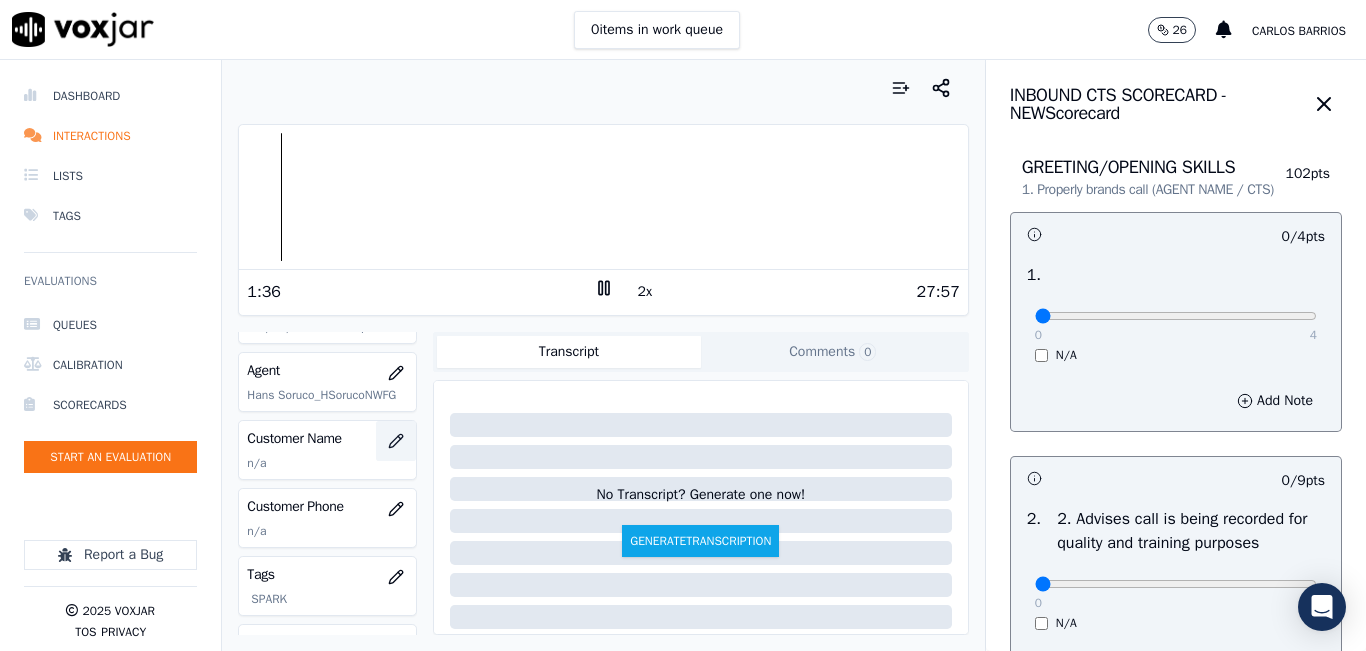 click at bounding box center [396, 441] 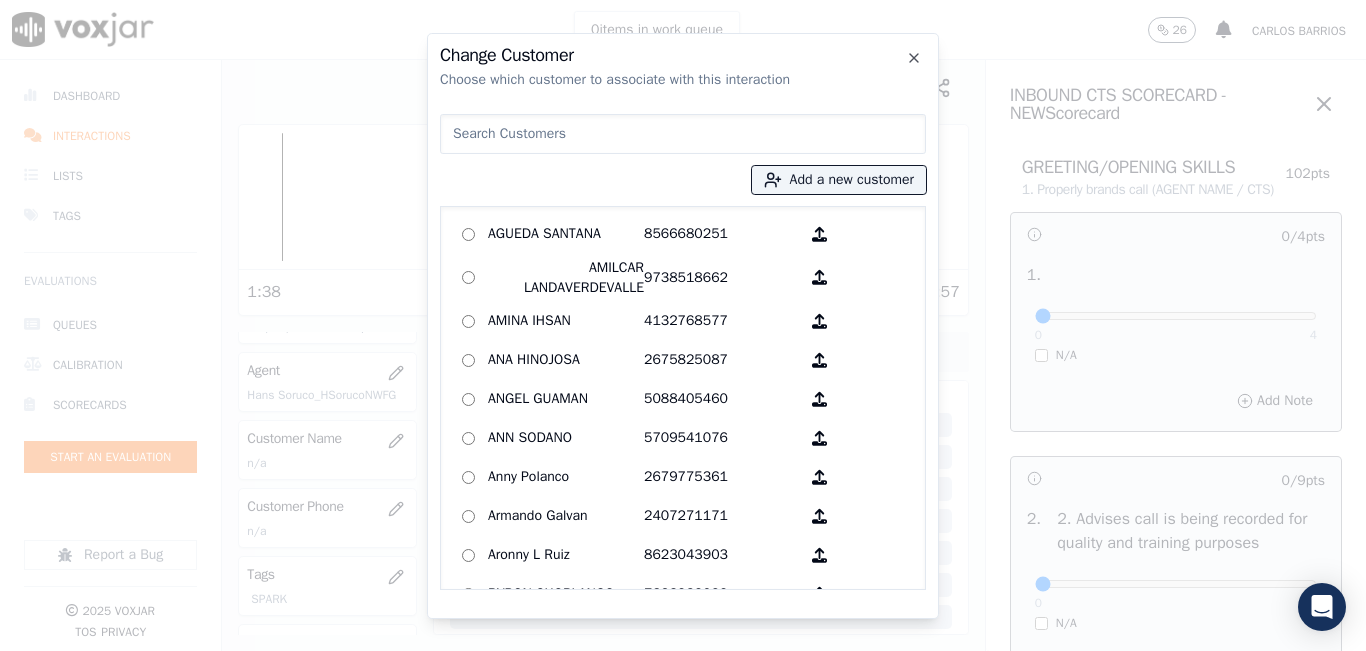 click at bounding box center [683, 134] 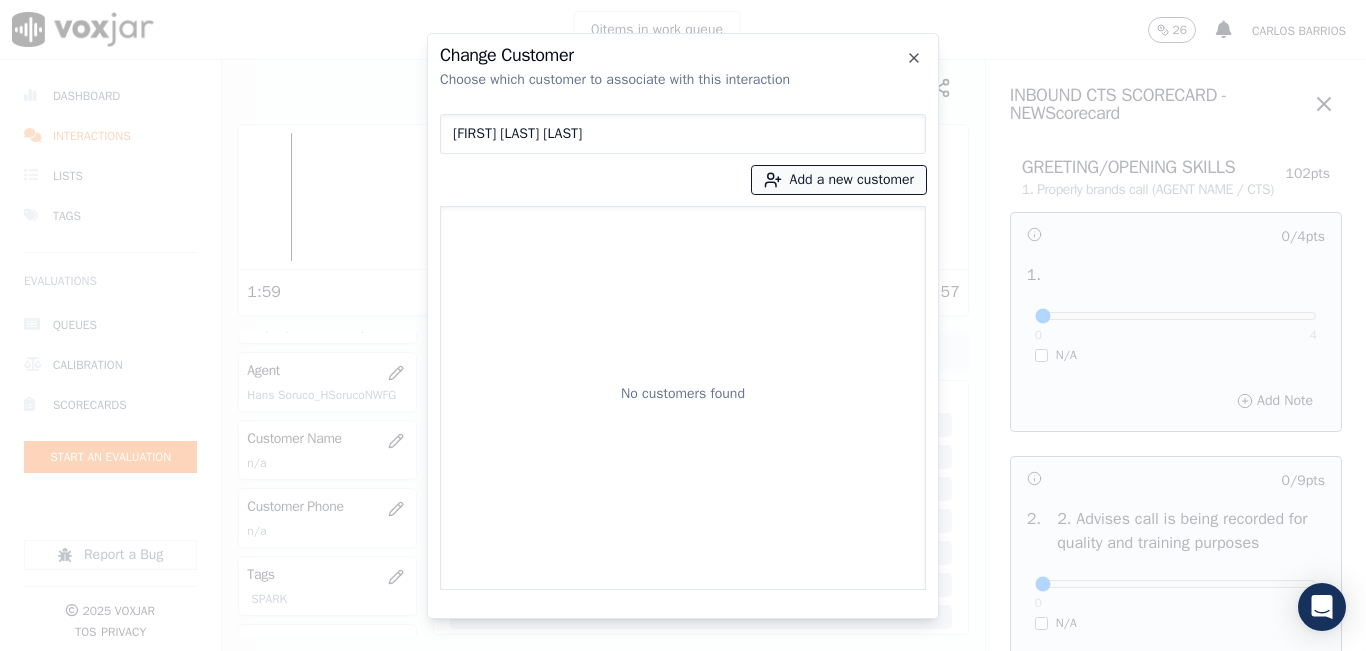 type on "YESLI TATIANA GARCIA SANGUINO" 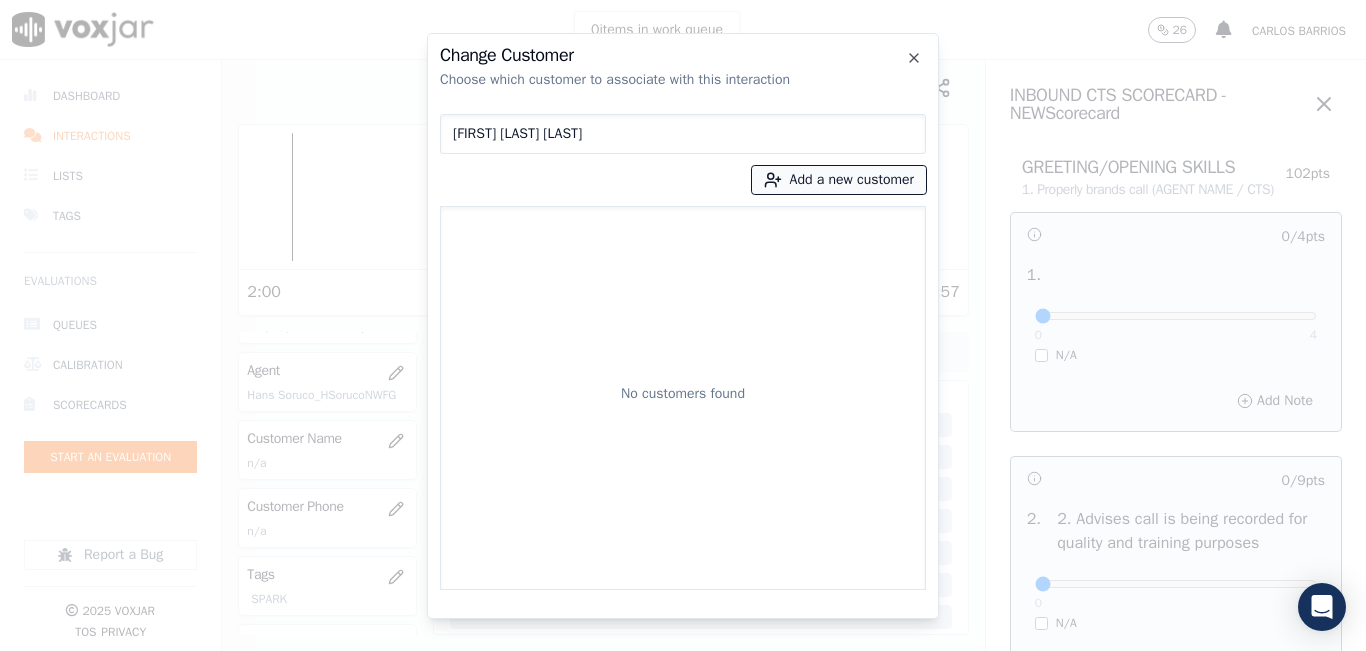 click on "Add a new customer" at bounding box center (839, 180) 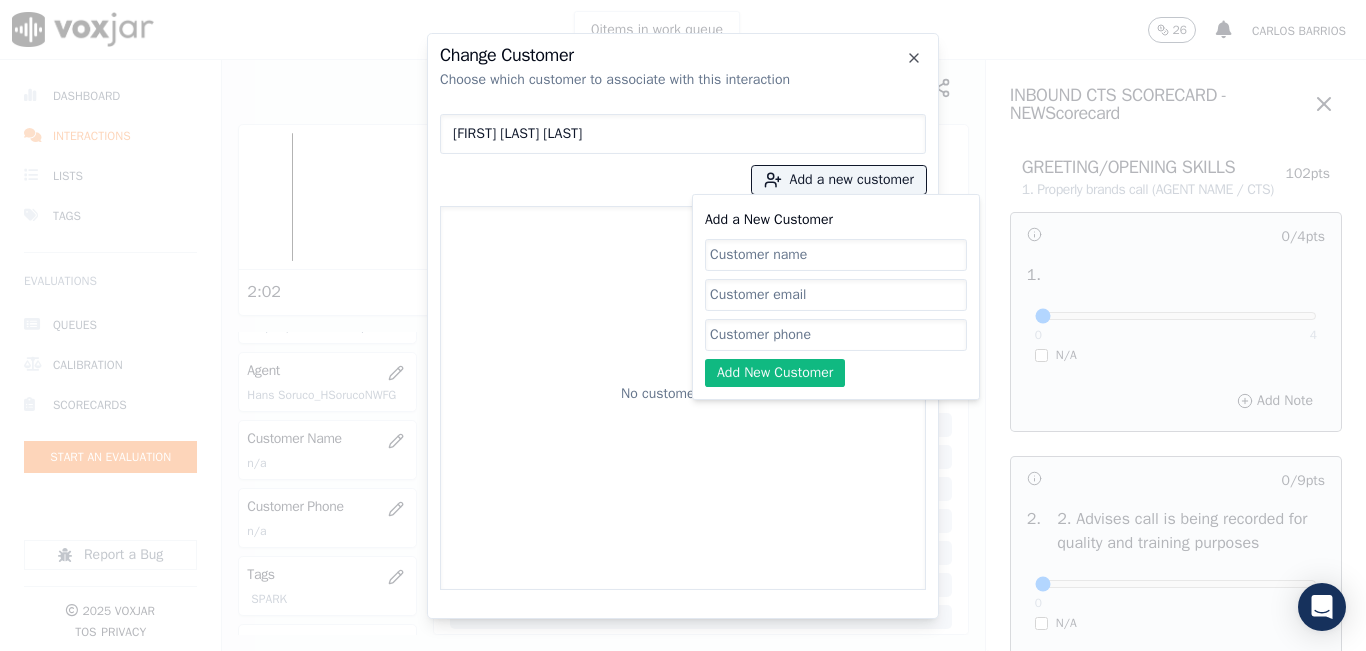 click on "Add a New Customer" 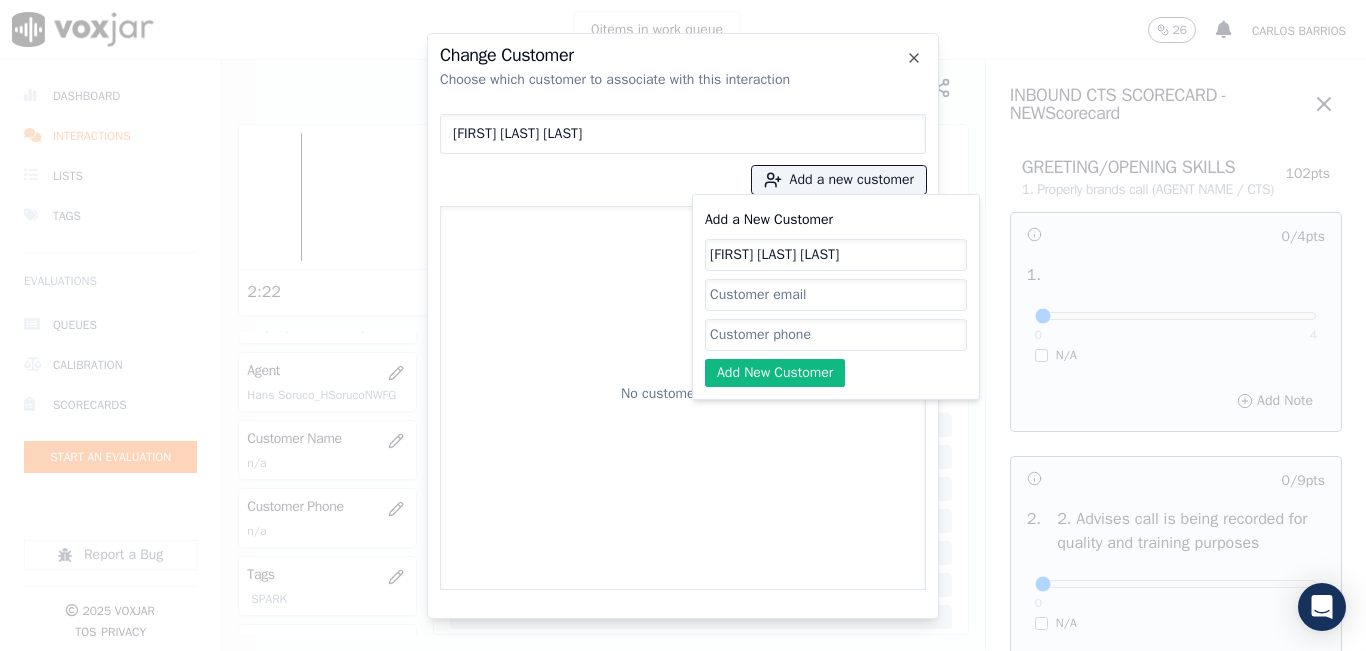 type on "YESLI TATIANA GARCIA SANGUINO" 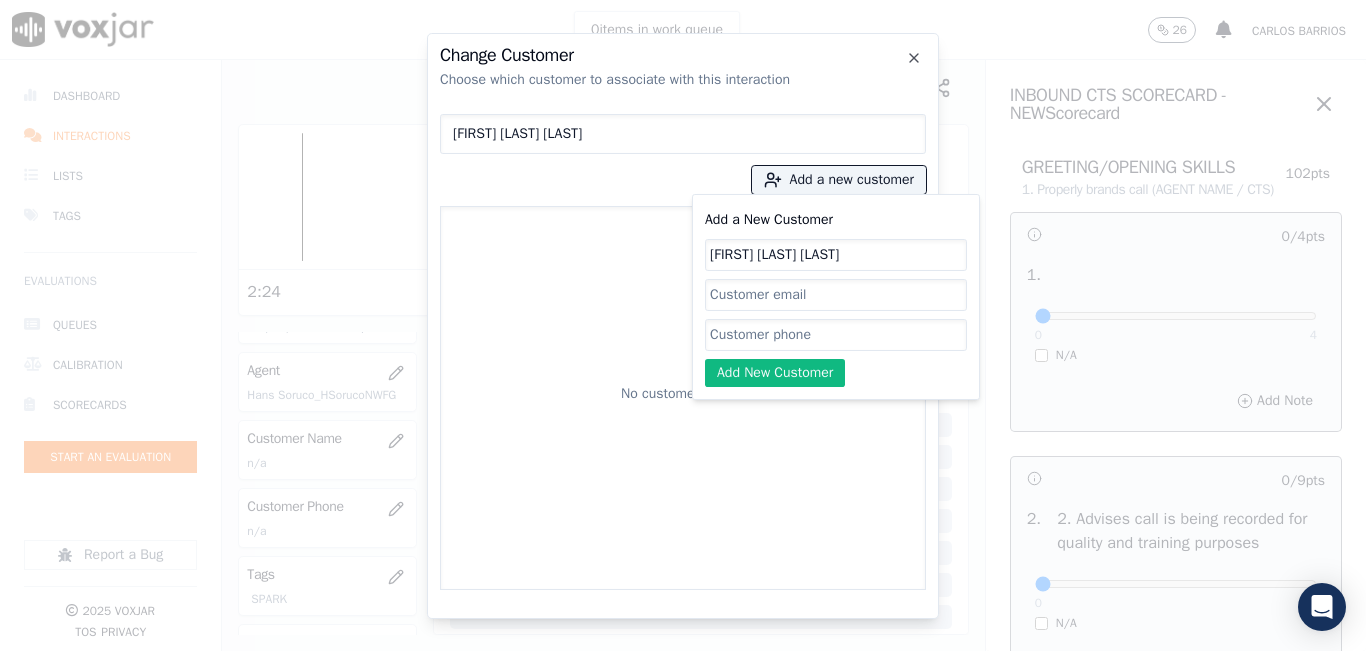 paste on "9788159002" 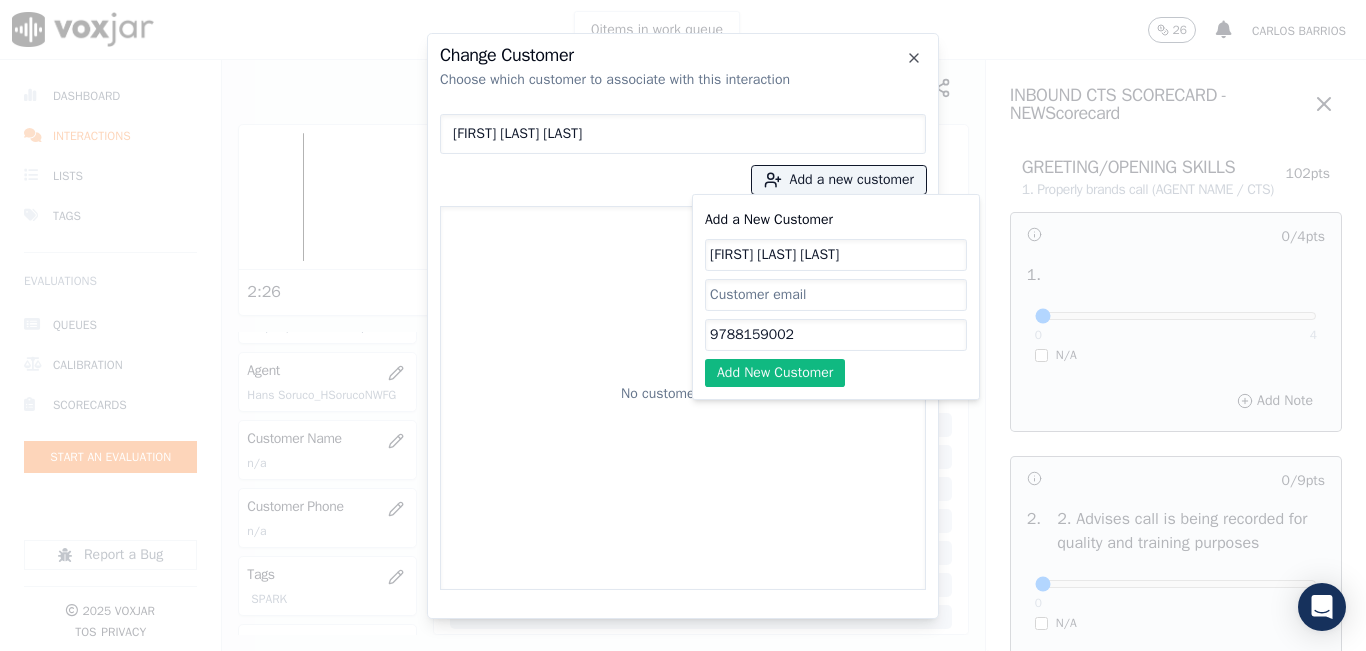 type on "9788159002" 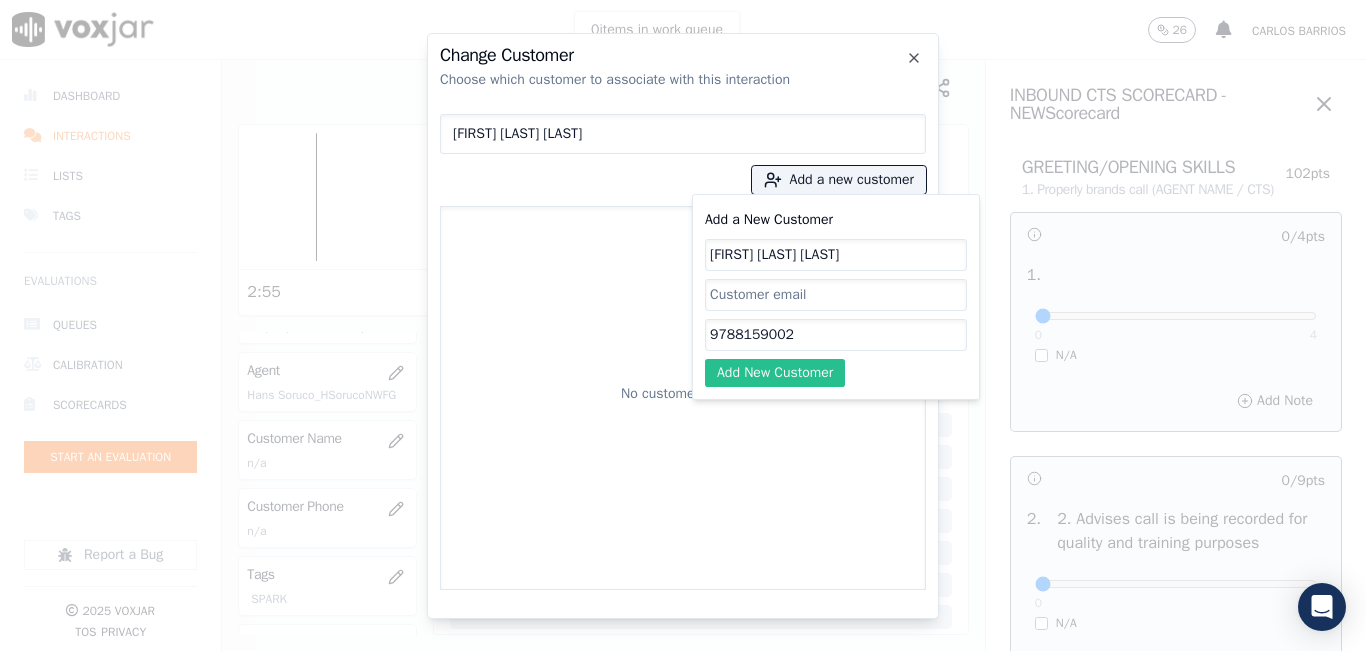 click on "Add New Customer" 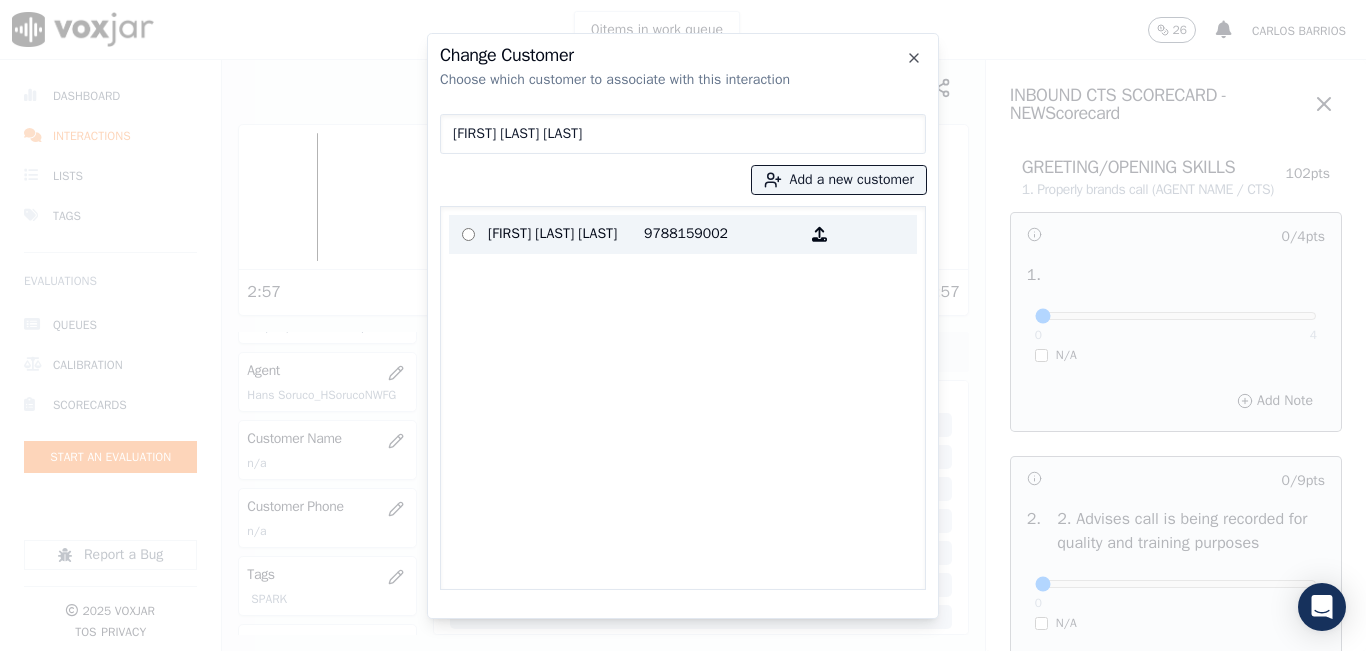 click on "YESLI TATIANA GARCIA SANGUINO" at bounding box center [566, 234] 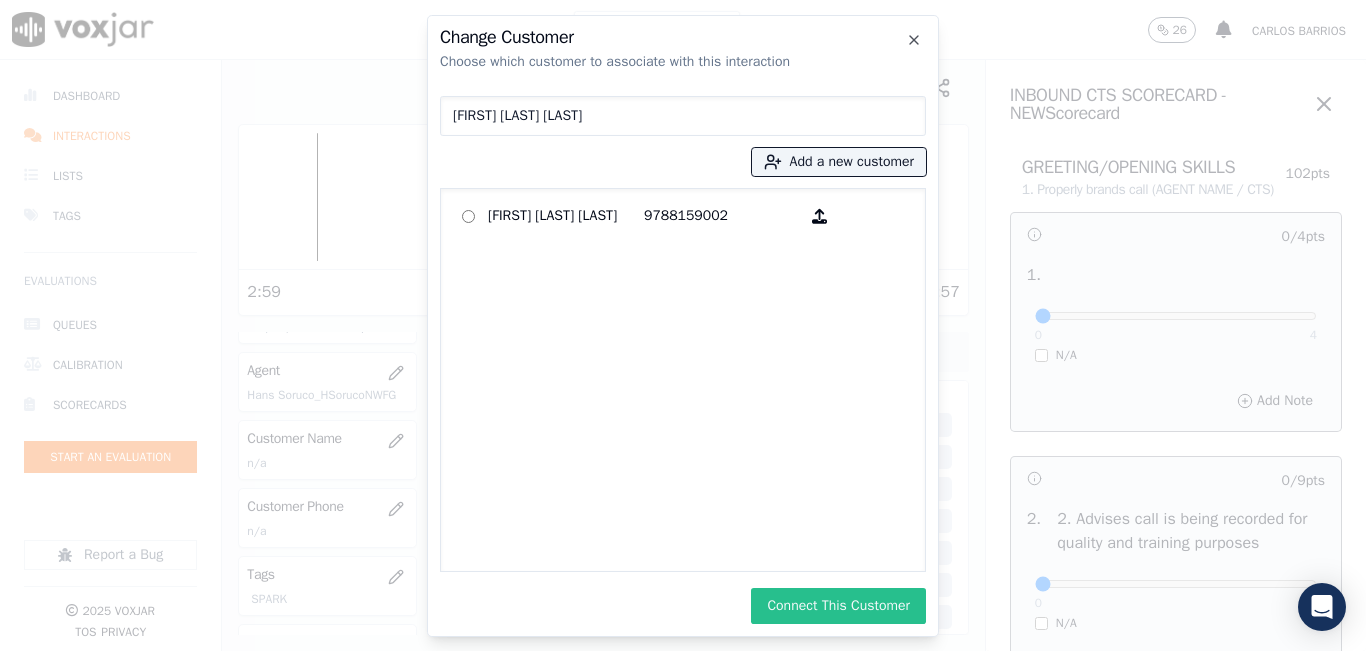 click on "Connect This Customer" at bounding box center [838, 606] 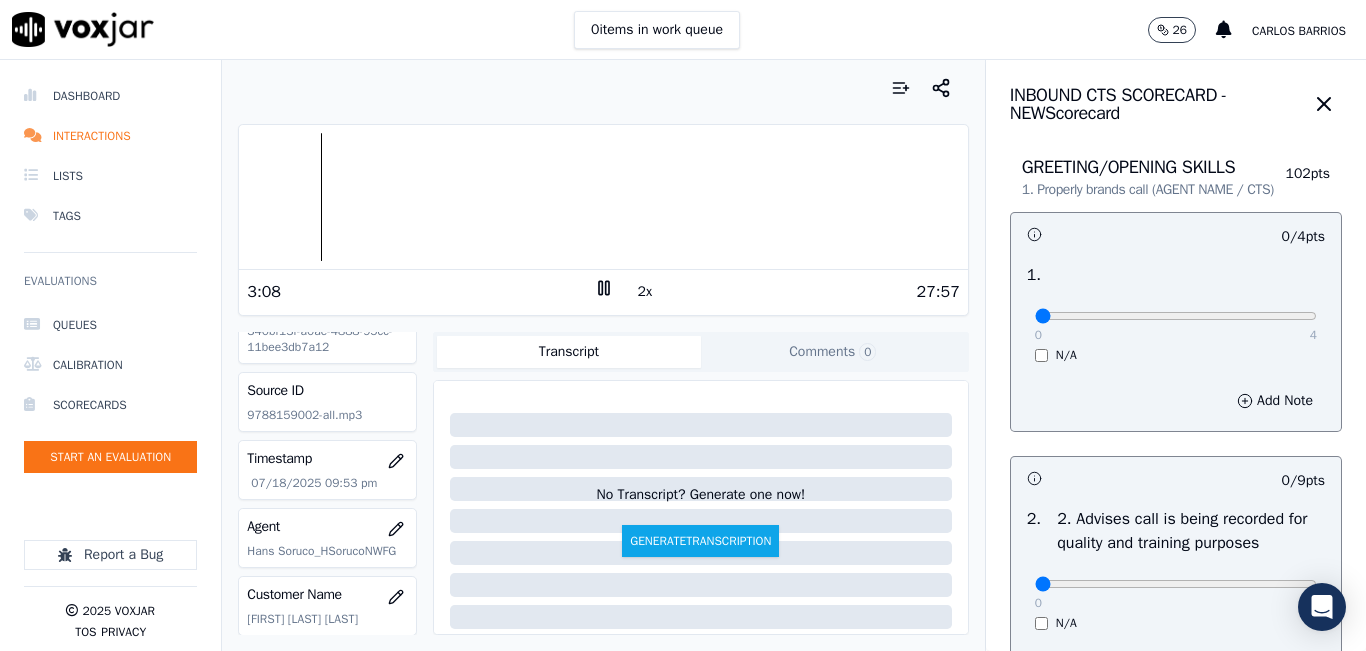 scroll, scrollTop: 0, scrollLeft: 0, axis: both 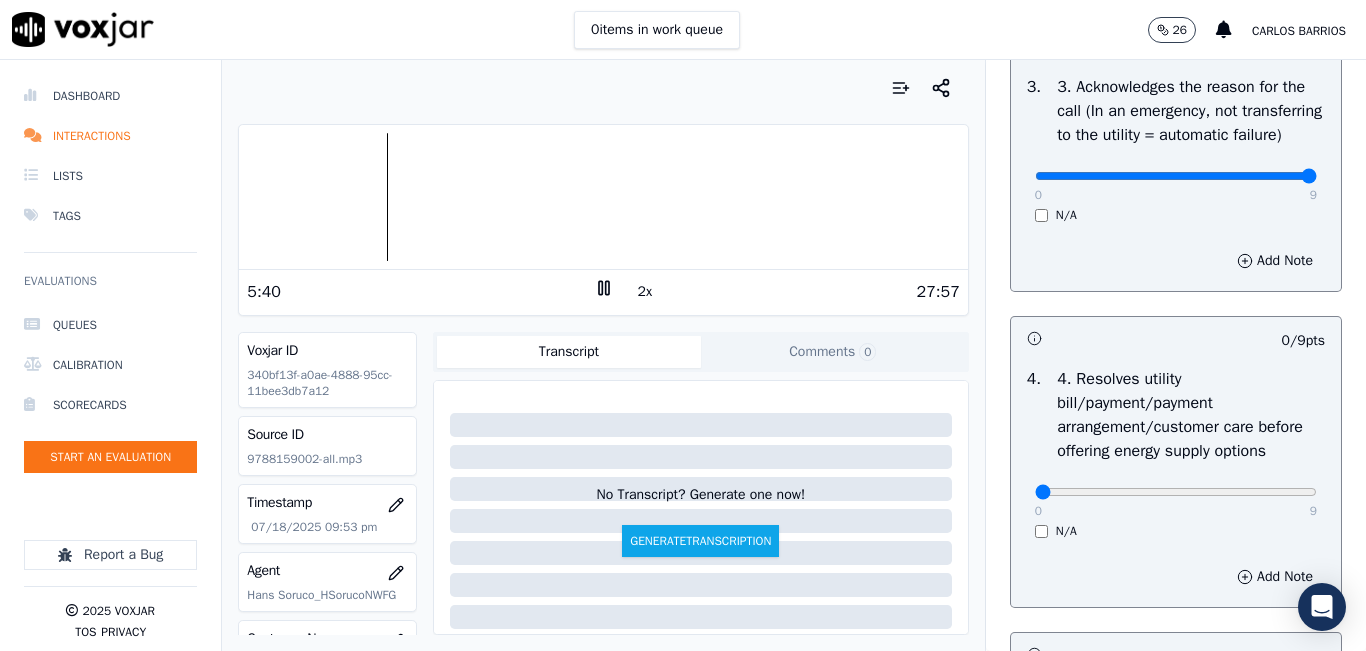 type on "9" 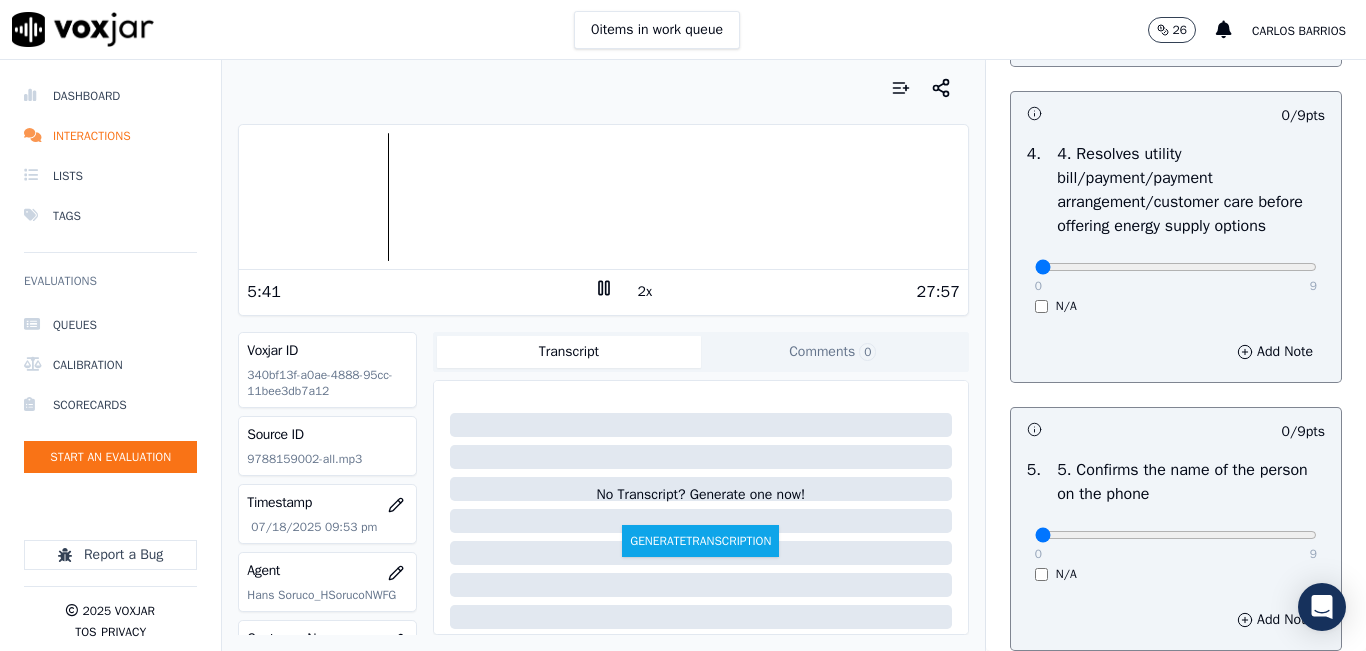 scroll, scrollTop: 1000, scrollLeft: 0, axis: vertical 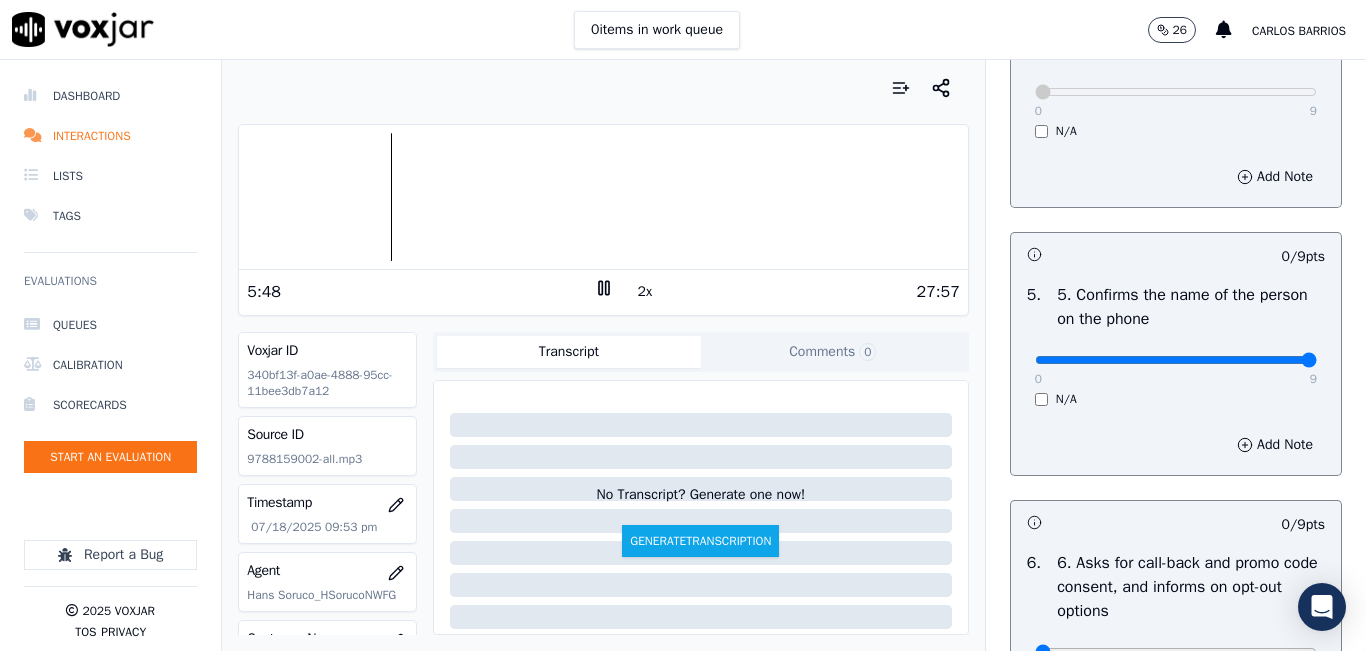 type on "9" 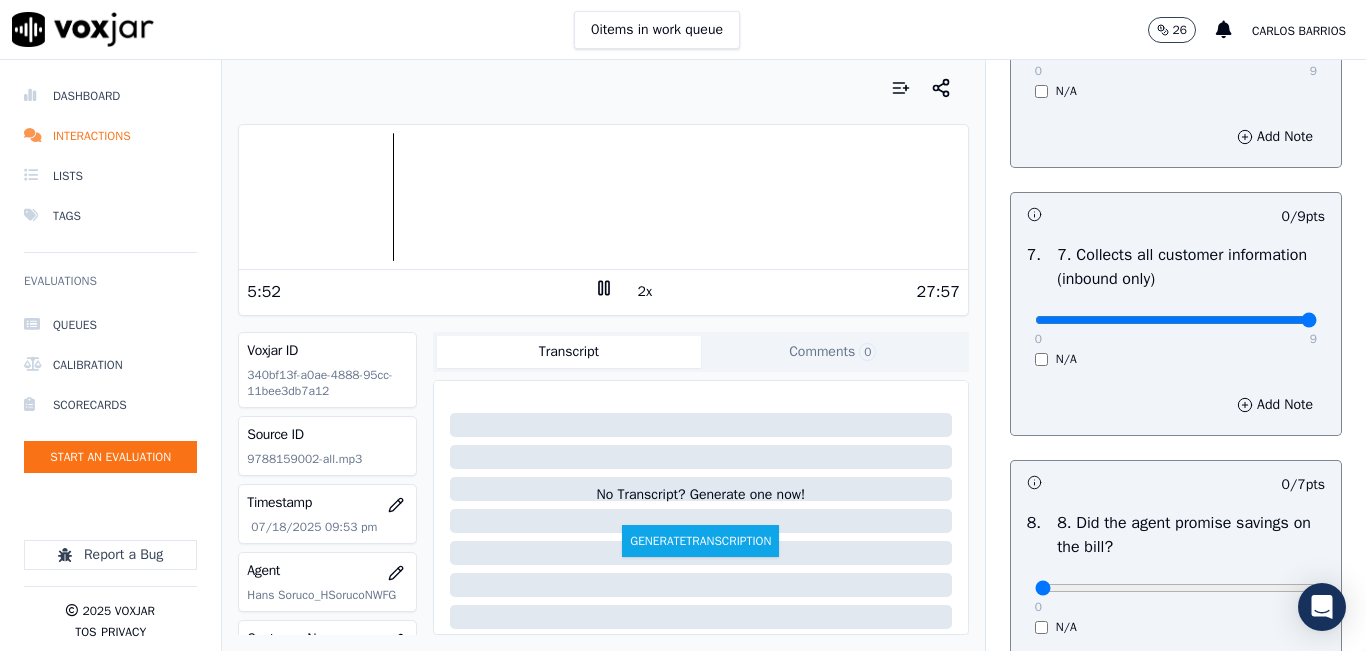 drag, startPoint x: 1258, startPoint y: 396, endPoint x: 1272, endPoint y: 393, distance: 14.3178215 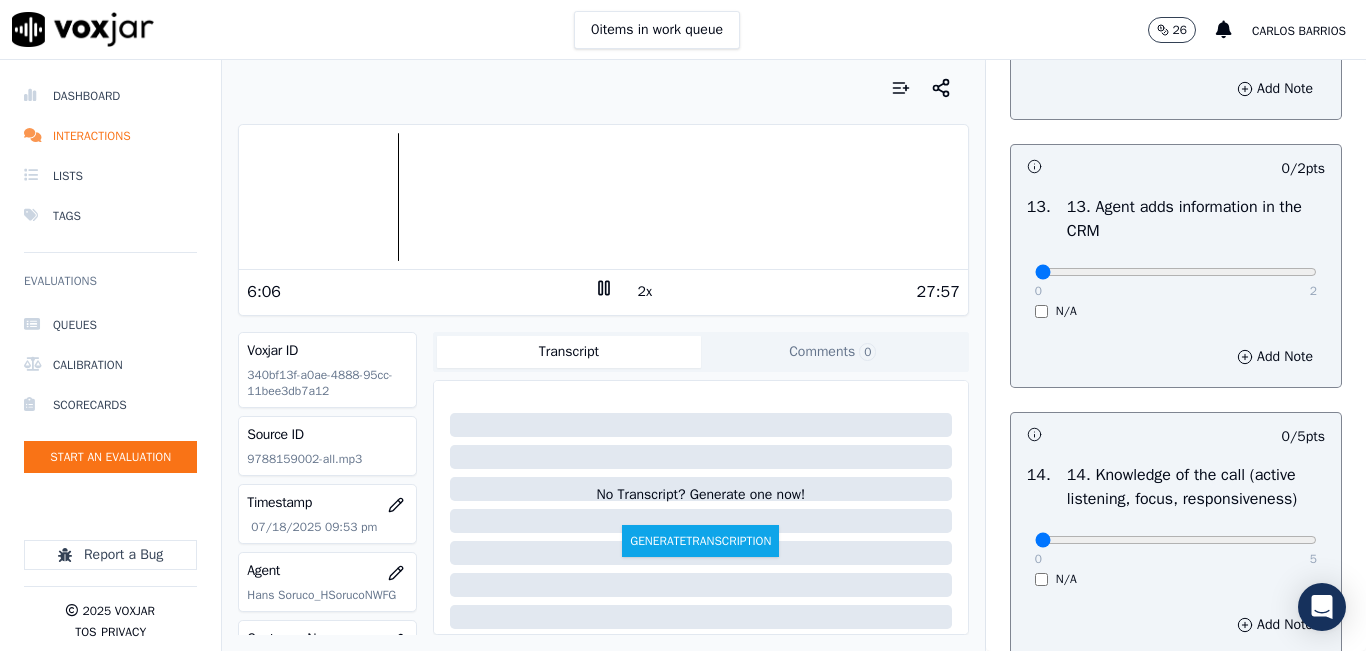 scroll, scrollTop: 3500, scrollLeft: 0, axis: vertical 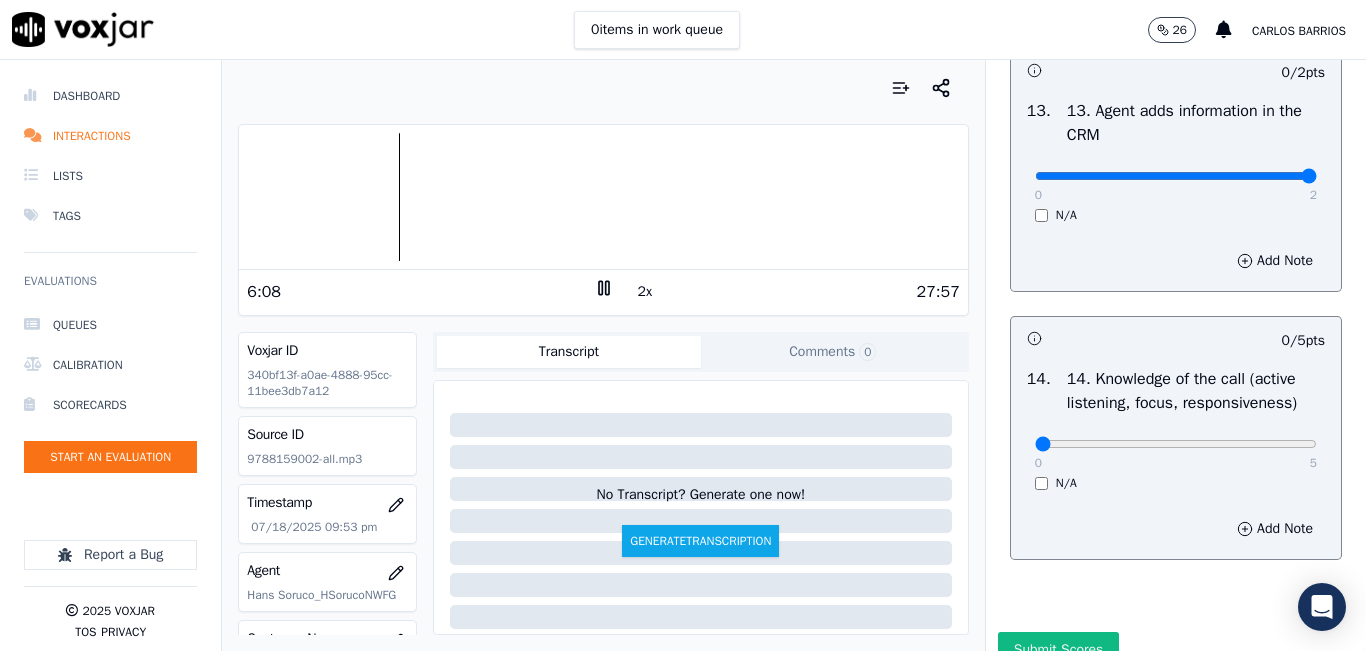 drag, startPoint x: 1254, startPoint y: 240, endPoint x: 1297, endPoint y: 255, distance: 45.54119 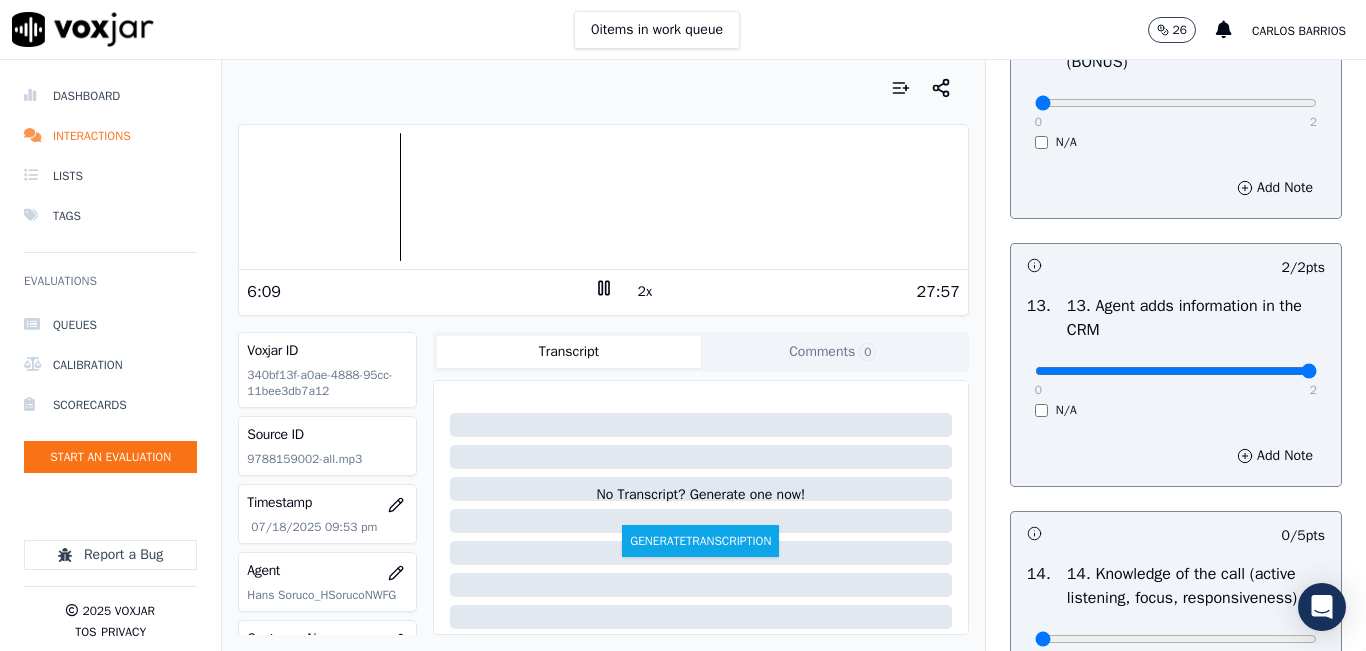scroll, scrollTop: 3300, scrollLeft: 0, axis: vertical 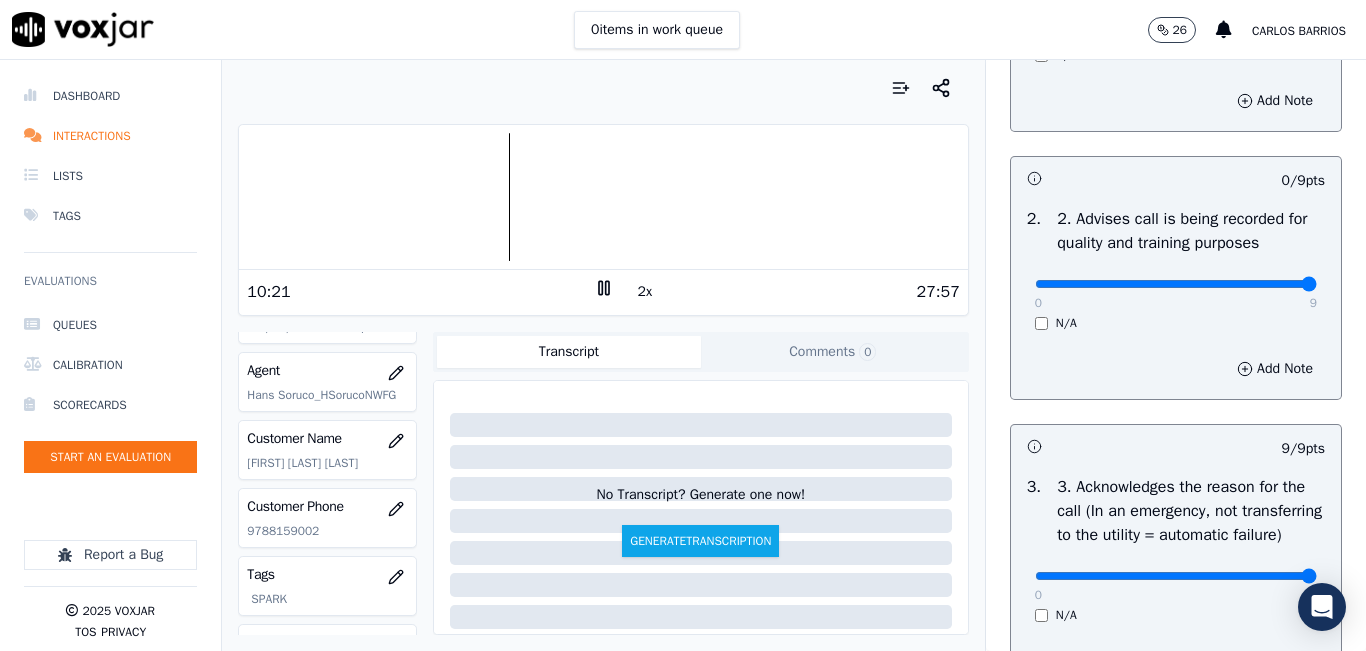 type on "9" 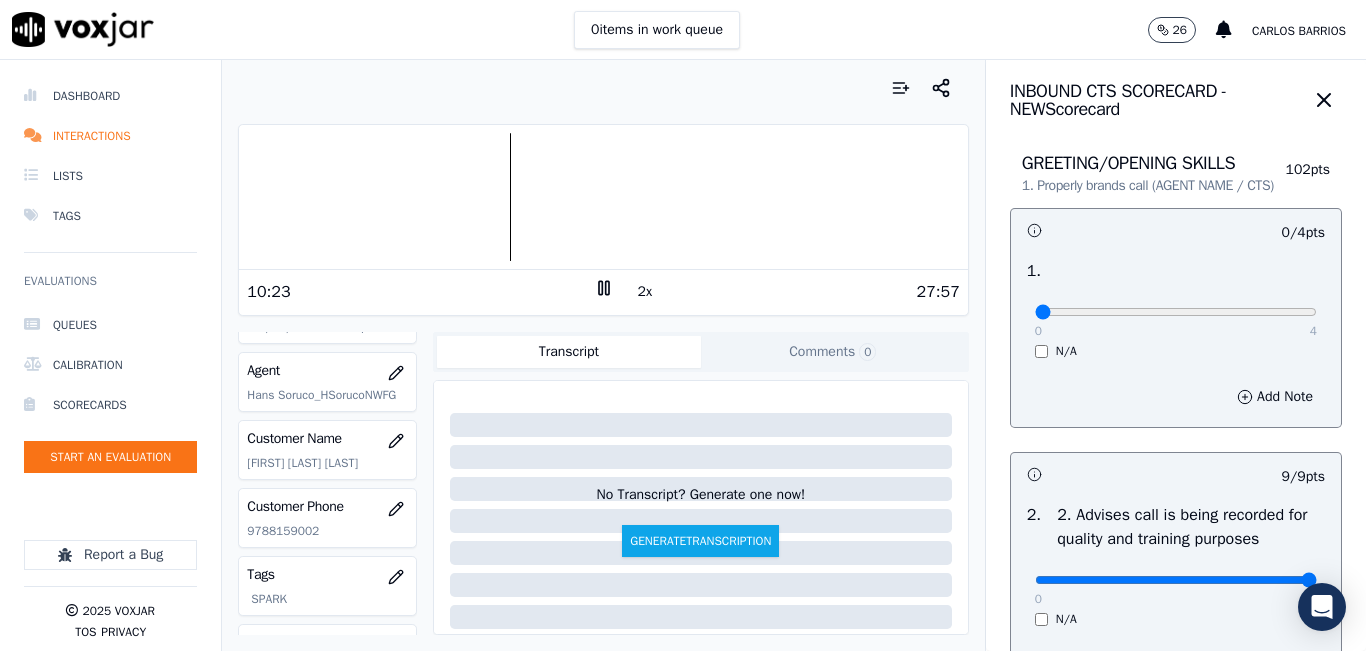 scroll, scrollTop: 0, scrollLeft: 0, axis: both 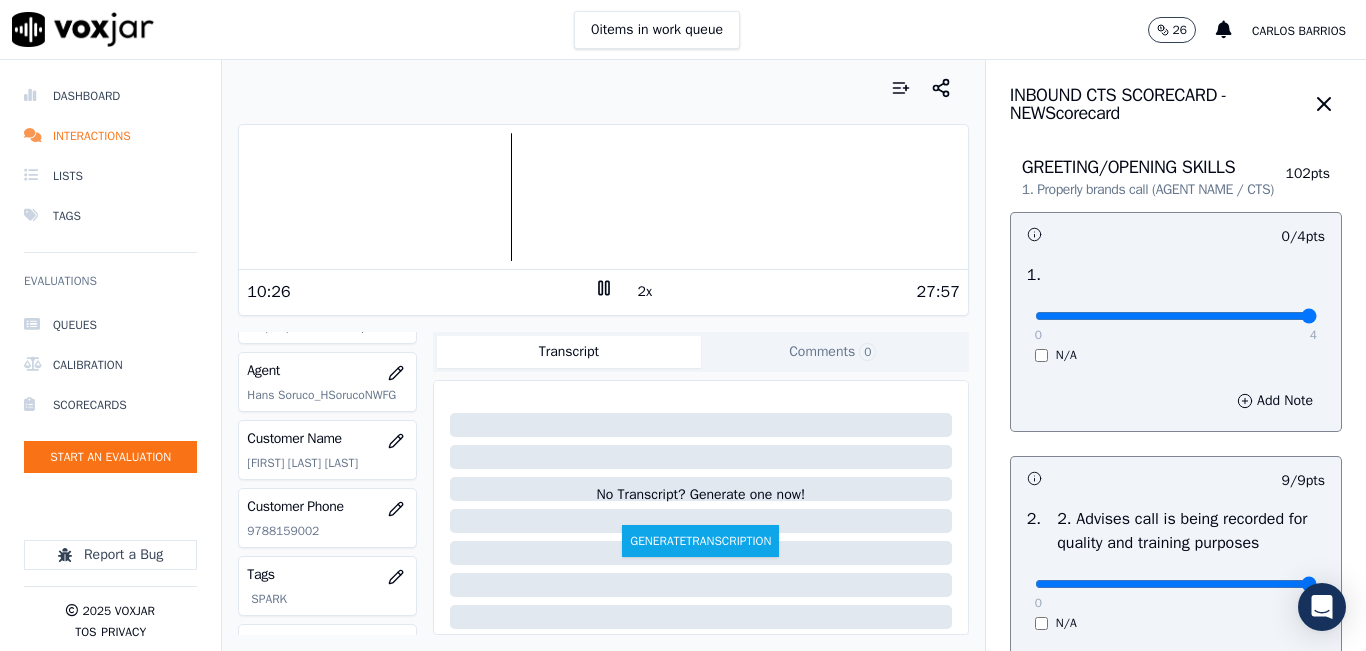 type on "4" 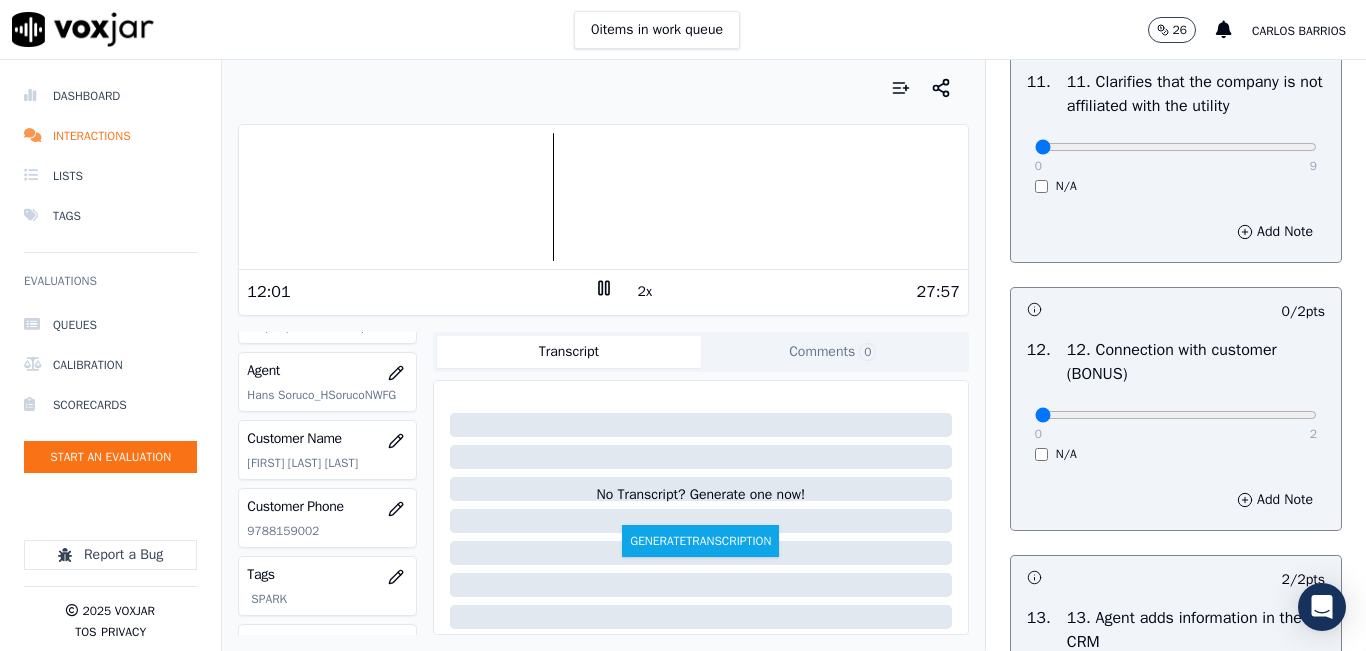 scroll, scrollTop: 3000, scrollLeft: 0, axis: vertical 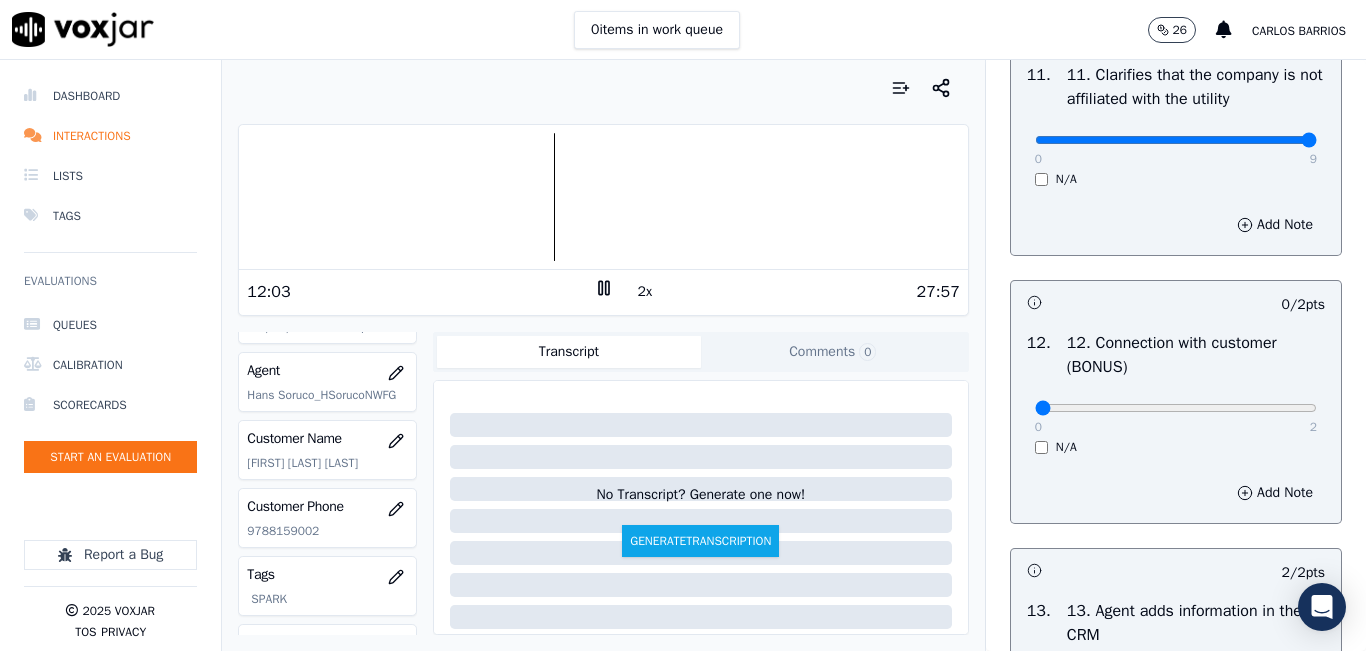 type on "9" 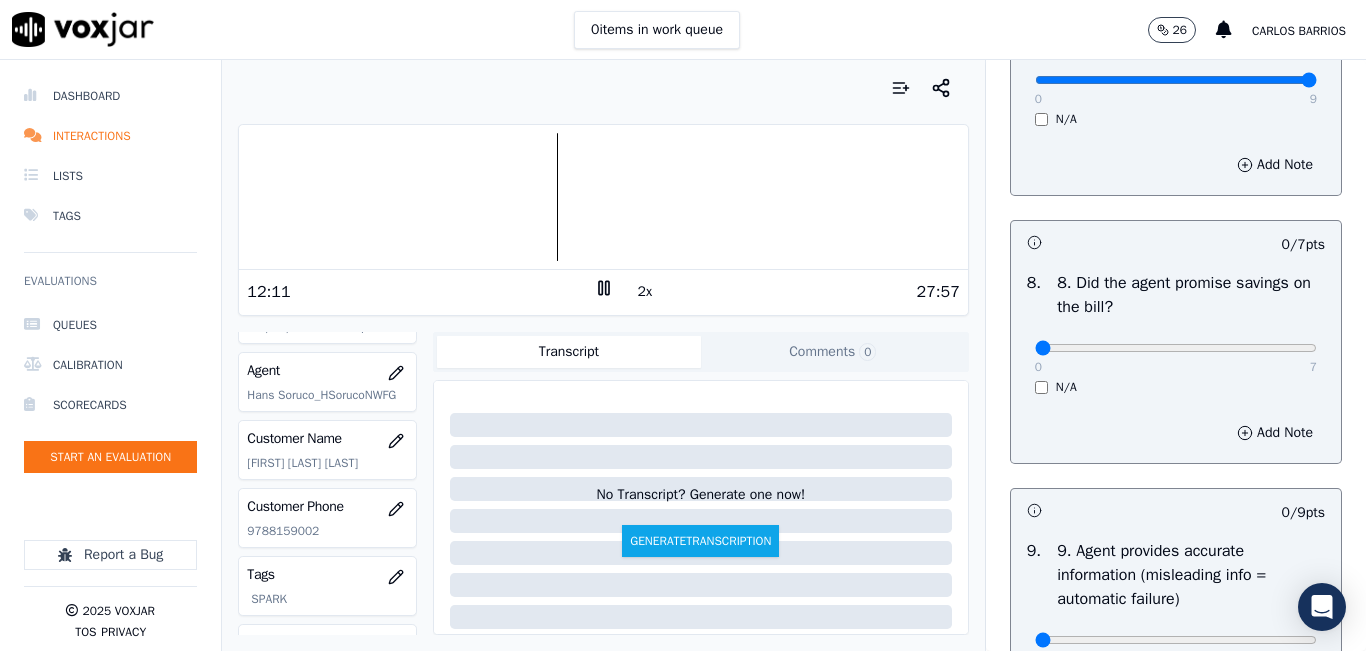 scroll, scrollTop: 2100, scrollLeft: 0, axis: vertical 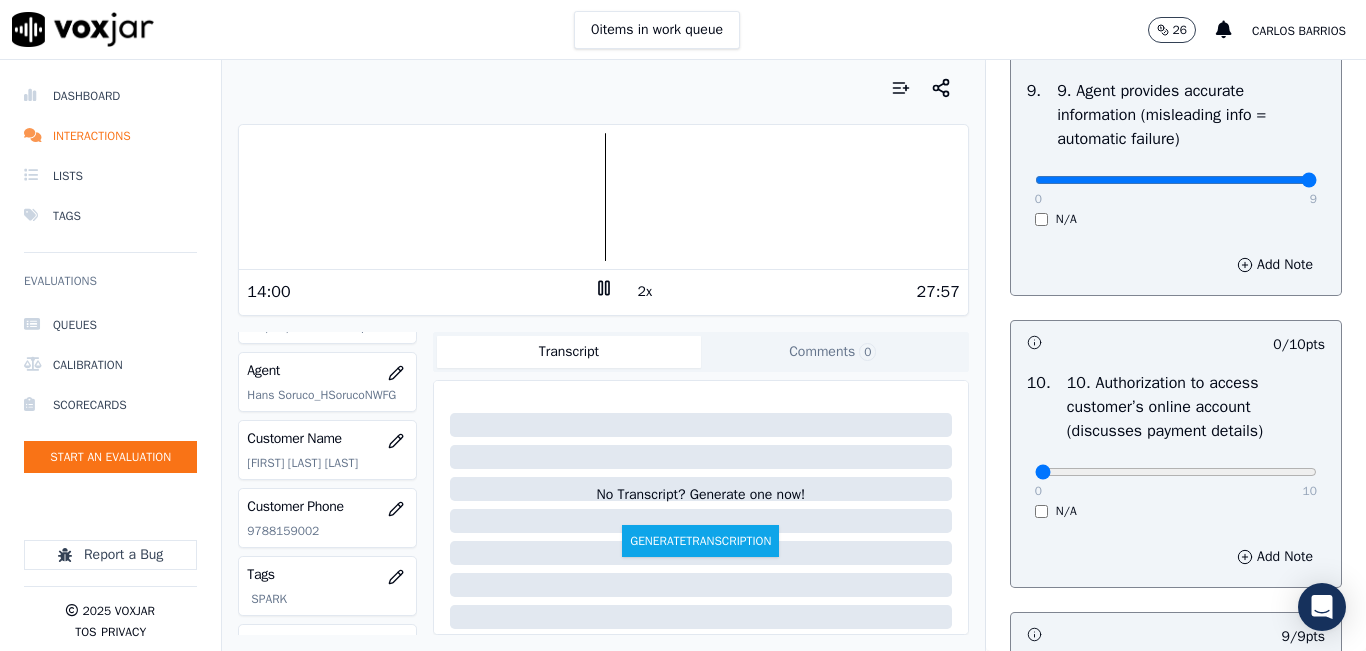 type on "9" 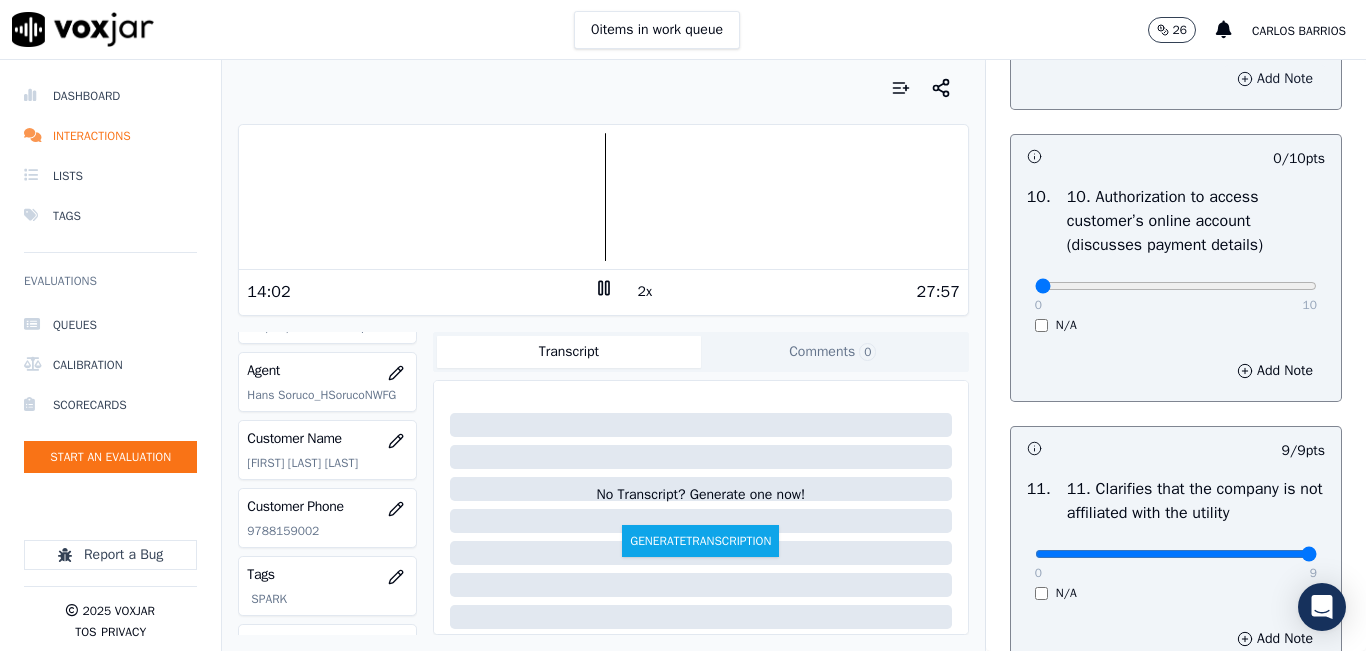 scroll, scrollTop: 2600, scrollLeft: 0, axis: vertical 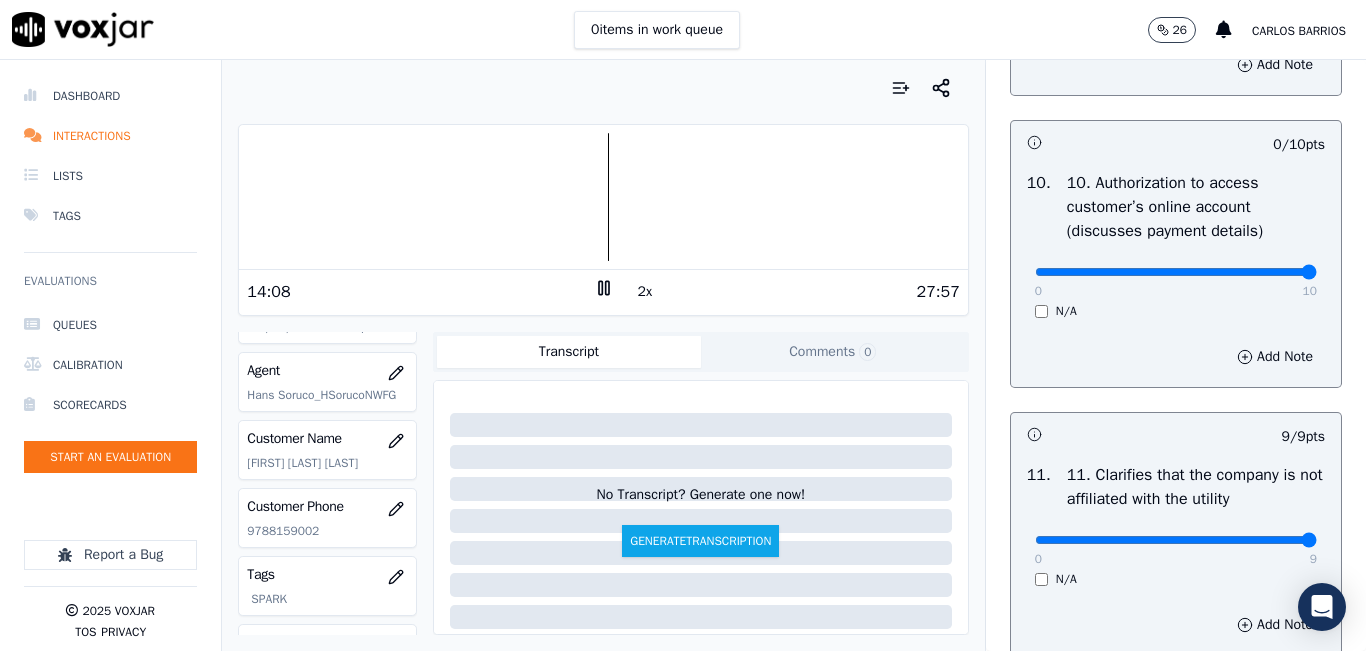 type on "10" 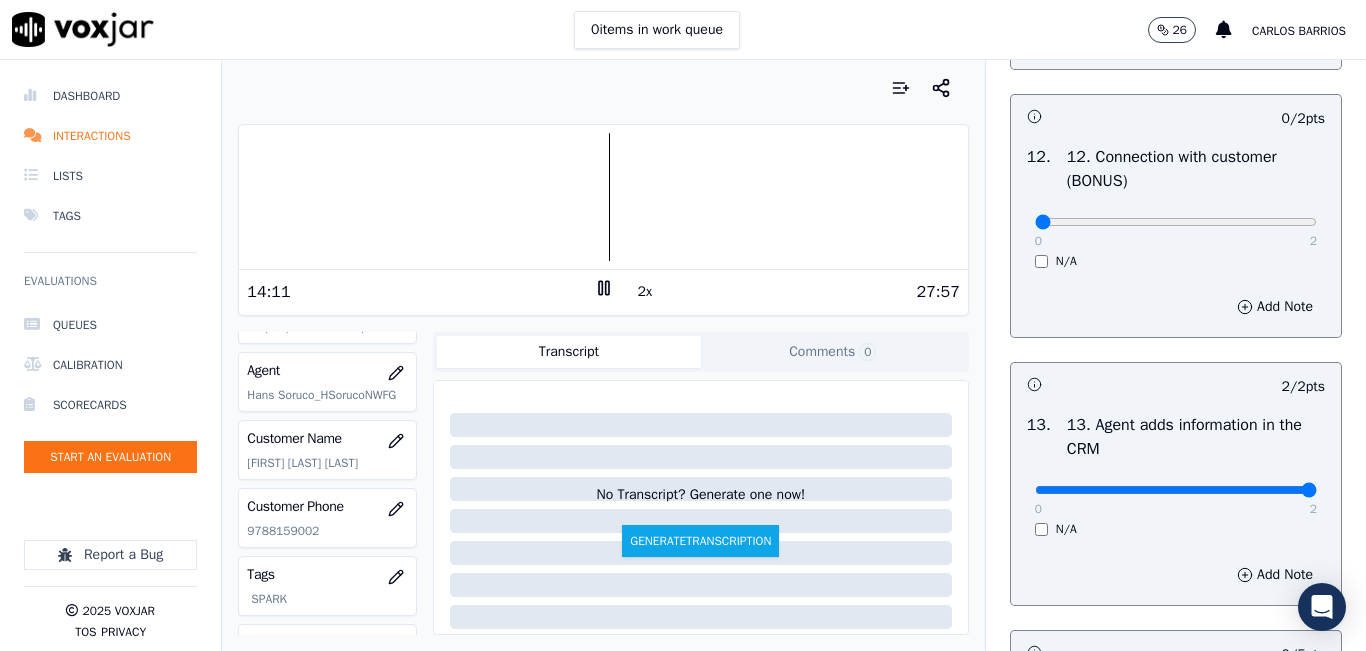 scroll, scrollTop: 3200, scrollLeft: 0, axis: vertical 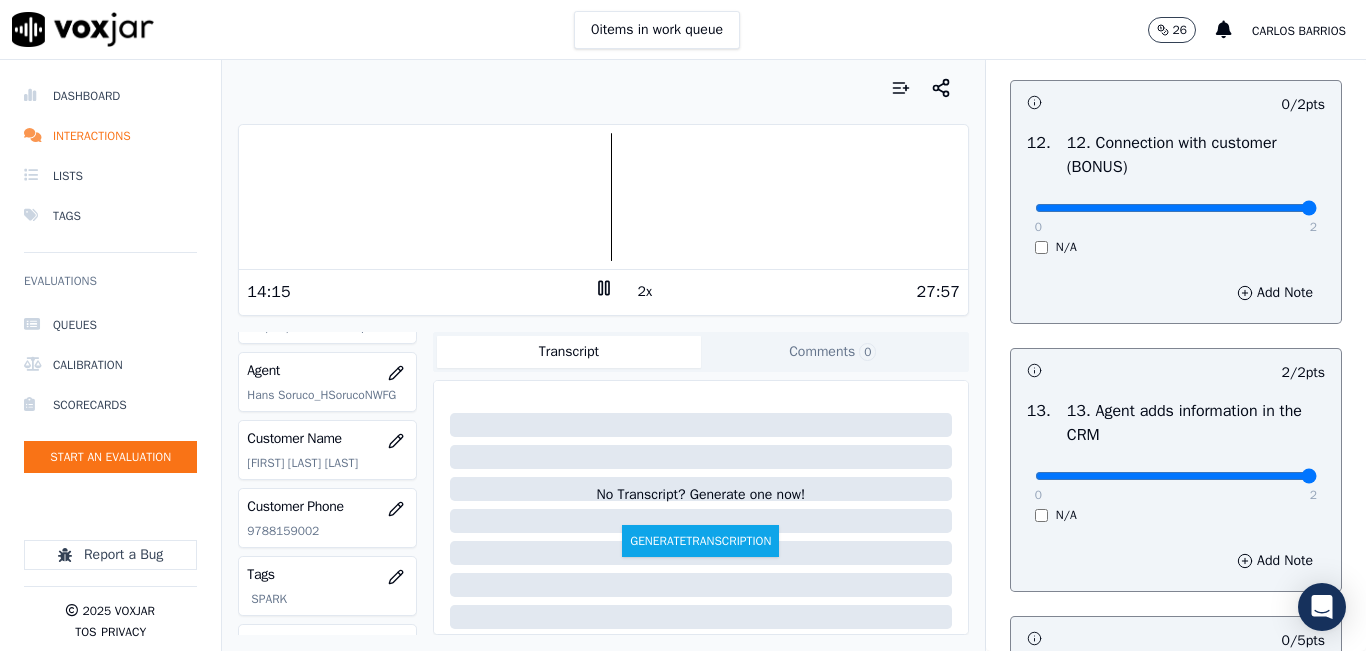 type on "2" 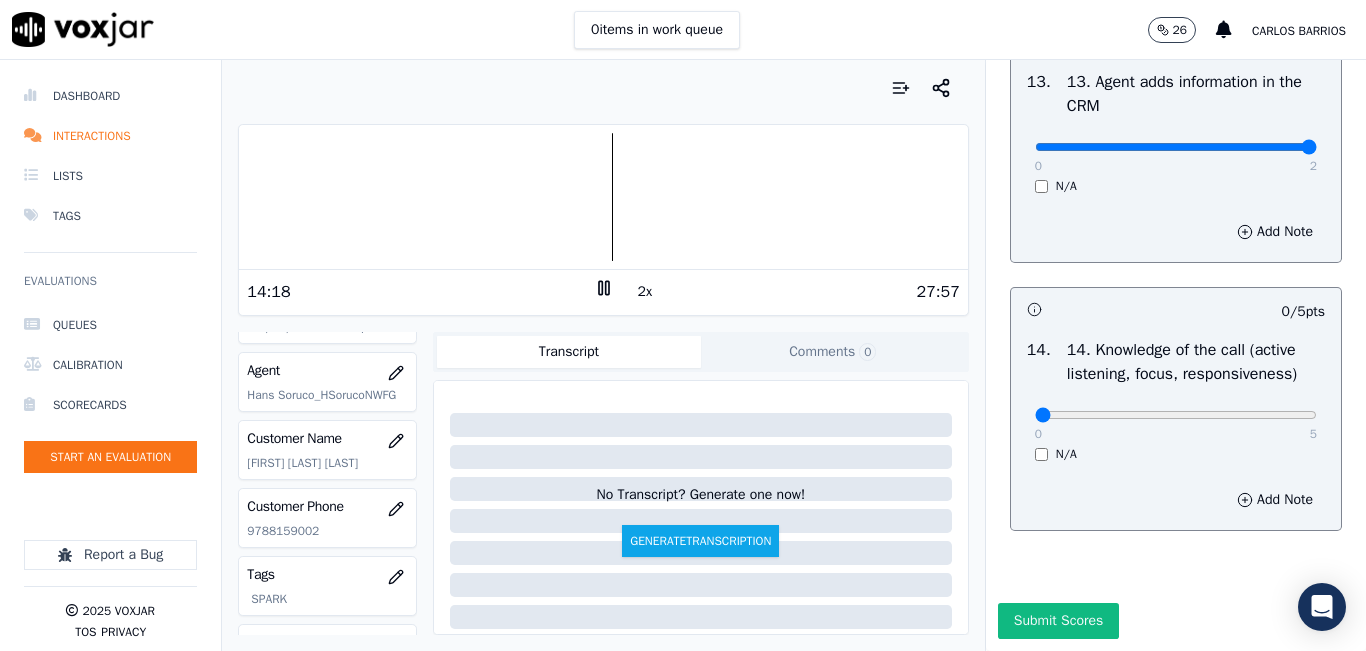 scroll, scrollTop: 3600, scrollLeft: 0, axis: vertical 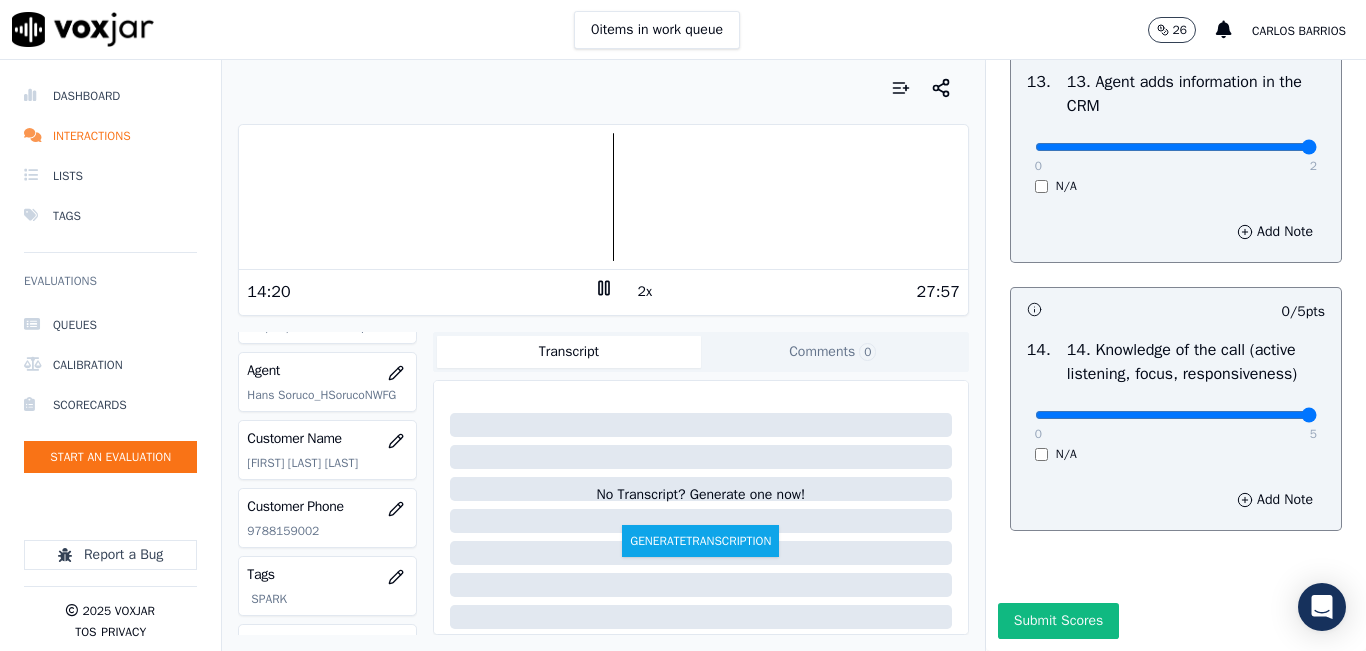 type on "5" 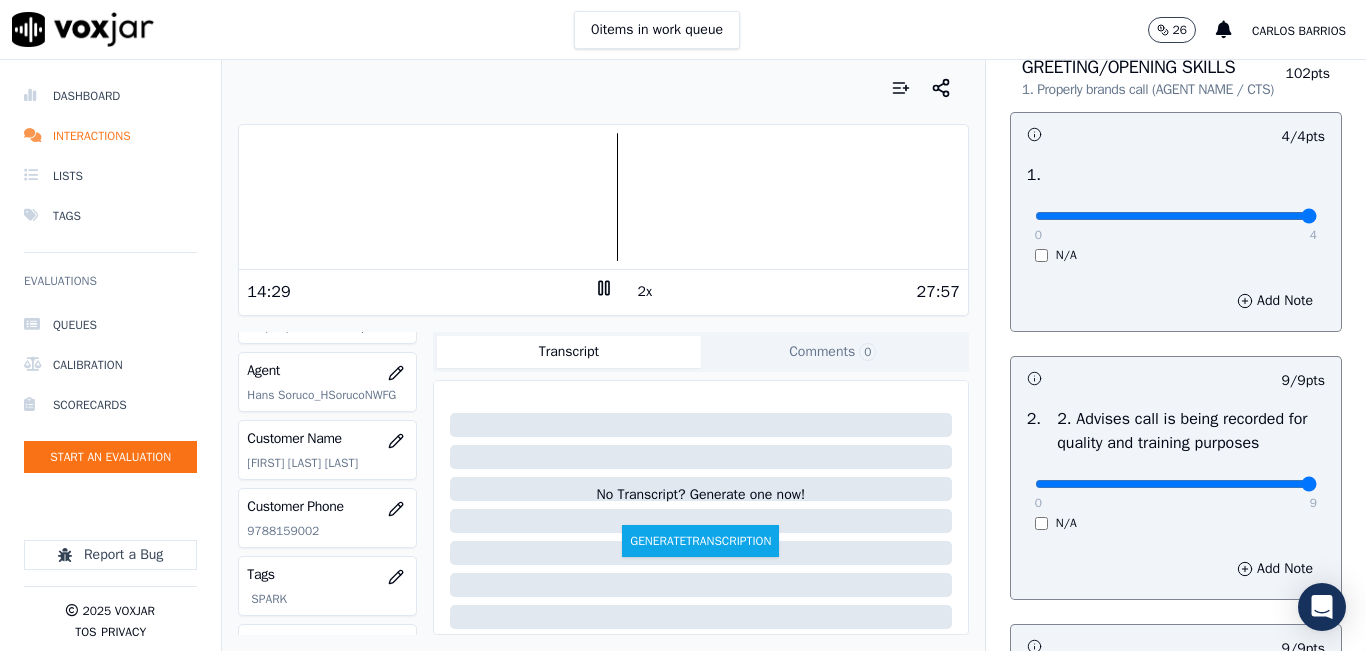 scroll, scrollTop: 0, scrollLeft: 0, axis: both 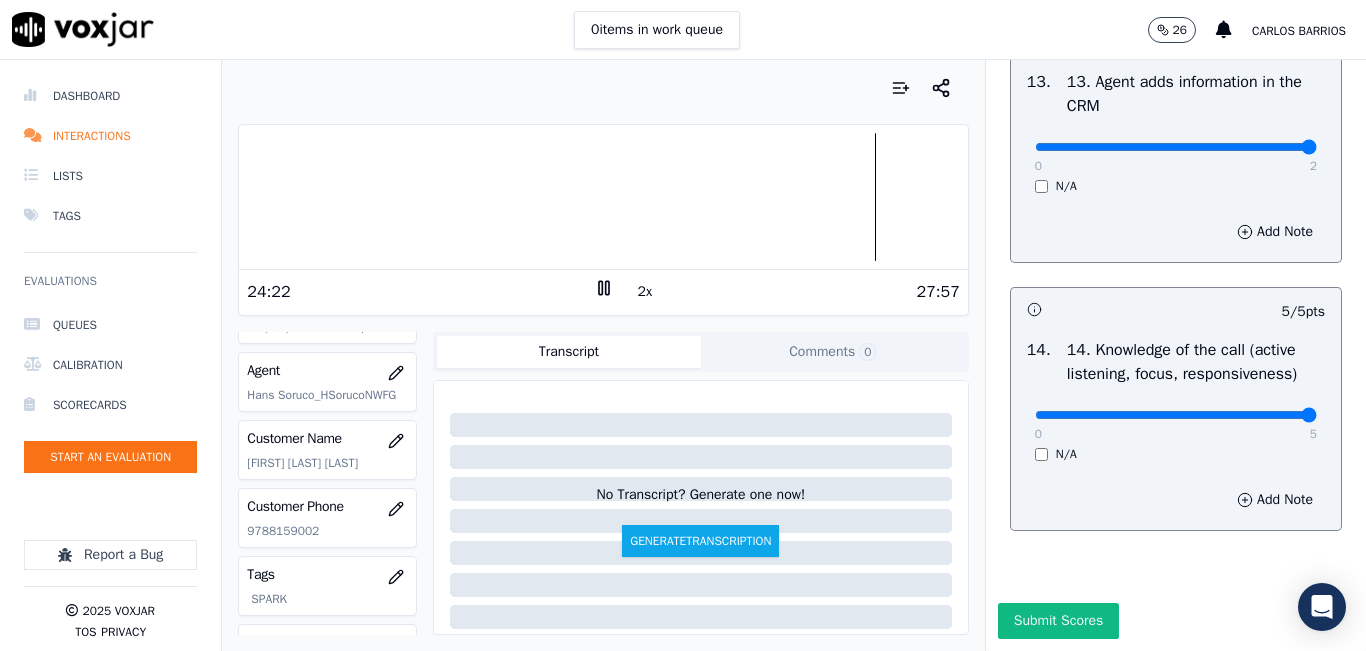 click at bounding box center (603, 197) 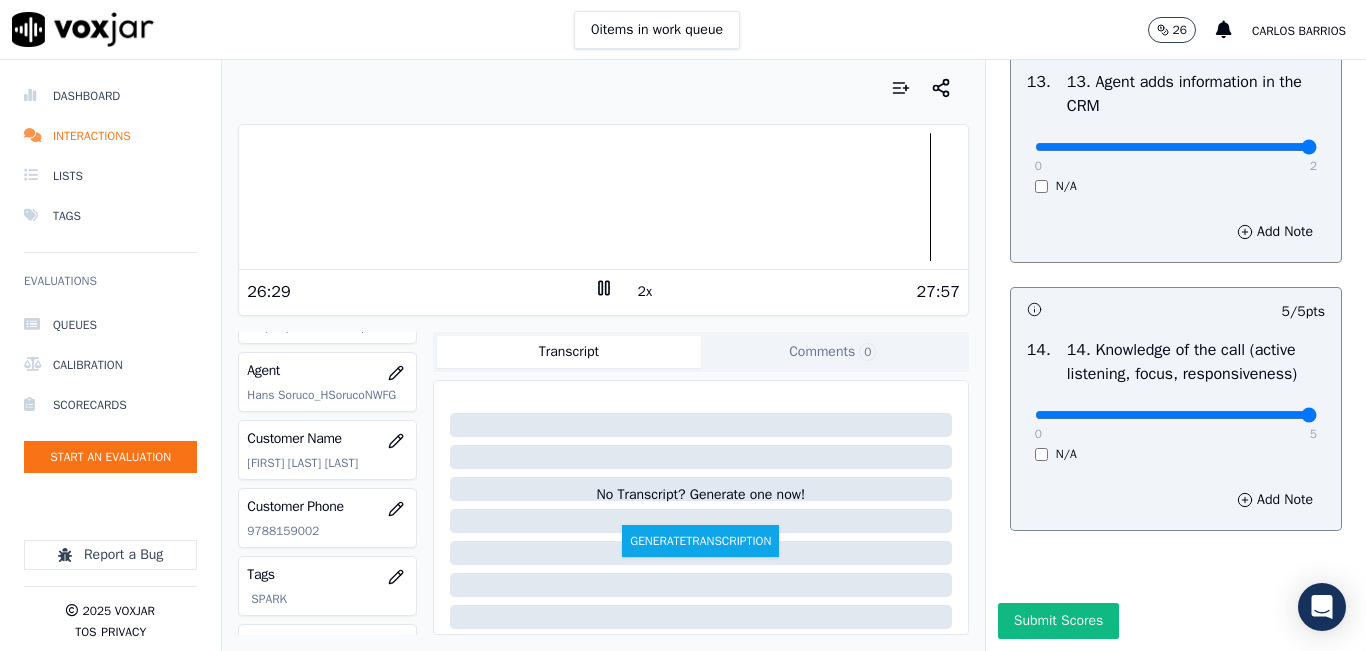 click at bounding box center [603, 197] 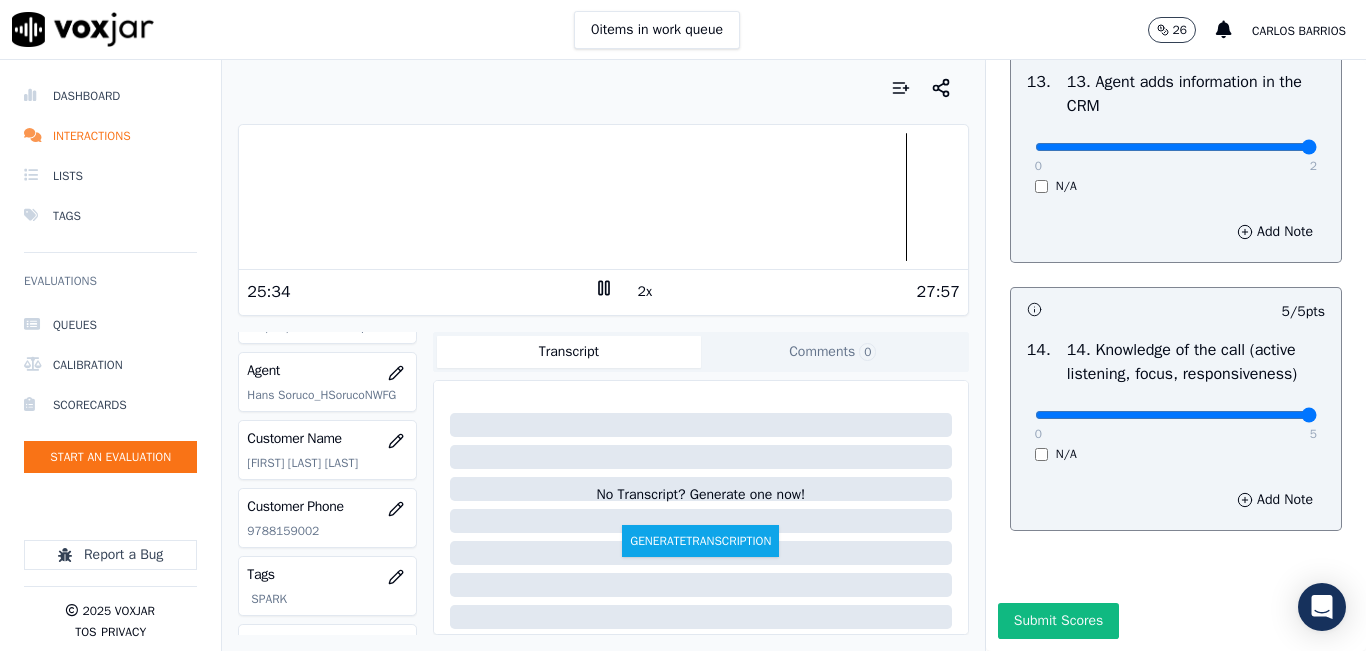 click at bounding box center [603, 197] 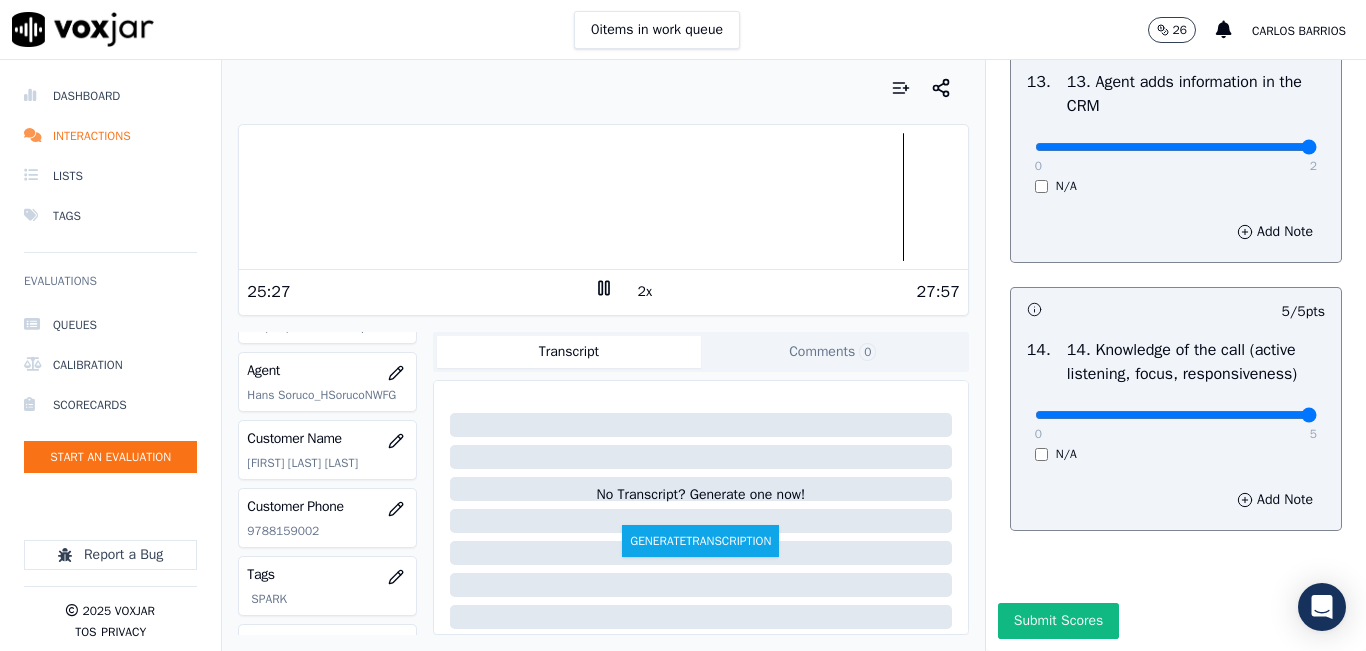 click at bounding box center [603, 197] 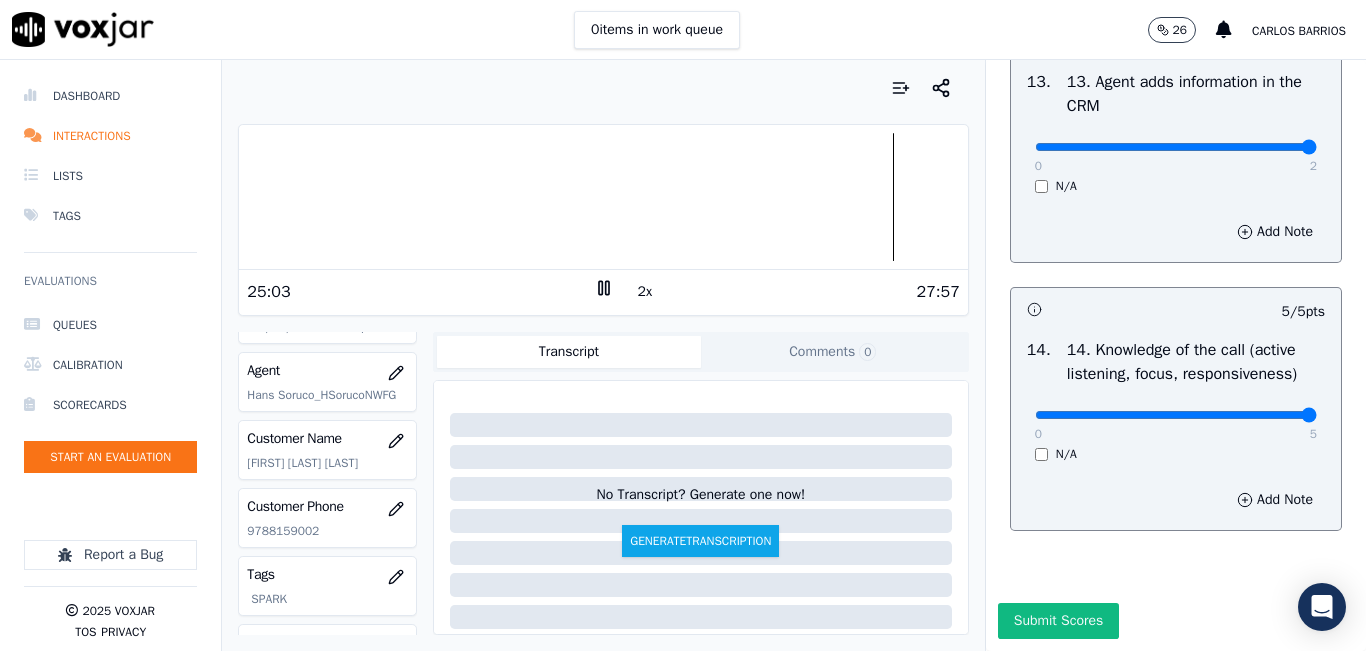click at bounding box center (603, 197) 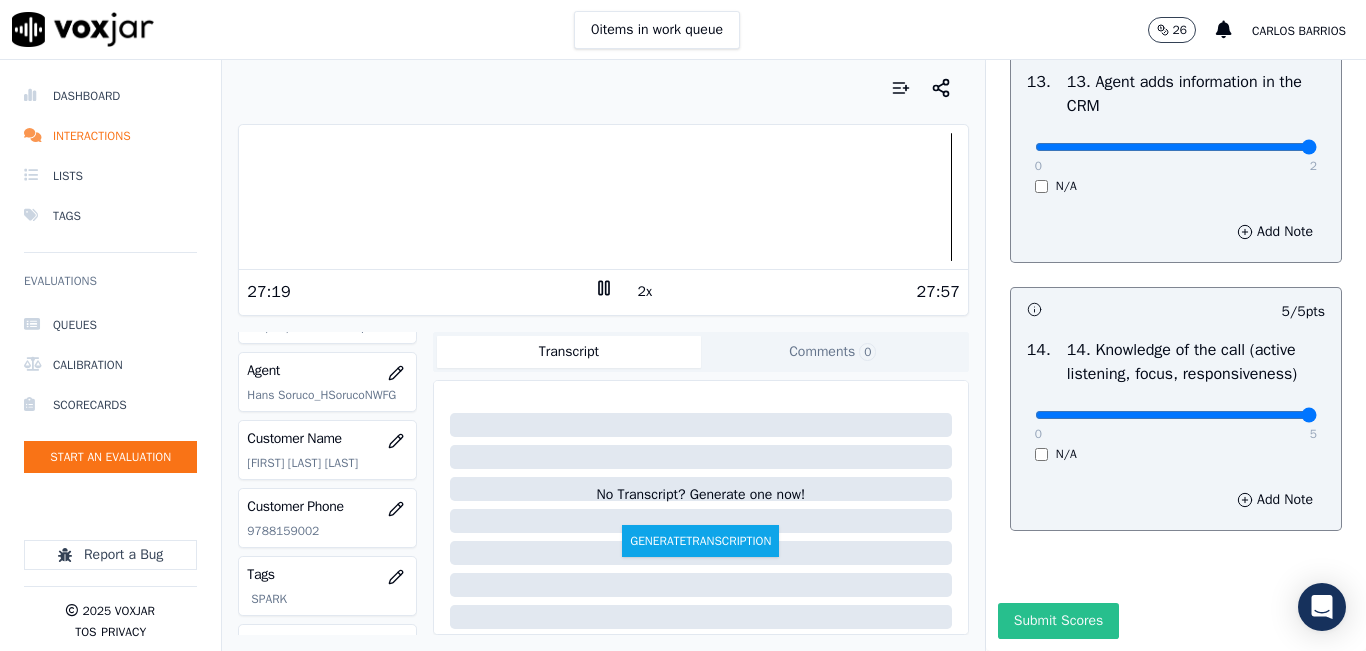click on "Submit Scores" at bounding box center (1058, 621) 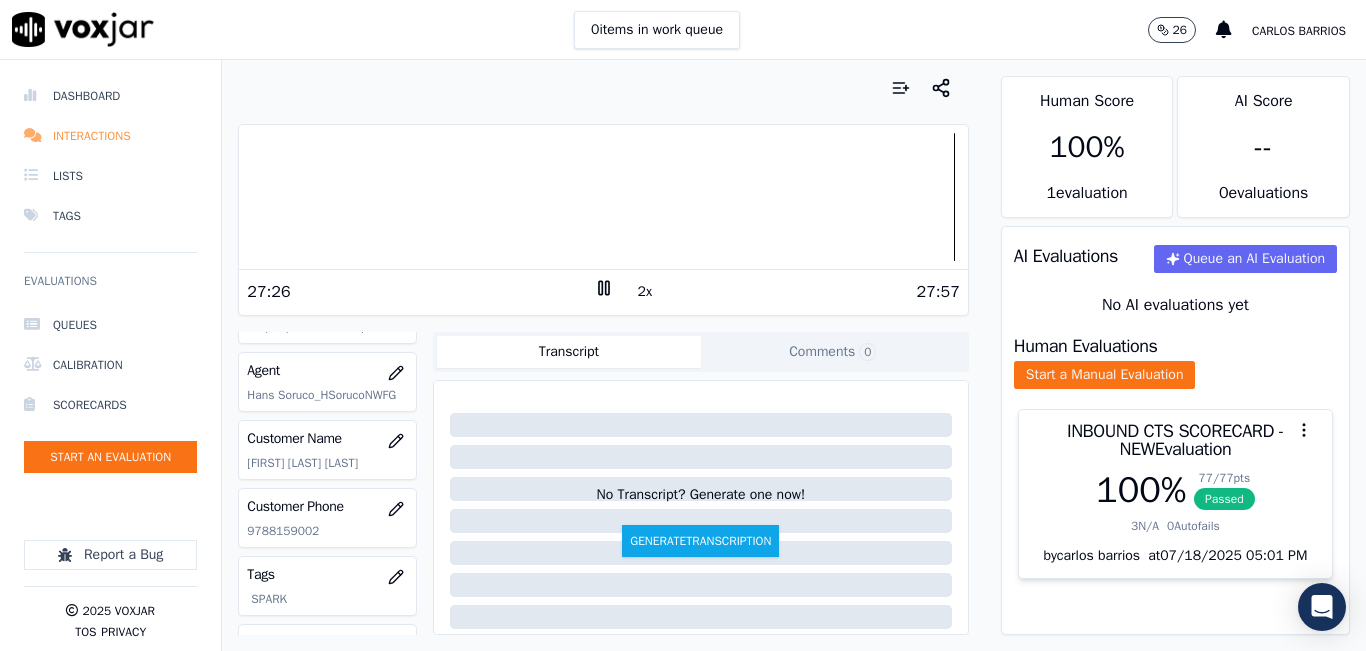 click on "Interactions" at bounding box center (110, 136) 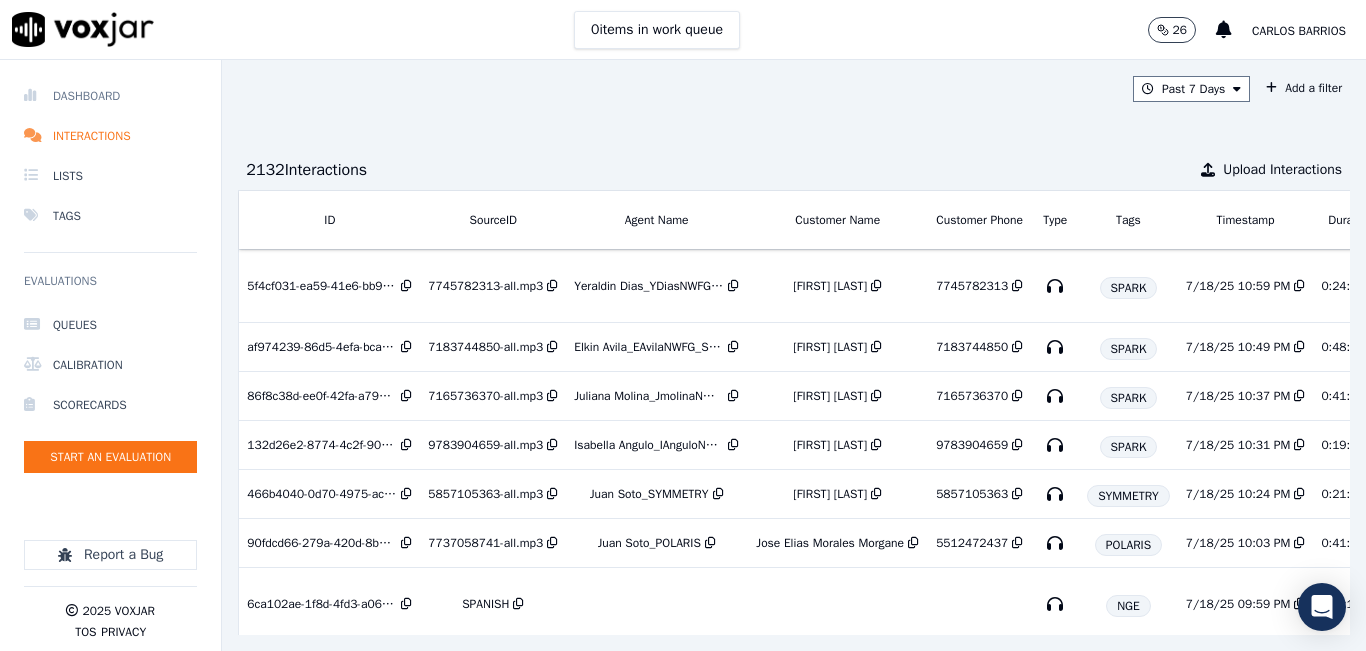 click on "Dashboard" at bounding box center [110, 96] 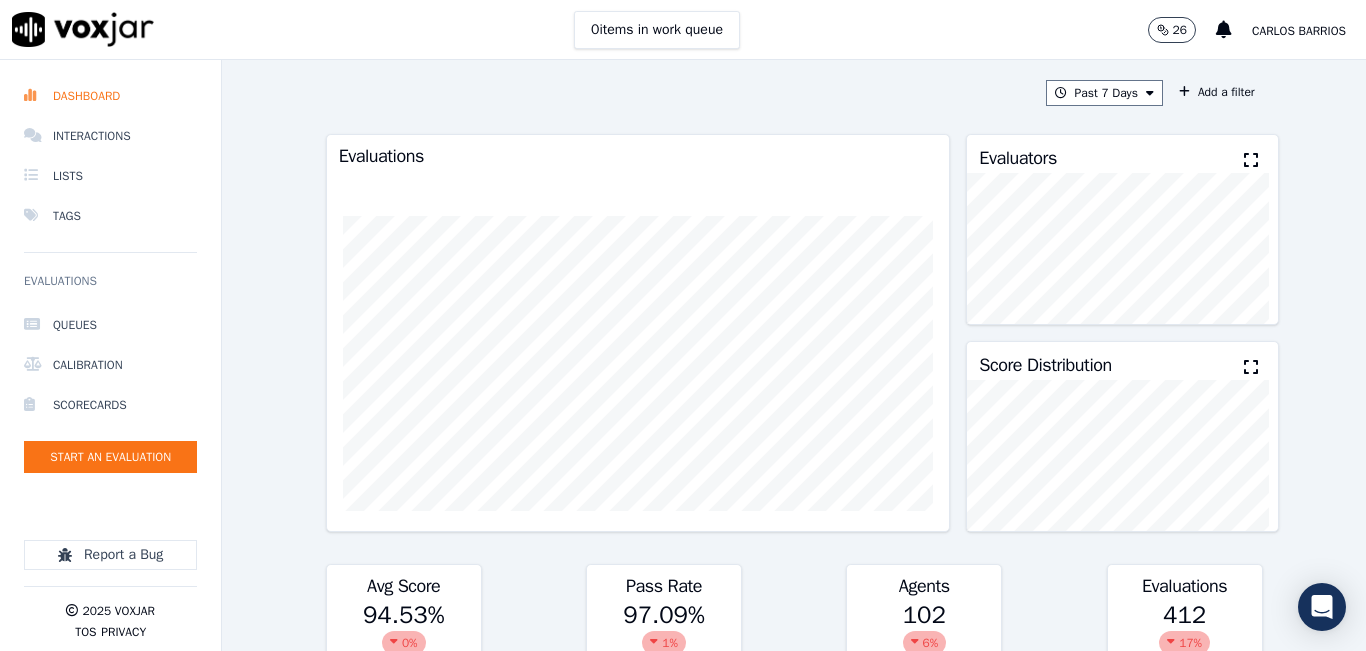 click on "Past 7 Days
Add a filter
Evaluations         Evaluators           Score Distribution             Avg Score   94.53 %
0 %   Pass Rate   97.09 %
1 %   Agents   102     6 %   Evaluations   412     17 %   Scores by Scorecard   Scorecards   Evals   Avg Score   Passrate     INBOUND CTS SCORECARD - NEW    275   97.59 %   99.64 %   export     OUTBOUND CTS SCORECARD - NEW    137   88.37 %   91.97 %   export       Agent Leaderboard     Agents   Evals   Avg Score   Passrate   Recent Evals   Fabiola Rendon_f27222_CLEANSKY   2   100.00 %   100.00 %               Jorge Silva_WANN1194_NGE   1   100.00 %   100.00 %           Samuel Velez_MDE3014_INDRA   1   100.00 %   100.00 %           Juan Soto_j25962_INDRA   2   100.00 %   100.00 %               Elkin Avila_e27929_INDRA   1   100.00 %   100.00 %           Andres Prias_SYMMETRY   1   100.00 %   100.00 %           Camilo Tamayo_Fuse1014   11   100.00 %   100.00 %                             4   100.00 %" at bounding box center [794, 355] 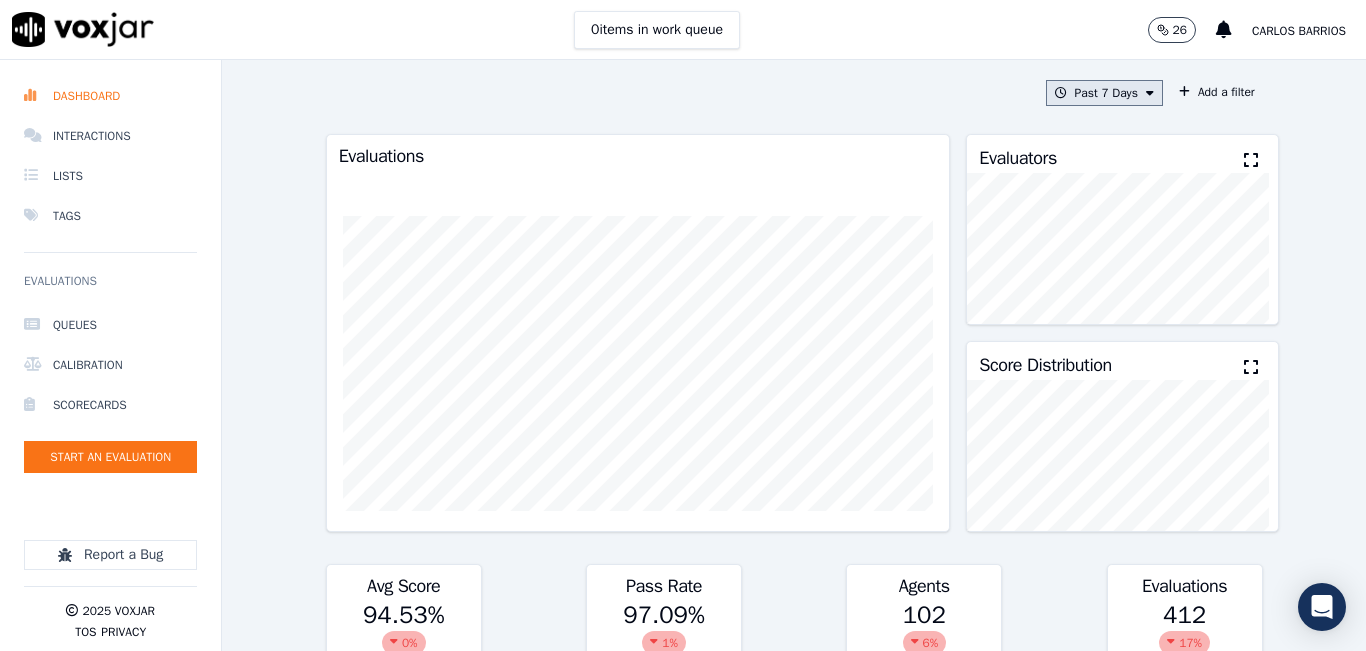 click on "Past 7 Days" at bounding box center (1104, 93) 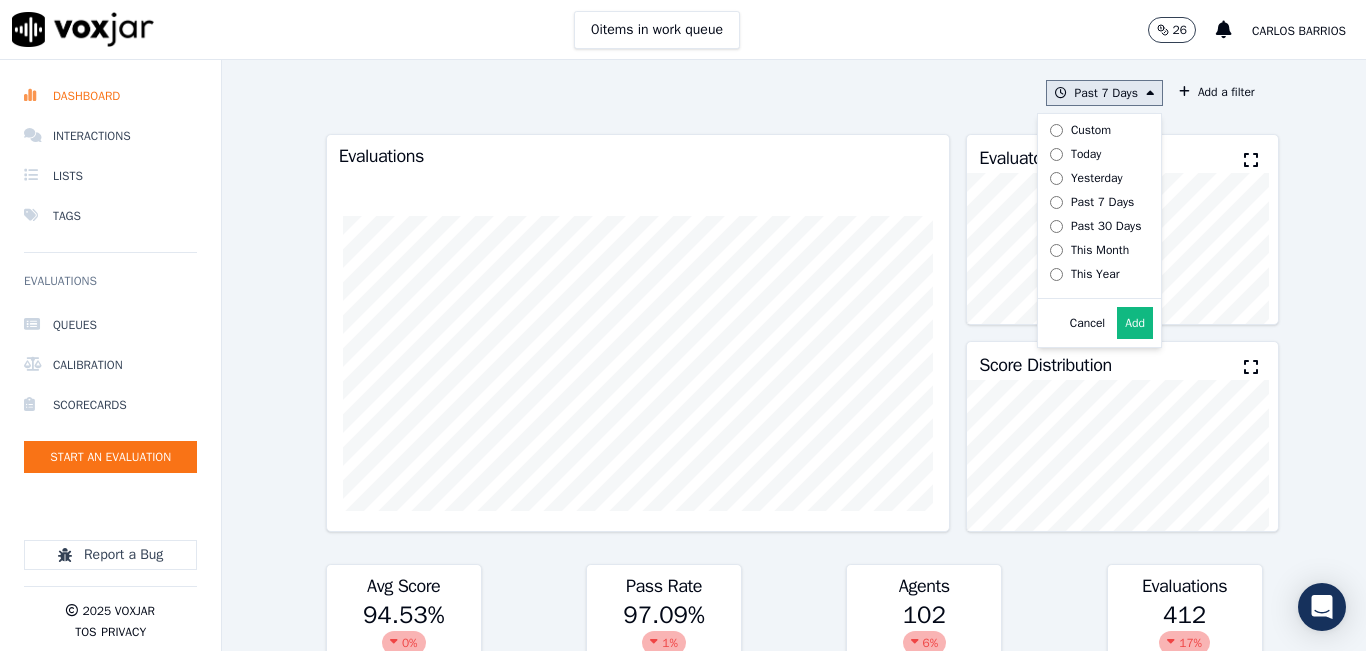 click on "Today" at bounding box center [1086, 154] 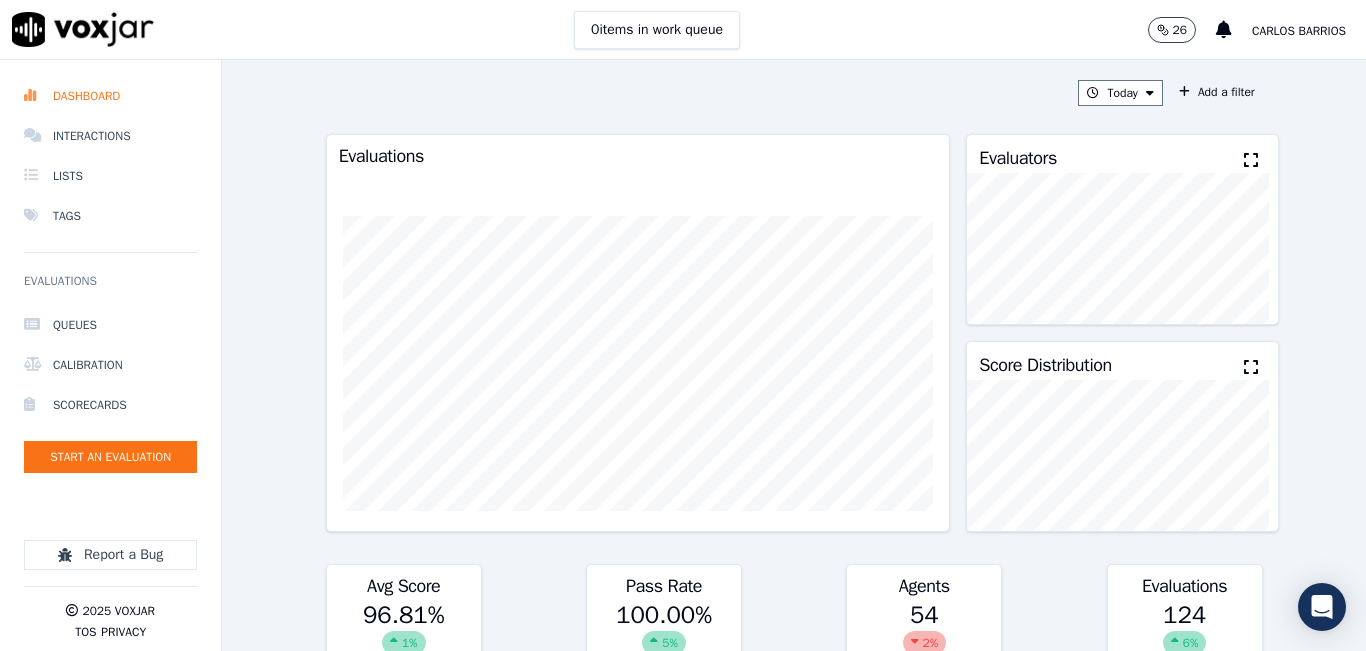 click at bounding box center (1251, 160) 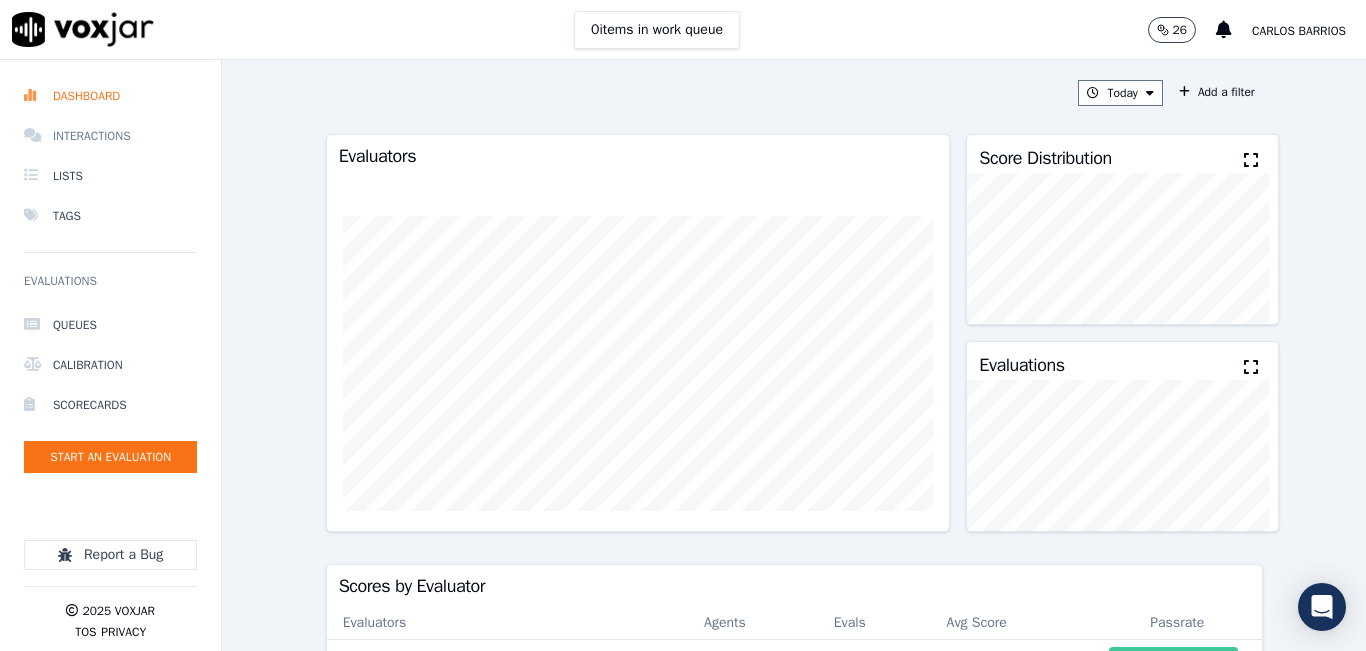 click on "Interactions" at bounding box center [110, 136] 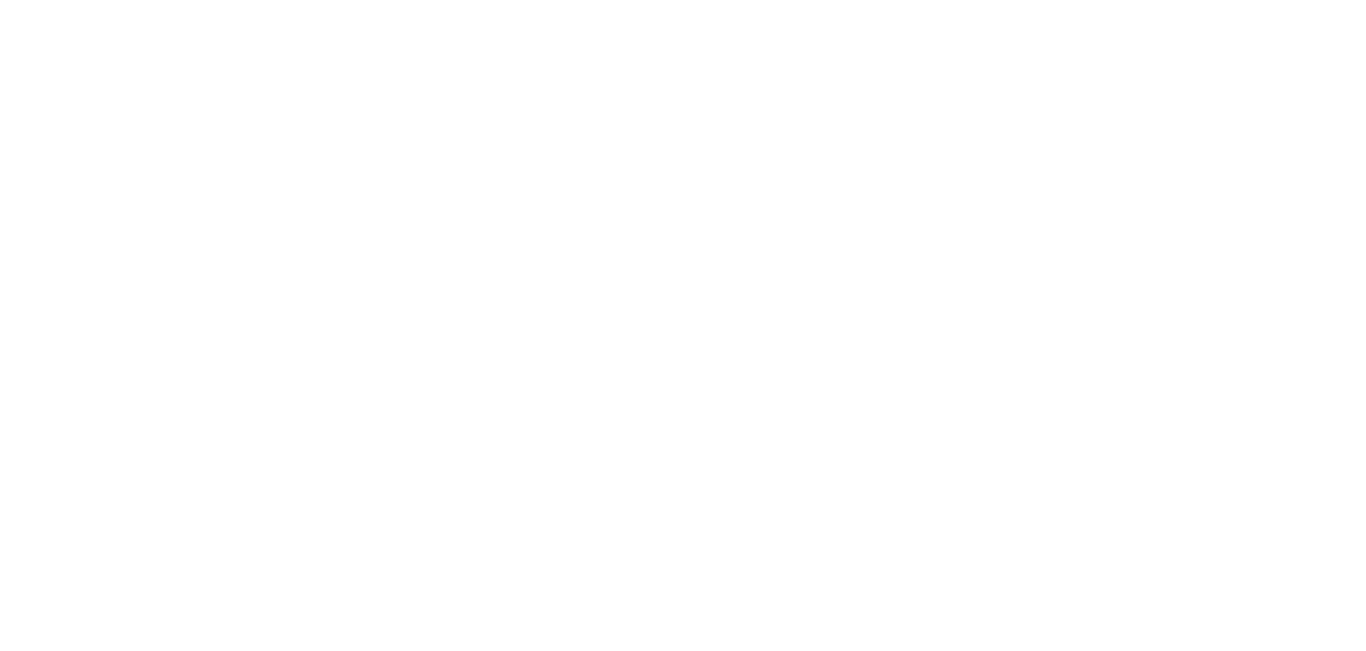 scroll, scrollTop: 0, scrollLeft: 0, axis: both 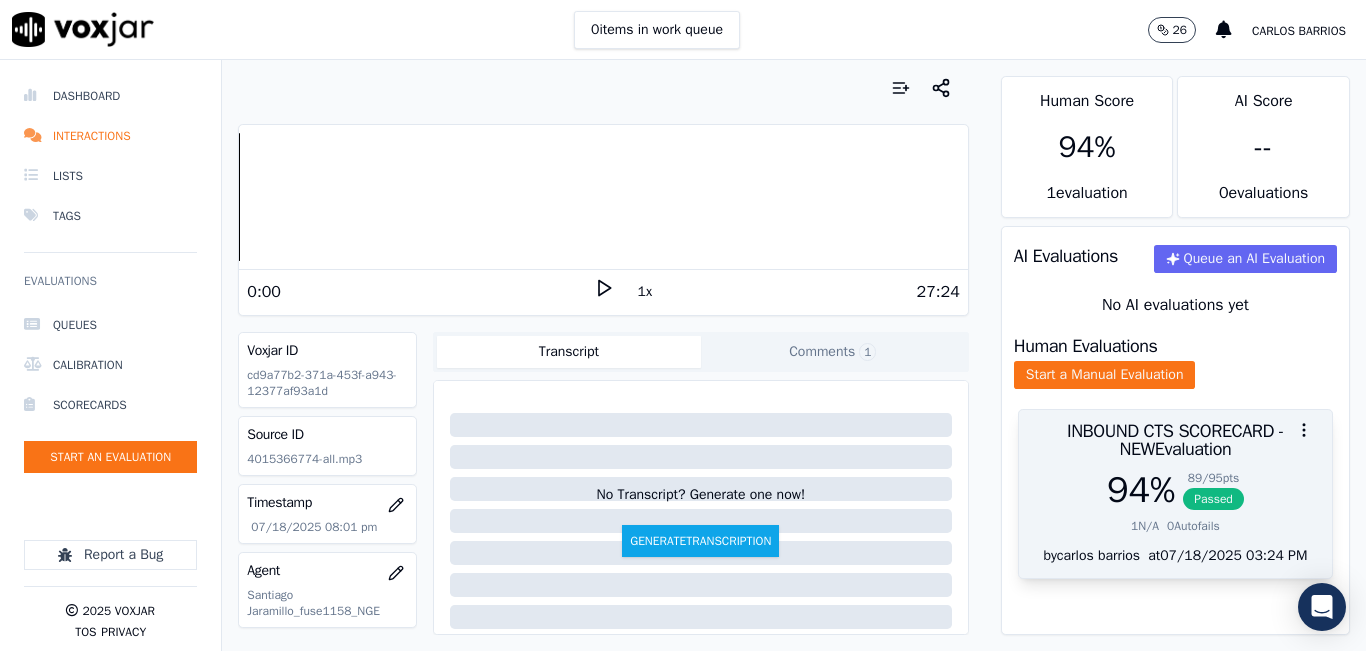 click at bounding box center (1175, 430) 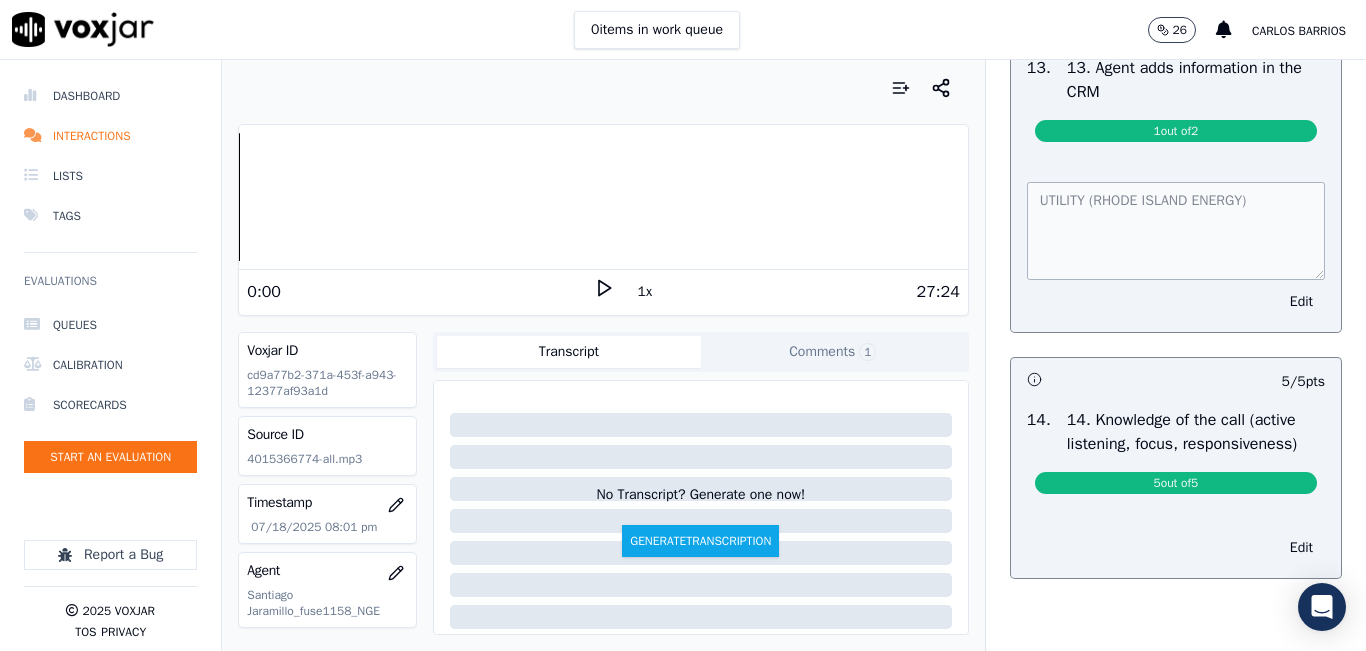 scroll, scrollTop: 3392, scrollLeft: 0, axis: vertical 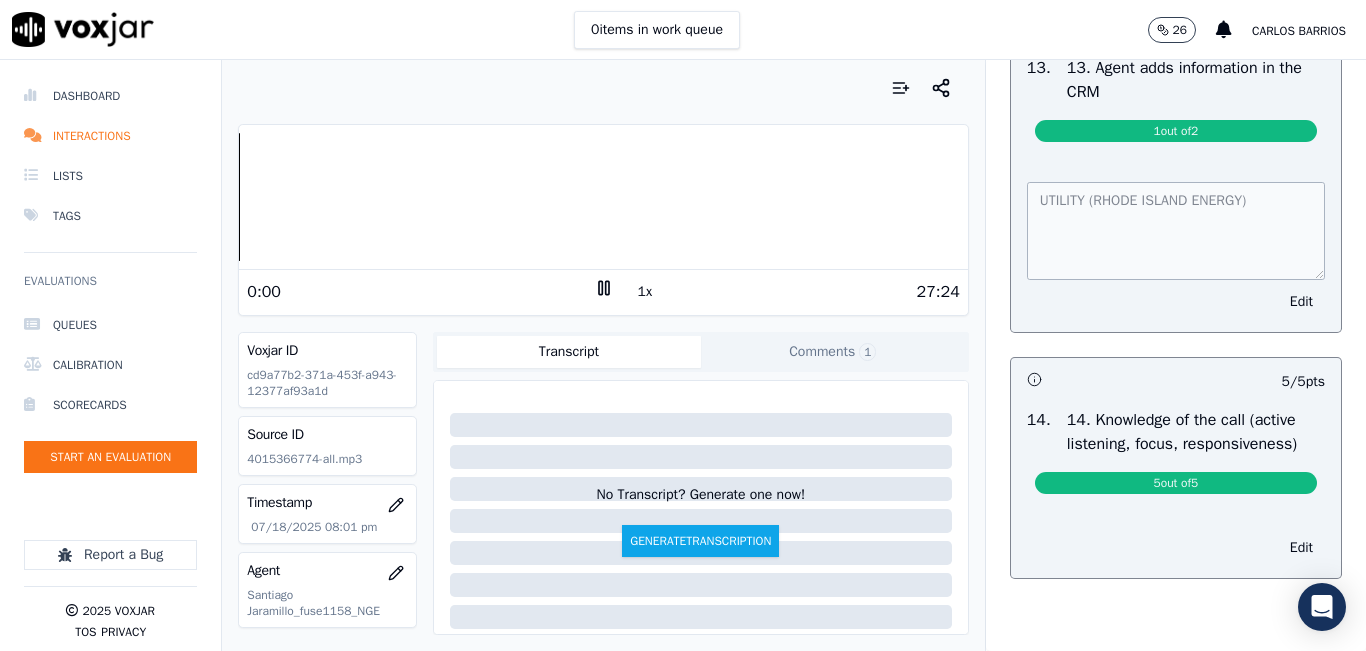 click on "Your browser does not support the audio element.   0:00     1x   27:24   Voxjar ID   [UUID]   Source ID   [PHONE]-all.mp3   Timestamp
07/18/2025 08:01 pm     Agent
[FIRST] [LAST]_fuse1158_NGE     Customer Name     [FIRST] [LAST]     Customer Phone     [PHONE]     Tags
SPARK     Source     manualUpload   Type     AUDIO       Transcript   Comments  1   No Transcript? Generate one now!   Generate  Transcription     [FIRST] [LAST]   18/7/2025, 15:24:17     [FIRST] [LAST] SPARK       Add Comment" at bounding box center (603, 355) 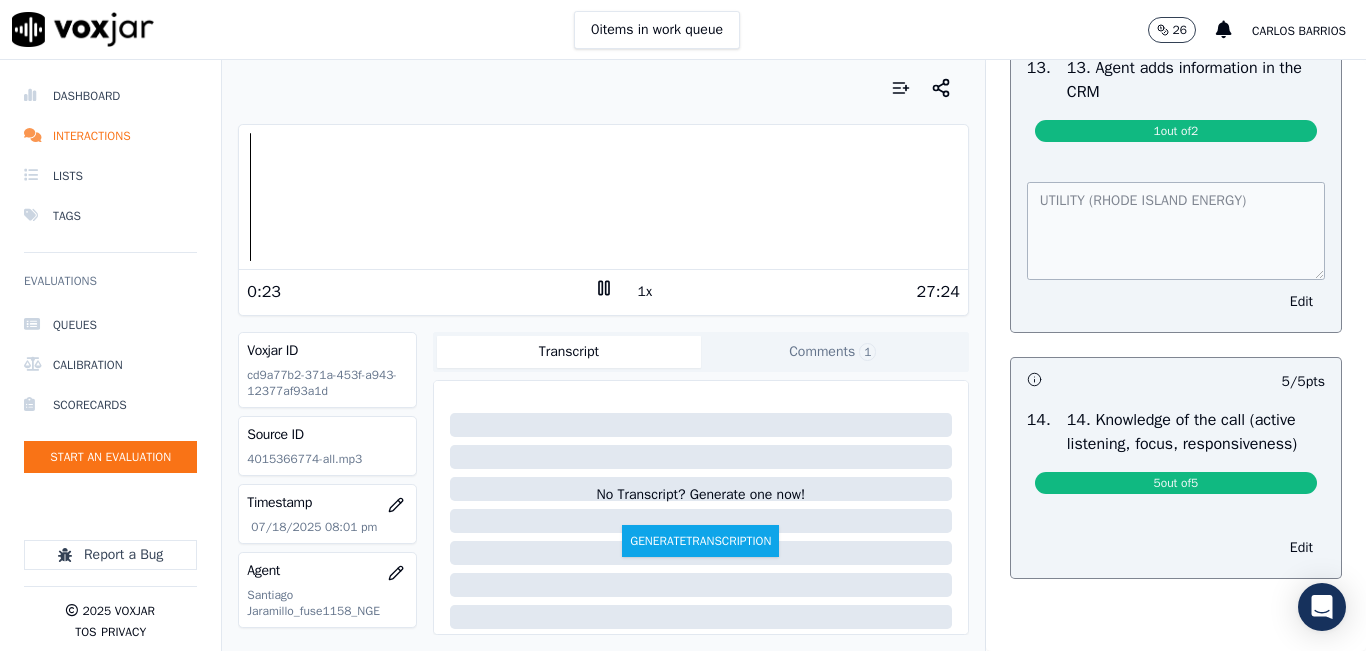click 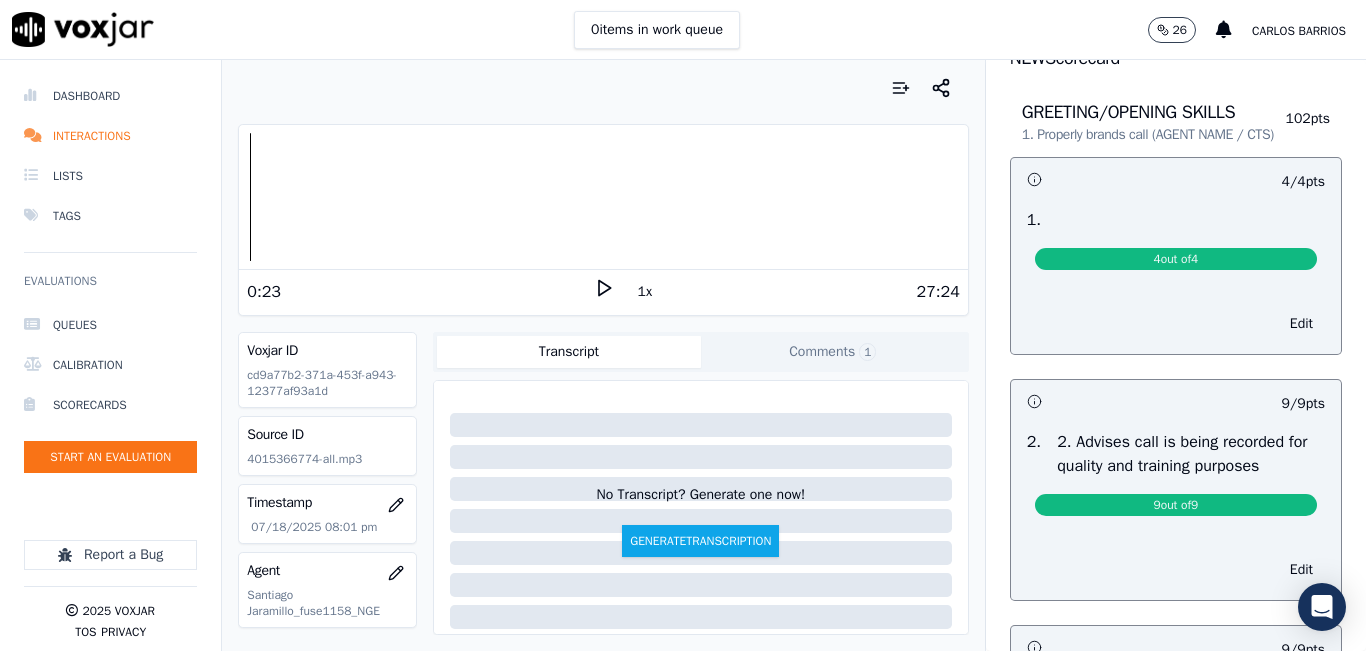 scroll, scrollTop: 0, scrollLeft: 0, axis: both 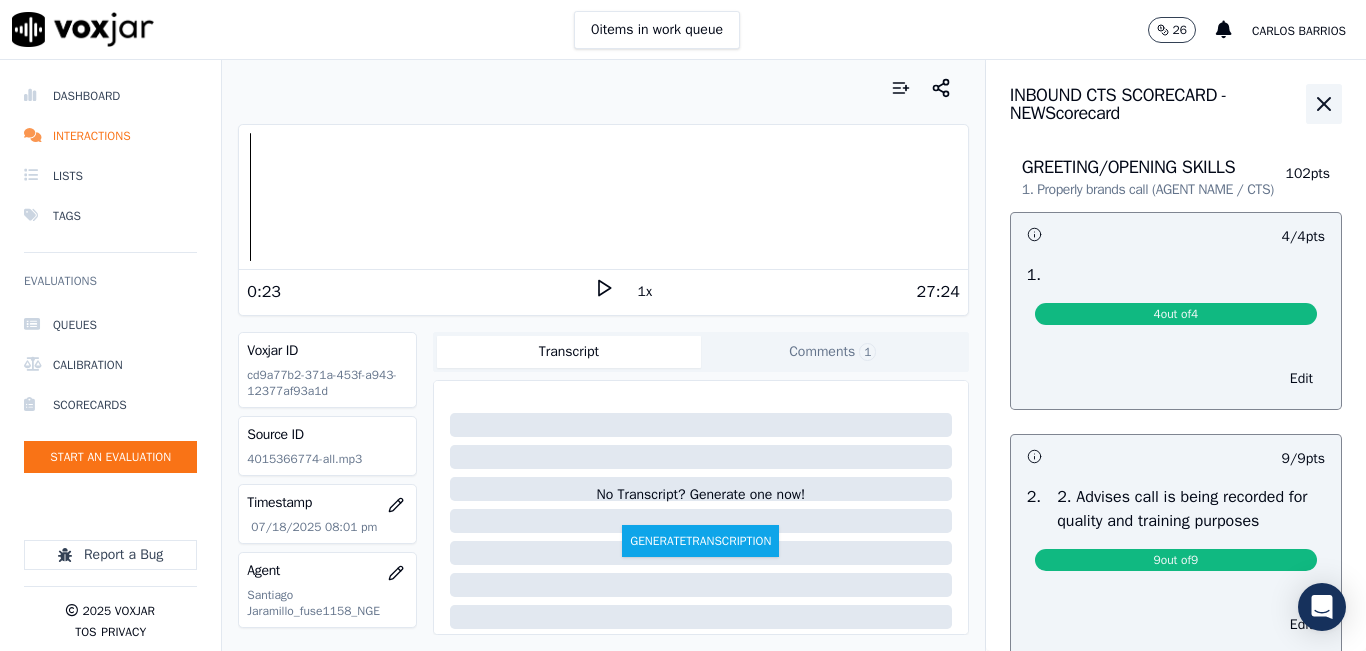 click 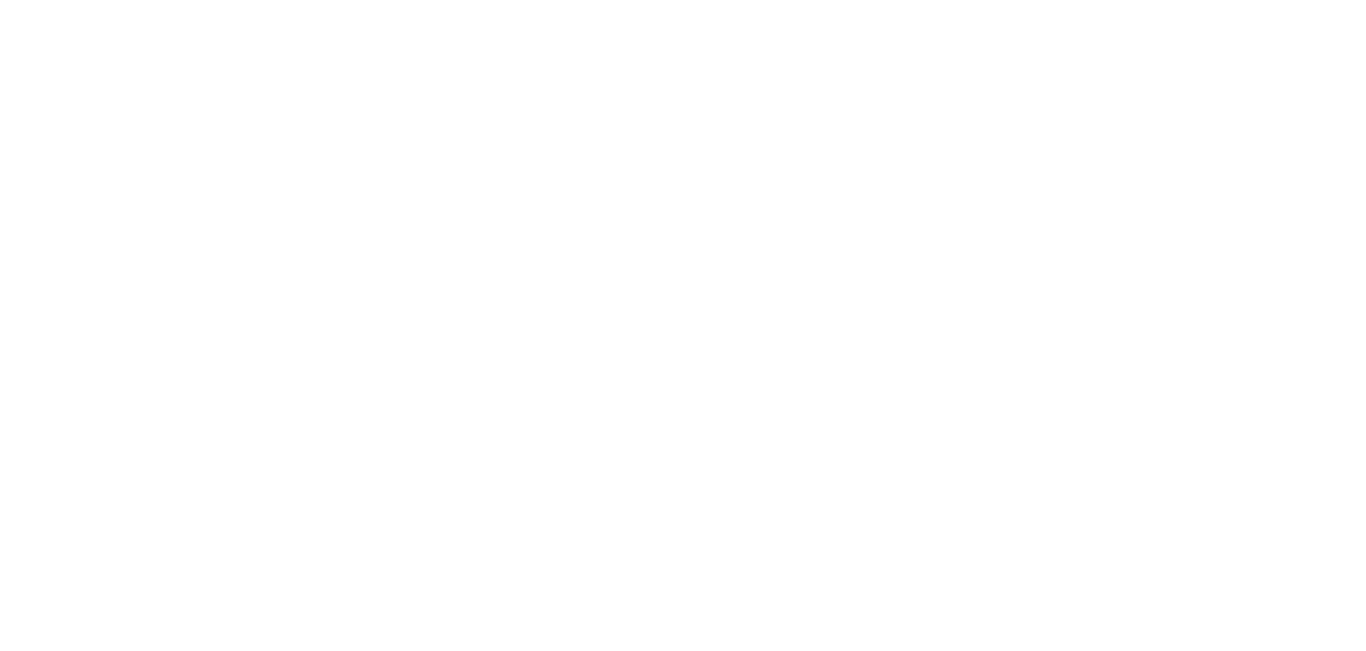 scroll, scrollTop: 0, scrollLeft: 0, axis: both 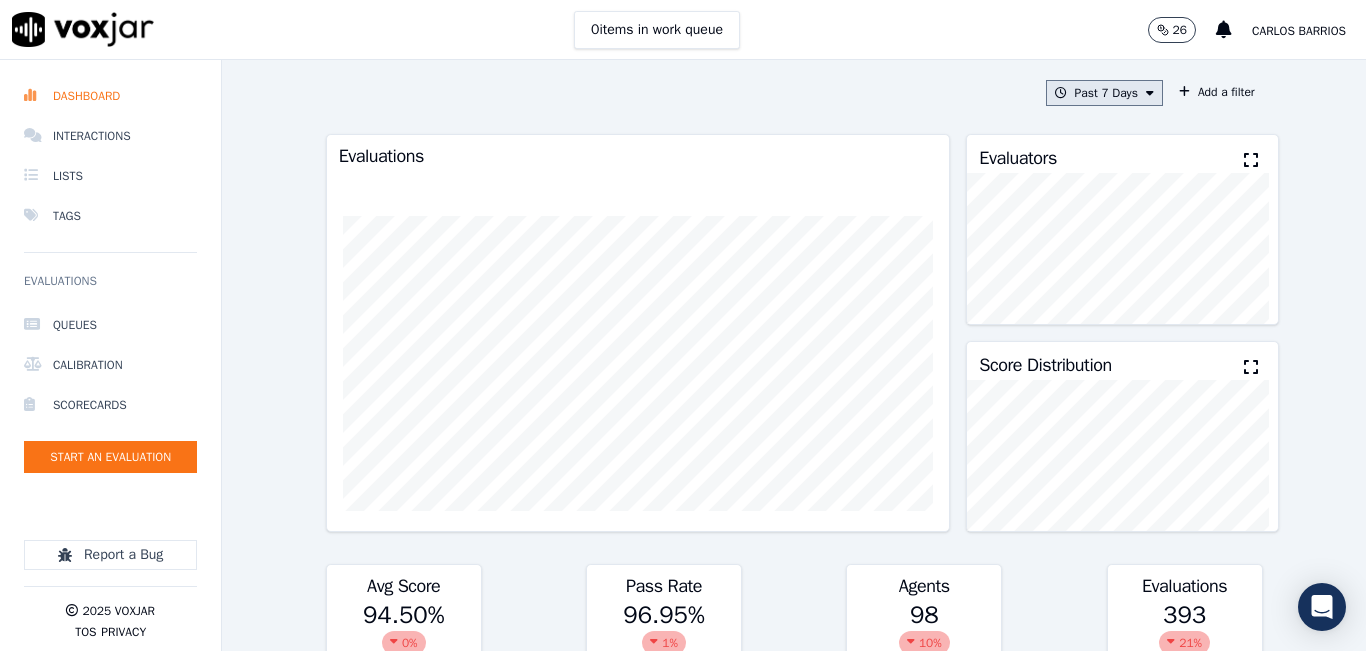 click on "Past 7 Days" at bounding box center (1104, 93) 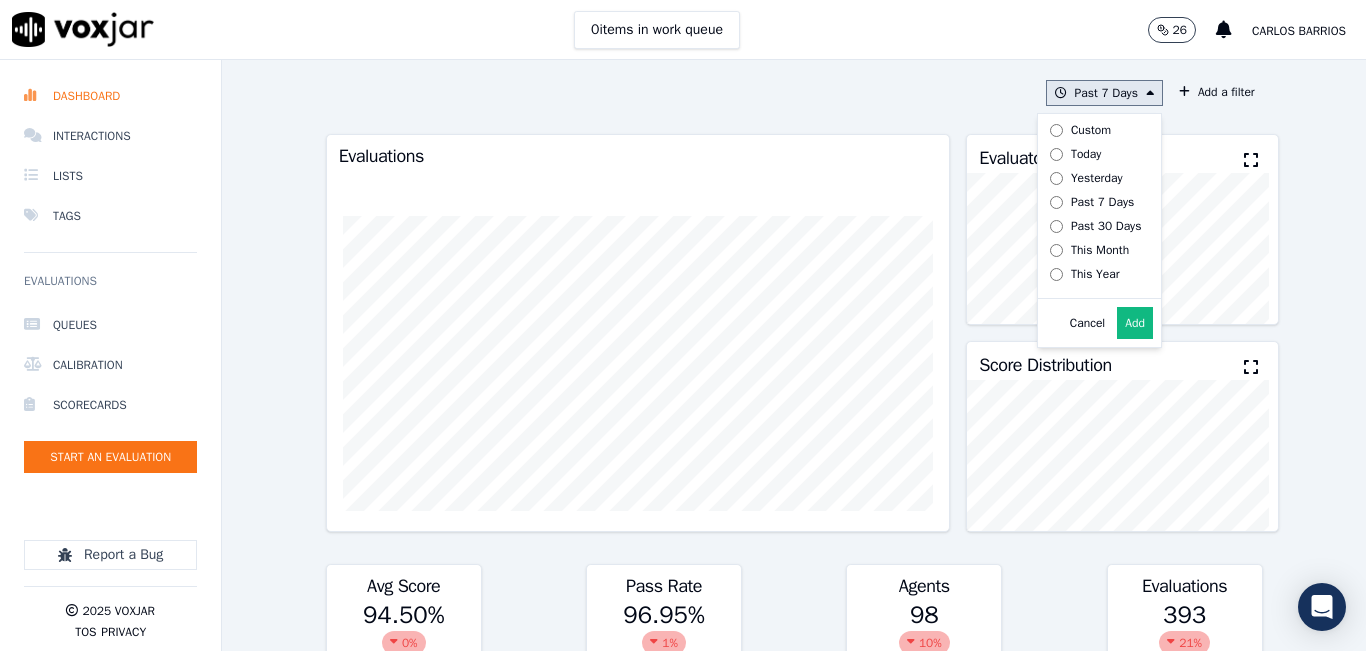 click on "Today" at bounding box center (1086, 154) 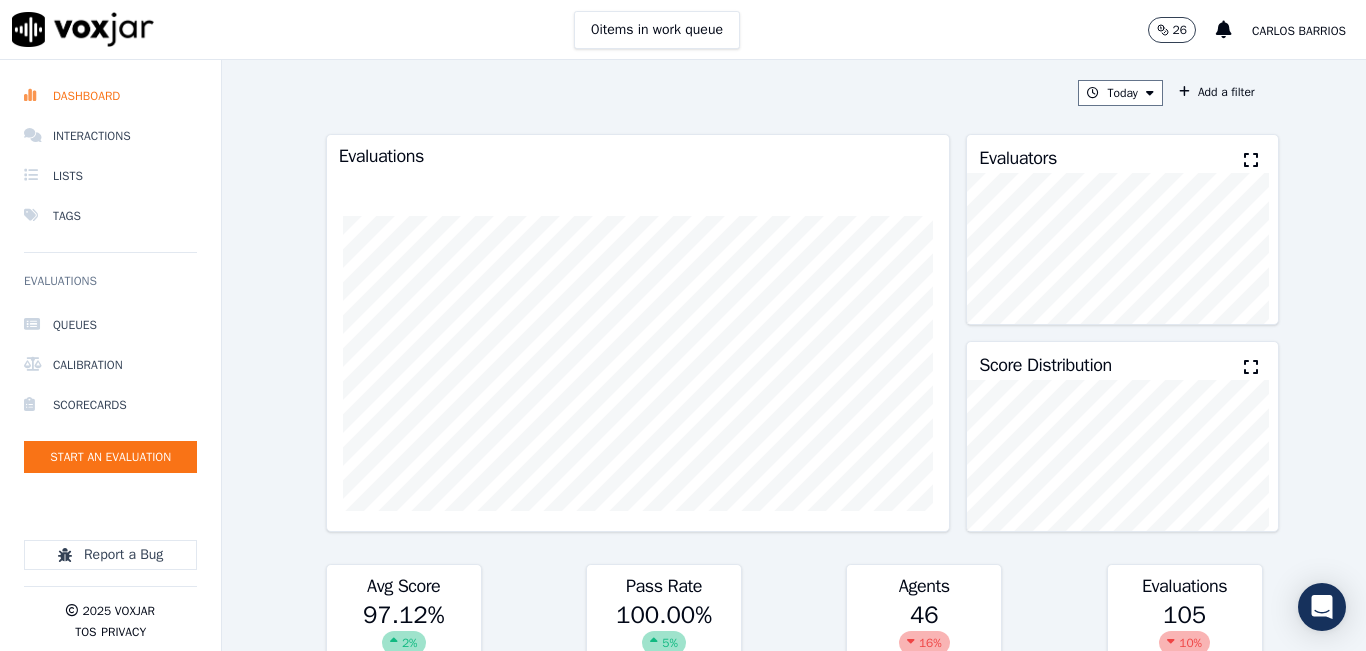 click at bounding box center [1251, 160] 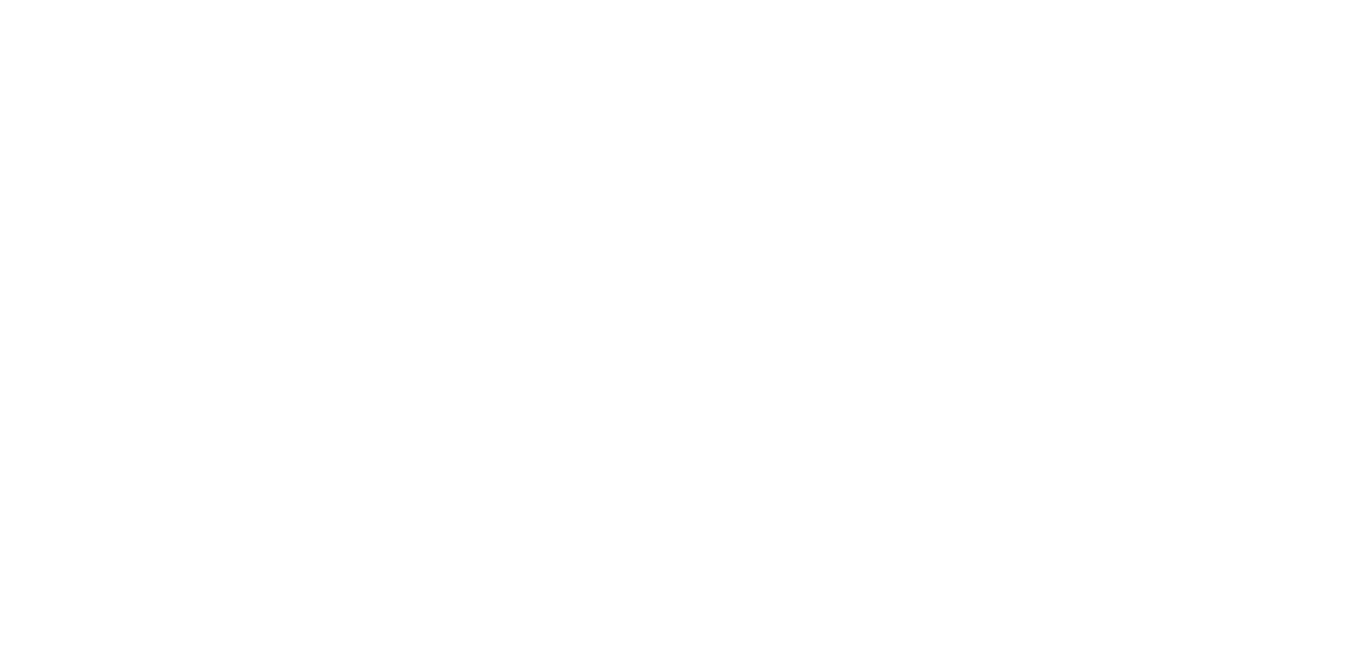 scroll, scrollTop: 0, scrollLeft: 0, axis: both 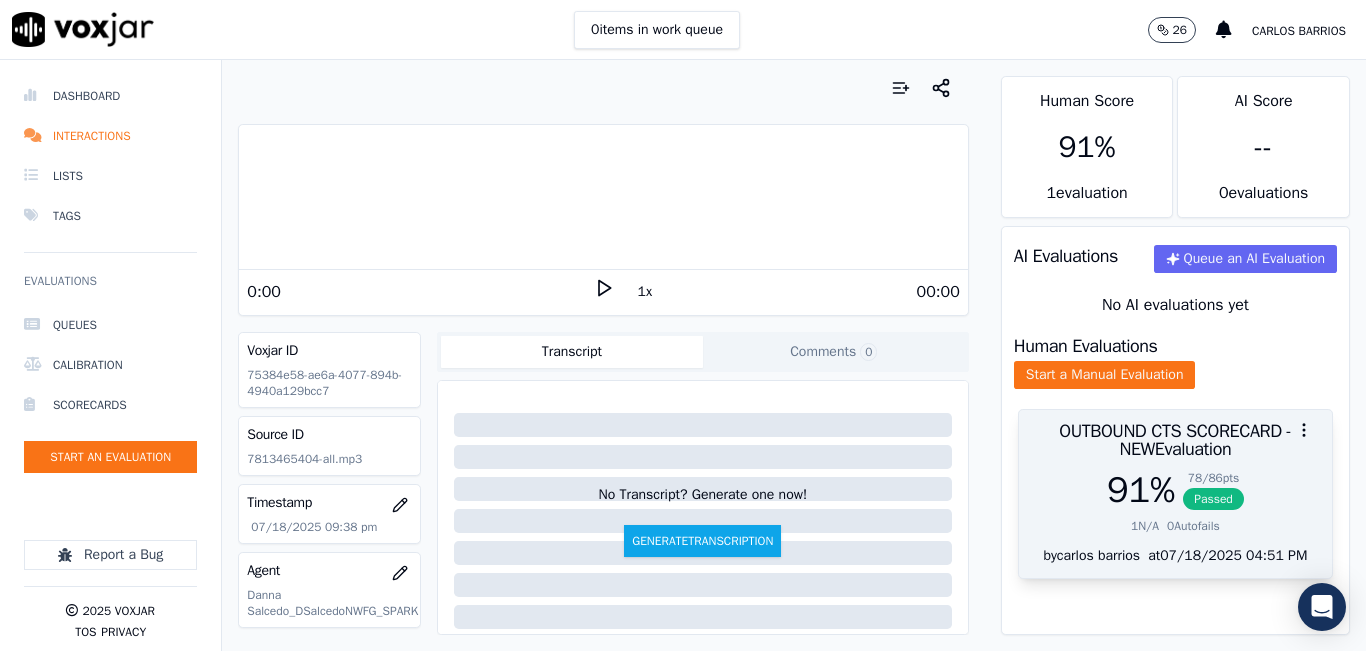 click at bounding box center (1175, 430) 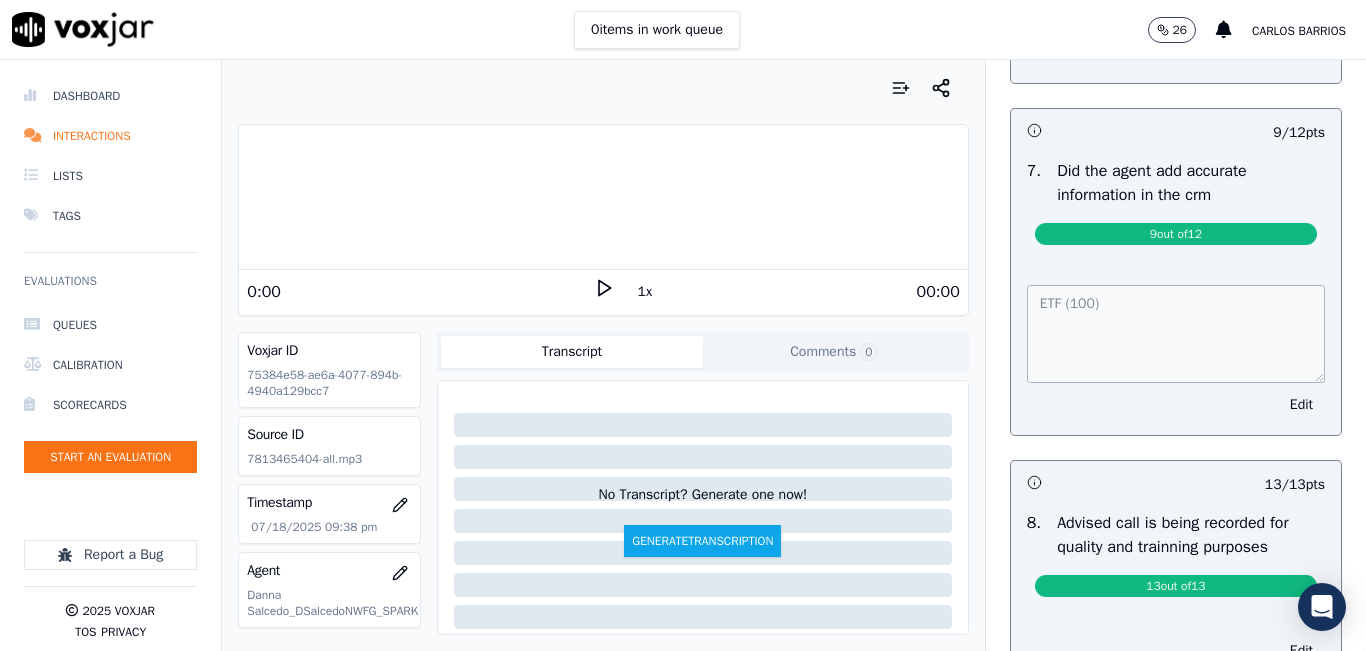 scroll, scrollTop: 1600, scrollLeft: 0, axis: vertical 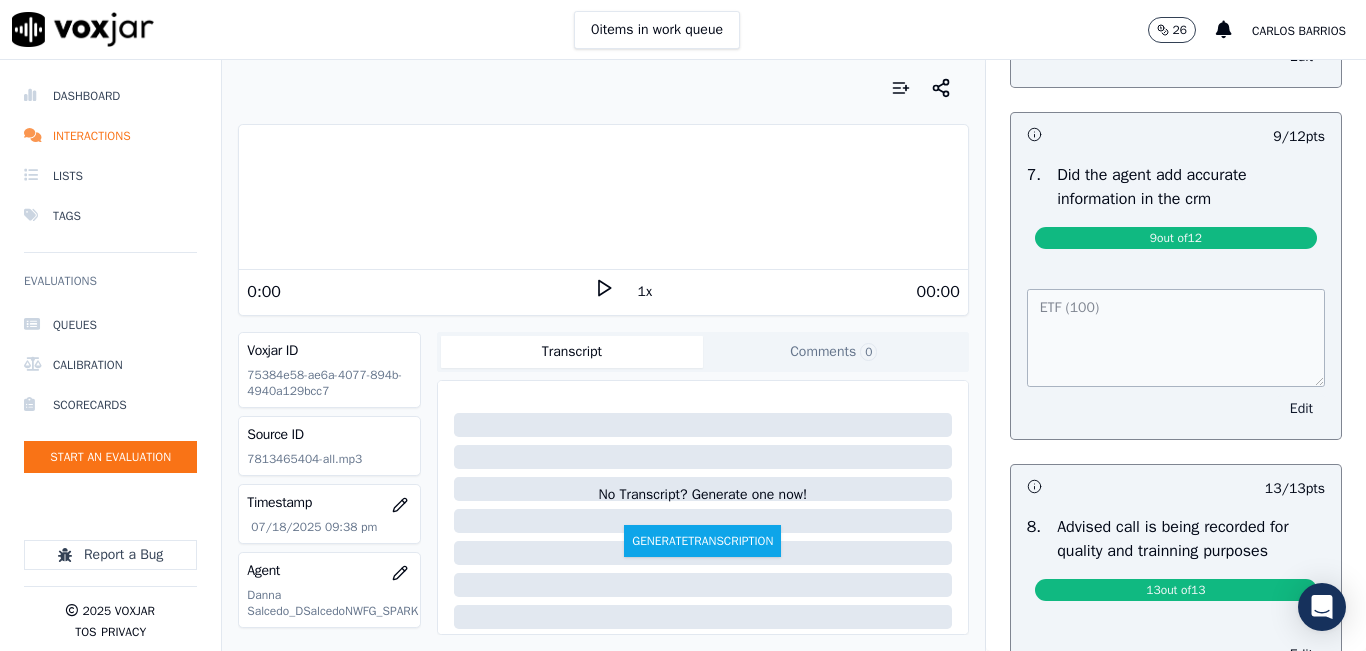 click on "Edit" at bounding box center [1301, 409] 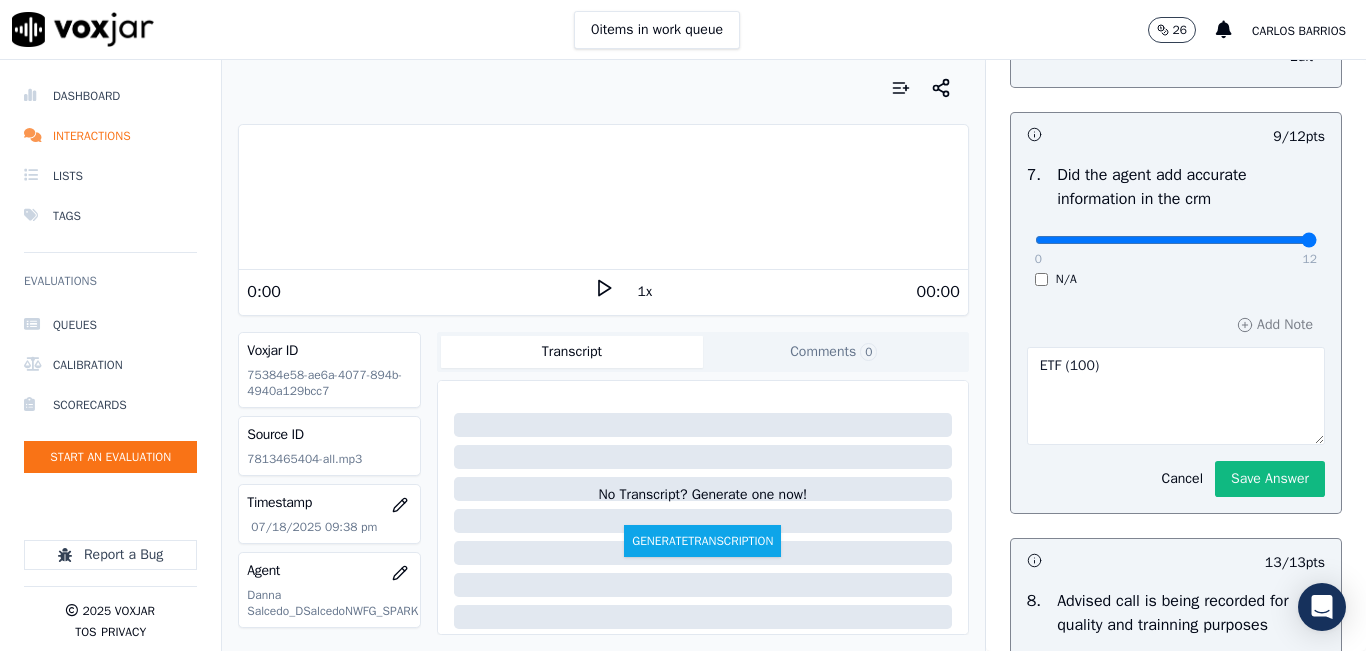 drag, startPoint x: 1217, startPoint y: 295, endPoint x: 1314, endPoint y: 303, distance: 97.32934 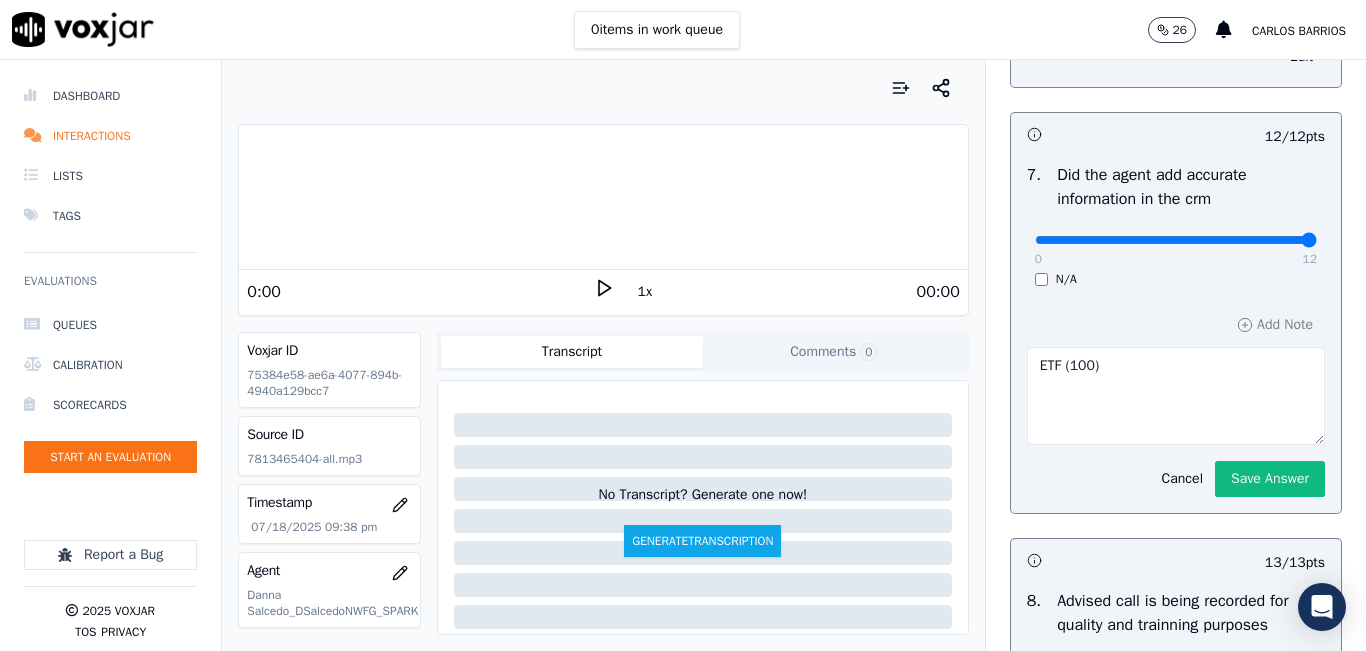 click on "ETF (100)" at bounding box center [1176, 396] 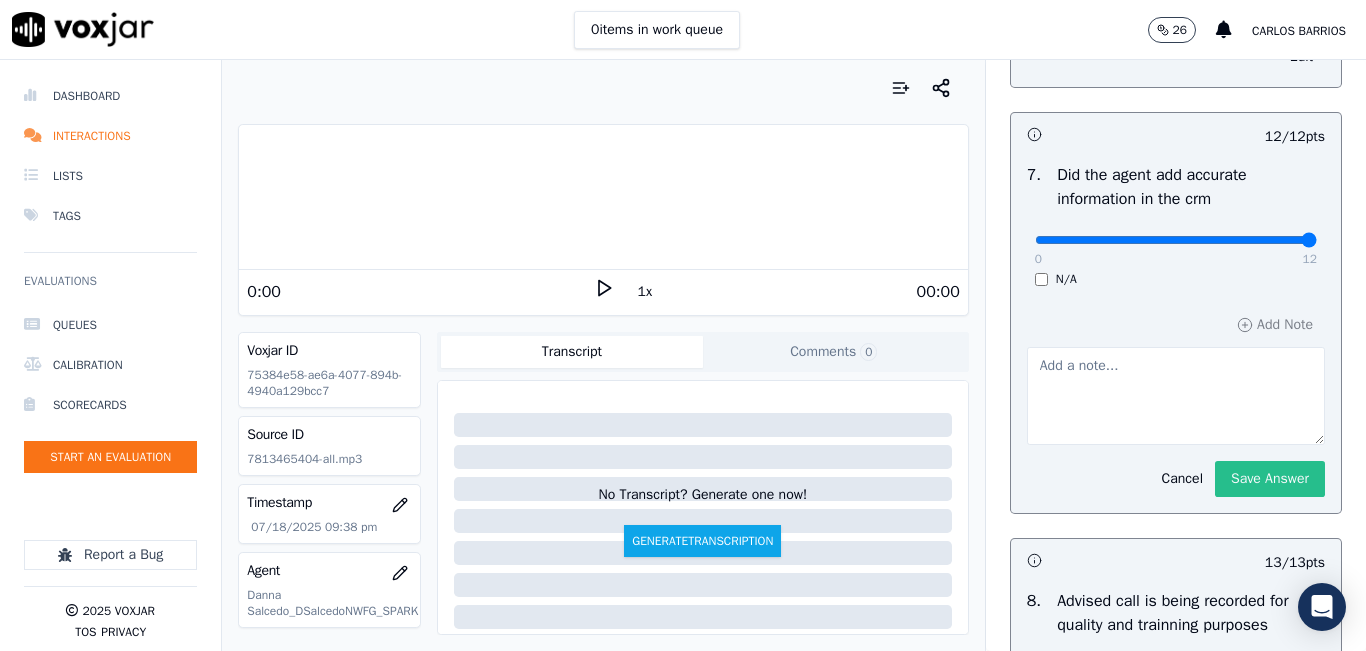 click on "Save Answer" 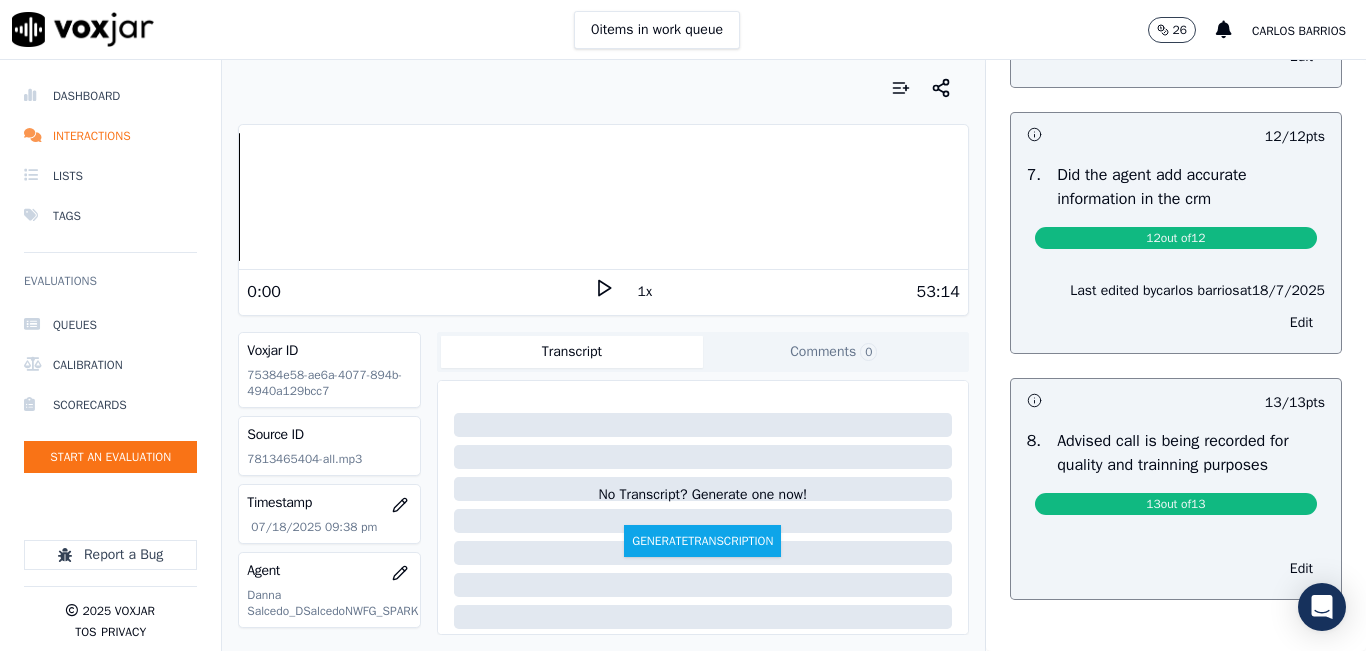 scroll, scrollTop: 500, scrollLeft: 0, axis: vertical 